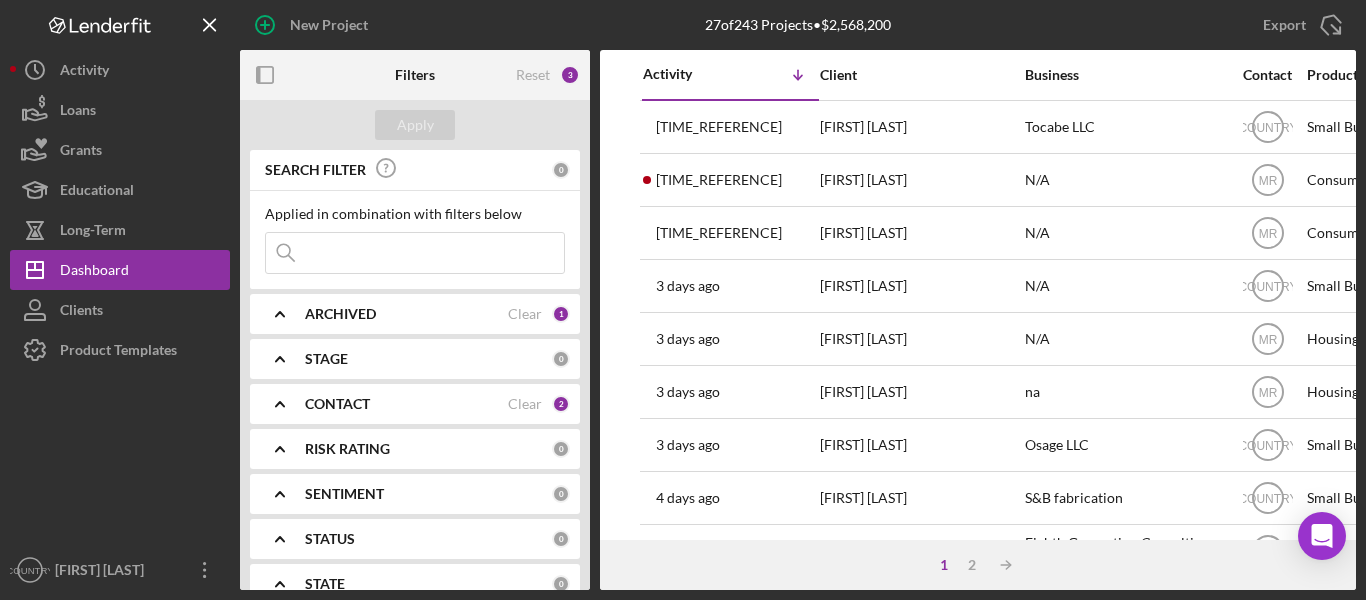 scroll, scrollTop: 0, scrollLeft: 0, axis: both 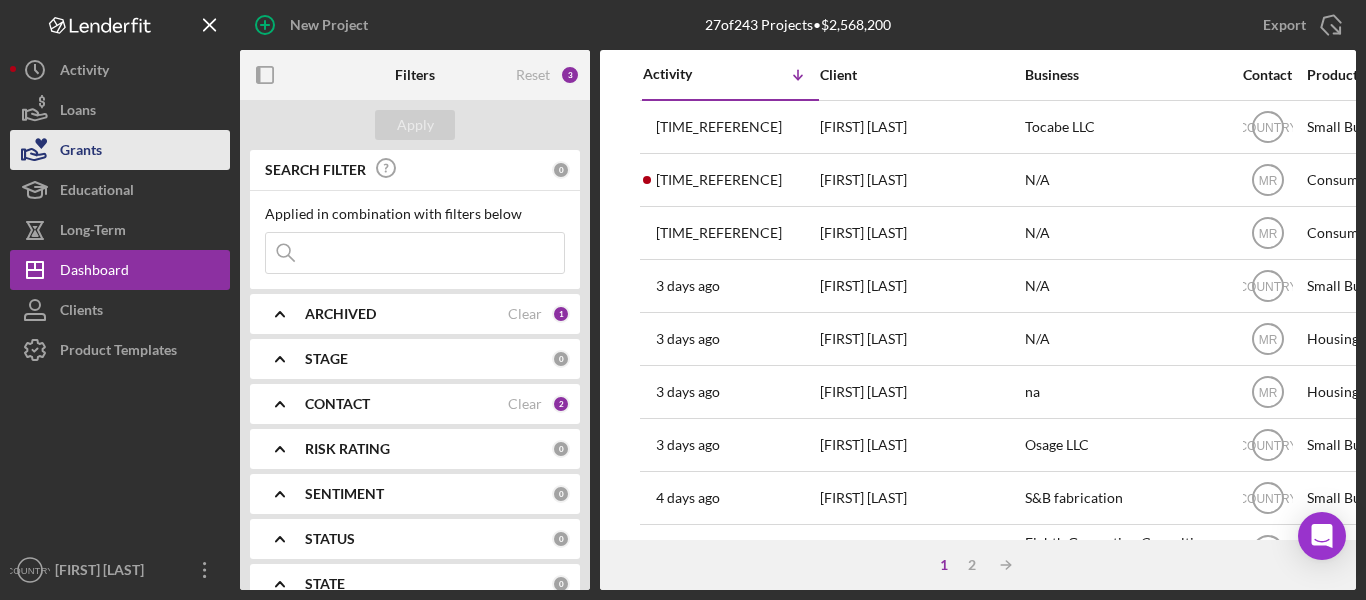 click on "Grants" at bounding box center [81, 152] 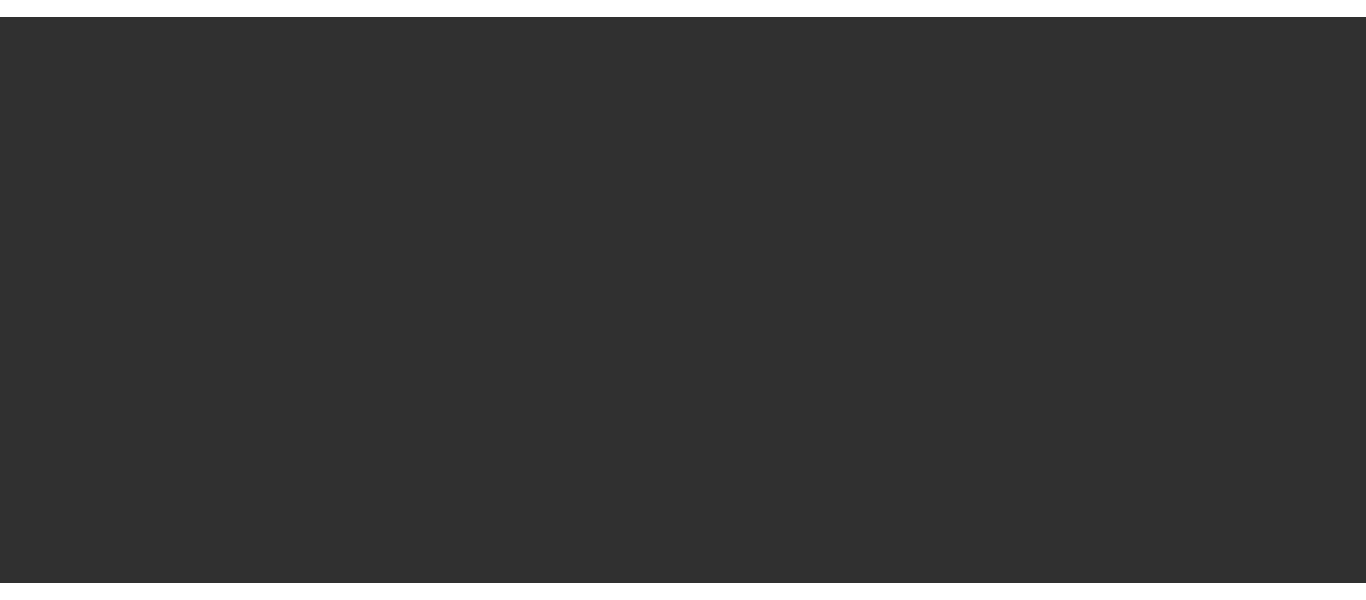scroll, scrollTop: 0, scrollLeft: 0, axis: both 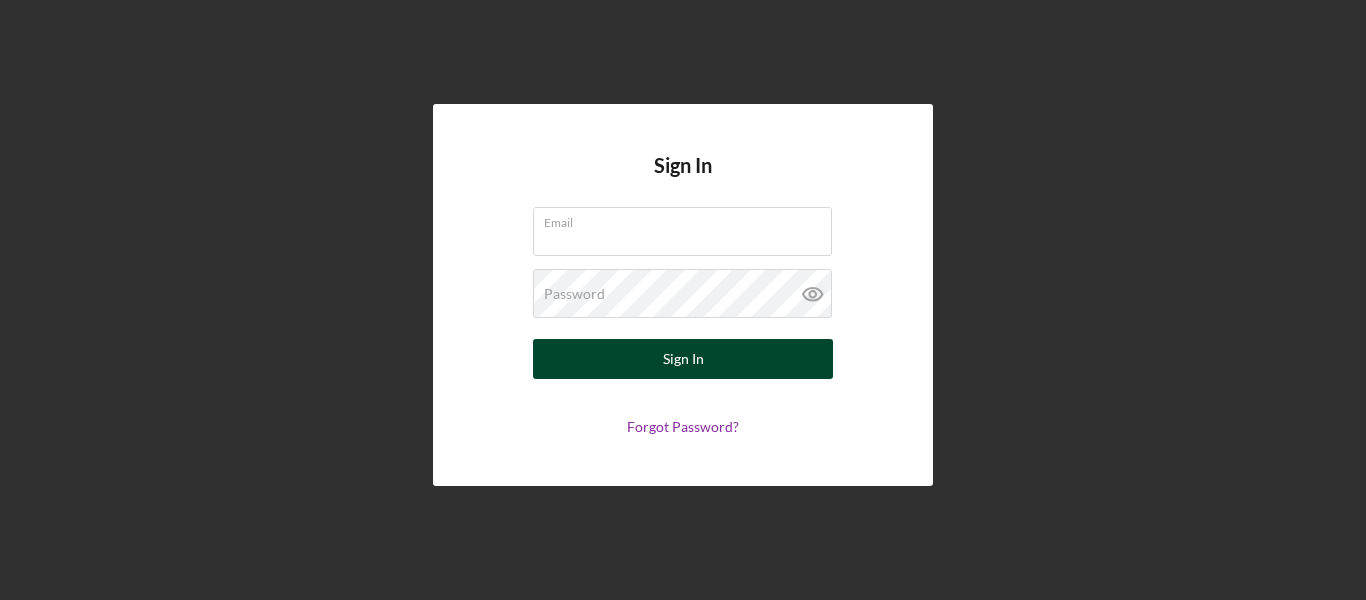 type on "[EMAIL]" 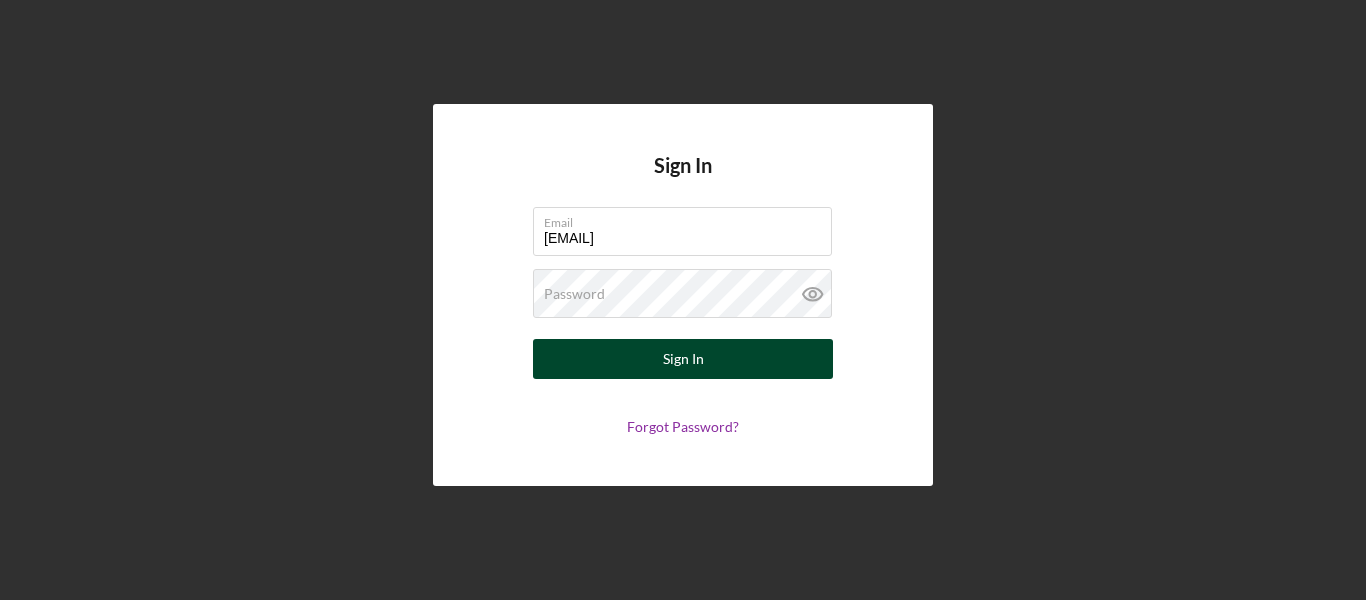 click on "Sign In" at bounding box center (683, 359) 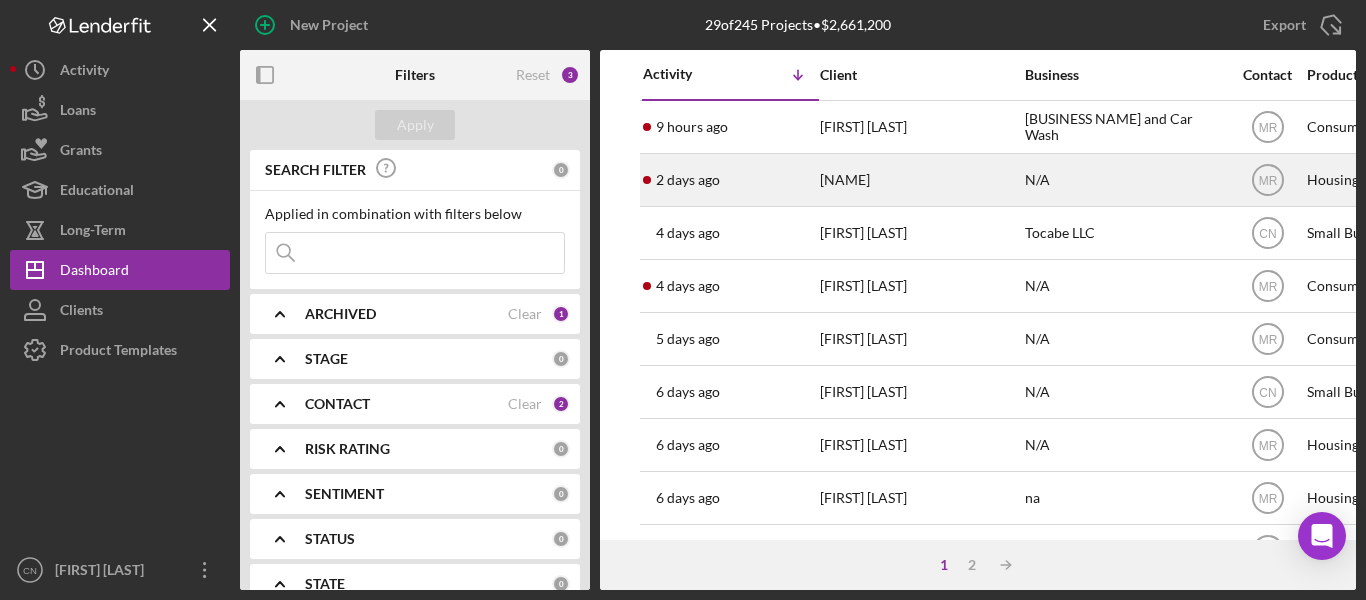 click on "[NAME]" at bounding box center [920, 180] 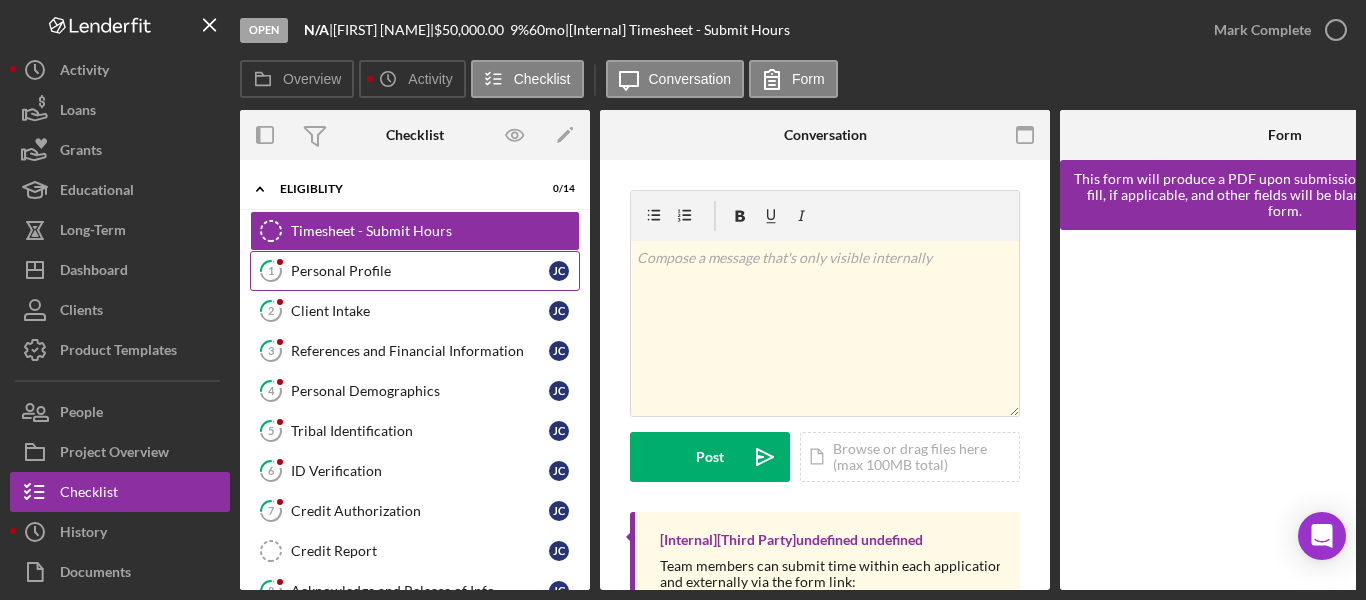 click on "Personal Profile" at bounding box center [420, 271] 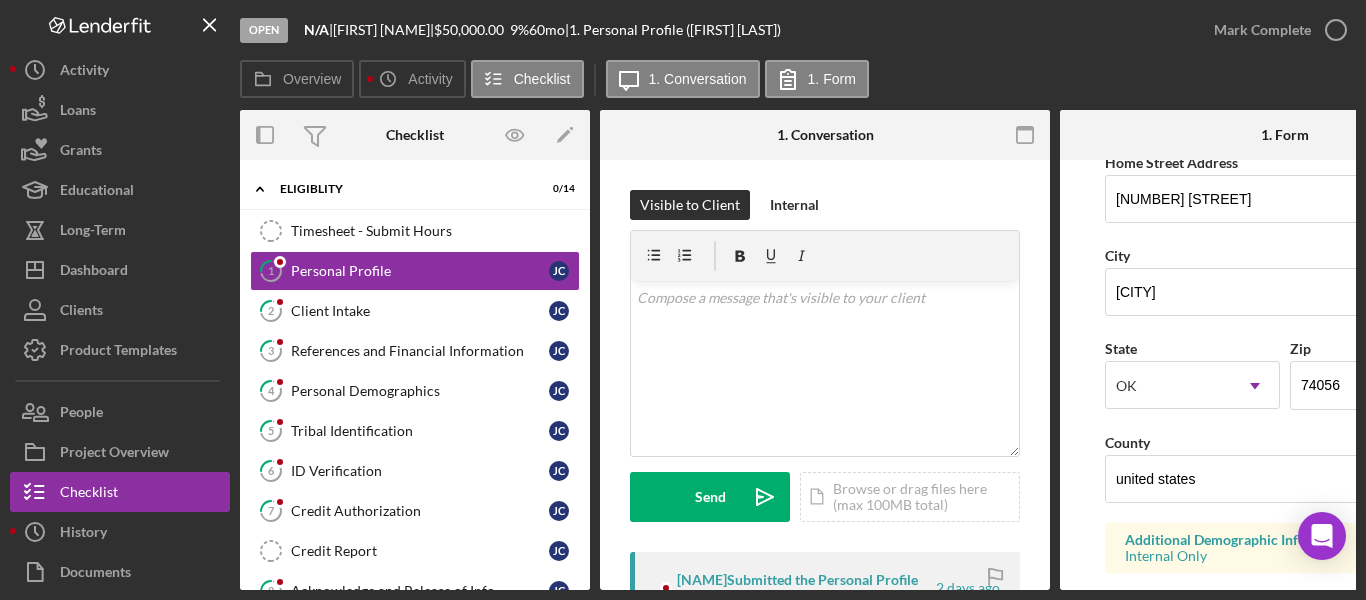 scroll, scrollTop: 400, scrollLeft: 0, axis: vertical 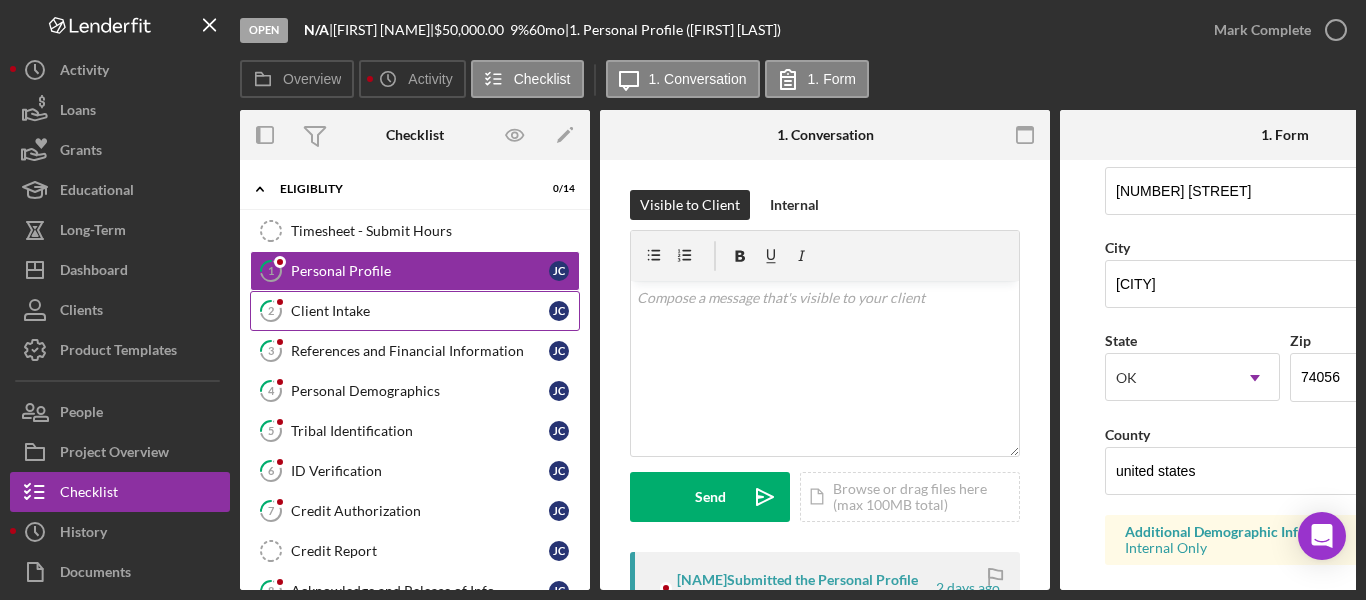 click on "Client Intake" at bounding box center [420, 311] 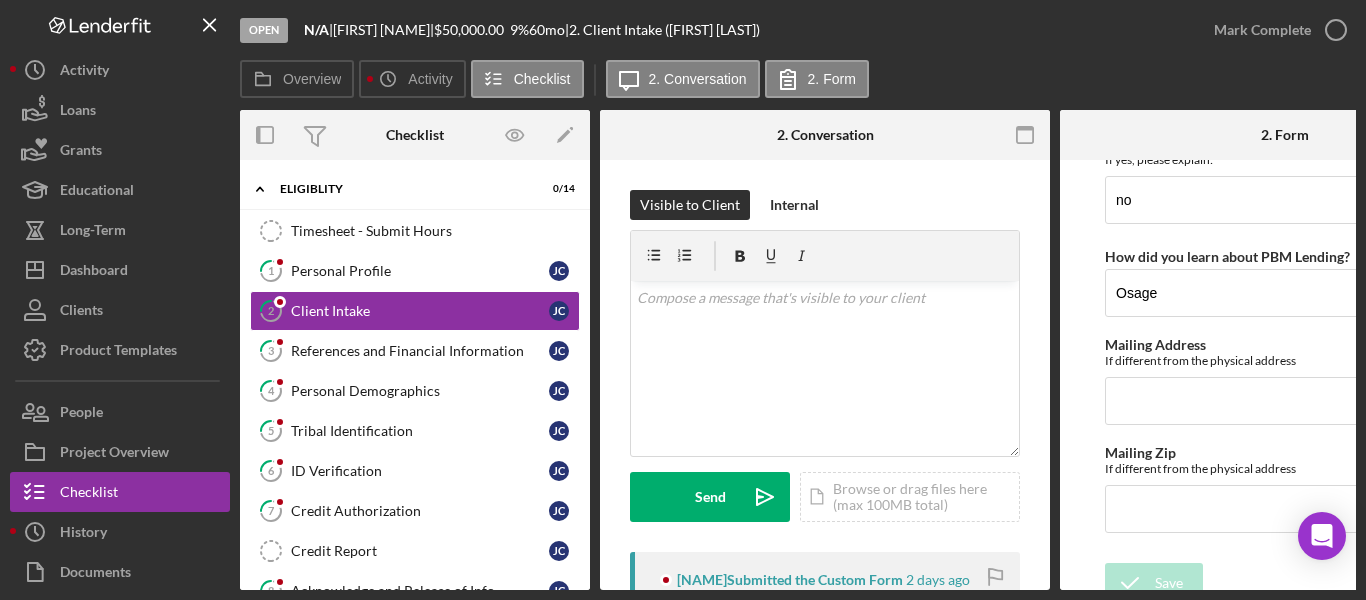 scroll, scrollTop: 3266, scrollLeft: 0, axis: vertical 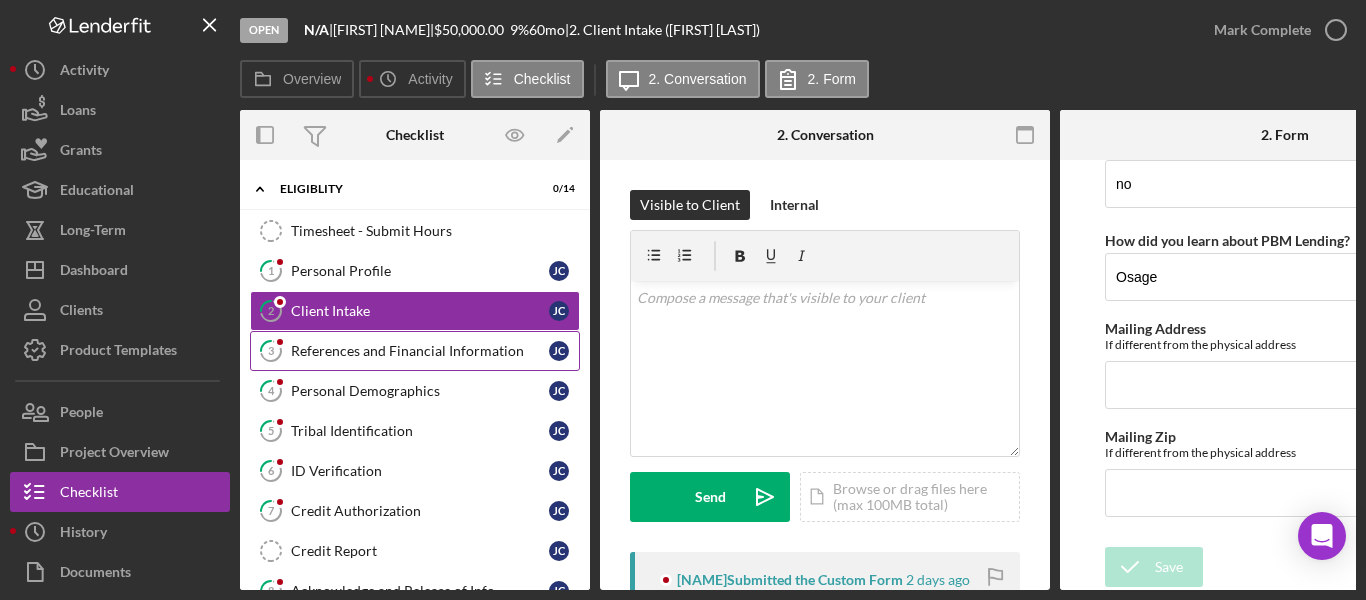 click on "References and Financial Information" at bounding box center (420, 351) 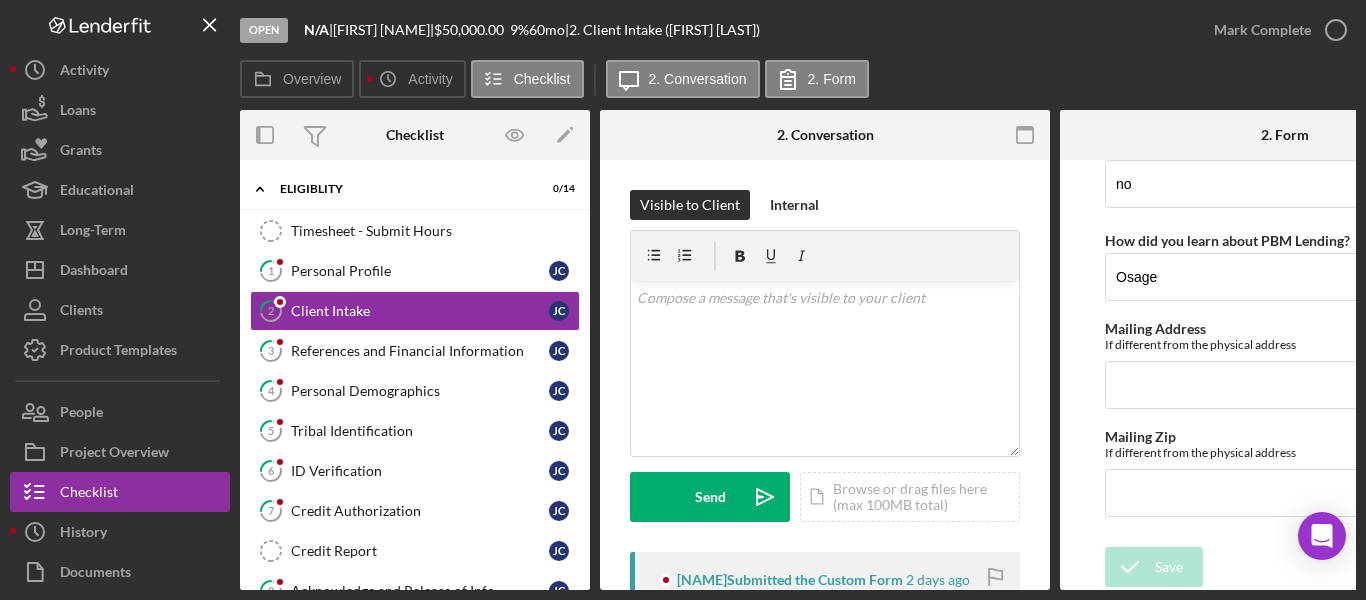 scroll, scrollTop: 0, scrollLeft: 0, axis: both 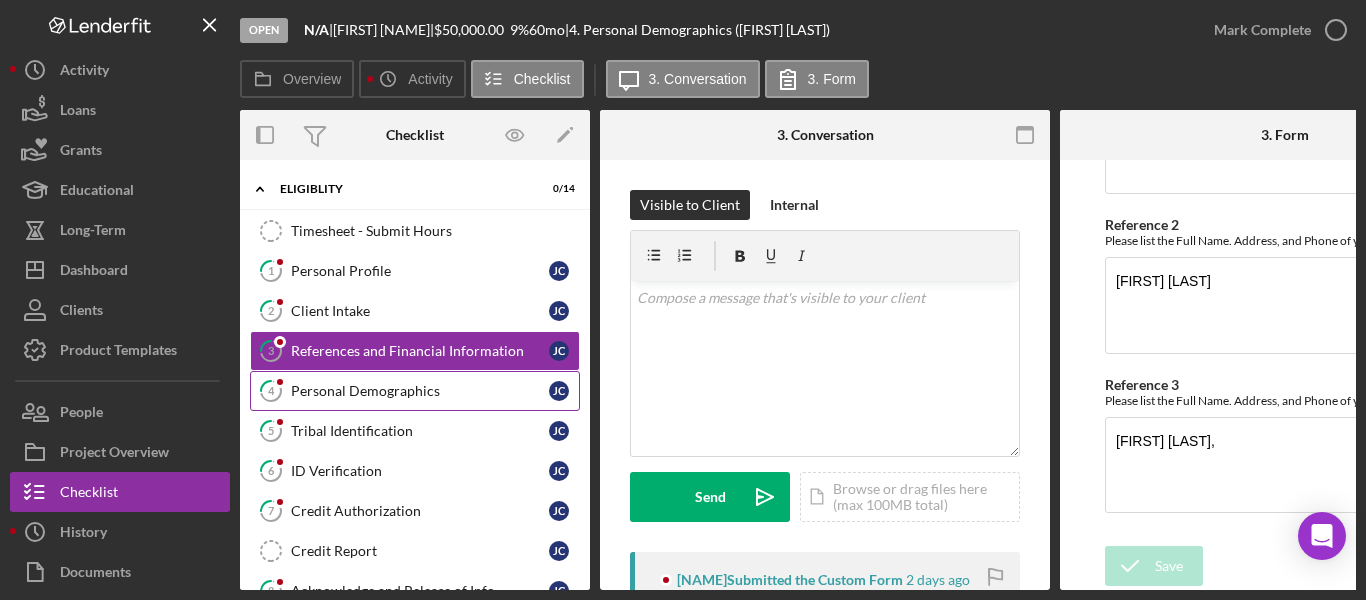 click on "Personal Demographics" at bounding box center (420, 391) 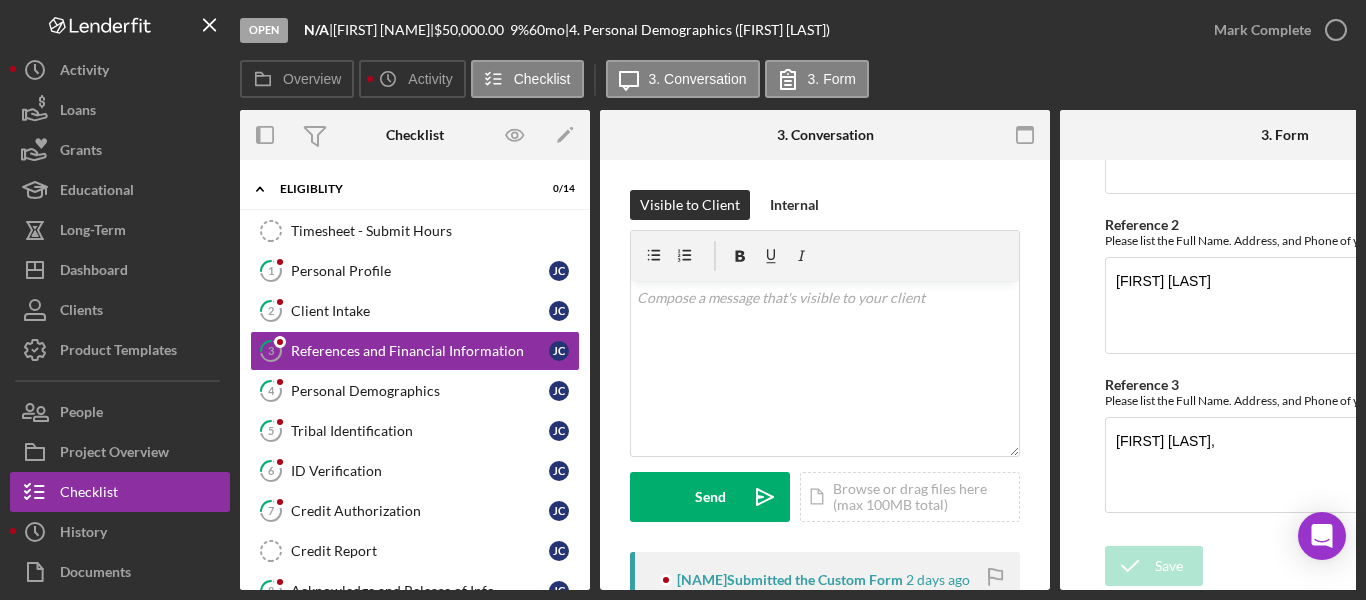 scroll, scrollTop: 0, scrollLeft: 0, axis: both 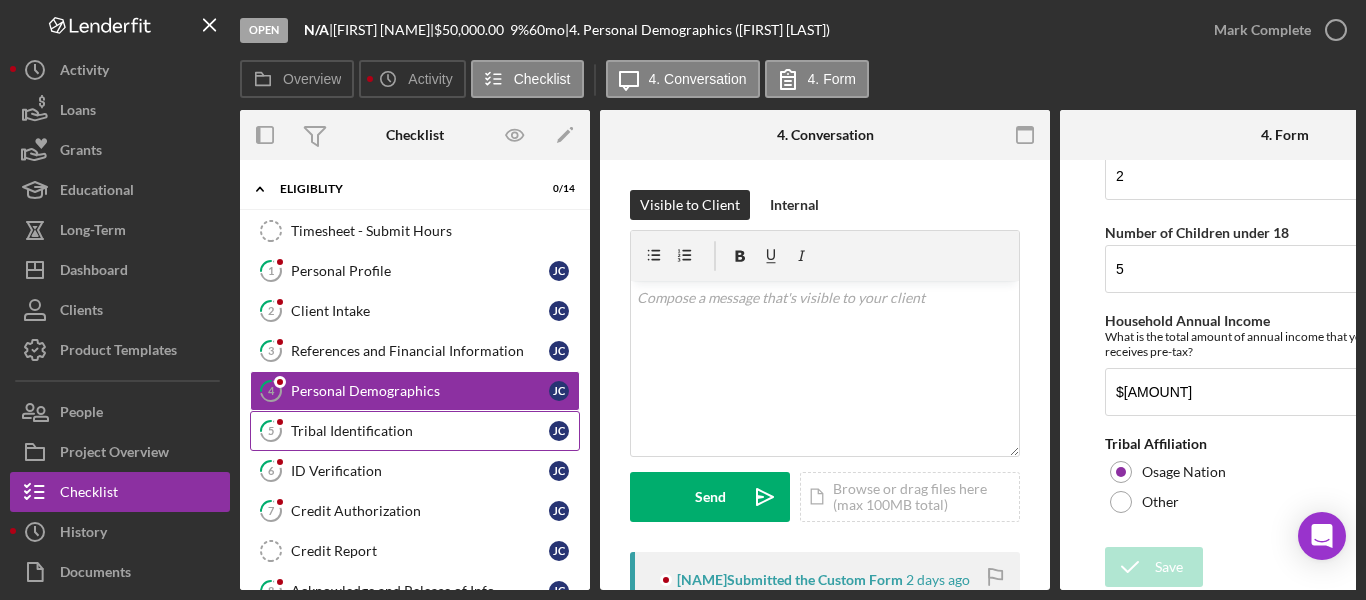 click on "Tribal Identification" at bounding box center [420, 431] 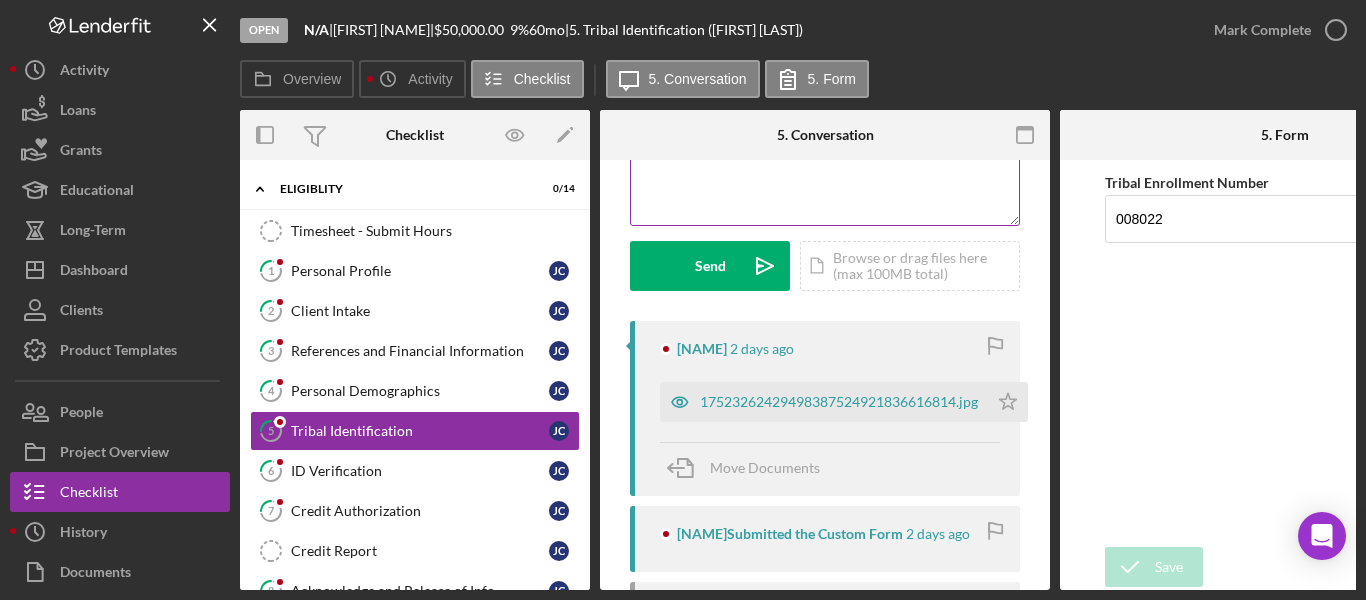 scroll, scrollTop: 300, scrollLeft: 0, axis: vertical 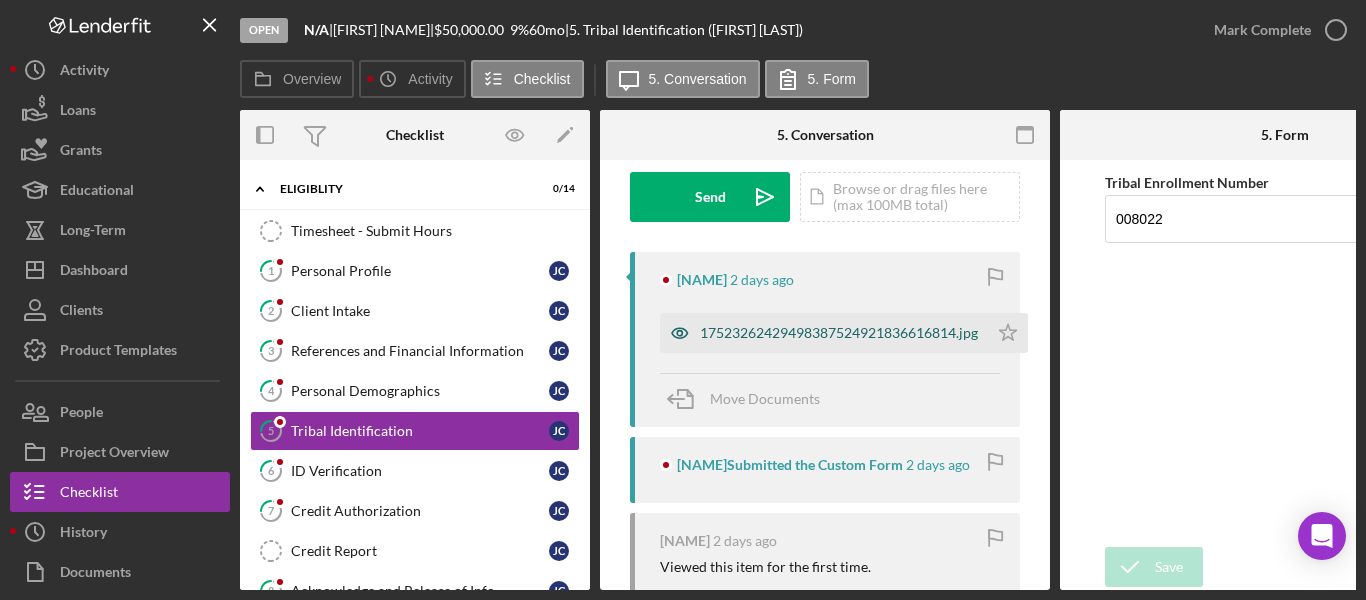 click on "17523262429498387524921836616814.jpg" at bounding box center [839, 333] 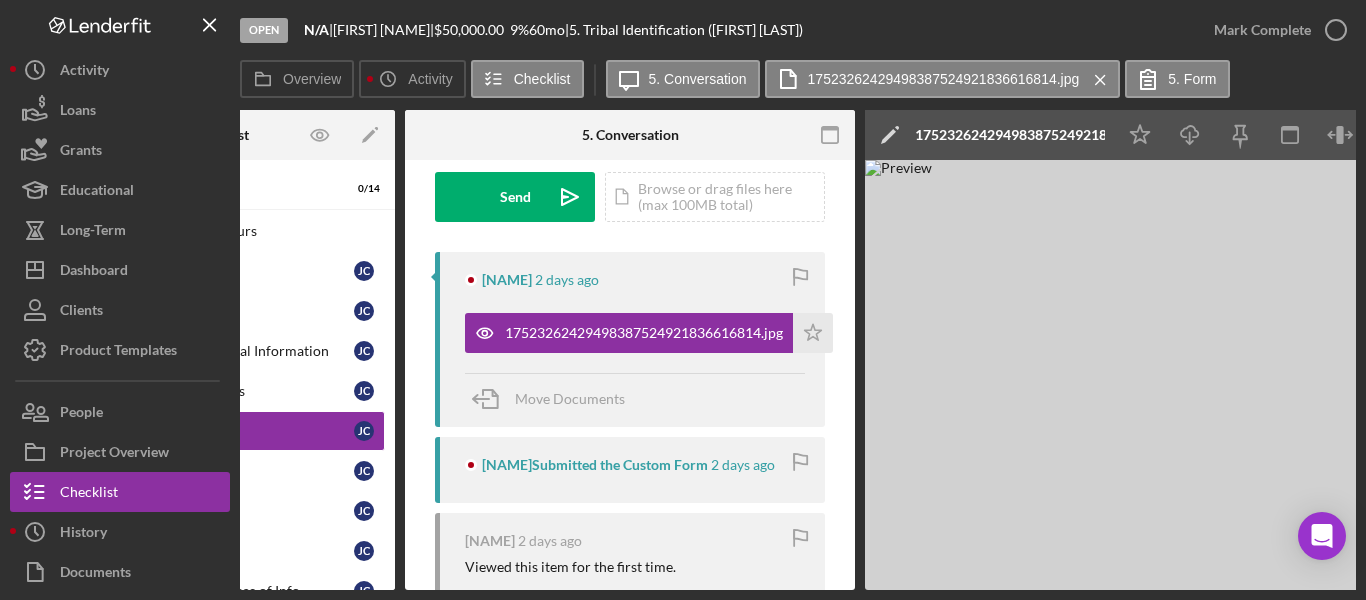 scroll, scrollTop: 0, scrollLeft: 0, axis: both 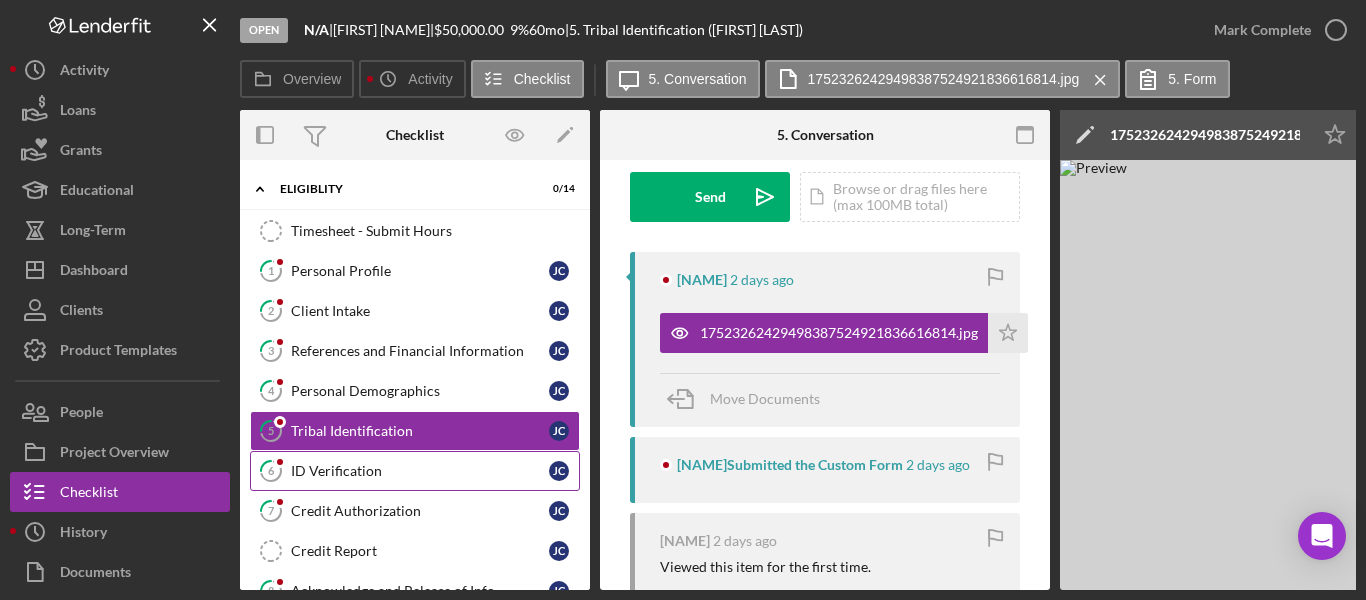 click on "6 ID Verification [INITIAL] [INITIAL]" at bounding box center [415, 471] 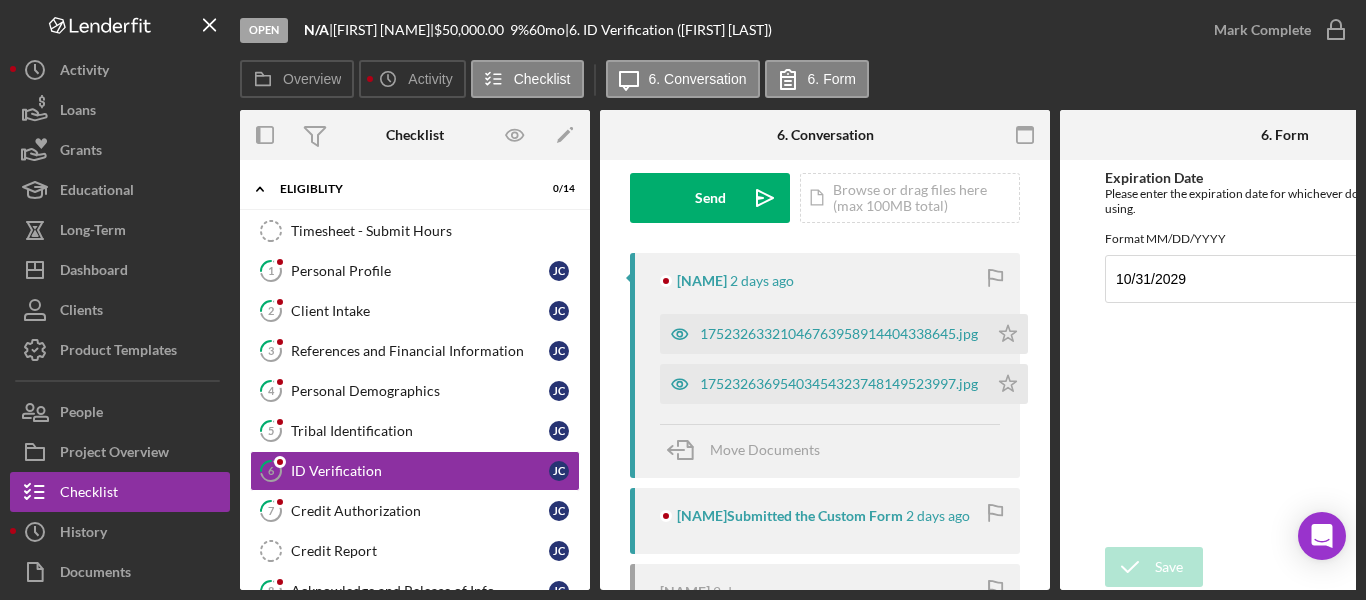 scroll, scrollTop: 300, scrollLeft: 0, axis: vertical 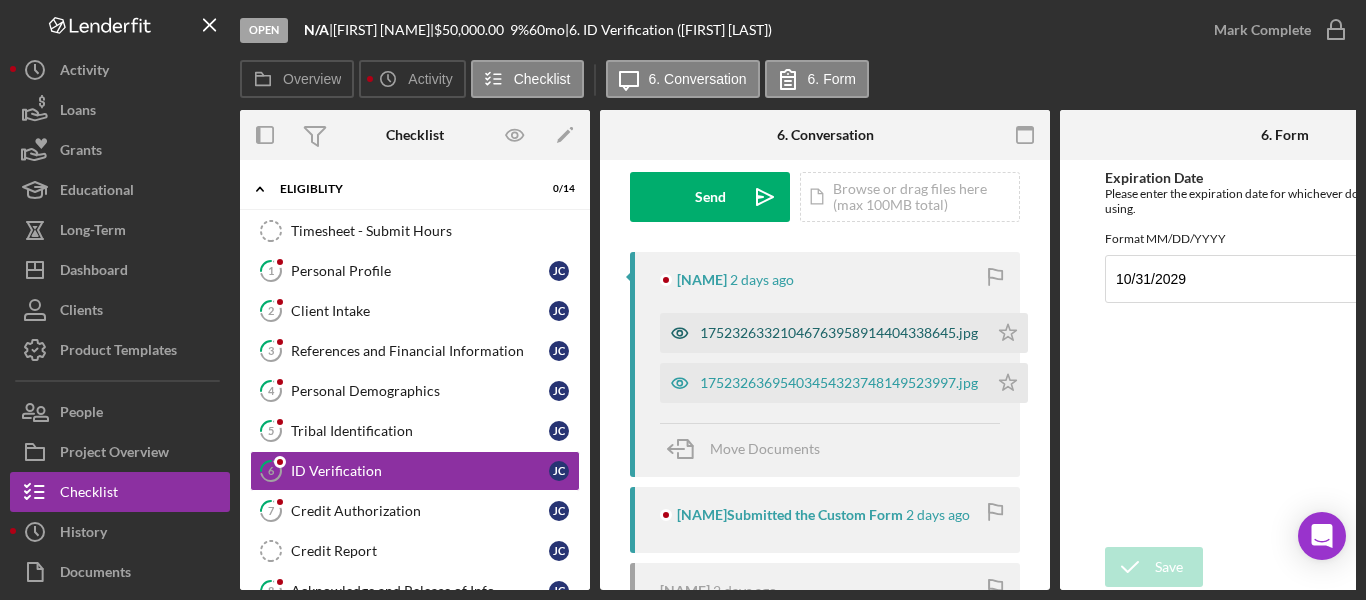 click on "17523263321046763958914404338645.jpg" at bounding box center (839, 333) 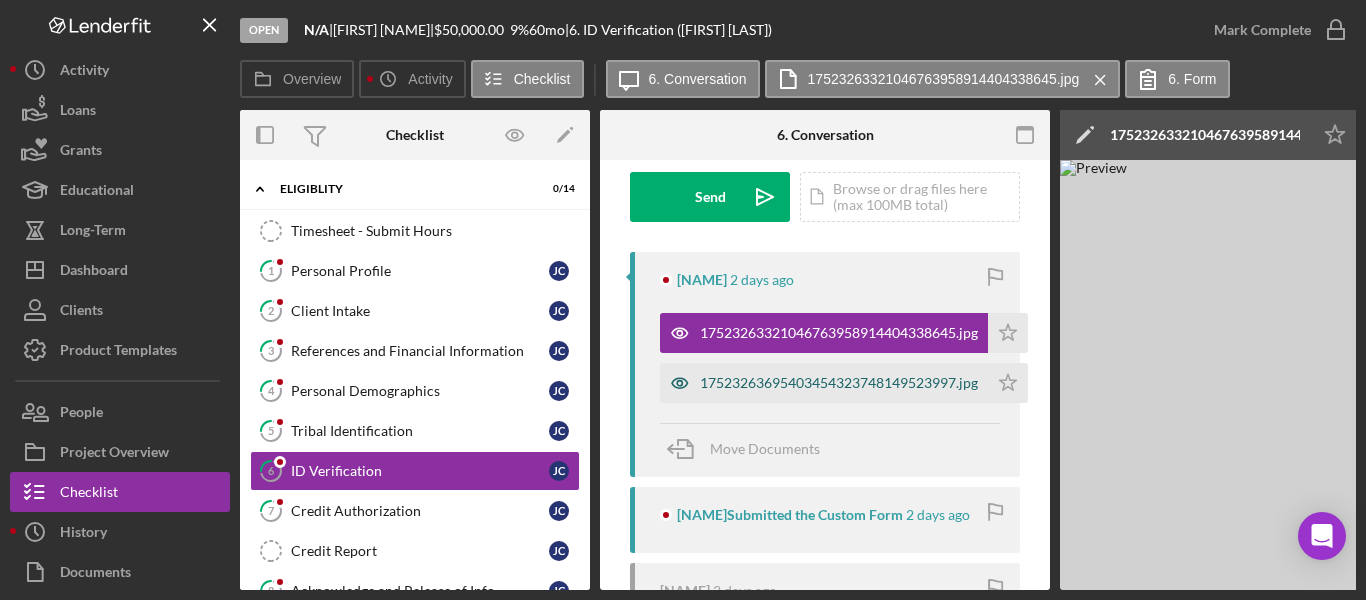 click on "17523263695403454323748149523997.jpg" at bounding box center [839, 383] 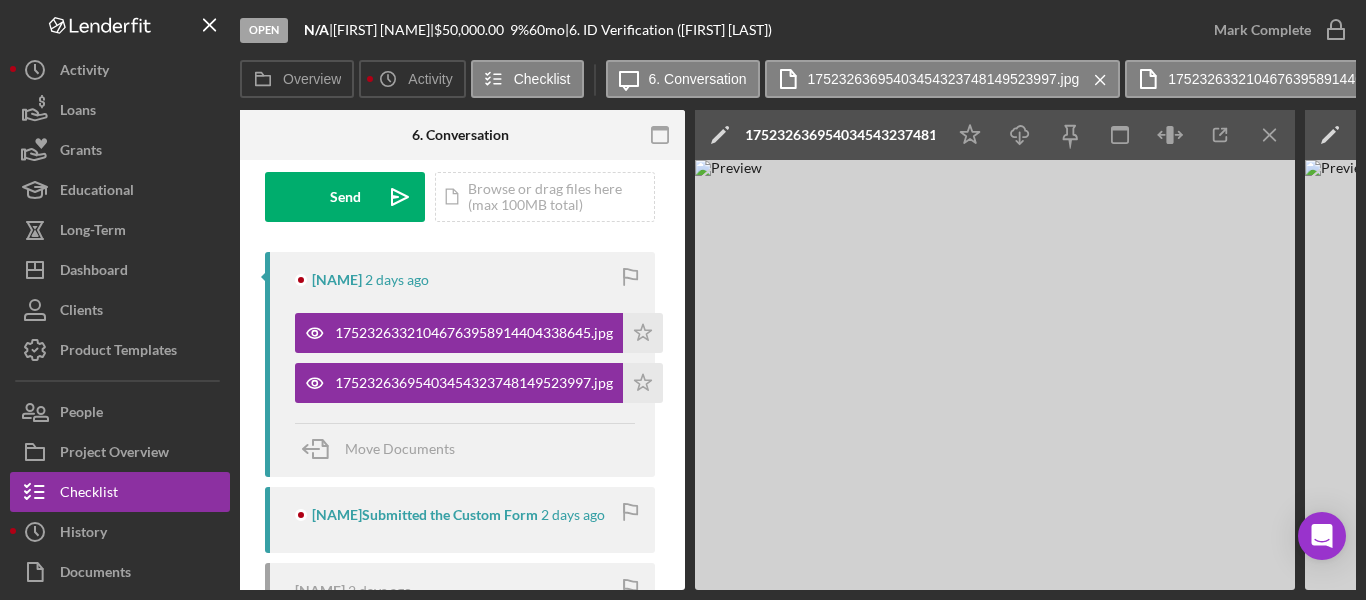 scroll, scrollTop: 0, scrollLeft: 0, axis: both 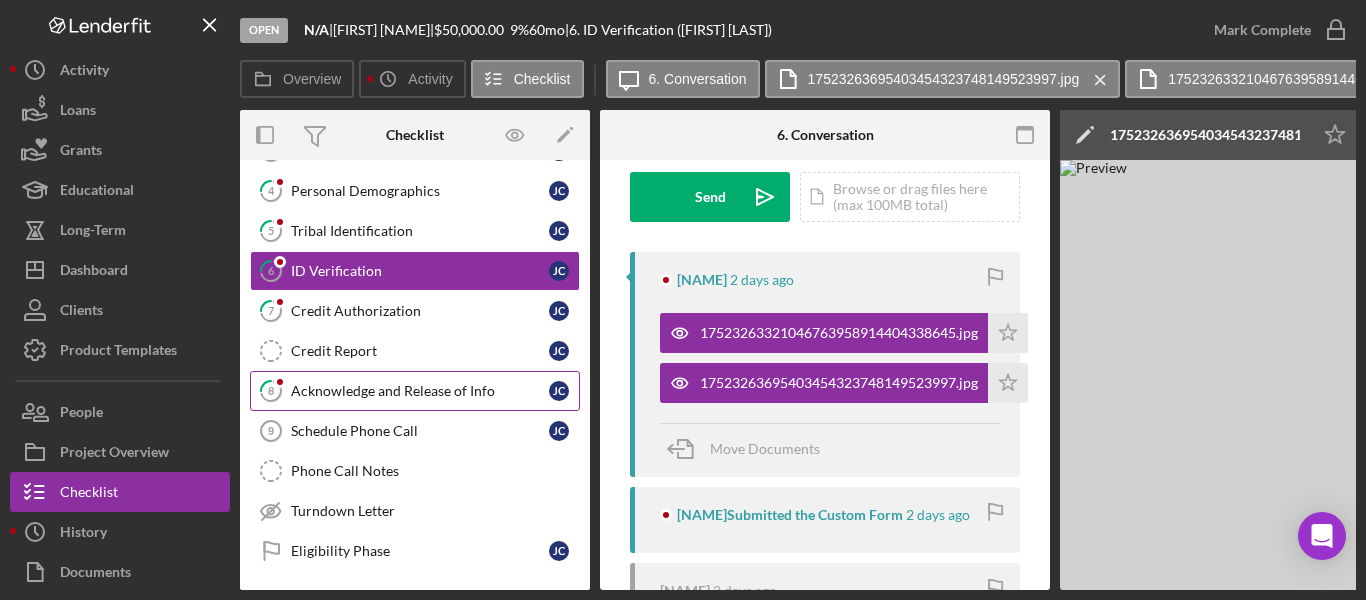 click on "Acknowledge and Release of Info" at bounding box center [420, 391] 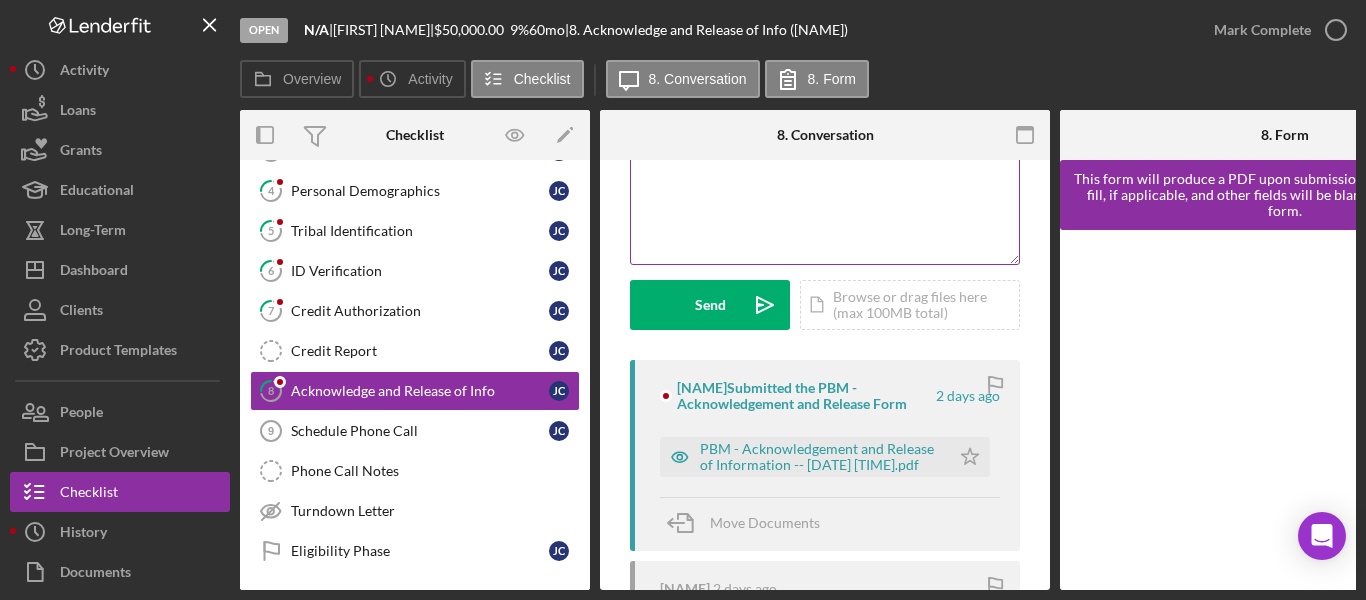 scroll, scrollTop: 200, scrollLeft: 0, axis: vertical 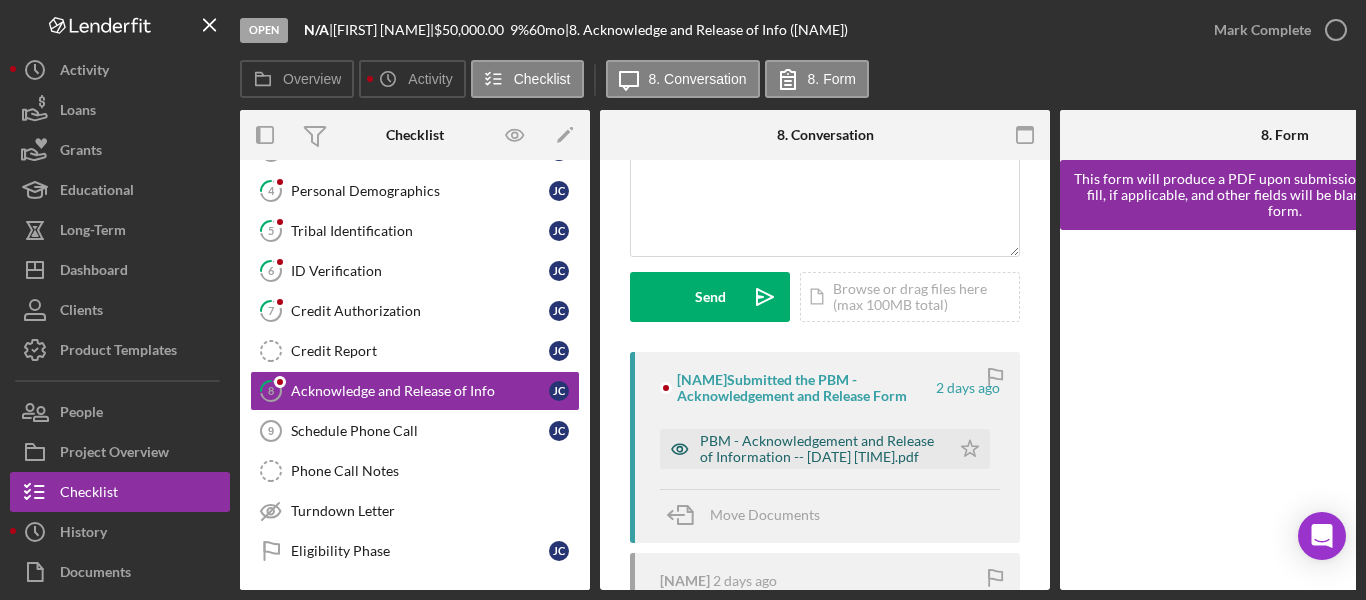 click on "PBM - Acknowledgement and Release of Information -- [DATE] [TIME].pdf" at bounding box center (820, 449) 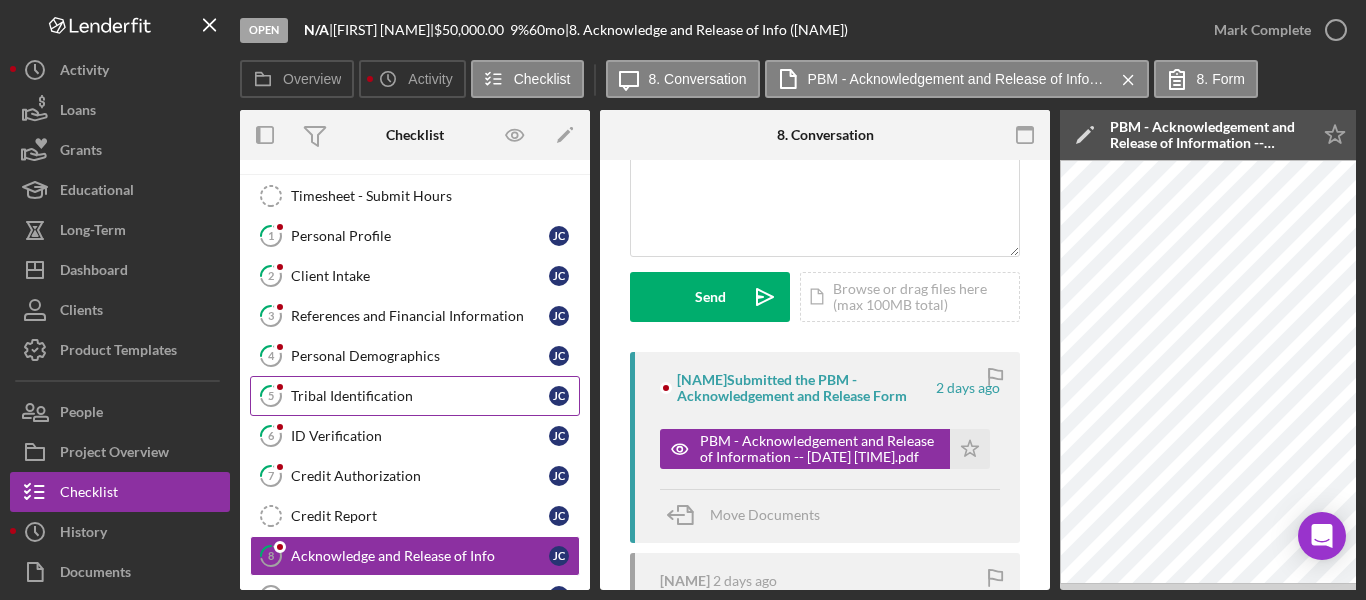 scroll, scrollTop: 0, scrollLeft: 0, axis: both 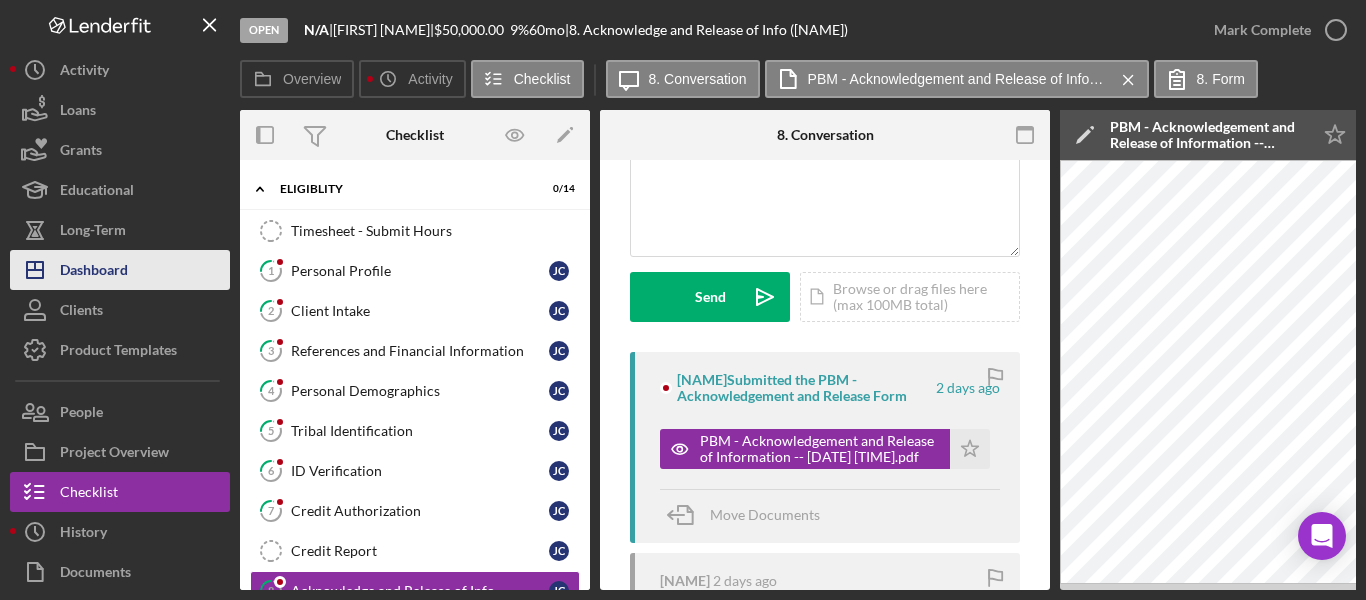 click on "Dashboard" at bounding box center [94, 272] 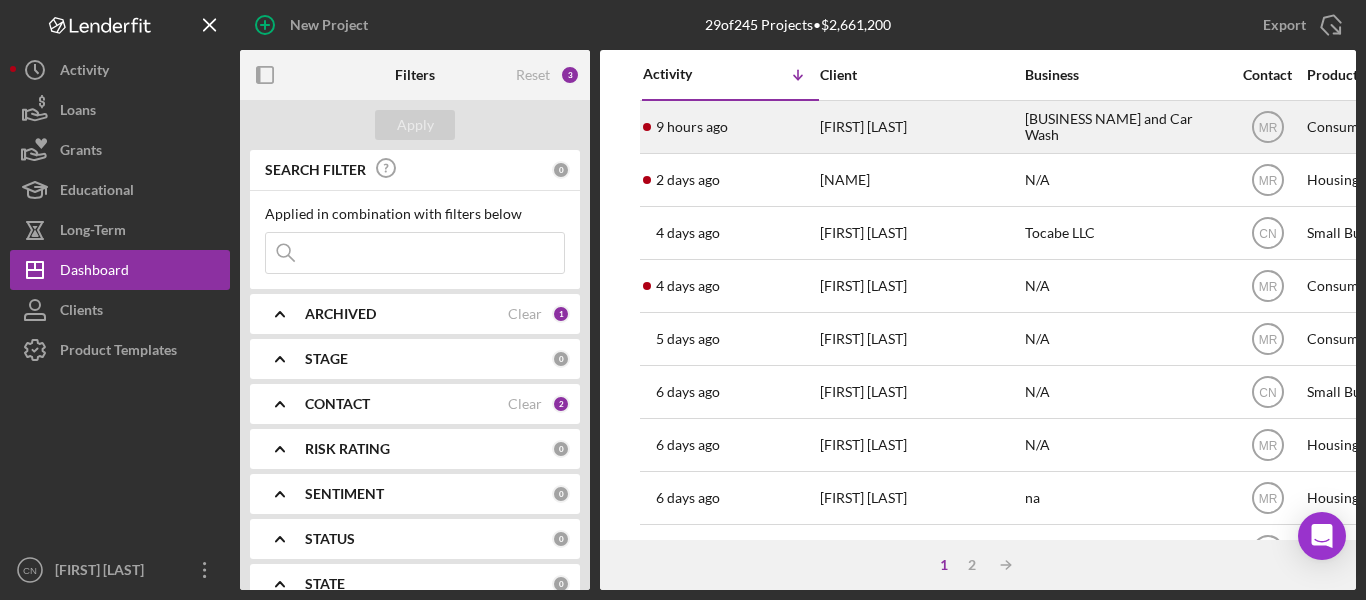click on "[FIRST] [LAST]" at bounding box center [920, 127] 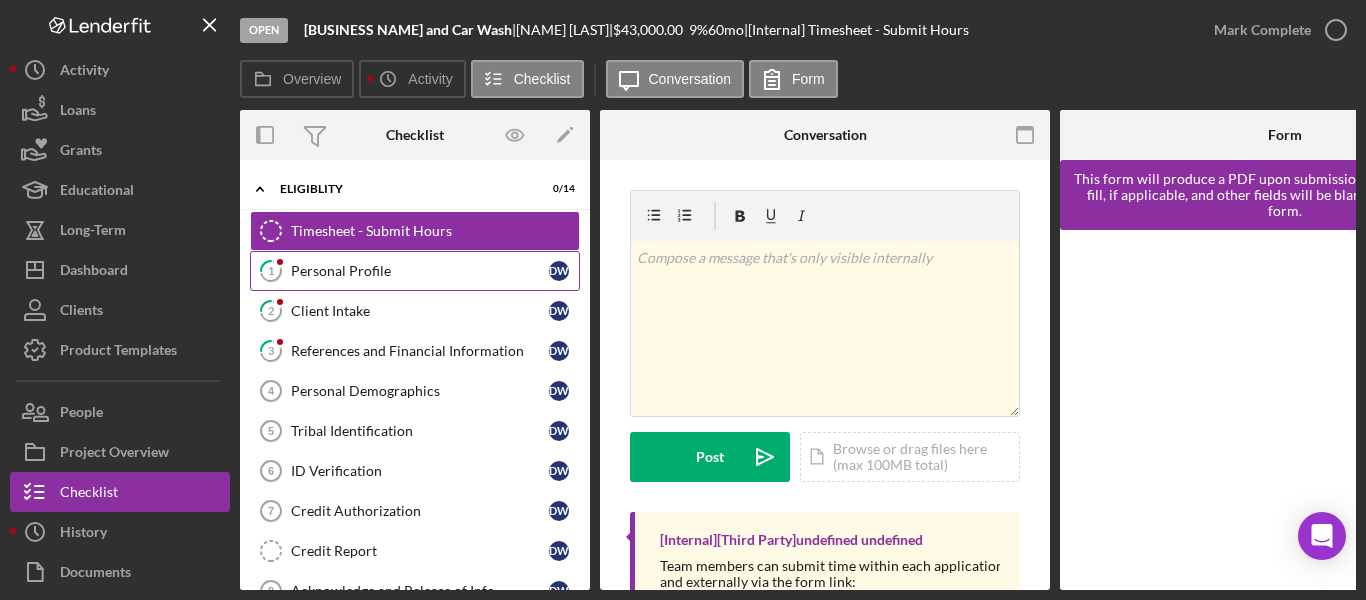 click on "Personal Profile" at bounding box center [420, 271] 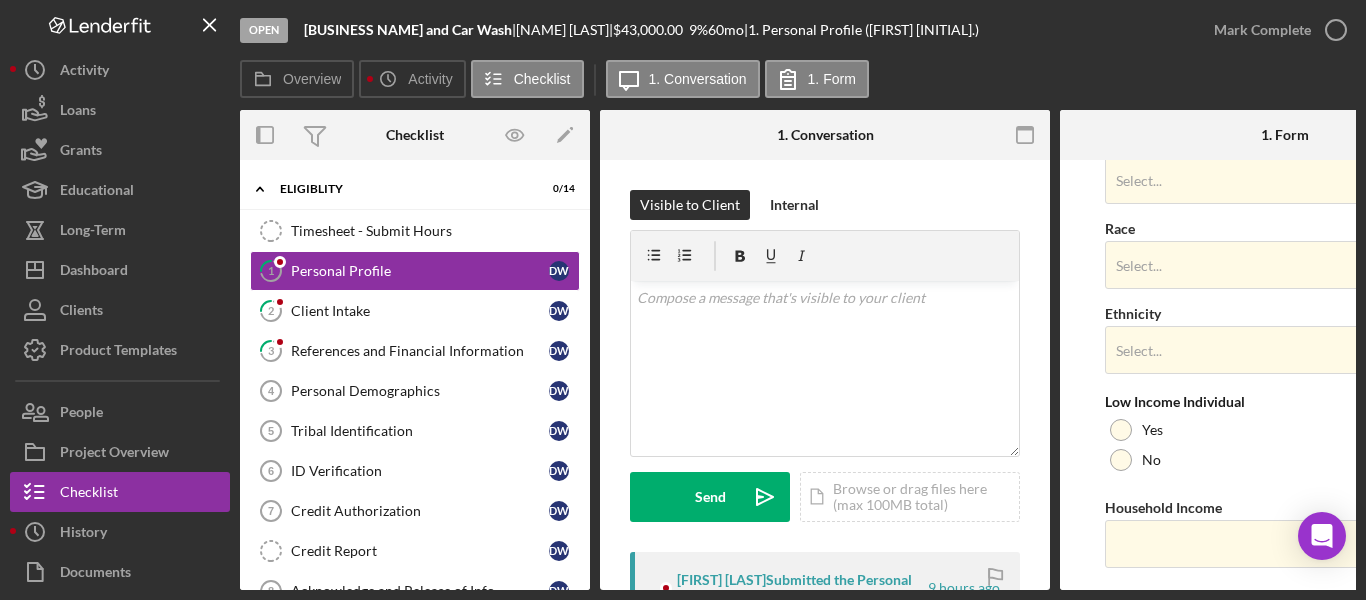 scroll, scrollTop: 900, scrollLeft: 0, axis: vertical 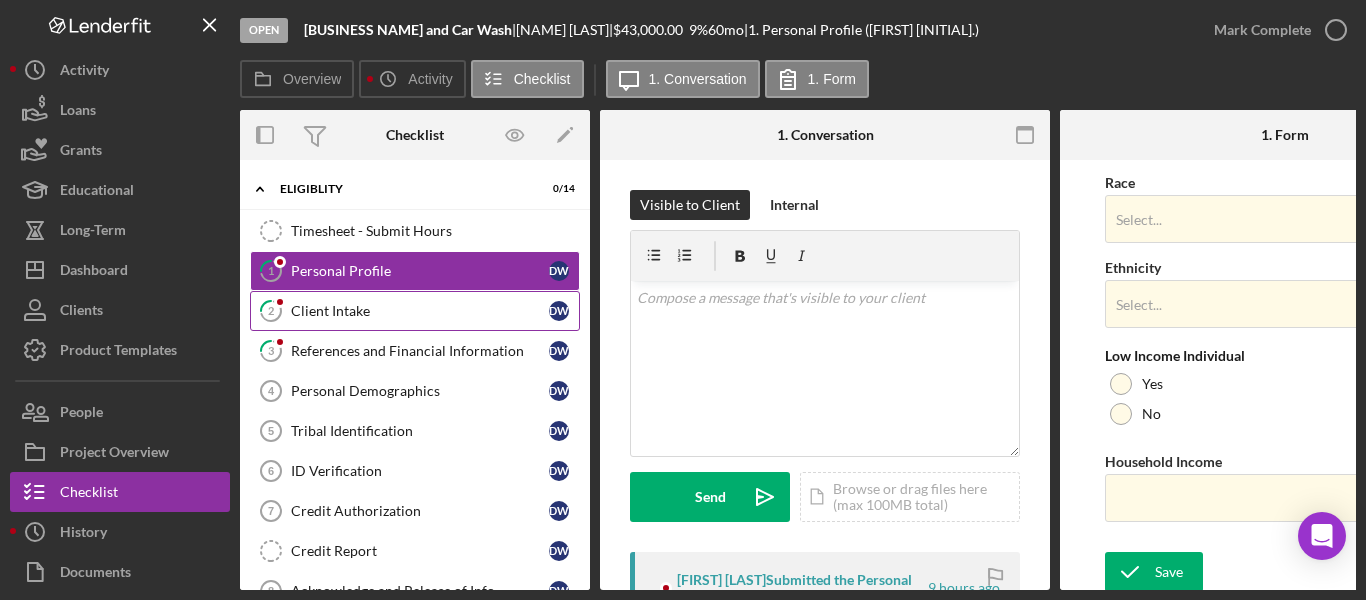 click on "Client Intake" at bounding box center (420, 311) 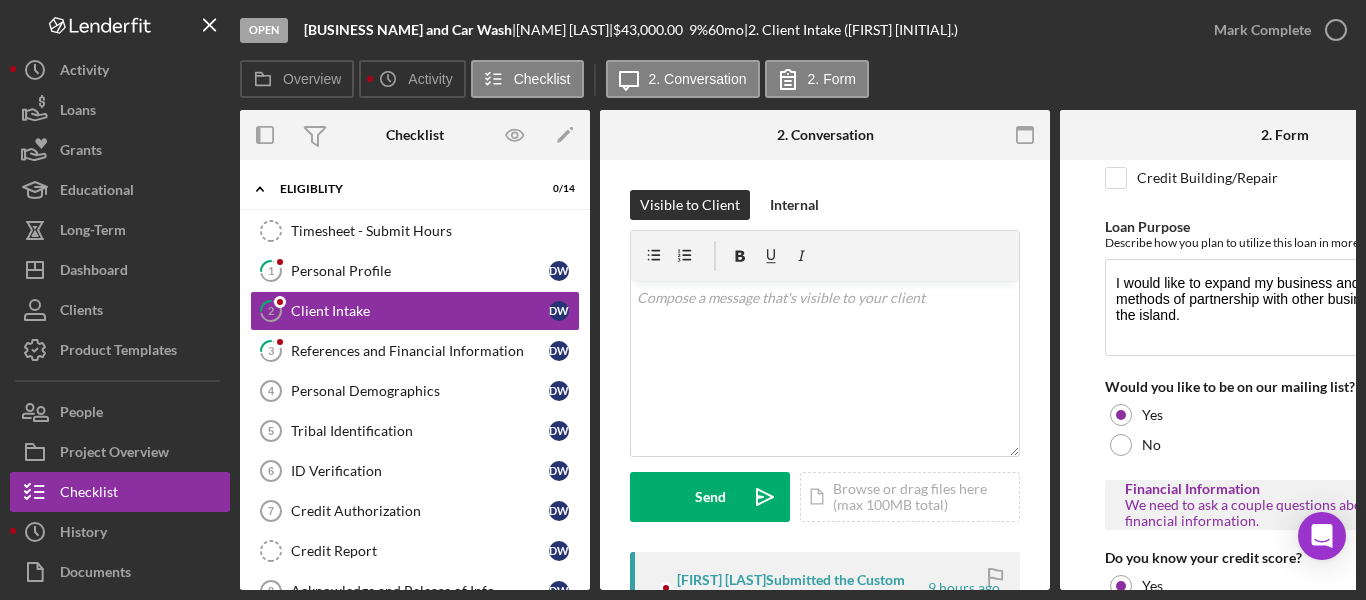 scroll, scrollTop: 600, scrollLeft: 0, axis: vertical 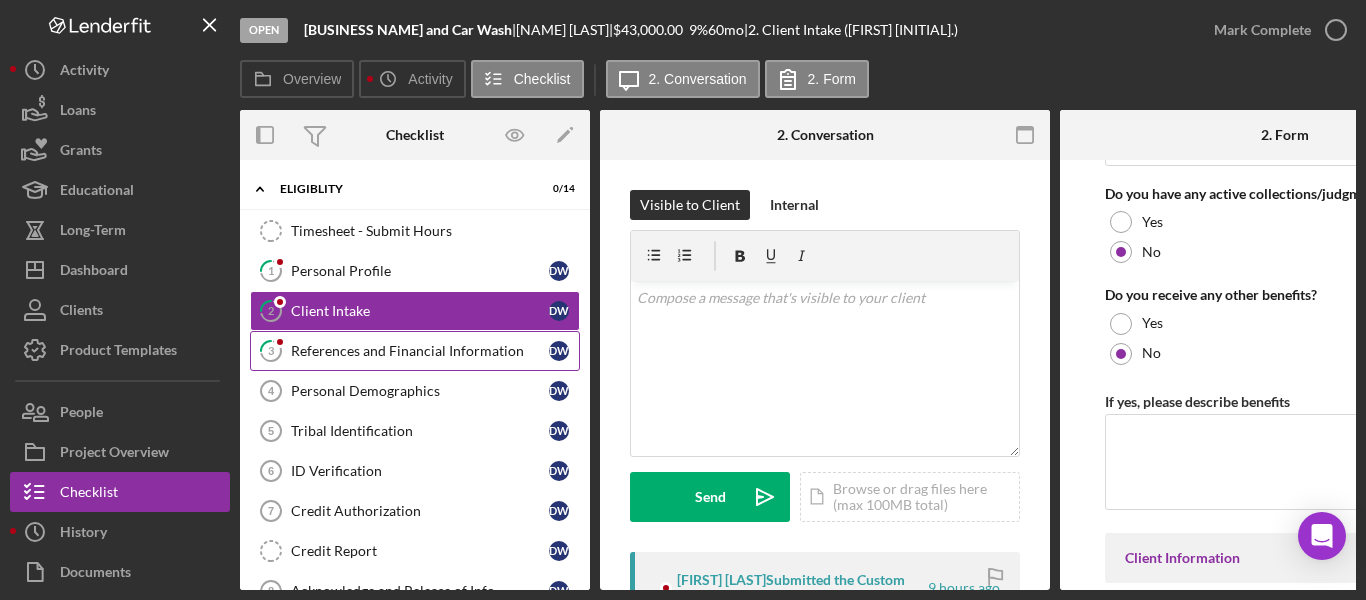 click on "References and Financial Information" at bounding box center [420, 351] 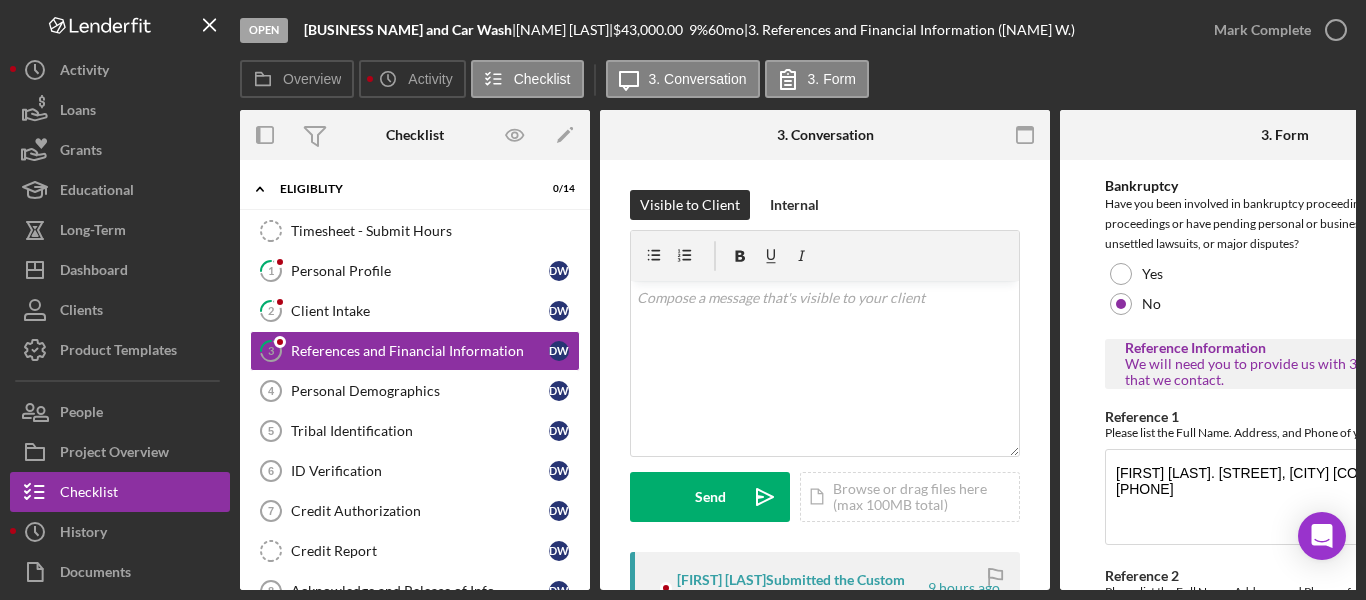 scroll, scrollTop: 700, scrollLeft: 0, axis: vertical 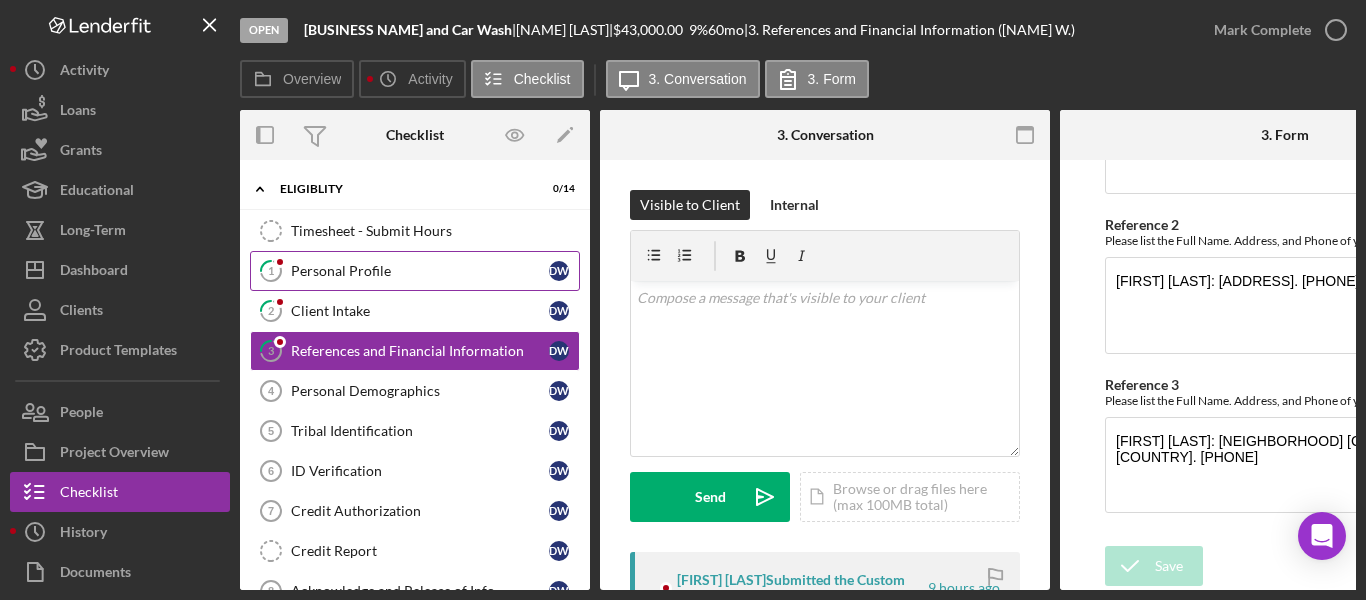 click on "Personal Profile" at bounding box center (420, 271) 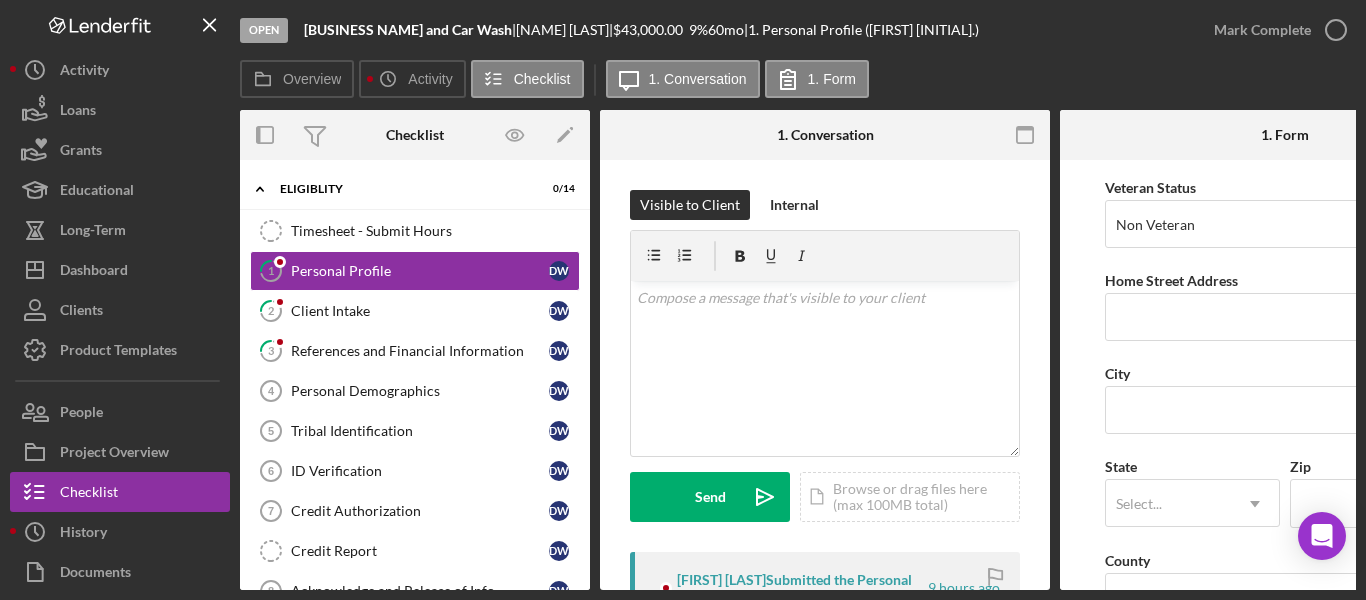 scroll, scrollTop: 300, scrollLeft: 0, axis: vertical 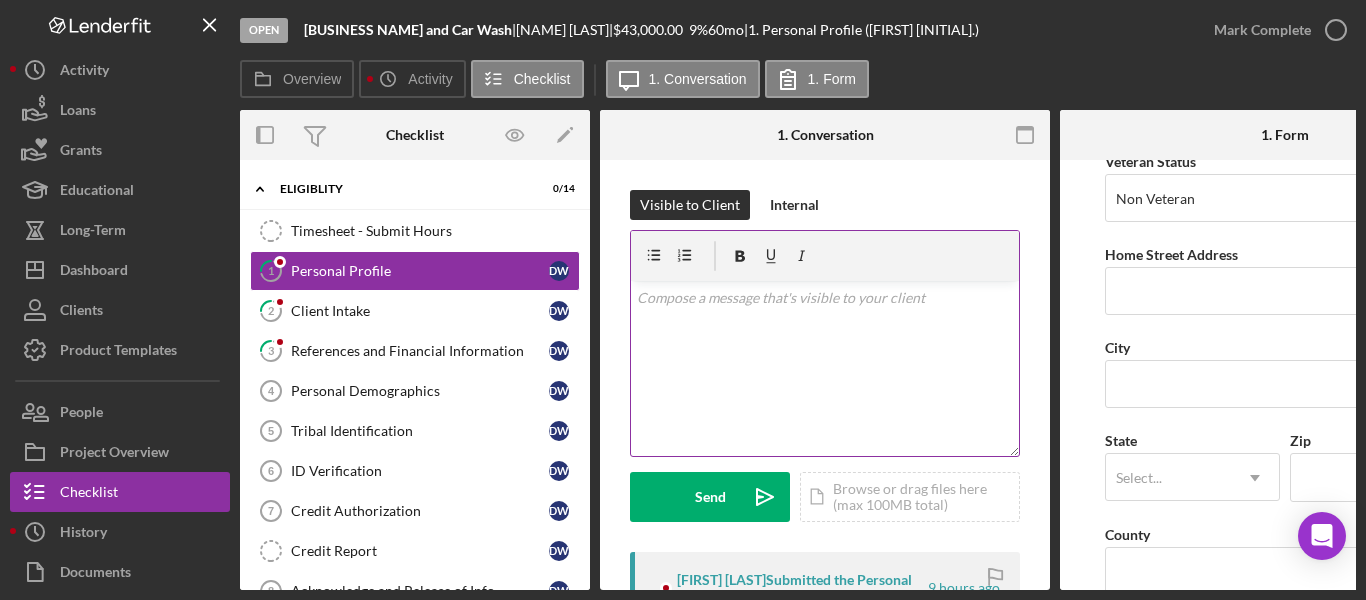 click on "v Color teal Color pink Remove color Add row above Add row below Add column before Add column after Merge cells Split cells Remove column Remove row Remove table" at bounding box center (825, 368) 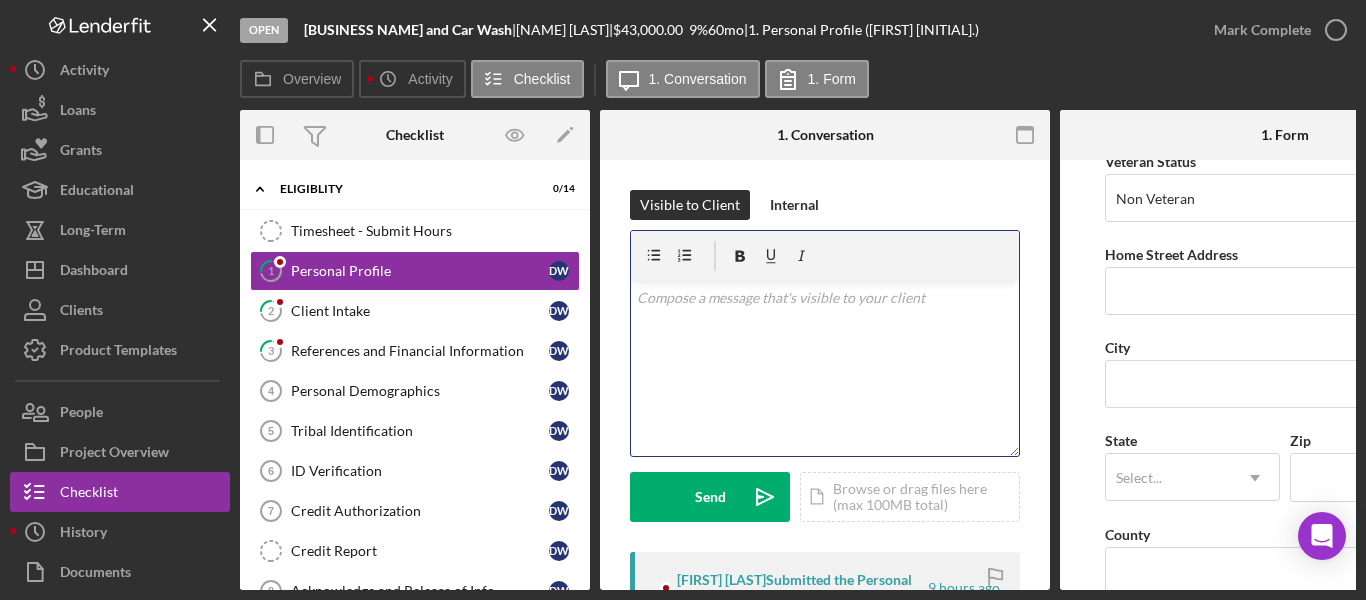 type 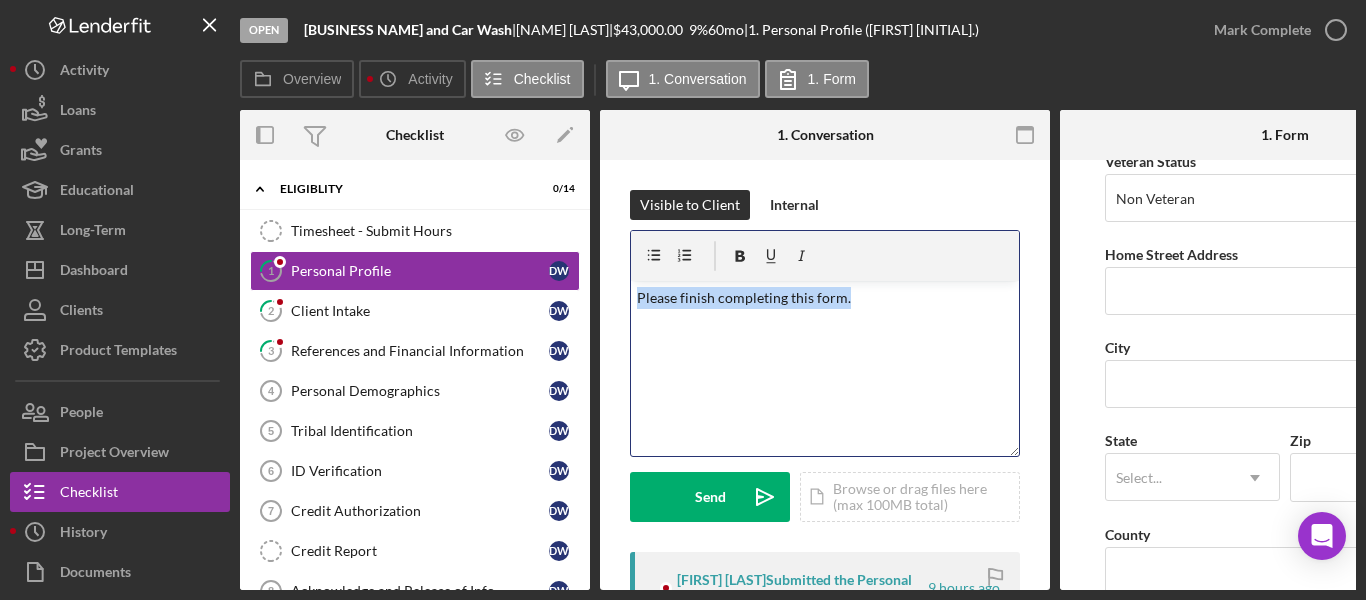 copy on "Please finish completing this form." 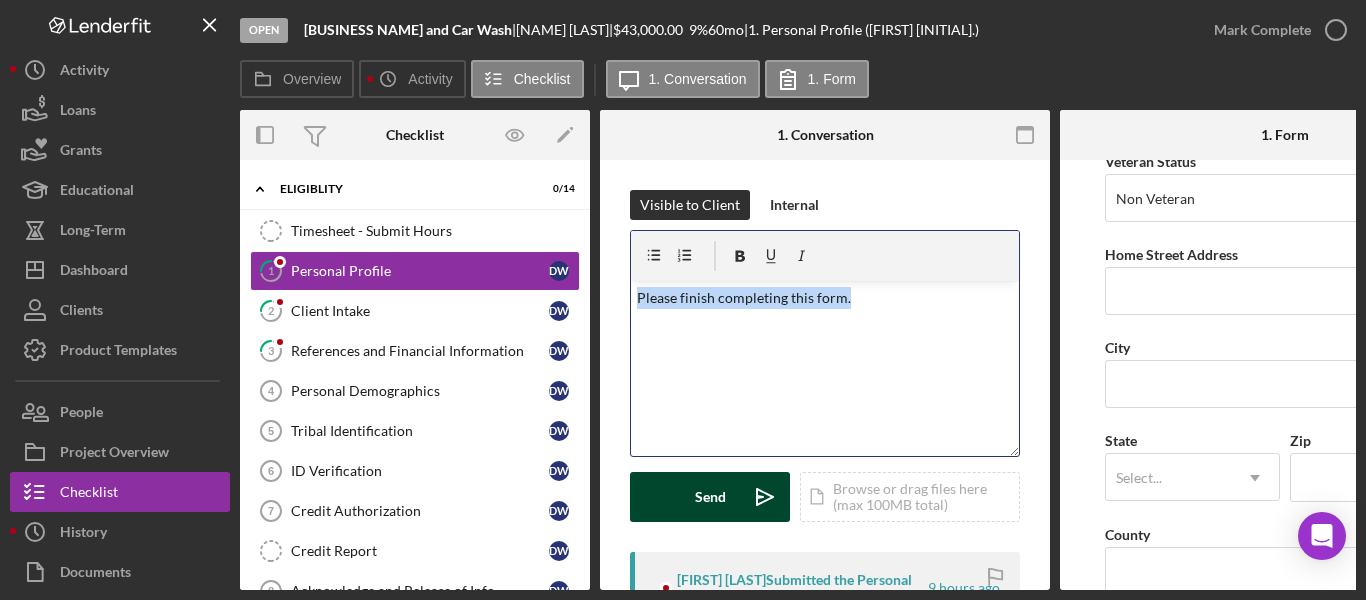 click on "Send" at bounding box center [710, 497] 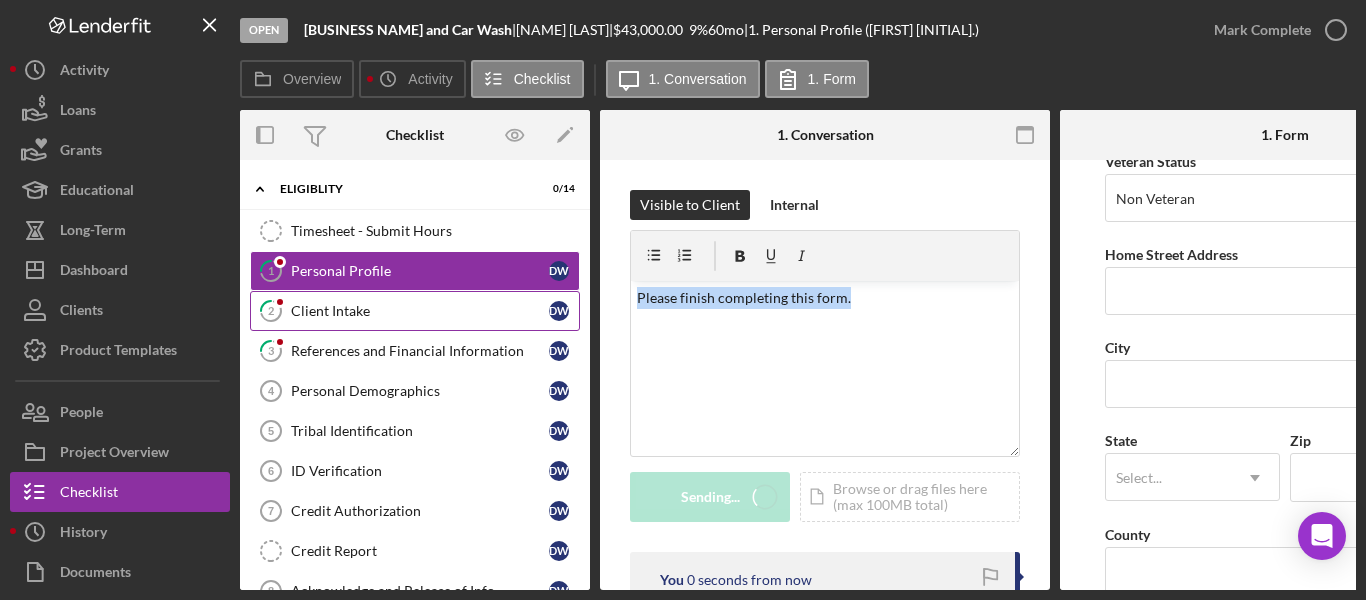 click on "2 Client Intake D W" at bounding box center (415, 311) 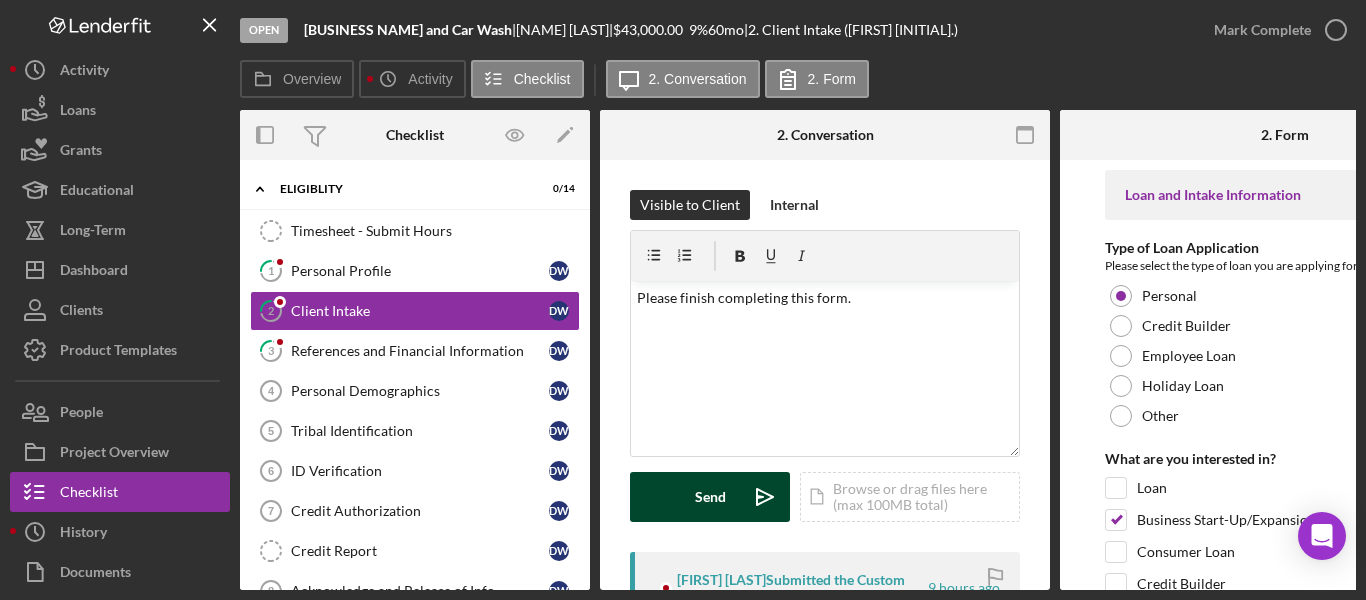 click on "Send Icon/icon-invite-send" at bounding box center (710, 497) 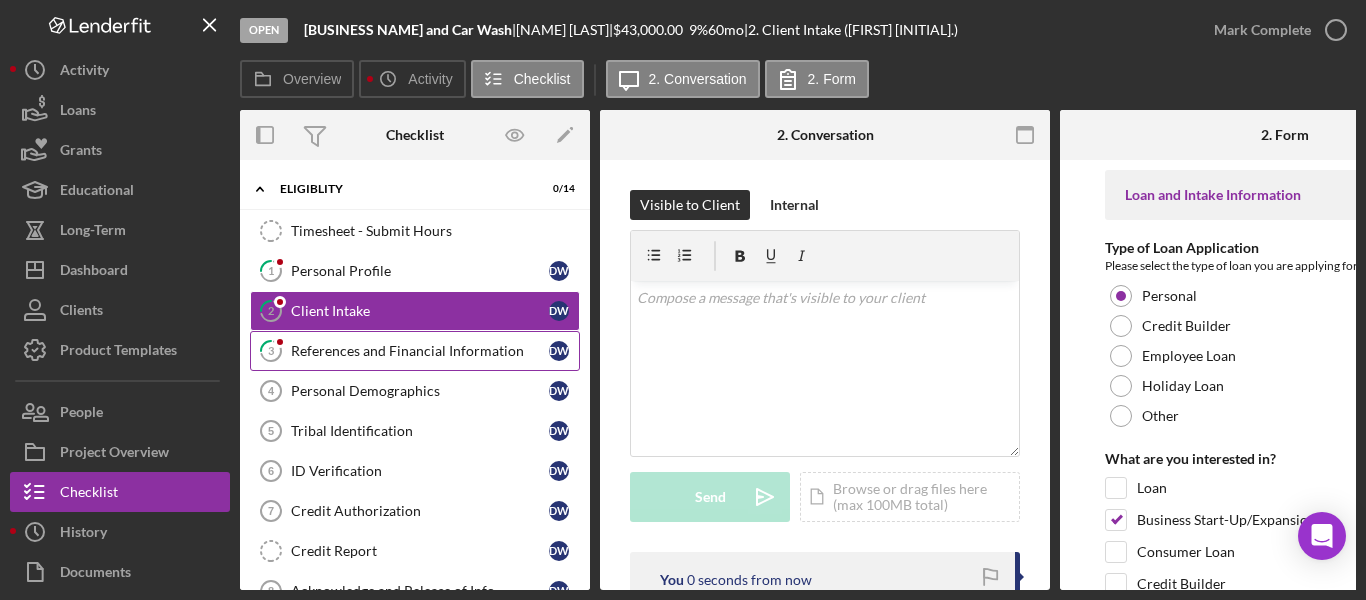 click on "References and Financial Information" at bounding box center (420, 351) 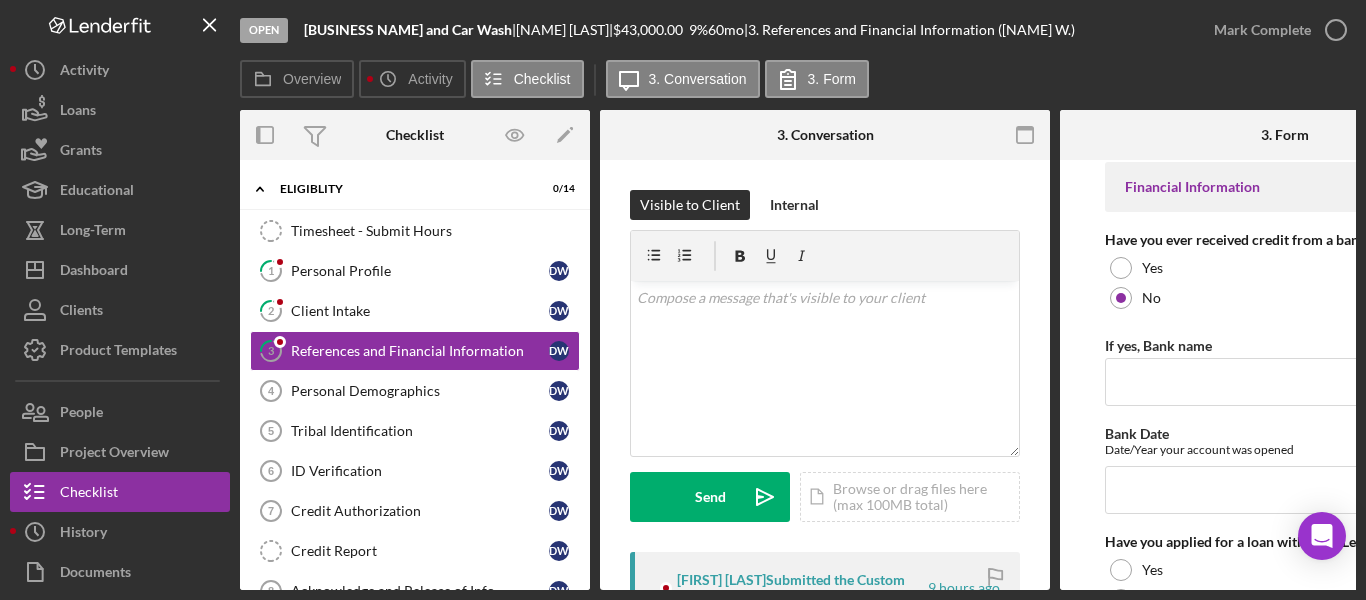 scroll, scrollTop: 0, scrollLeft: 0, axis: both 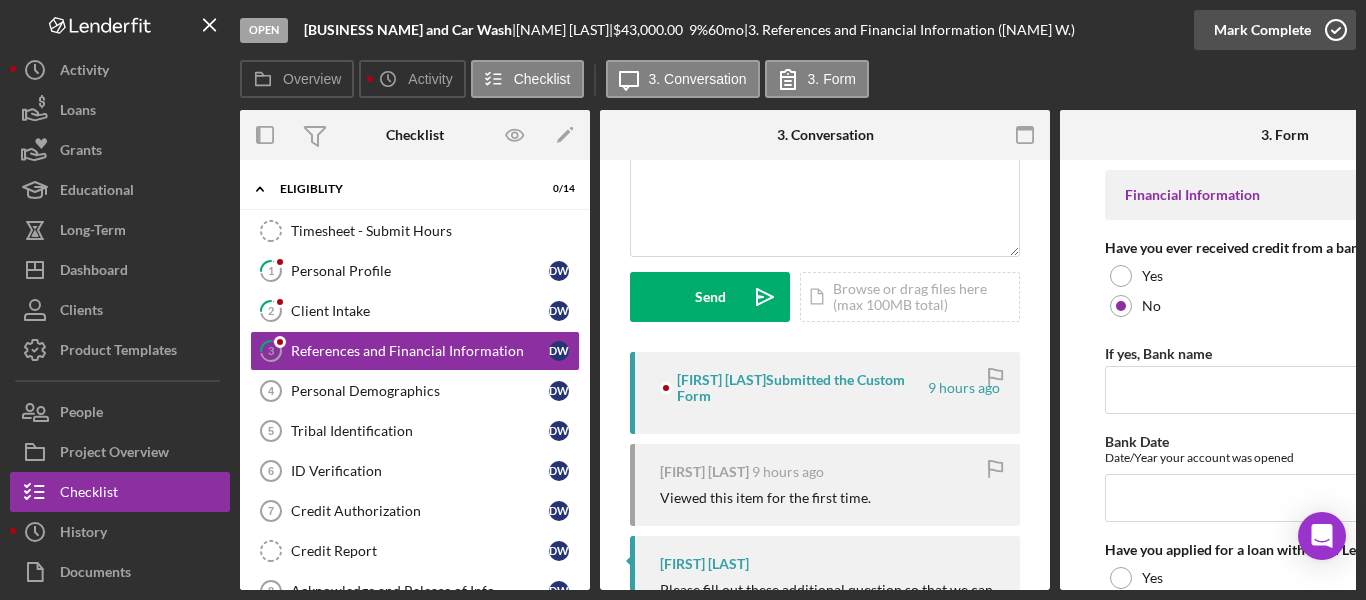 click 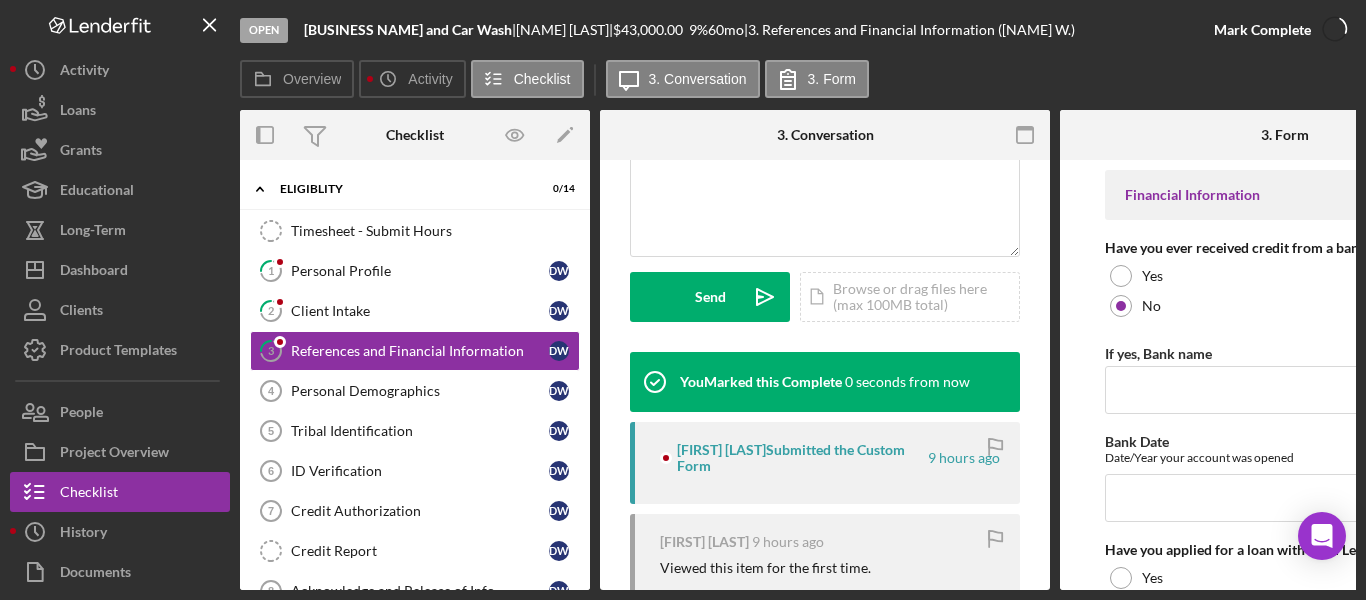 scroll, scrollTop: 497, scrollLeft: 0, axis: vertical 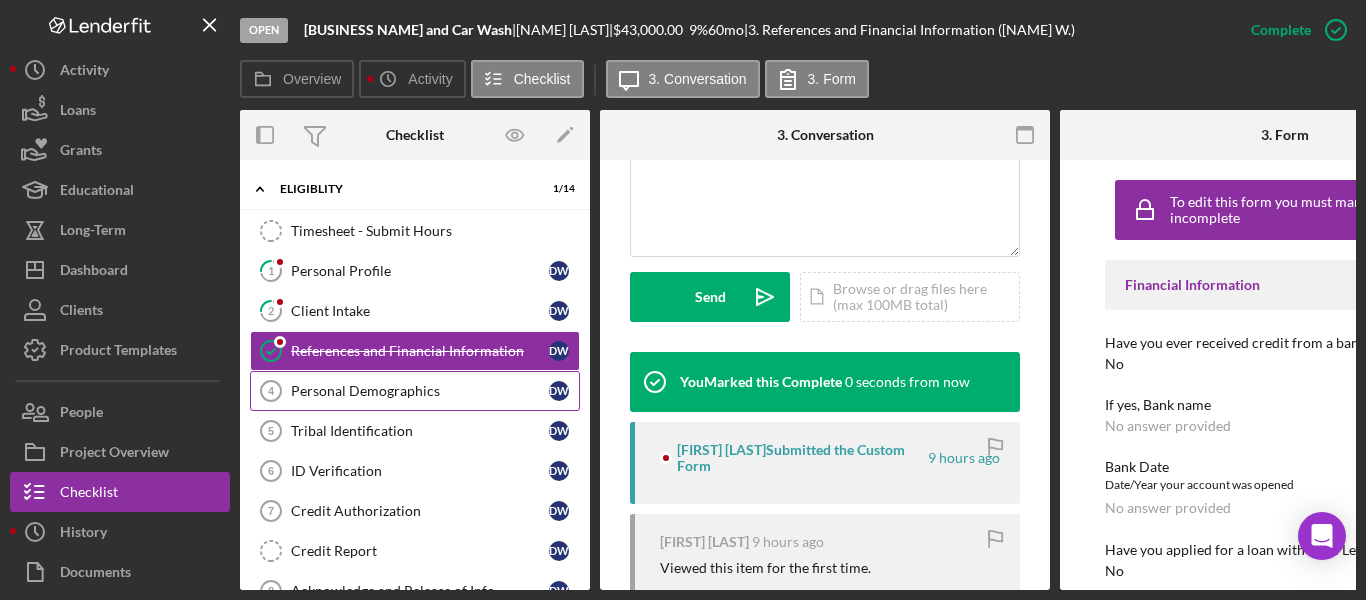 click on "Personal Demographics" at bounding box center [420, 391] 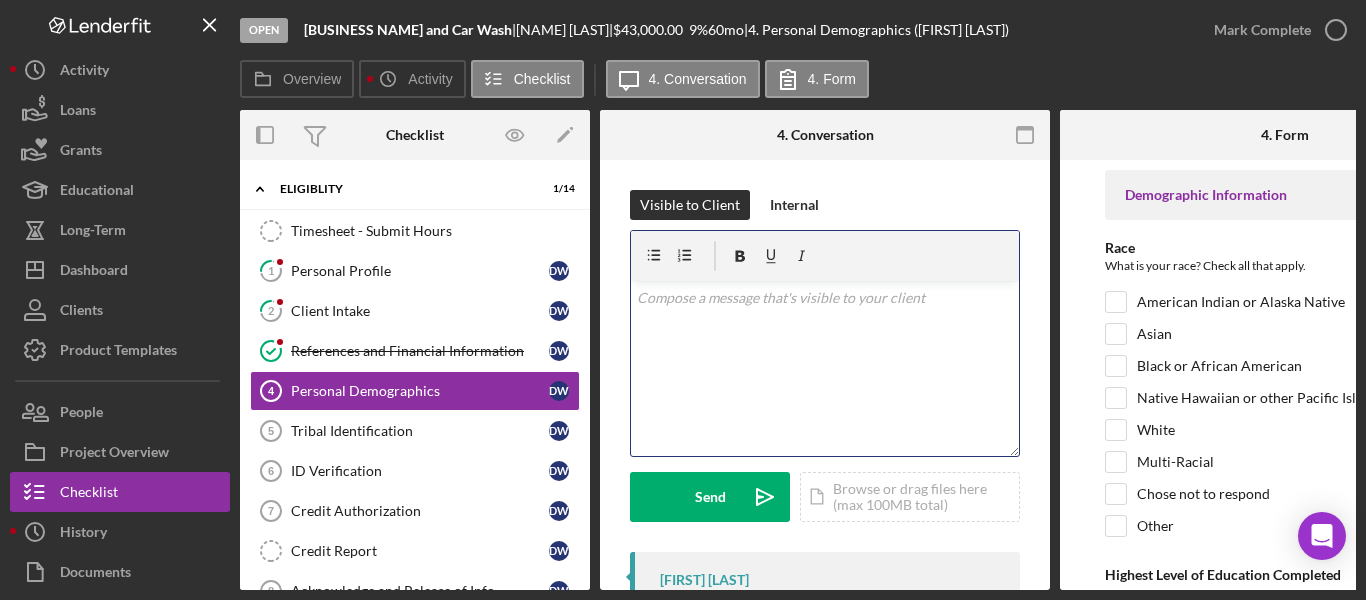 click at bounding box center (825, 298) 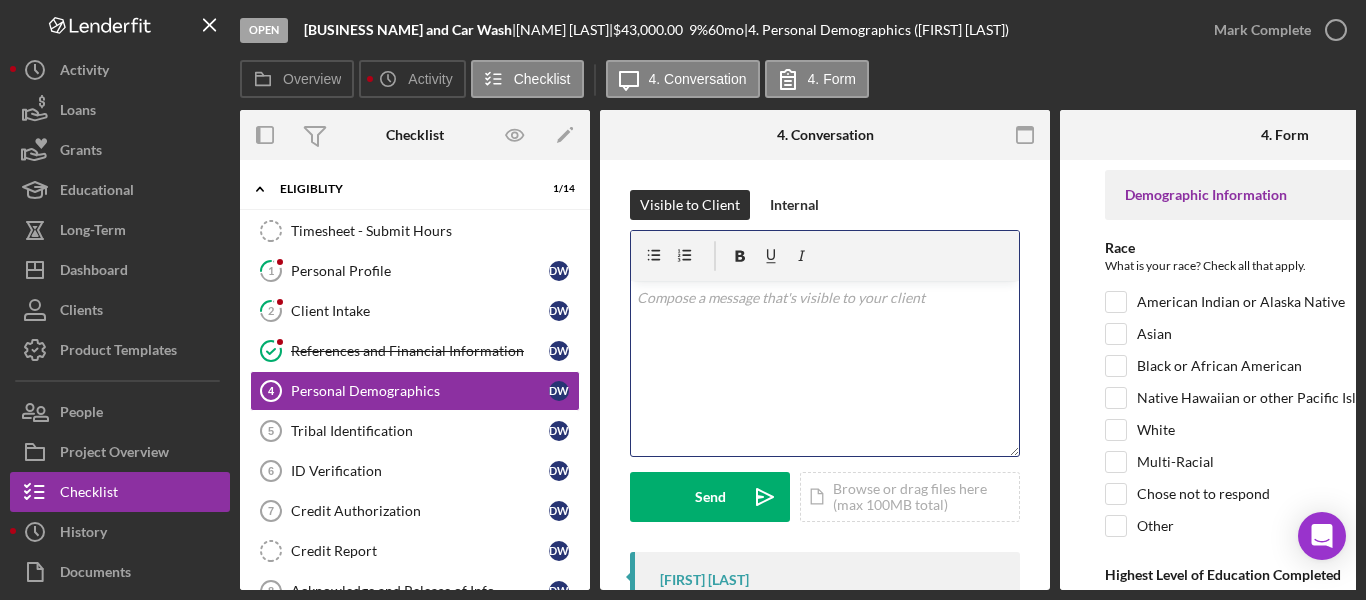 type 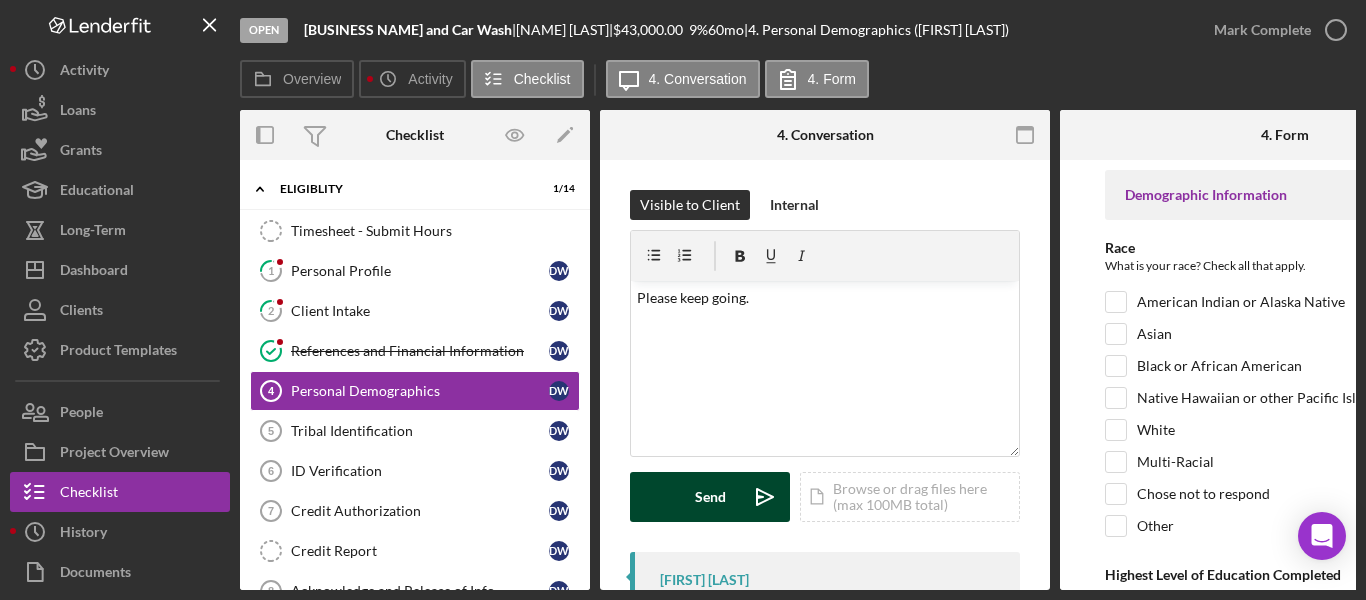 click on "Send Icon/icon-invite-send" at bounding box center [710, 497] 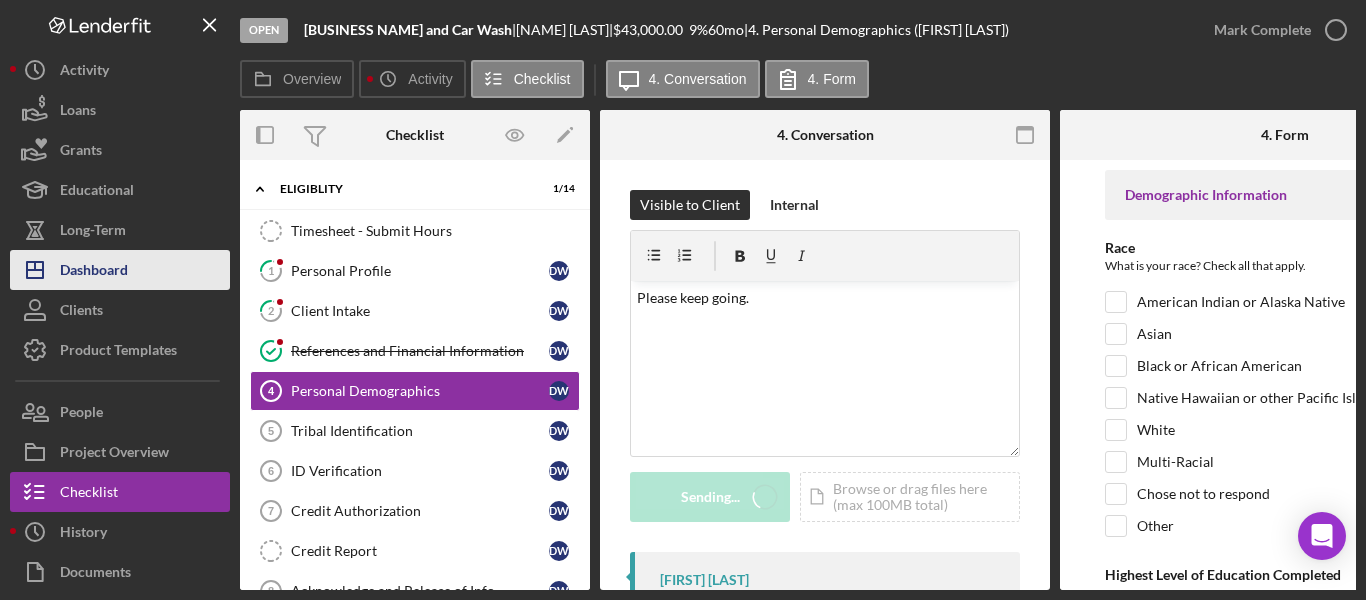 click on "Dashboard" at bounding box center (94, 272) 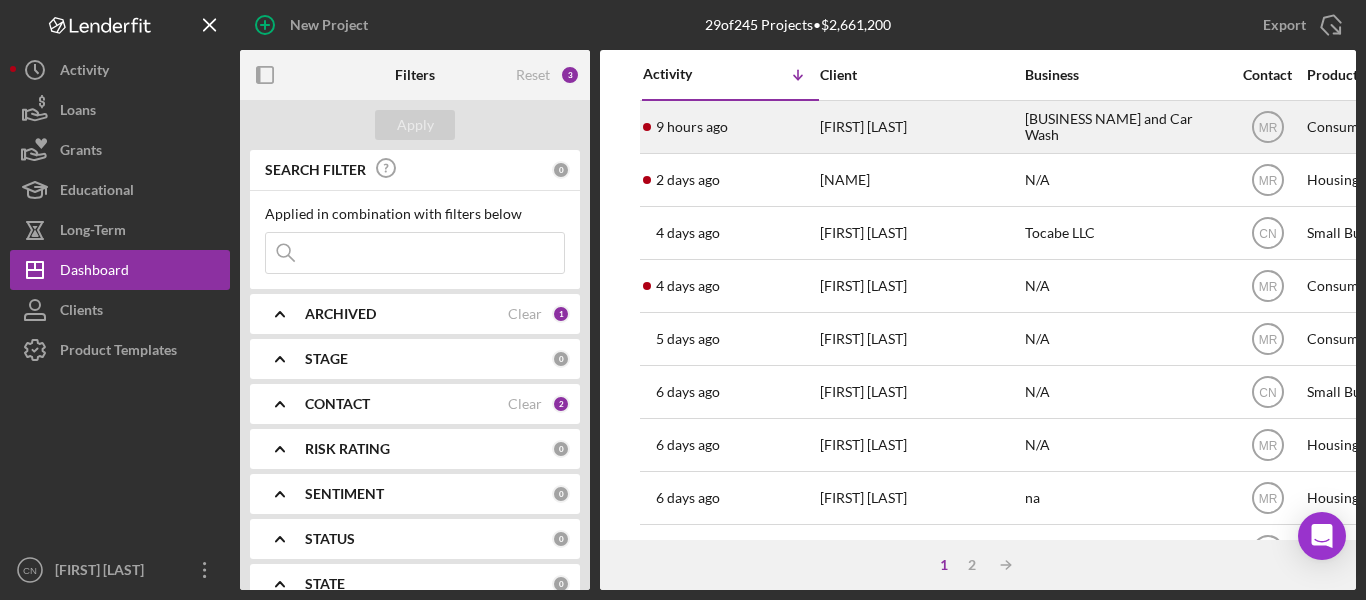 click on "[FIRST] [LAST]" at bounding box center (920, 127) 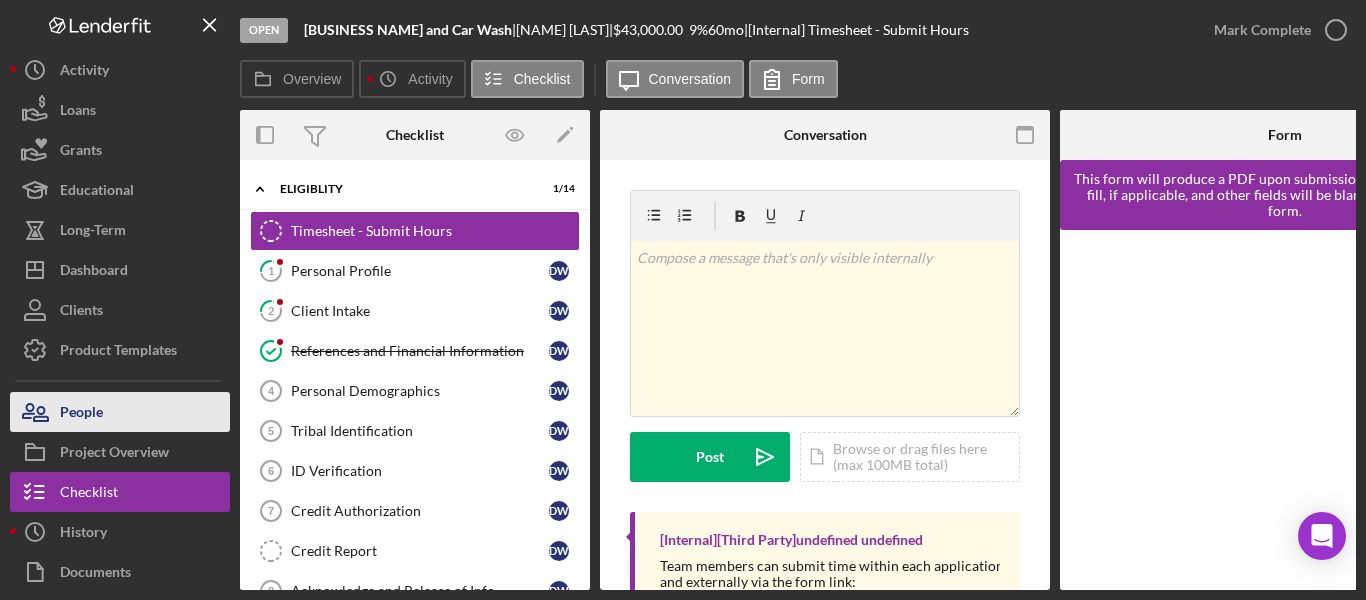 click on "People" at bounding box center [81, 414] 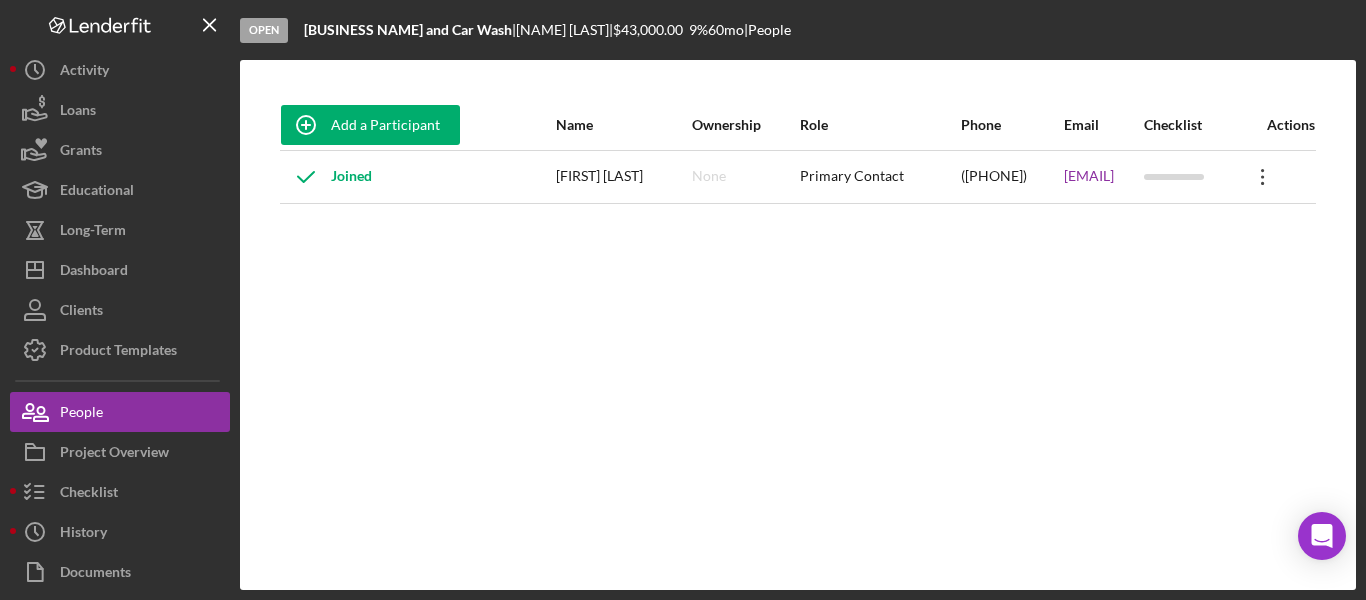 click on "Icon/Overflow" 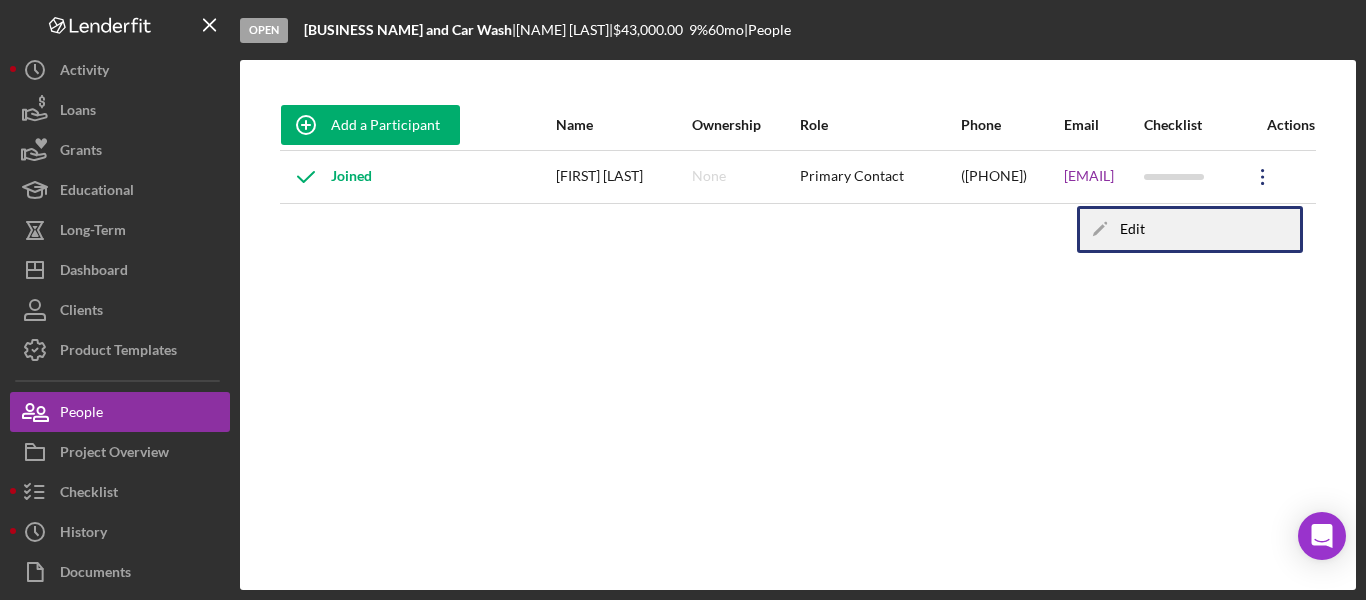 click on "Icon/Edit" 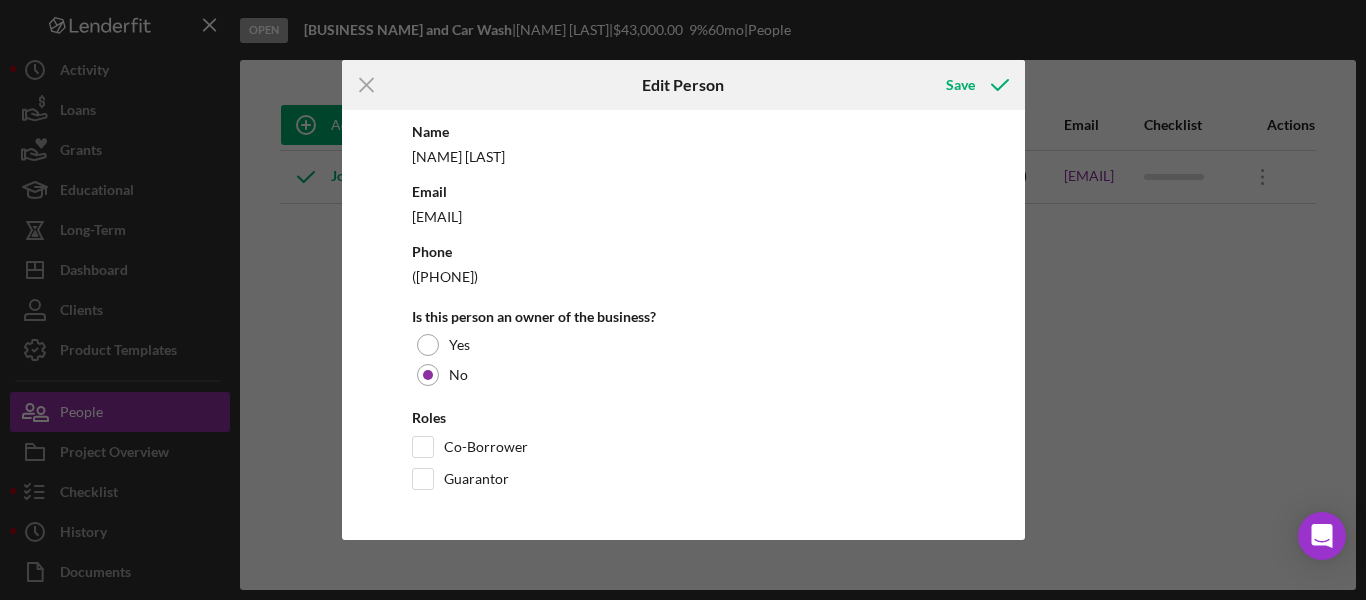 scroll, scrollTop: 0, scrollLeft: 0, axis: both 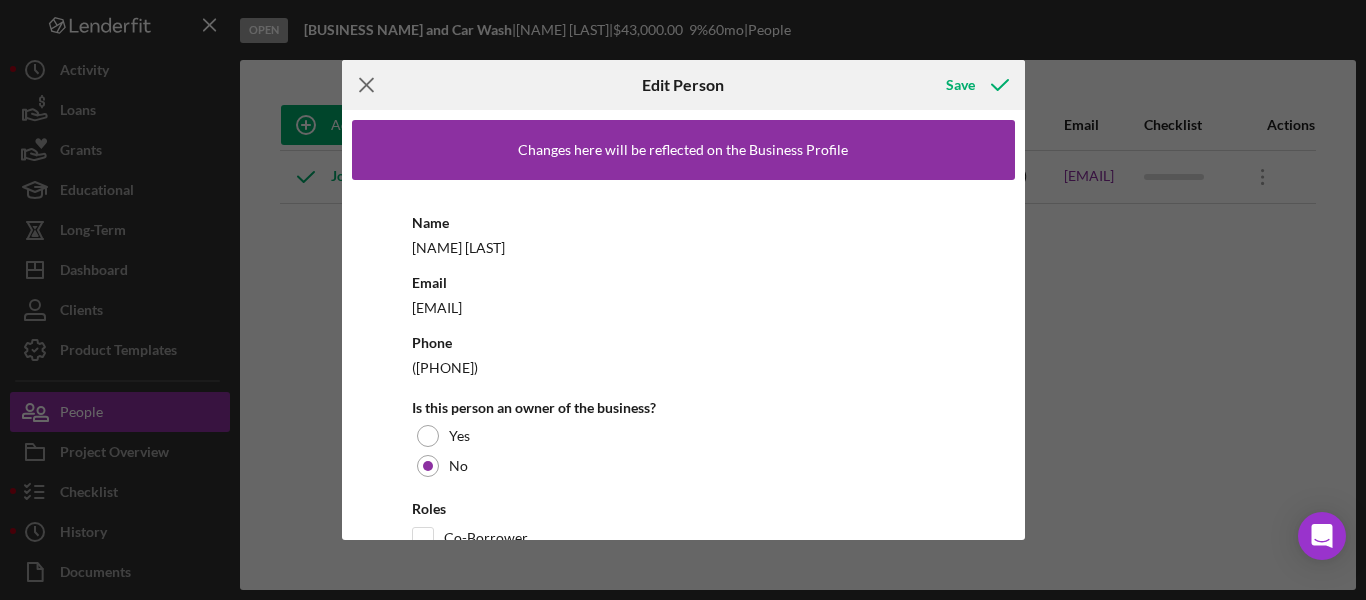 click 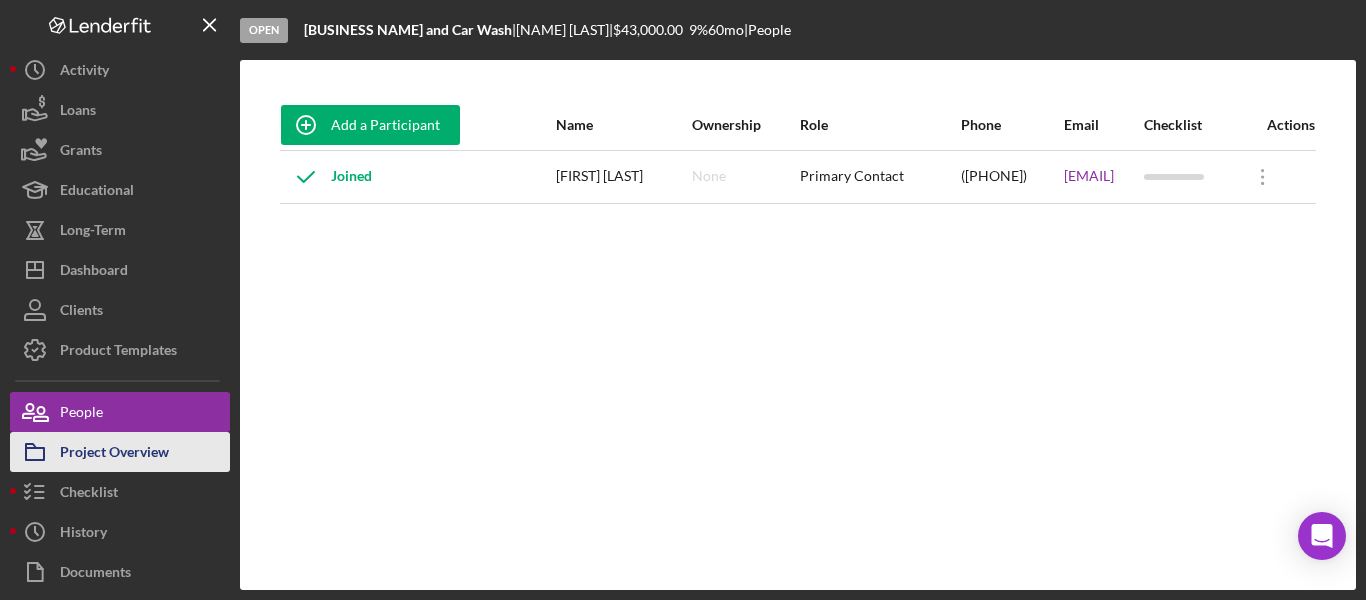 click on "Project Overview" at bounding box center [114, 454] 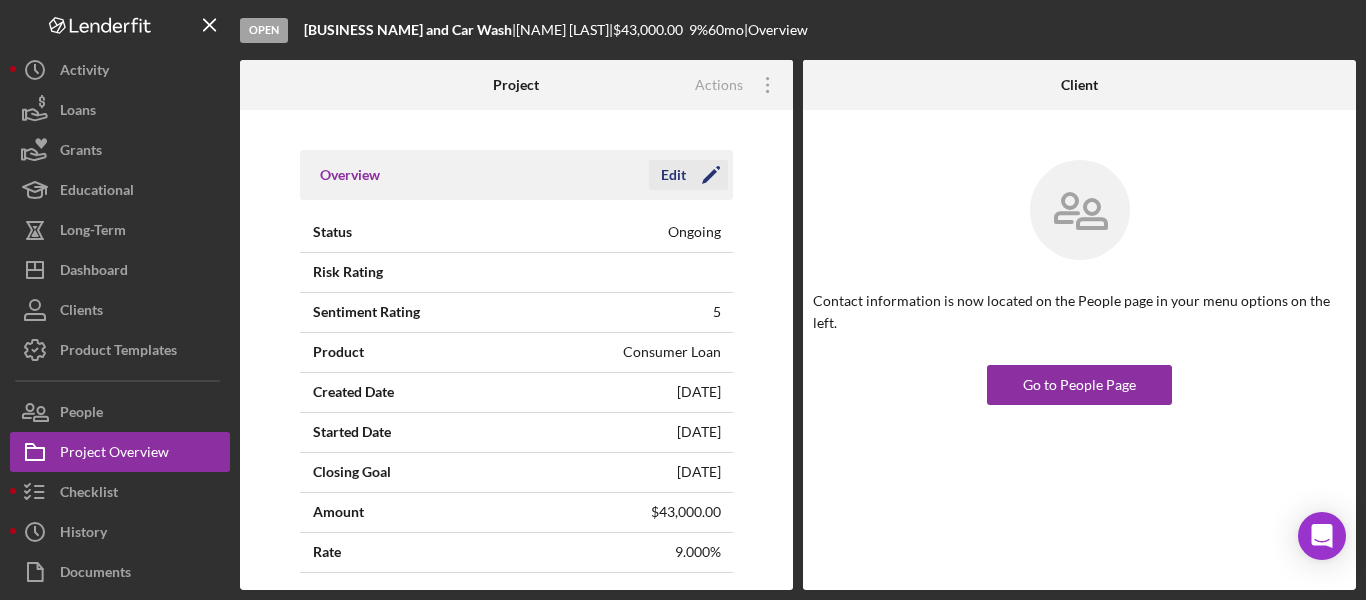 click on "Icon/Edit" 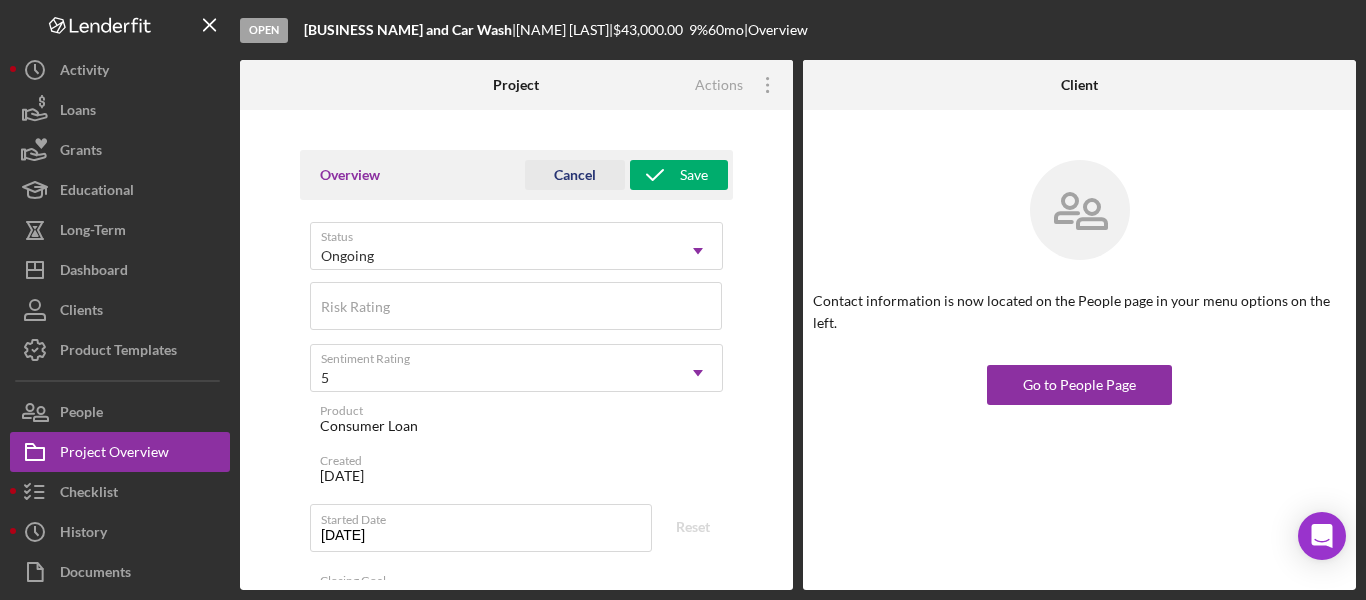 click on "Product Consumer Loan" at bounding box center (521, 419) 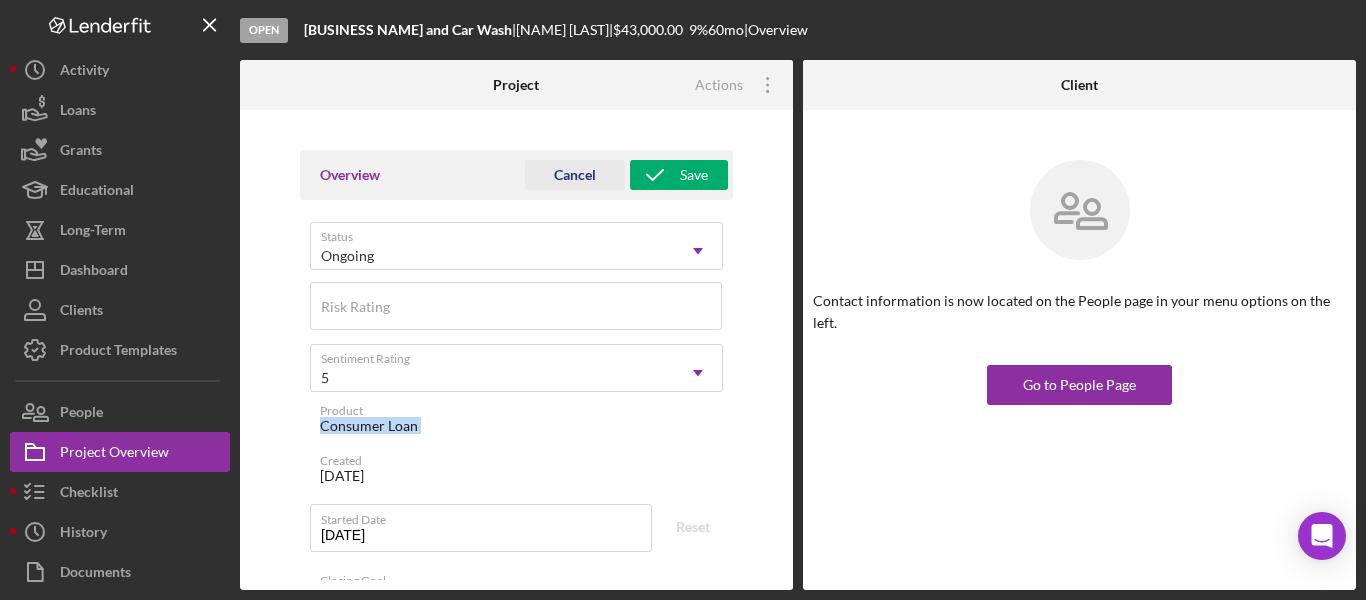 click on "Product Consumer Loan" at bounding box center (521, 419) 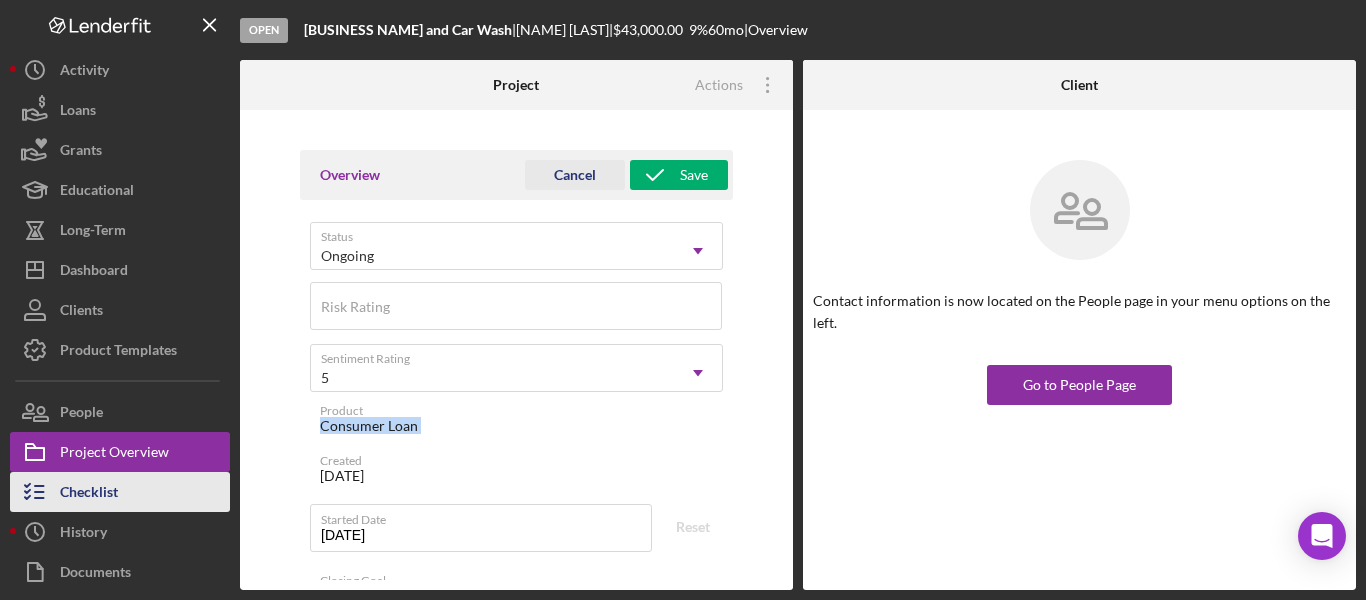 click on "Checklist" at bounding box center [89, 494] 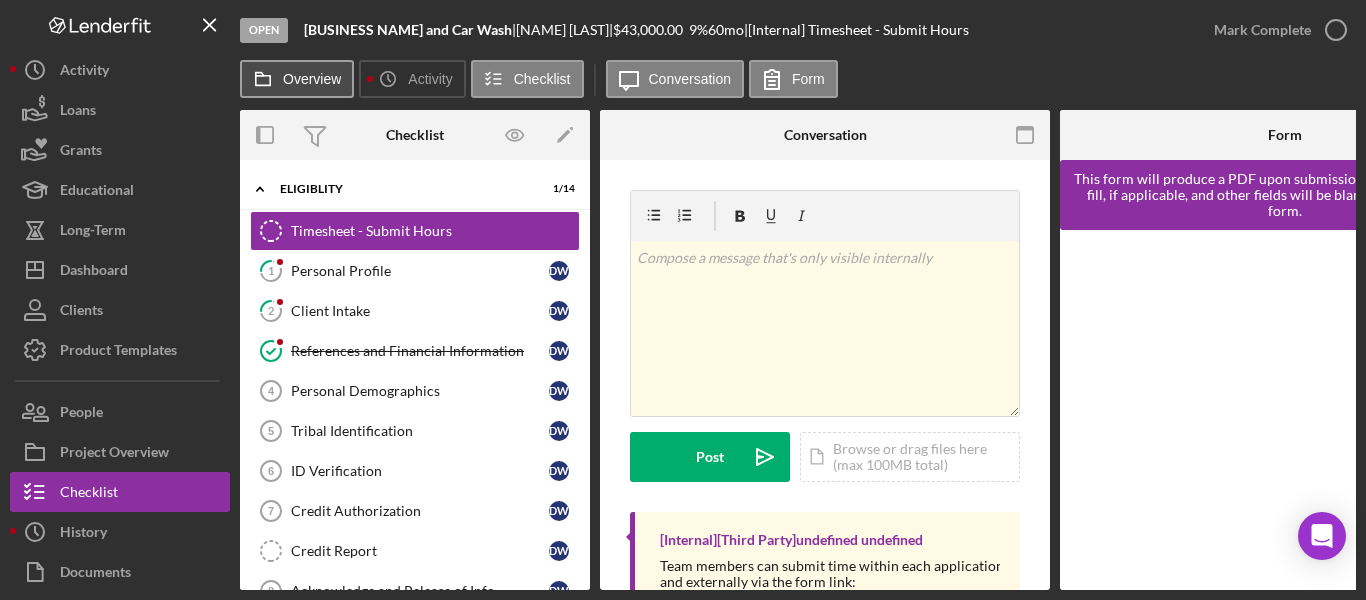 click on "Overview" at bounding box center (312, 79) 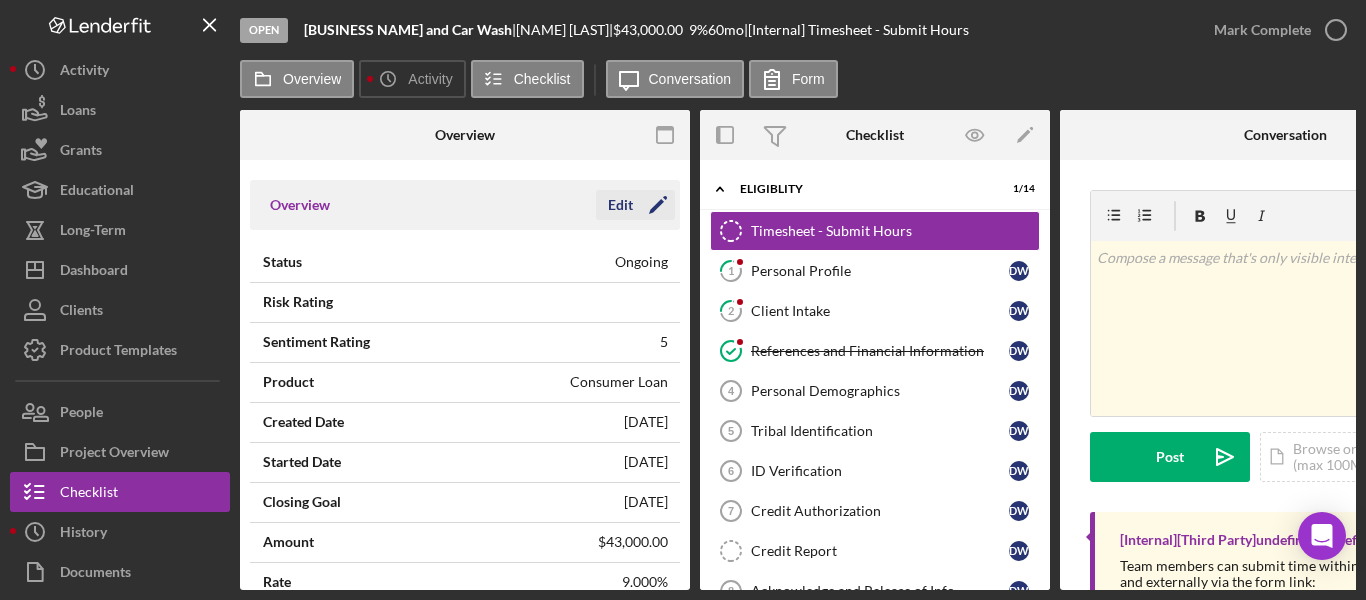 click on "Icon/Edit" 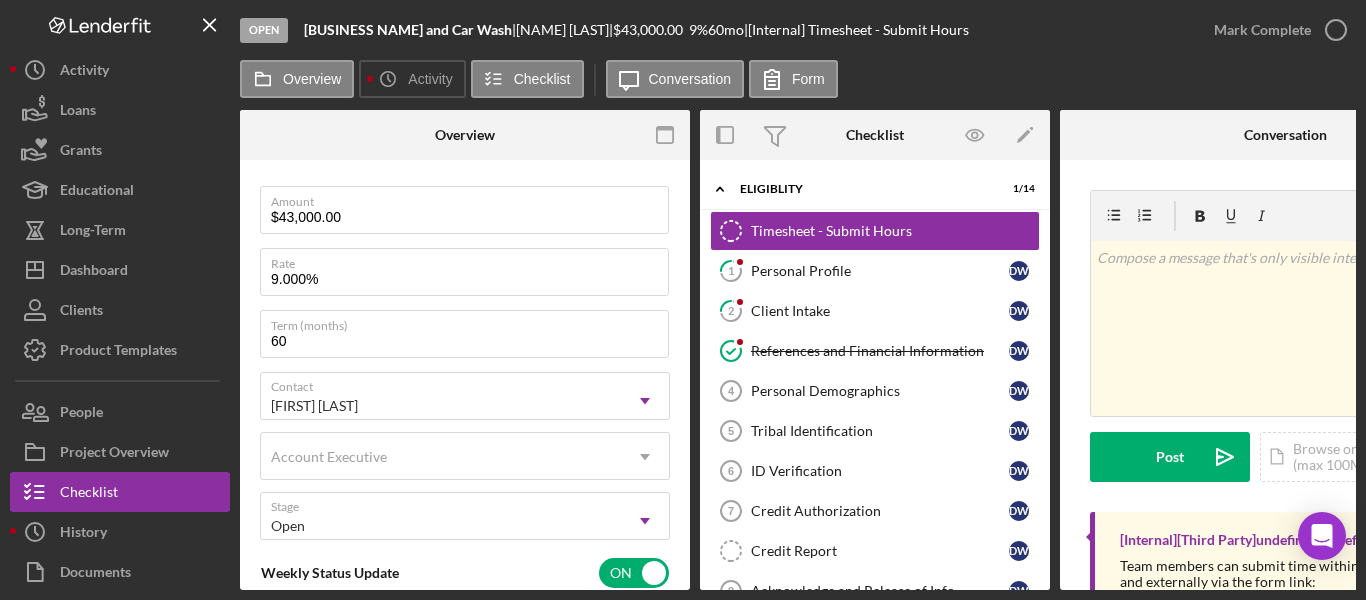 scroll, scrollTop: 500, scrollLeft: 0, axis: vertical 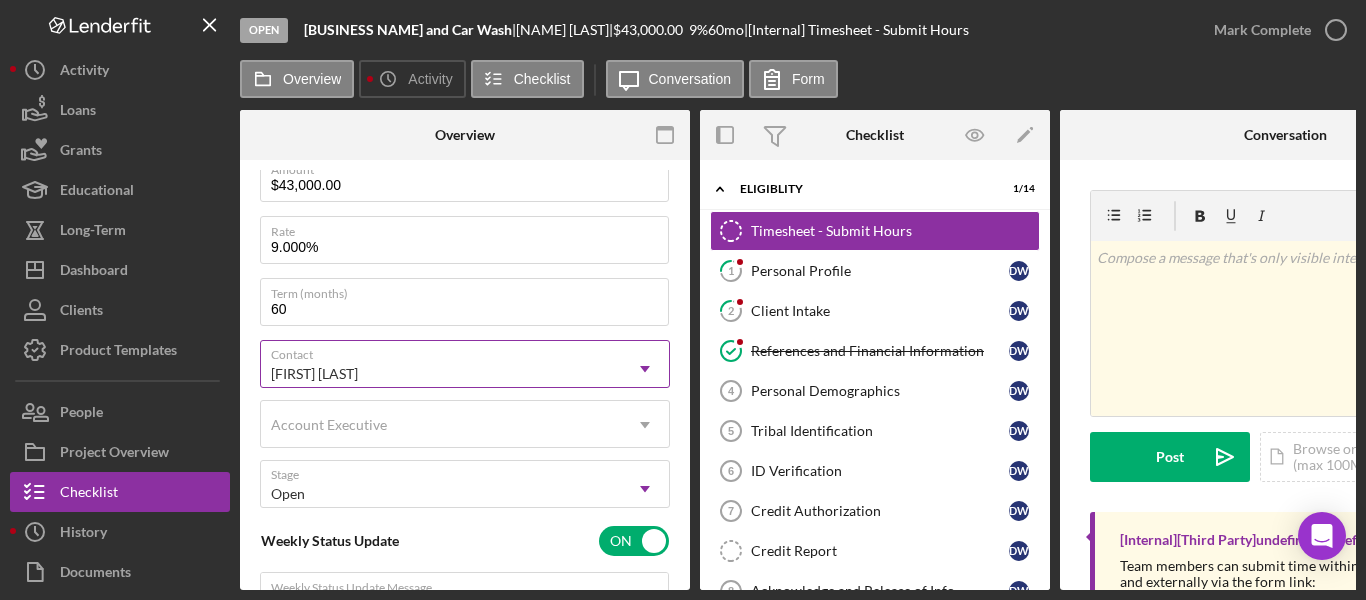 click on "[FIRST] [LAST]" at bounding box center (441, 374) 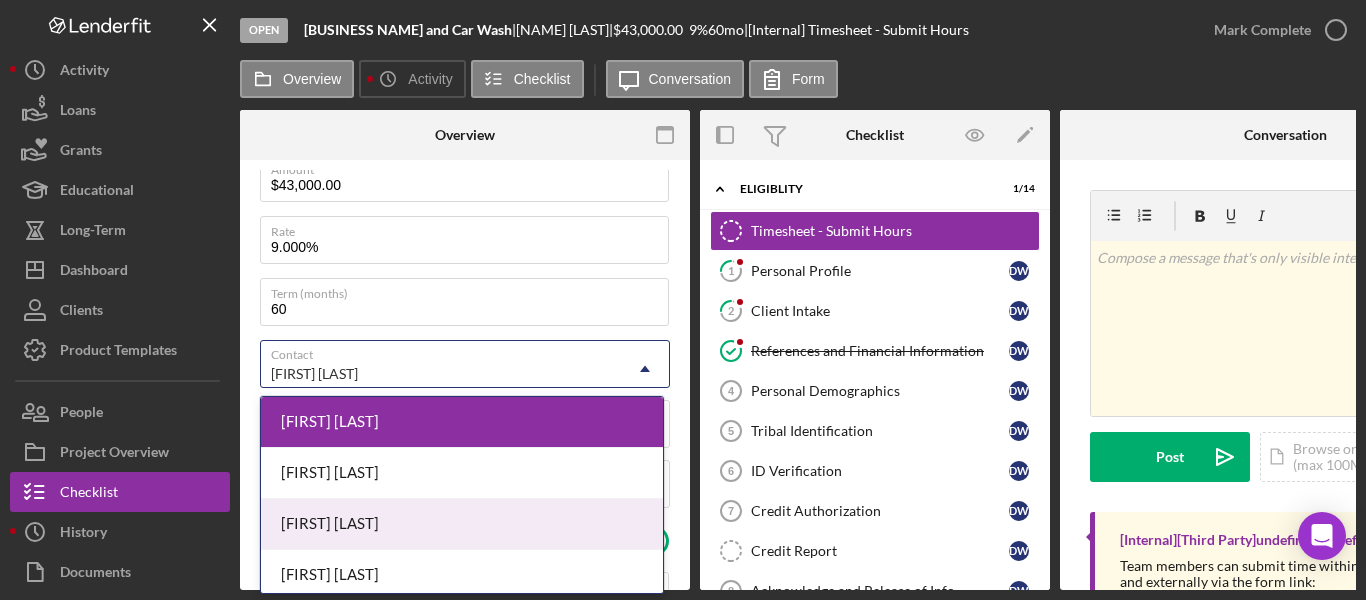 click on "[FIRST] [LAST]" at bounding box center (462, 524) 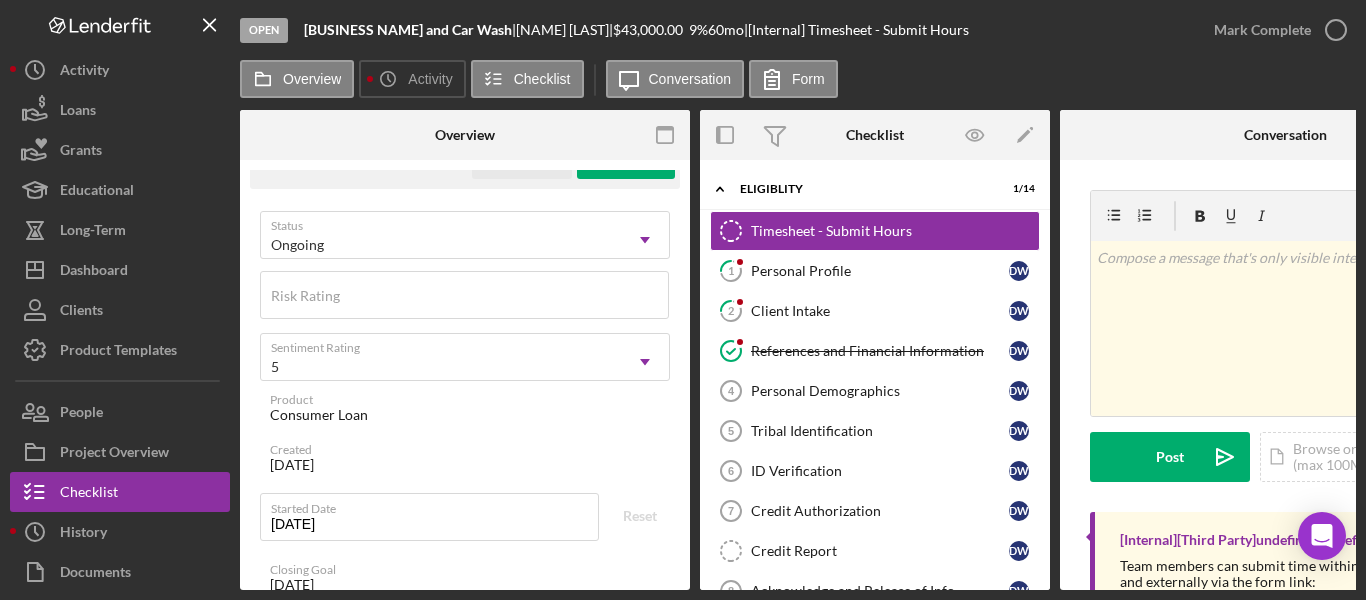scroll, scrollTop: 0, scrollLeft: 0, axis: both 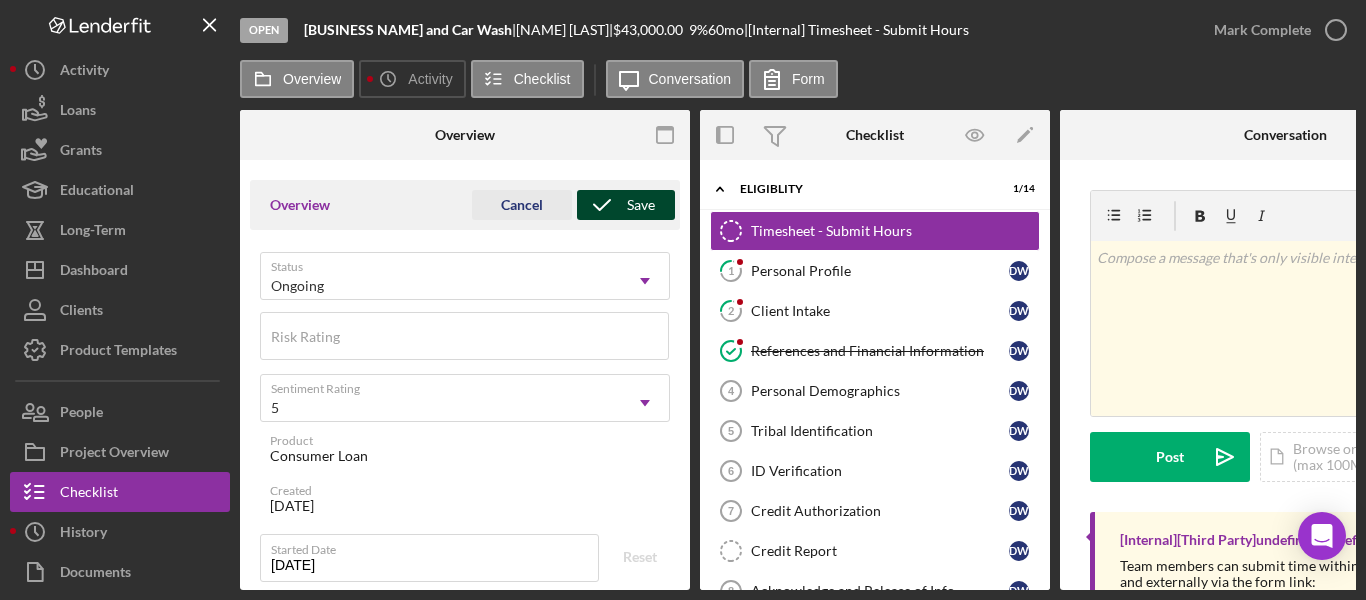click on "Save" at bounding box center [626, 205] 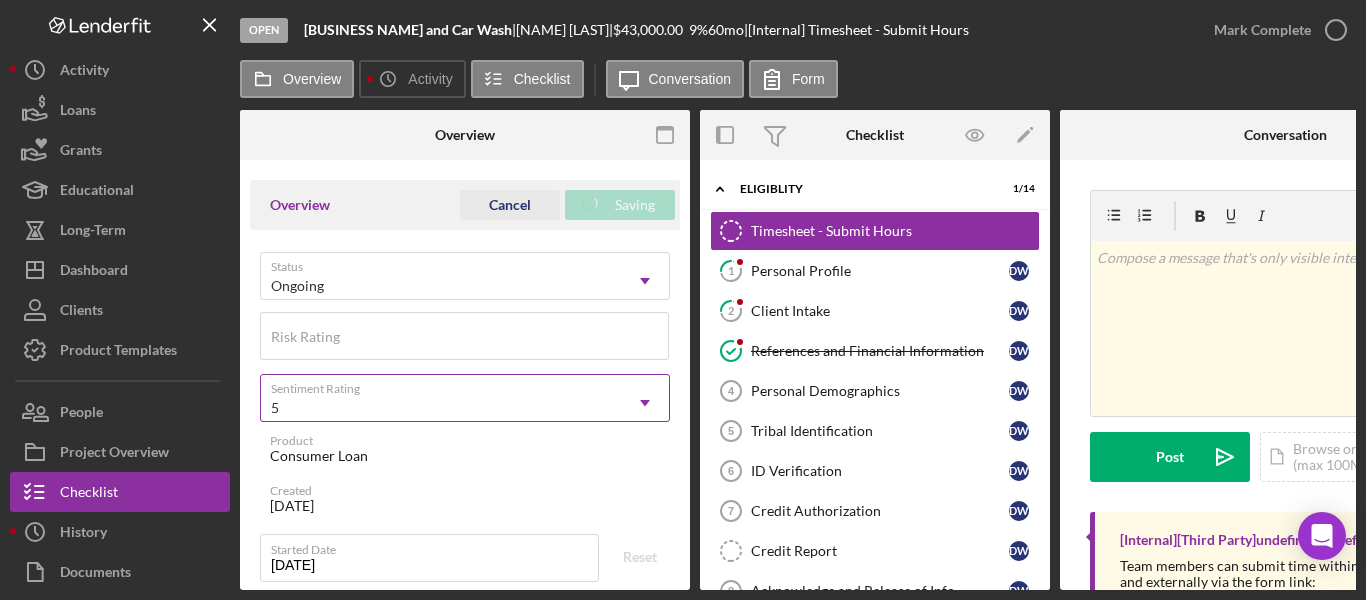 type on "Here's a snapshot of information that has been fully approved, as well as the items we still need.
If you've worked up to a milestone (purple) item, then the ball is our court. We'll respond as soon as we can." 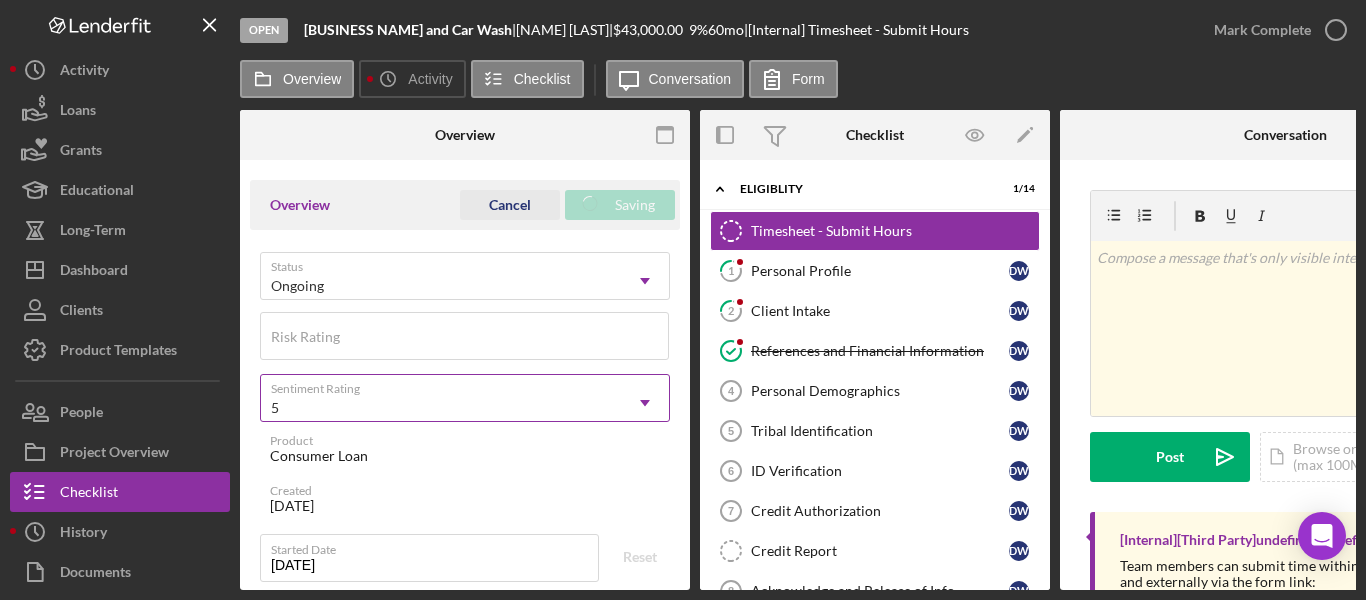 type on "Hey there, we noticed you haven't made any progress on your application in the last few days. Let us know if you have any questions or issues!" 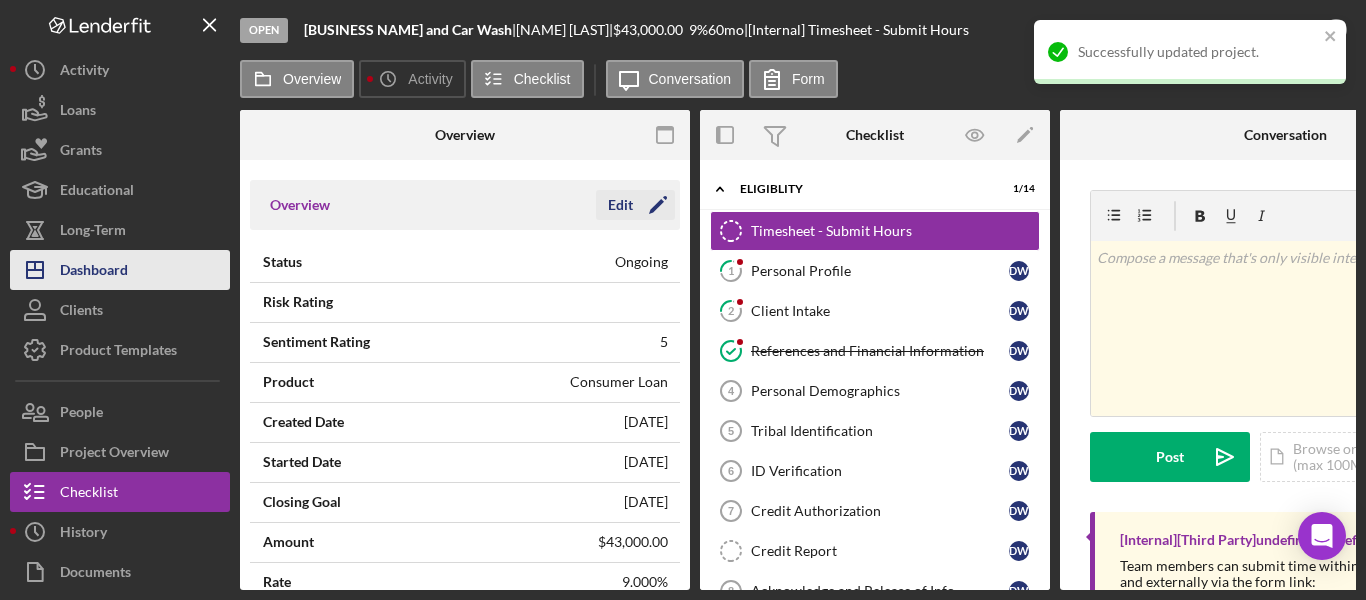 click on "Dashboard" at bounding box center [94, 272] 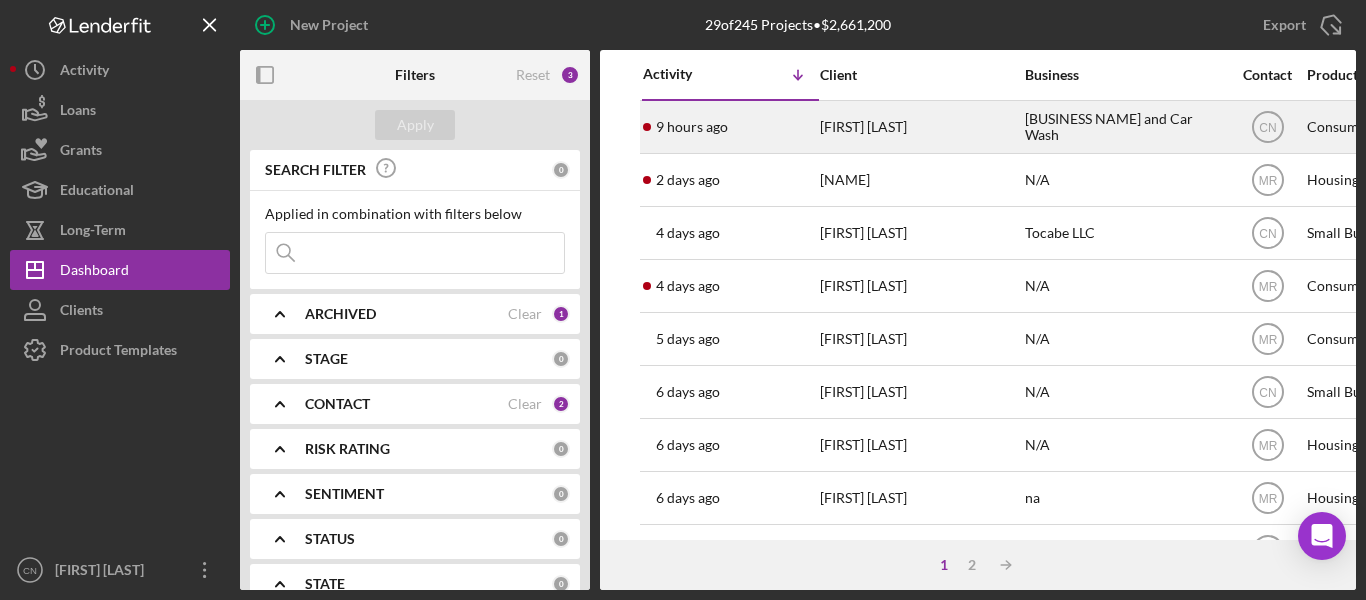 click on "9 hours ago" at bounding box center (692, 127) 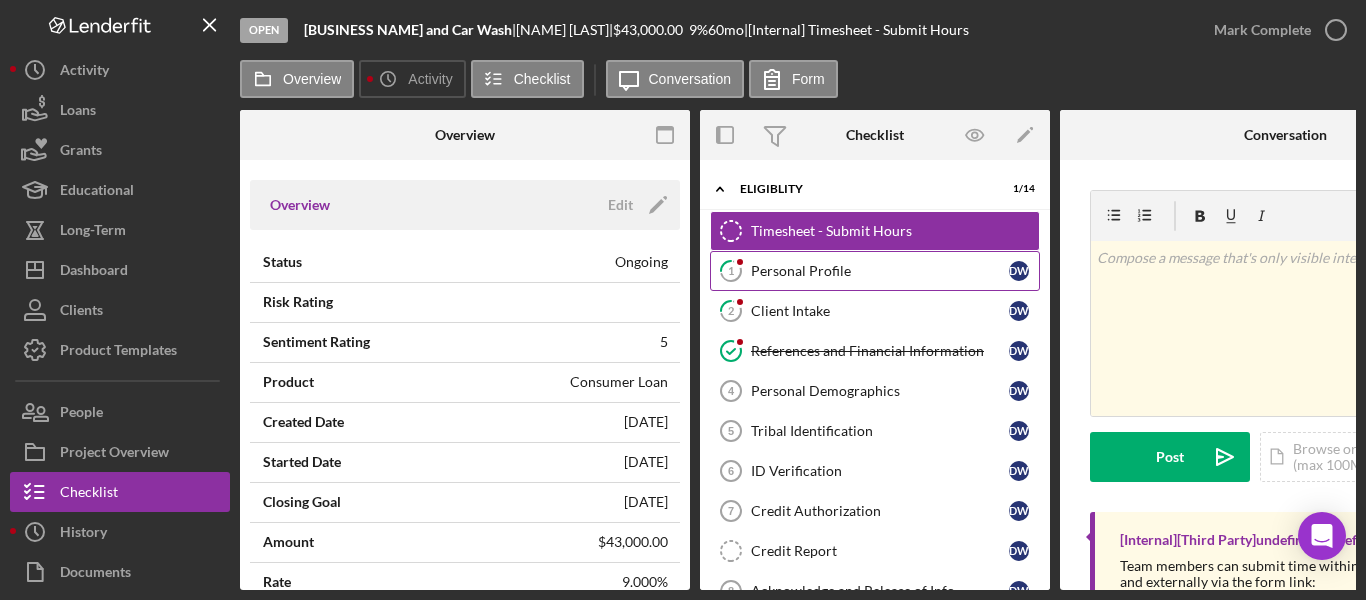 click on "Personal Profile" at bounding box center [880, 271] 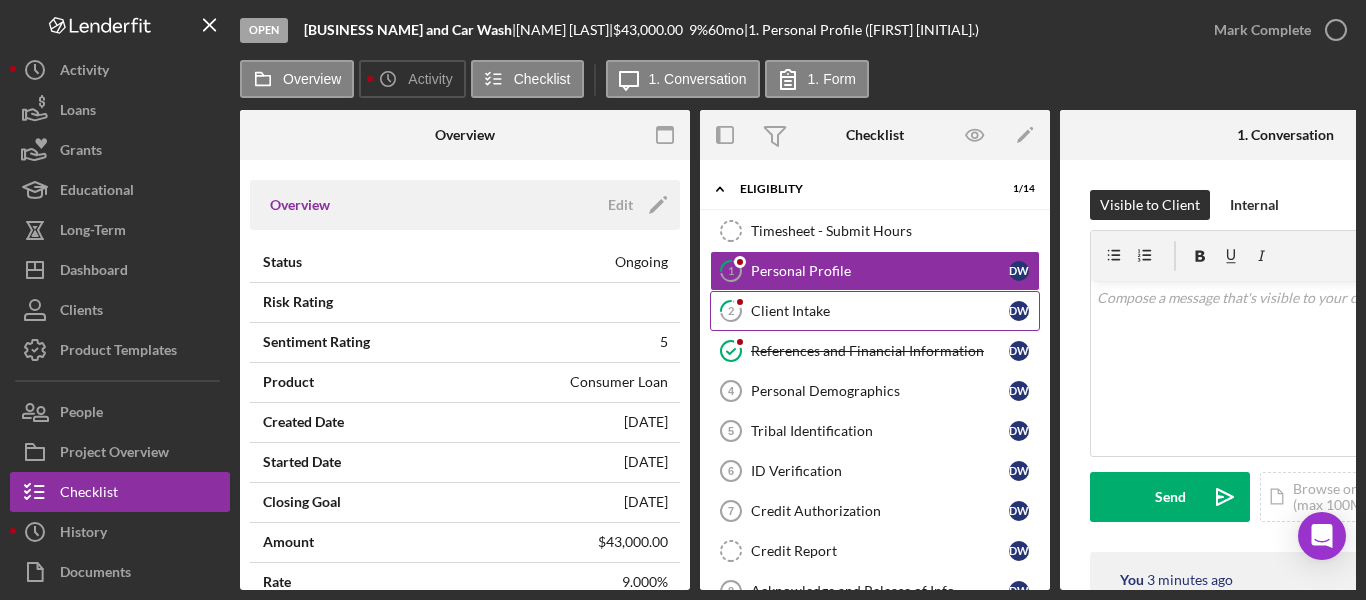 click on "Client Intake" at bounding box center (880, 311) 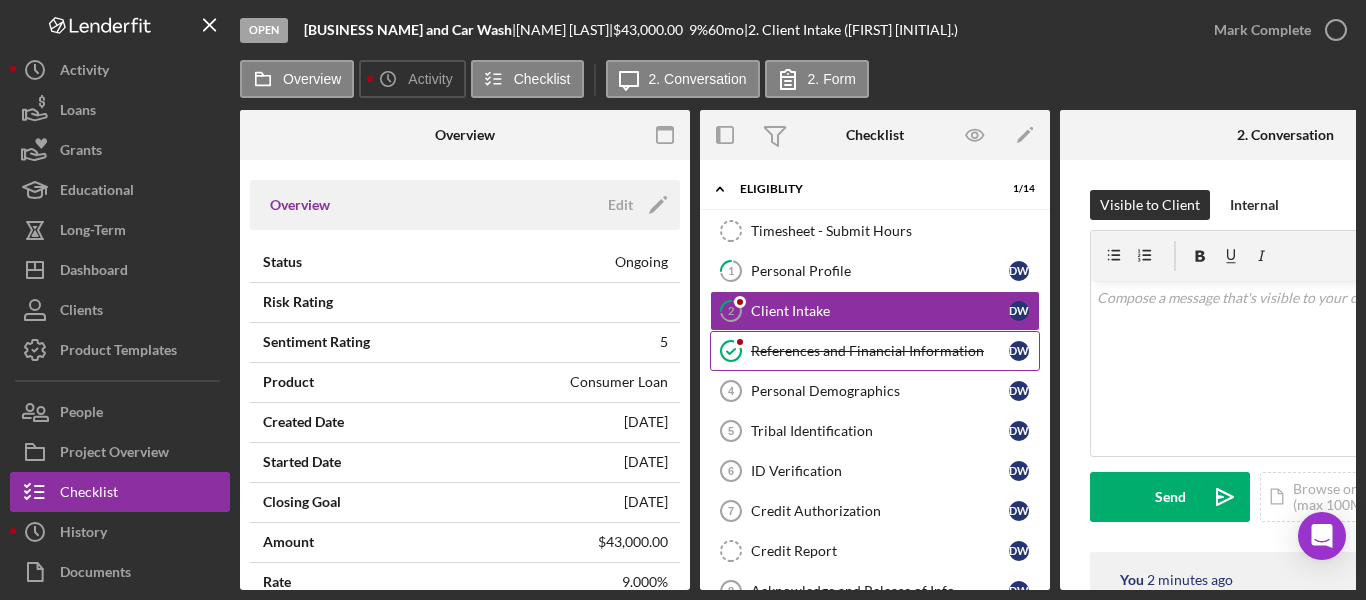 click on "References and Financial Information" at bounding box center (880, 351) 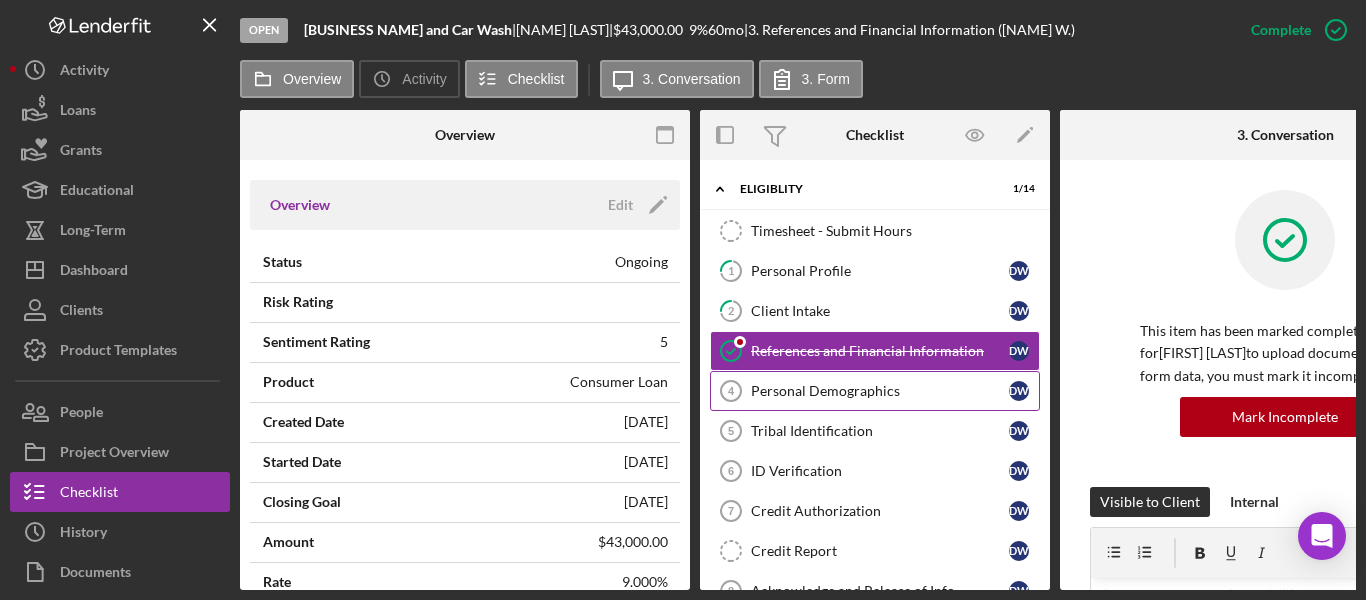 click on "Personal Demographics 4 Personal Demographics D W" at bounding box center [875, 391] 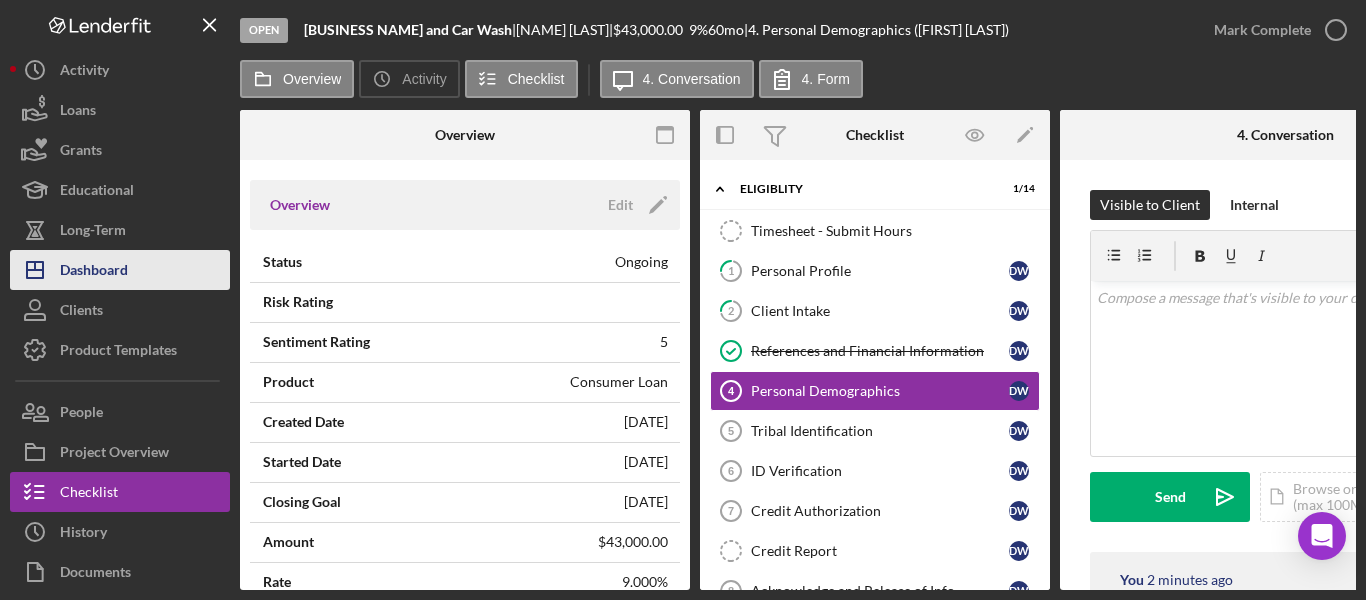 click on "Dashboard" at bounding box center [94, 272] 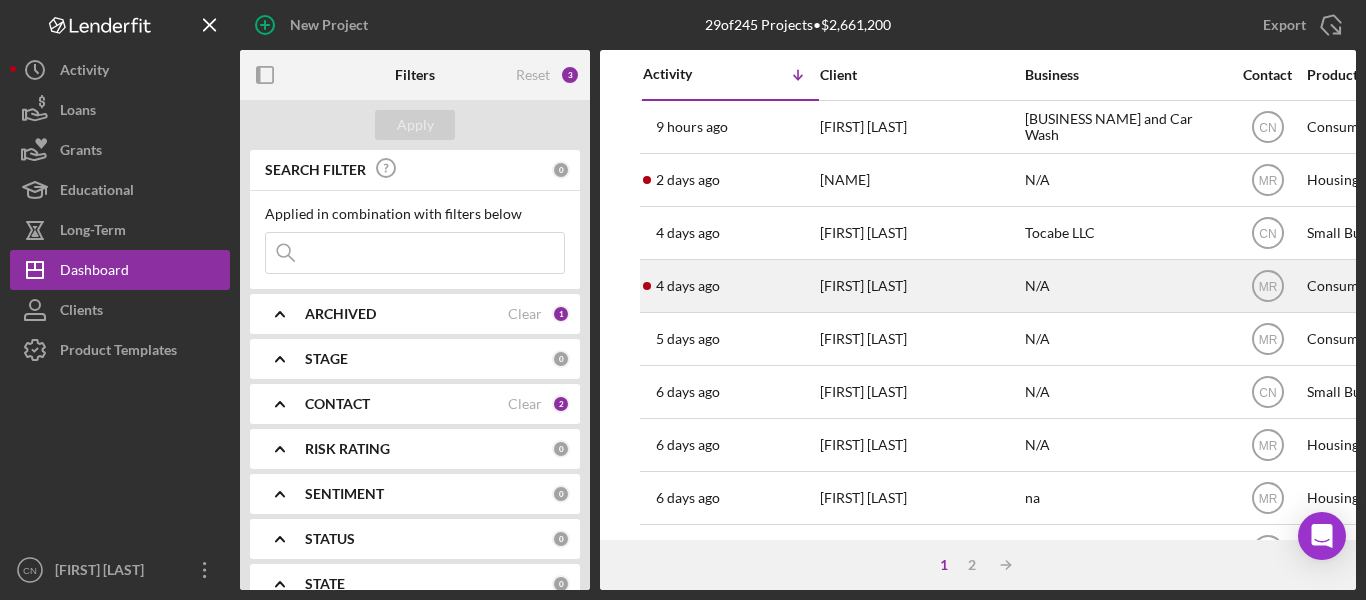 click on "[FIRST] [LAST]" at bounding box center [920, 286] 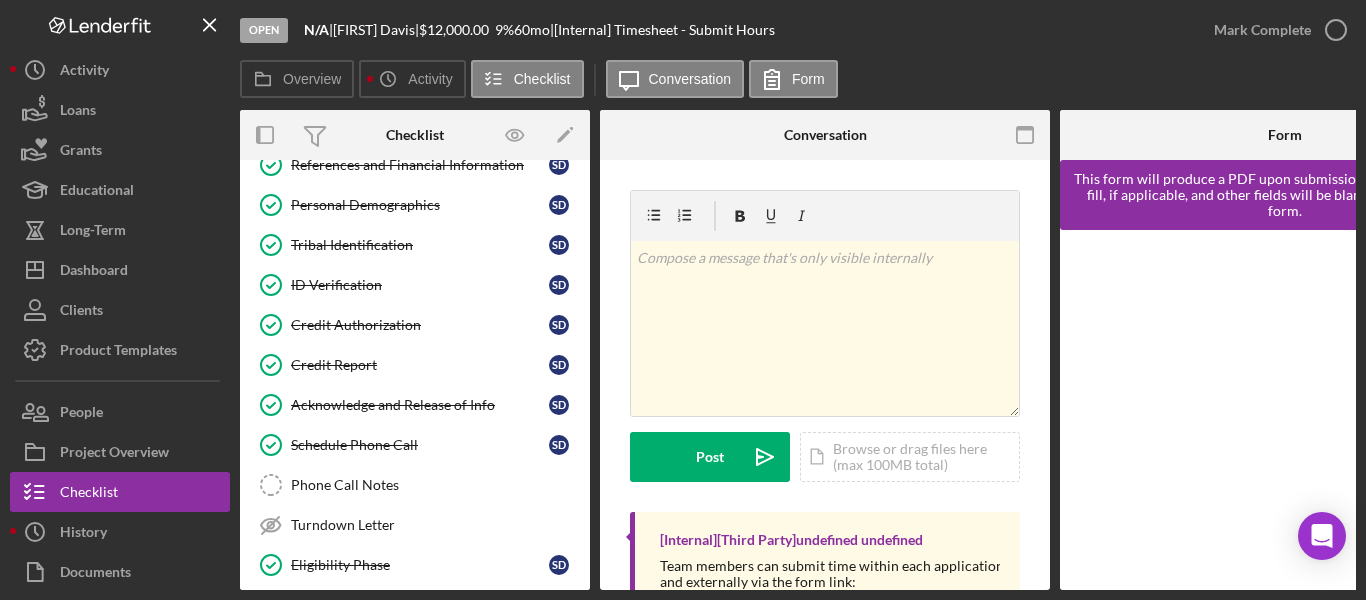 scroll, scrollTop: 387, scrollLeft: 0, axis: vertical 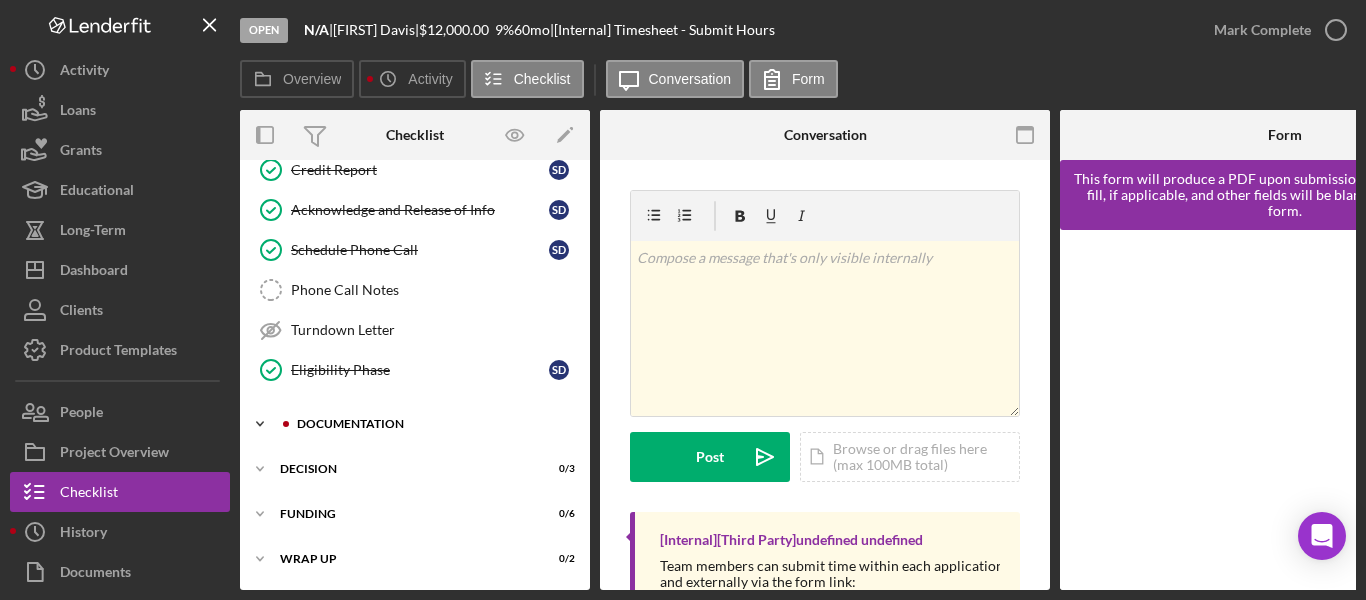 click on "Icon/Expander Documentation 1 / 9" at bounding box center (415, 424) 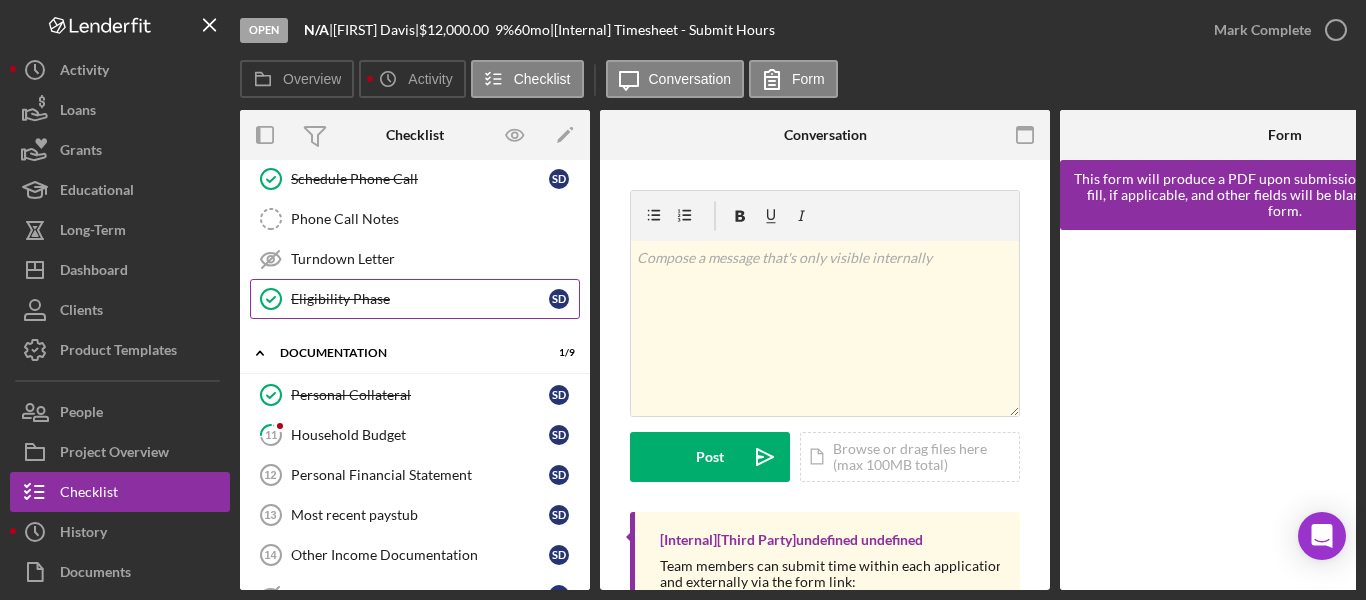 scroll, scrollTop: 487, scrollLeft: 0, axis: vertical 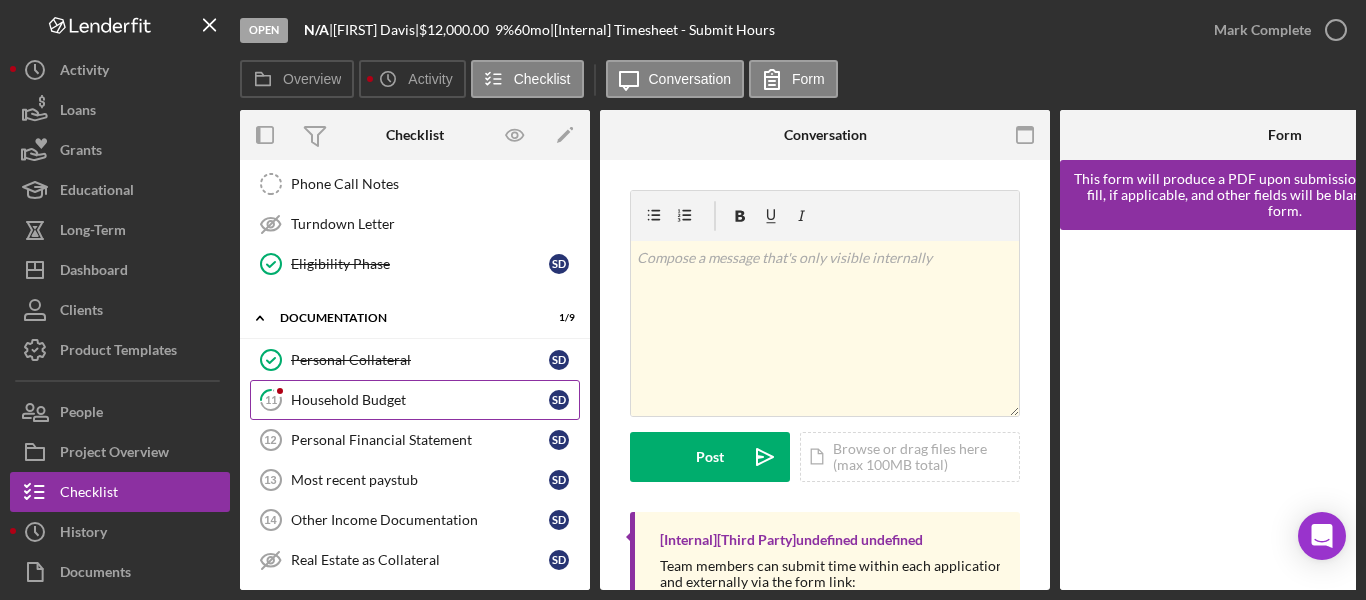 click on "11 Household Budget  S D" at bounding box center (415, 400) 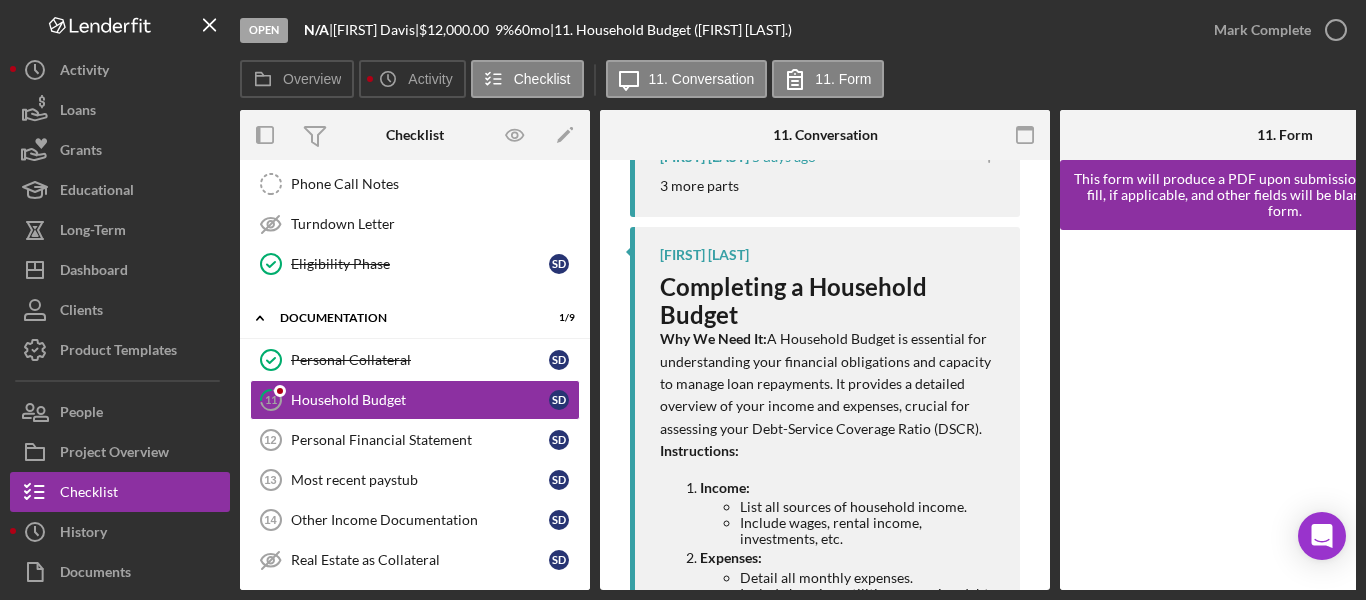 scroll, scrollTop: 1000, scrollLeft: 0, axis: vertical 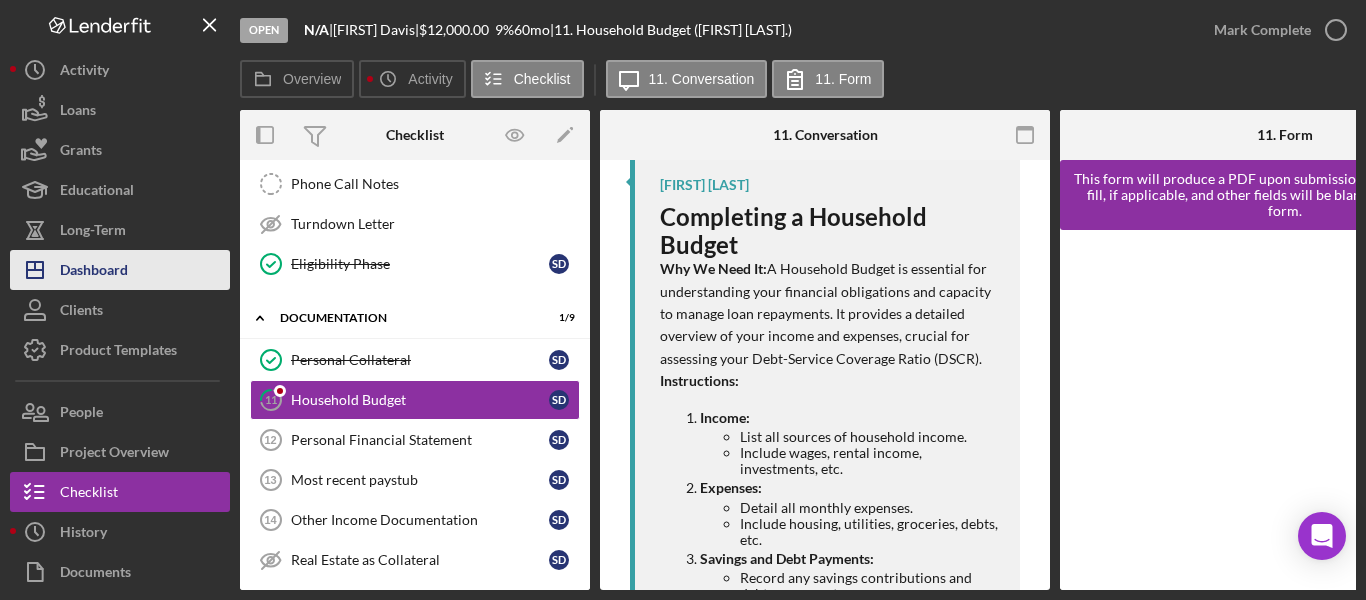 click on "Dashboard" at bounding box center [94, 272] 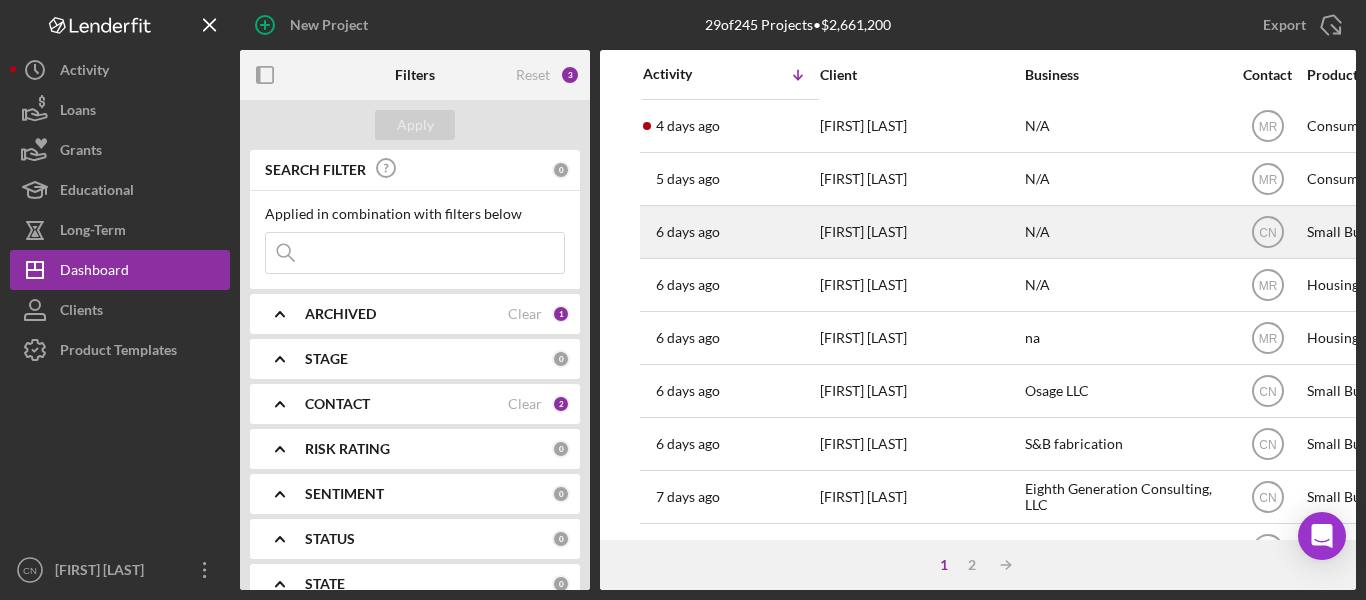 scroll, scrollTop: 0, scrollLeft: 0, axis: both 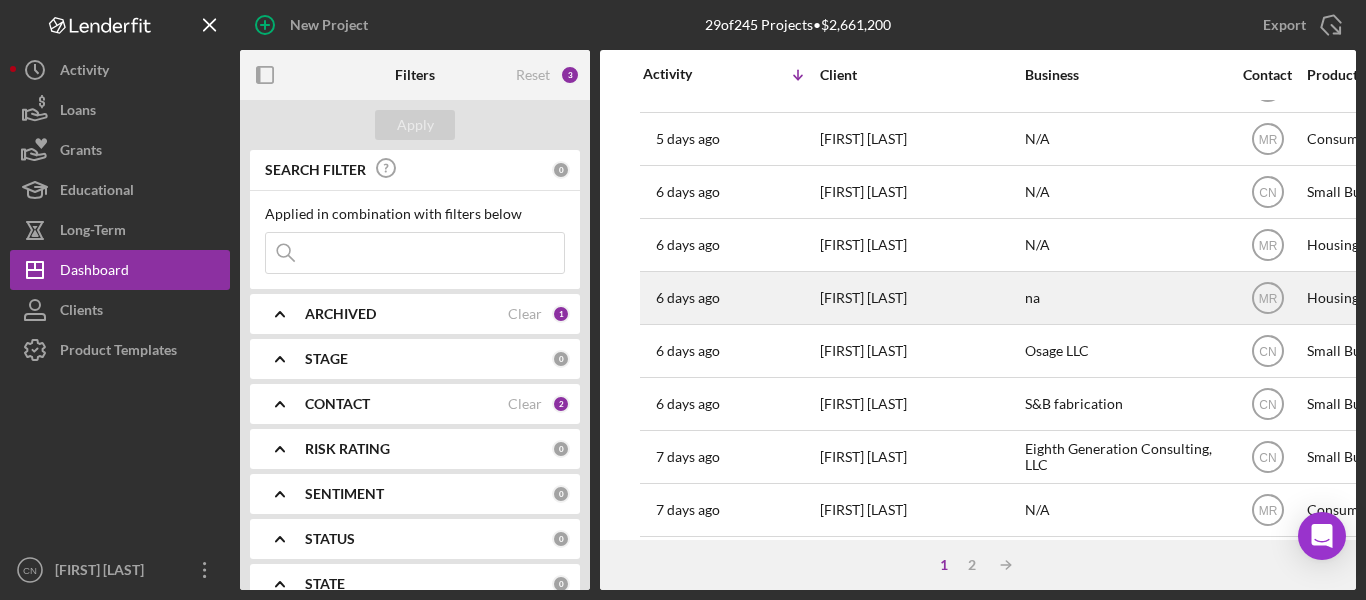 click on "[FIRST] [LAST]" at bounding box center [920, 298] 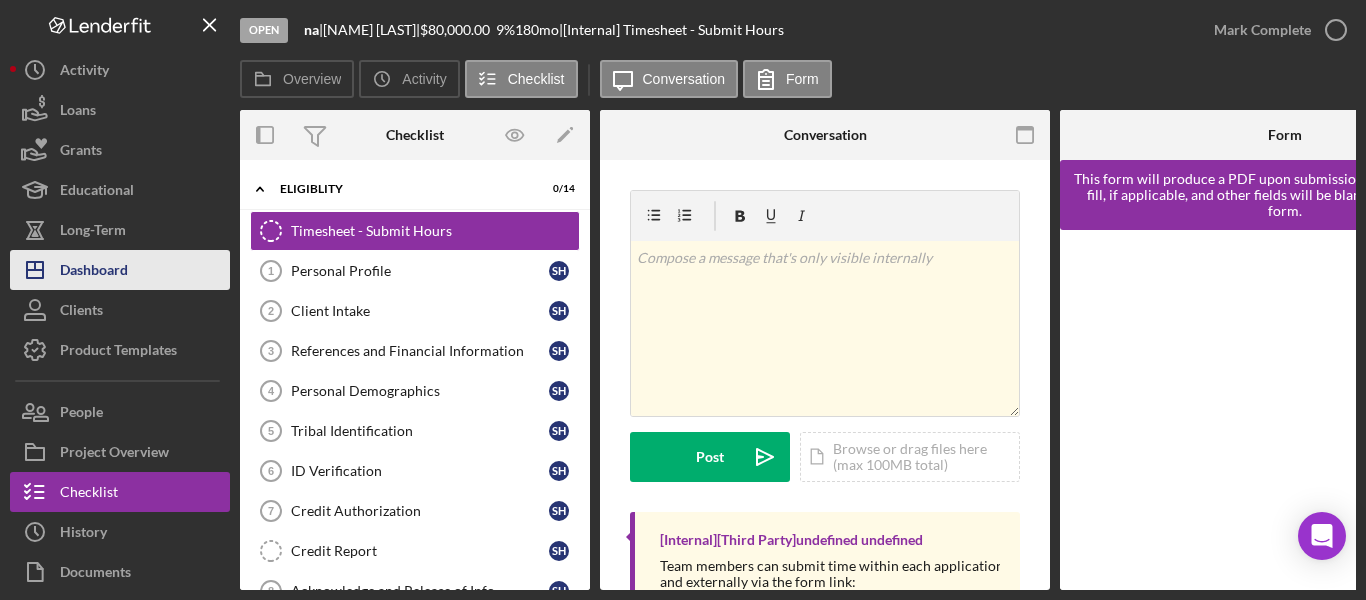 click on "Dashboard" at bounding box center [94, 272] 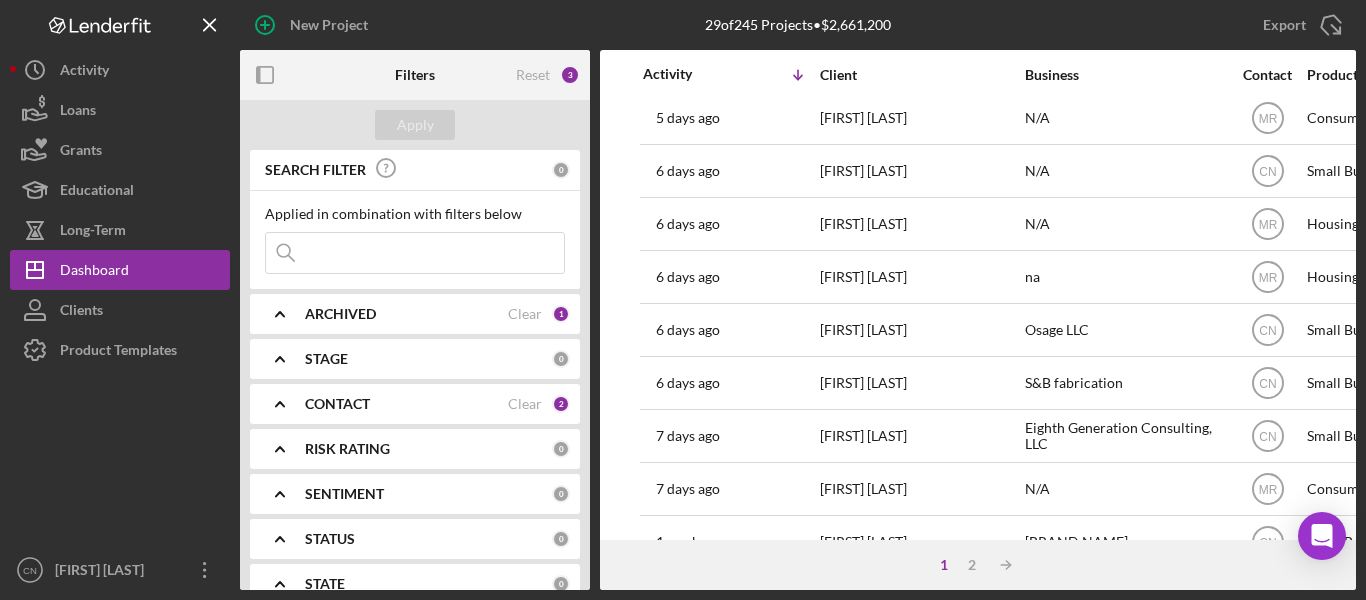scroll, scrollTop: 0, scrollLeft: 0, axis: both 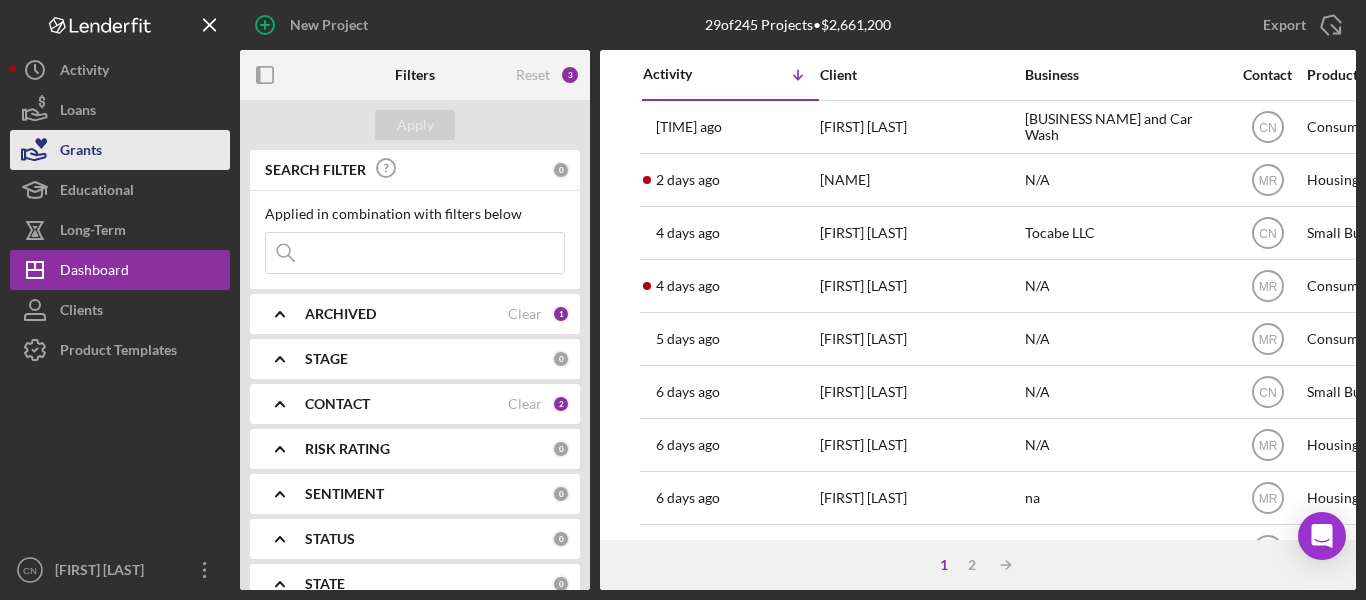 click on "Grants" at bounding box center [81, 152] 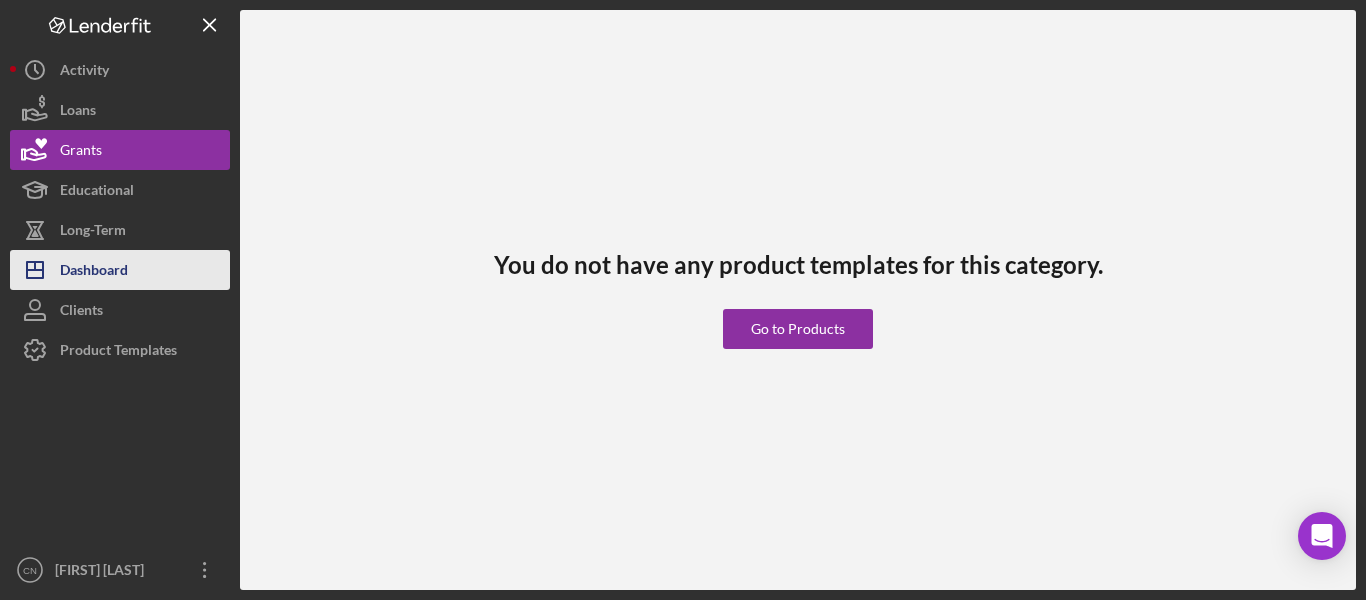 click on "Dashboard" at bounding box center (94, 272) 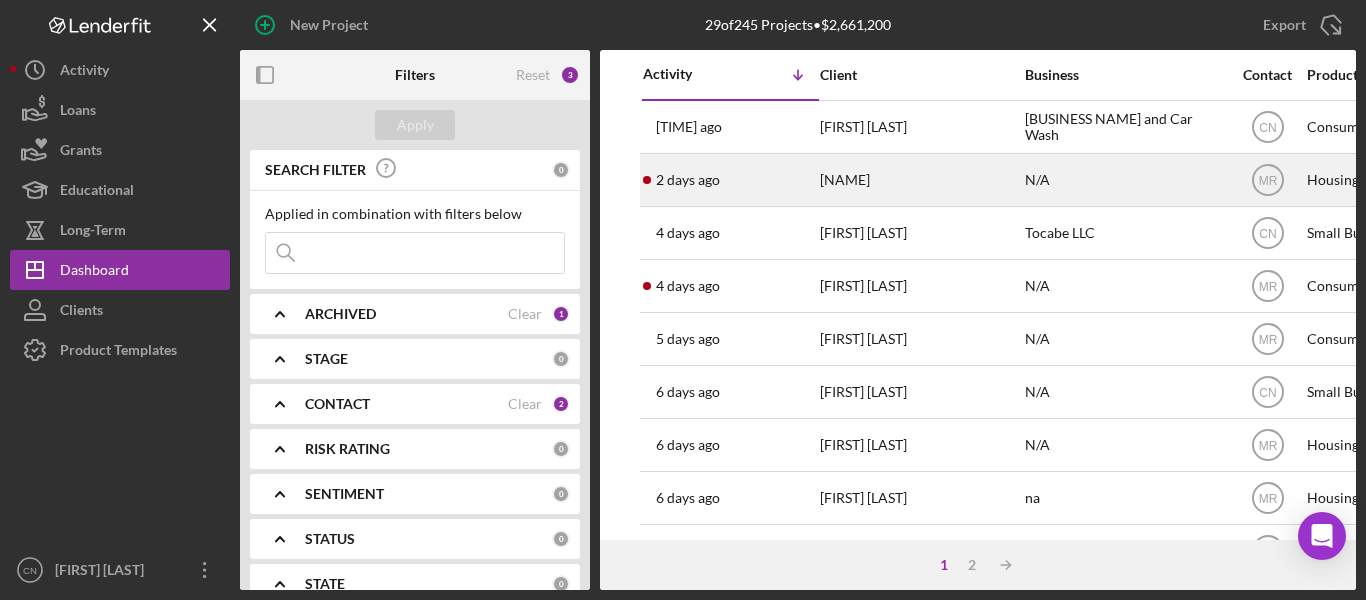 click on "[TIME] ago [FIRST] [LAST]" at bounding box center [730, 180] 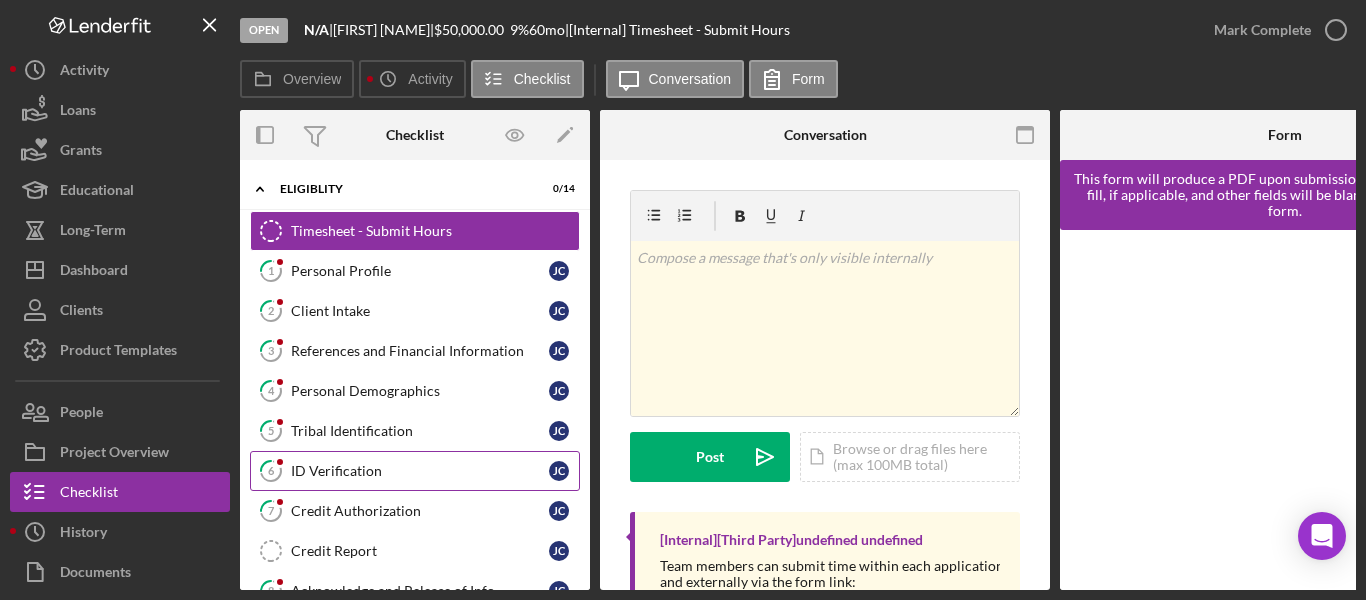 click on "ID Verification" at bounding box center [420, 471] 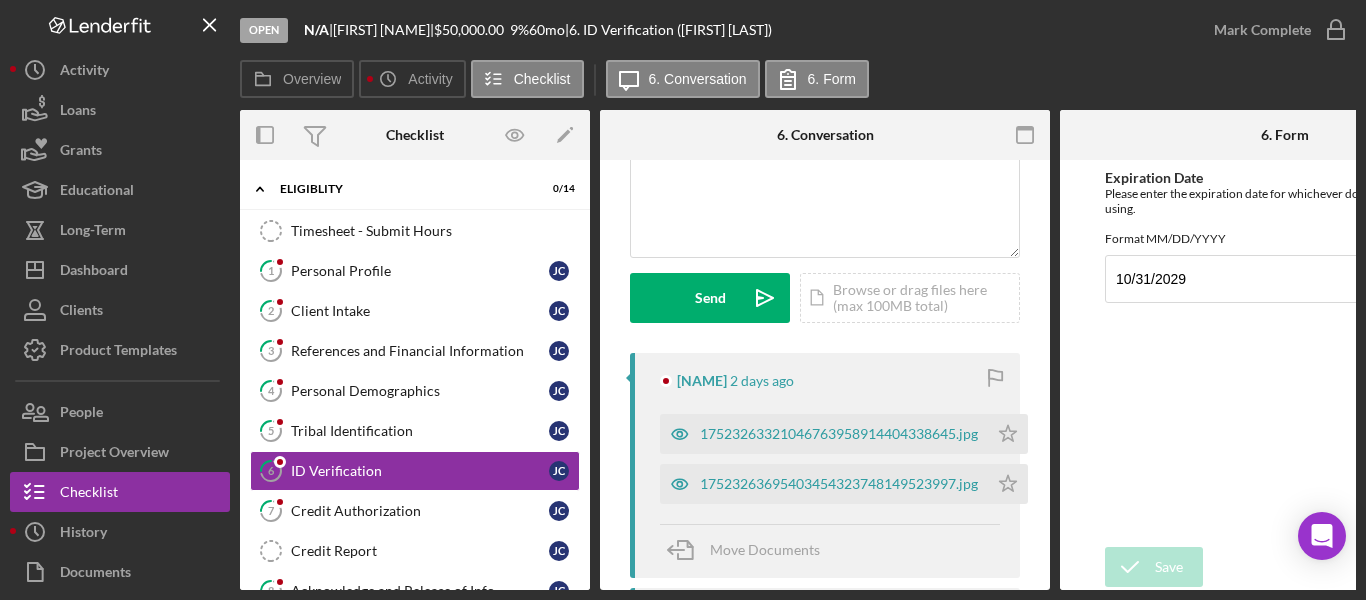 scroll, scrollTop: 200, scrollLeft: 0, axis: vertical 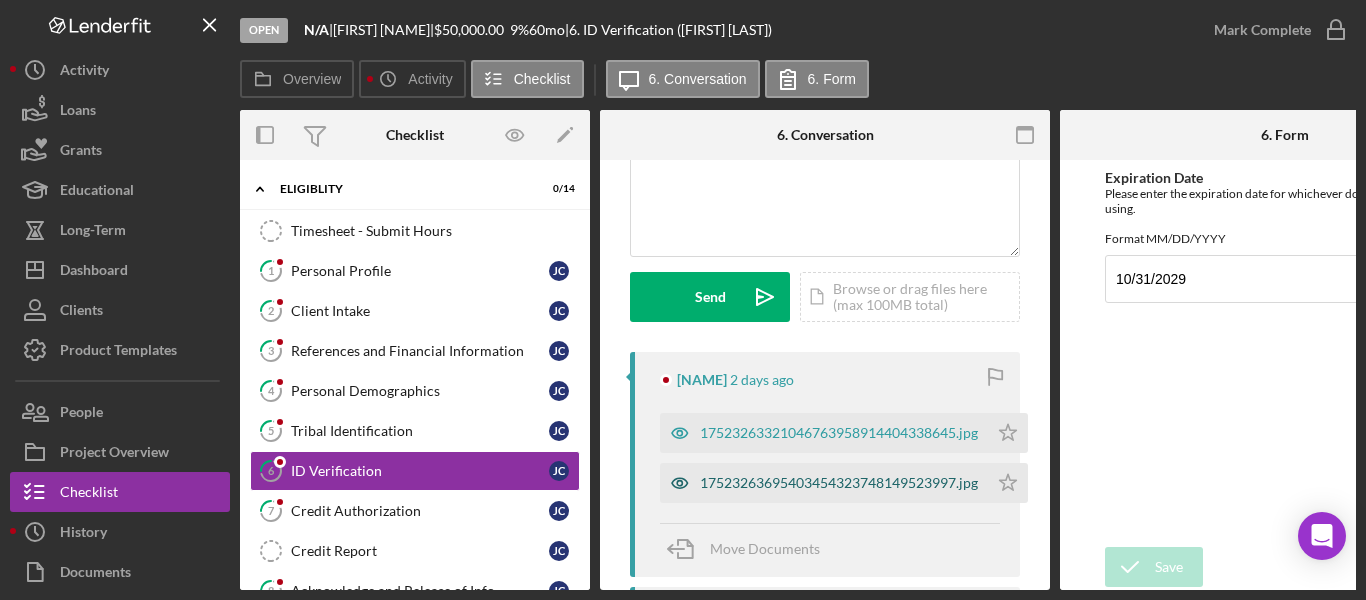click on "17523263695403454323748149523997.jpg" at bounding box center (839, 483) 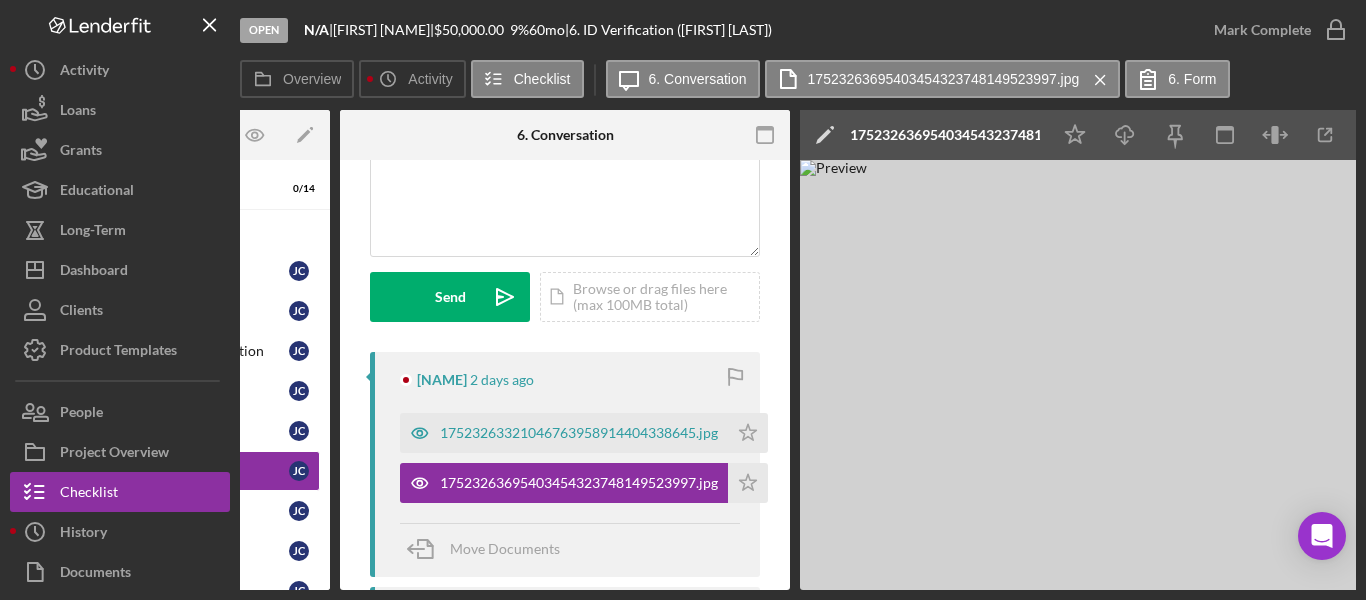 scroll, scrollTop: 0, scrollLeft: 330, axis: horizontal 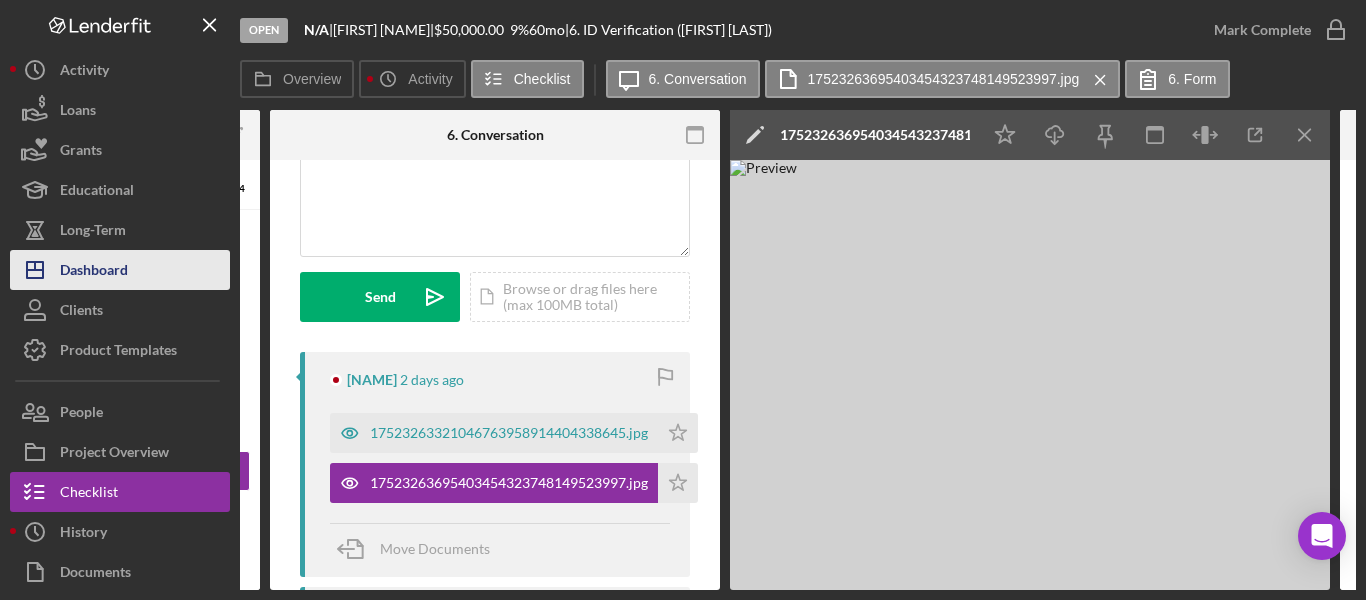 click on "Dashboard" at bounding box center (94, 272) 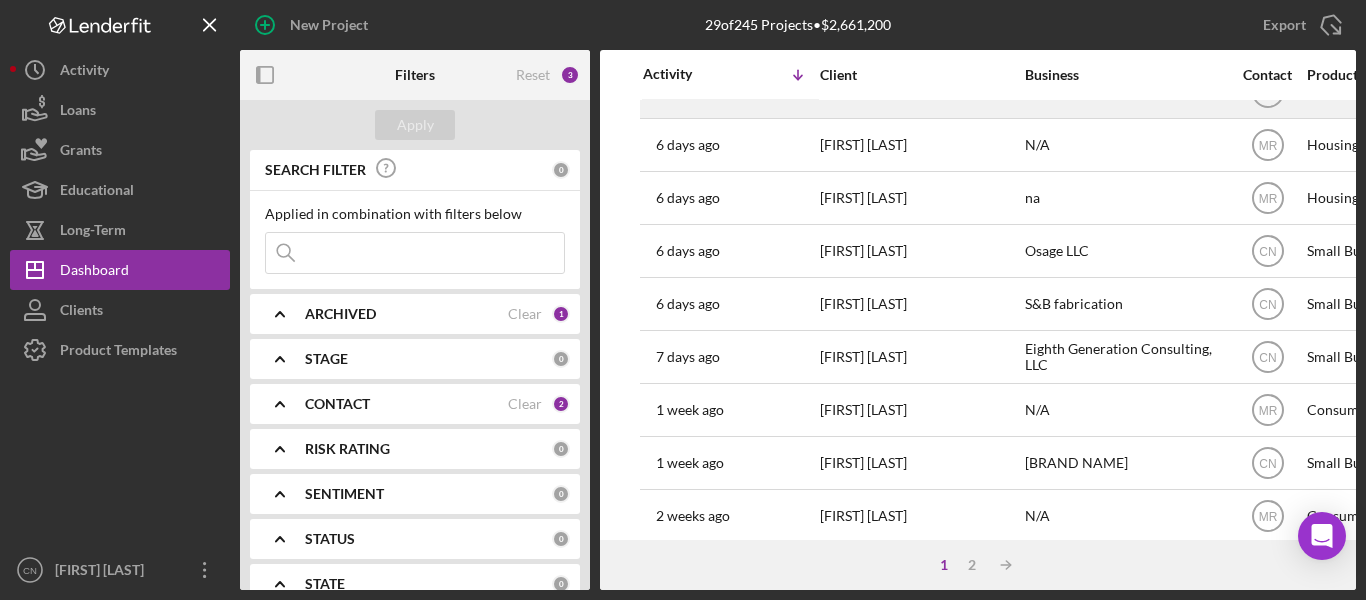 scroll, scrollTop: 0, scrollLeft: 0, axis: both 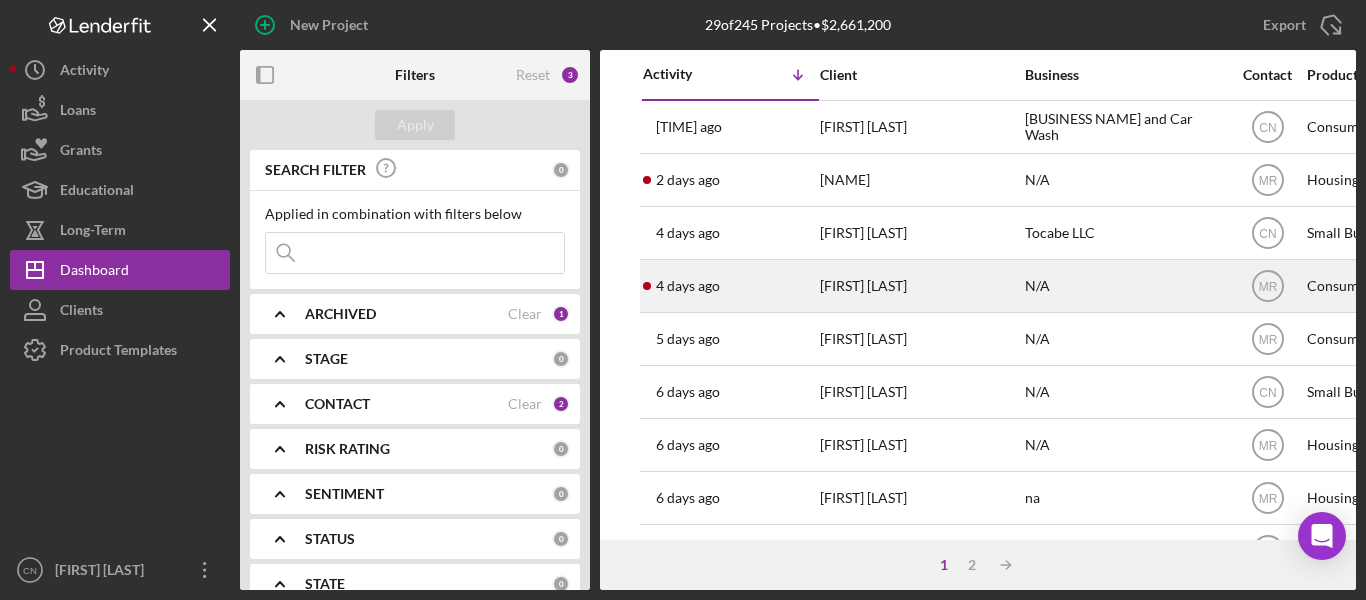 click on "[FIRST] [LAST]" at bounding box center [920, 286] 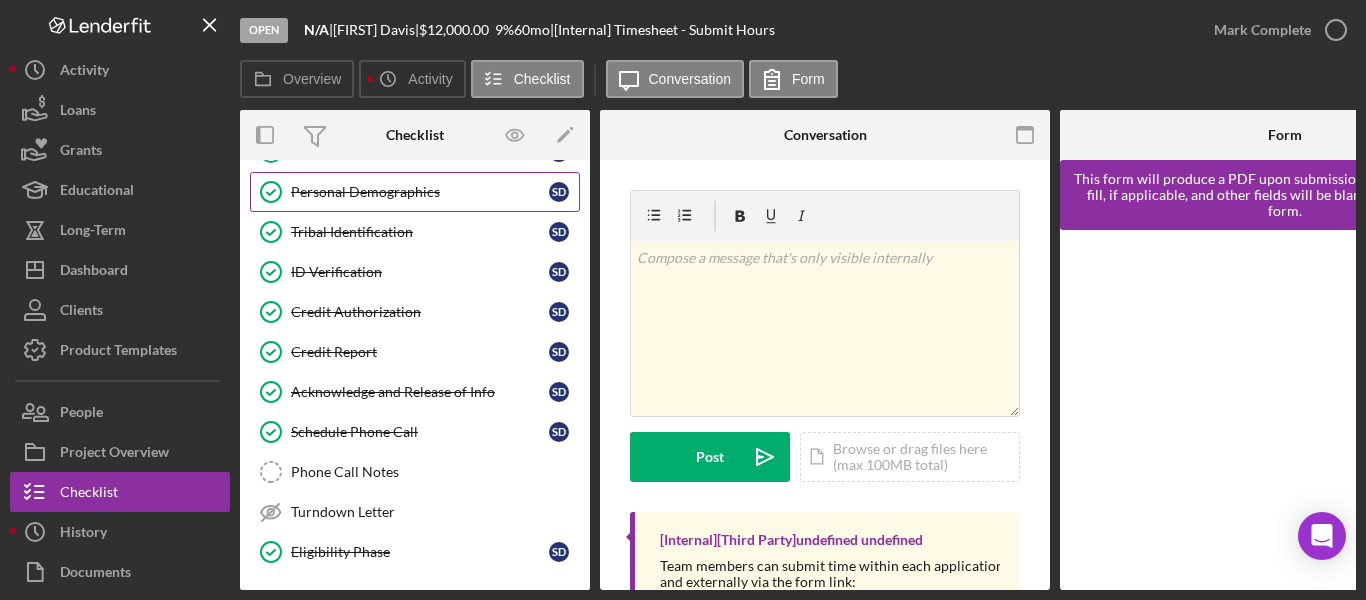 scroll, scrollTop: 200, scrollLeft: 0, axis: vertical 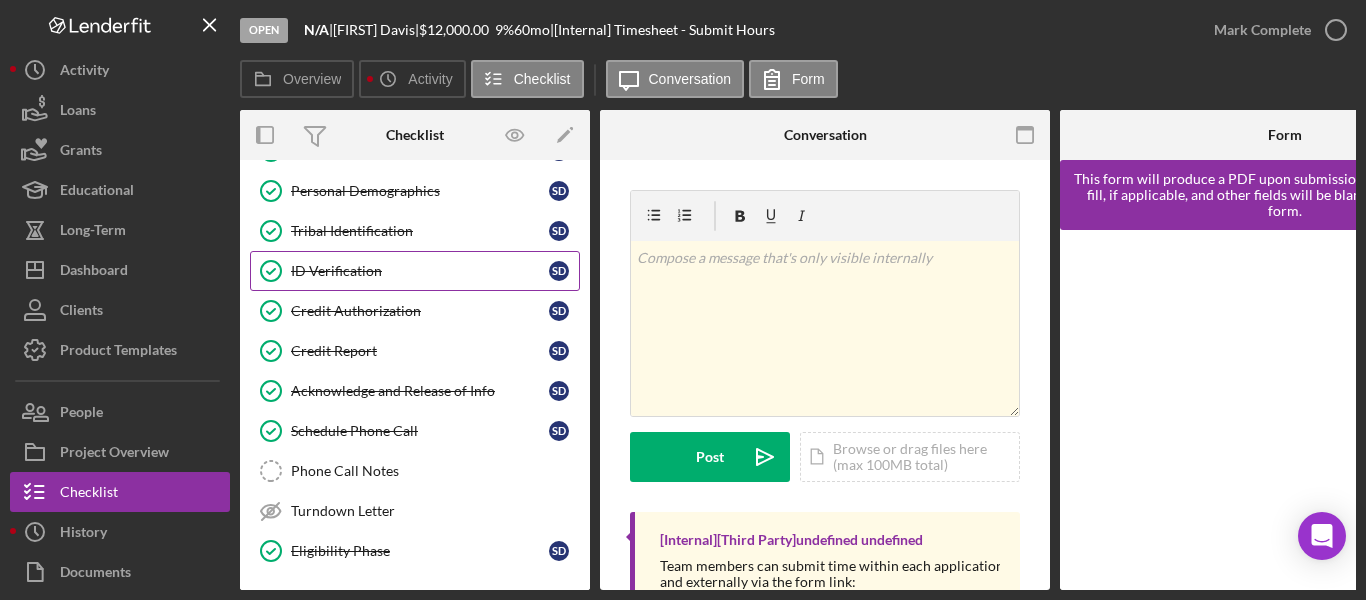 click on "ID Verification" at bounding box center (420, 271) 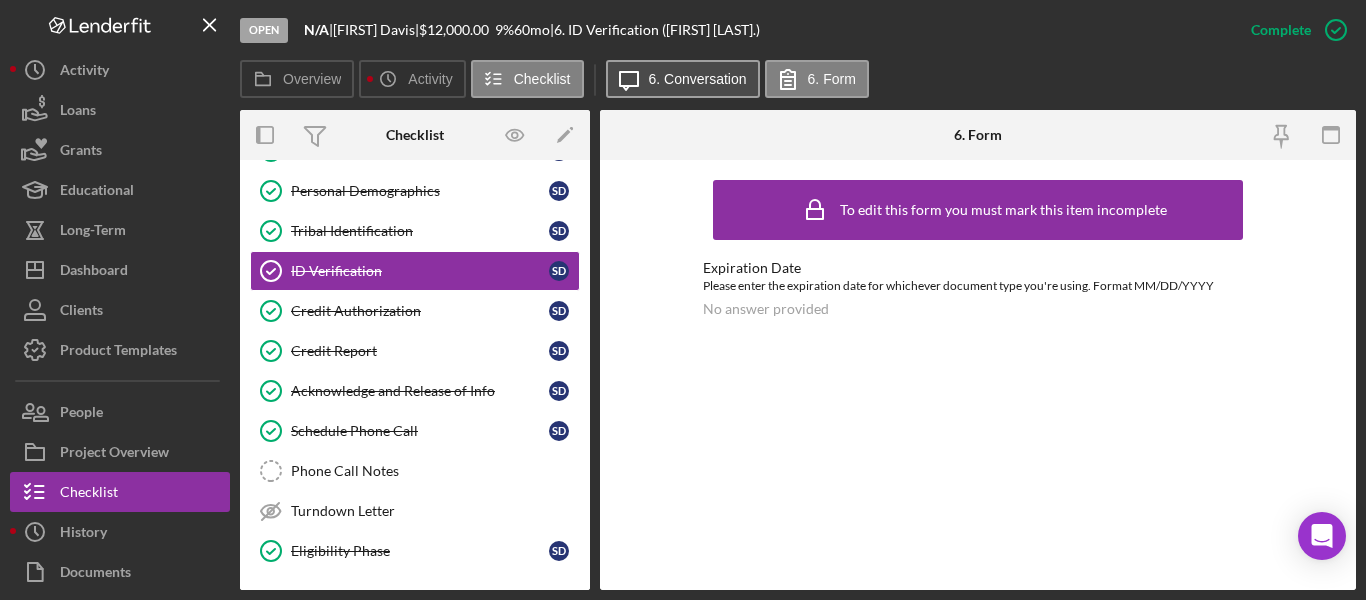 click on "6. Conversation" at bounding box center (698, 79) 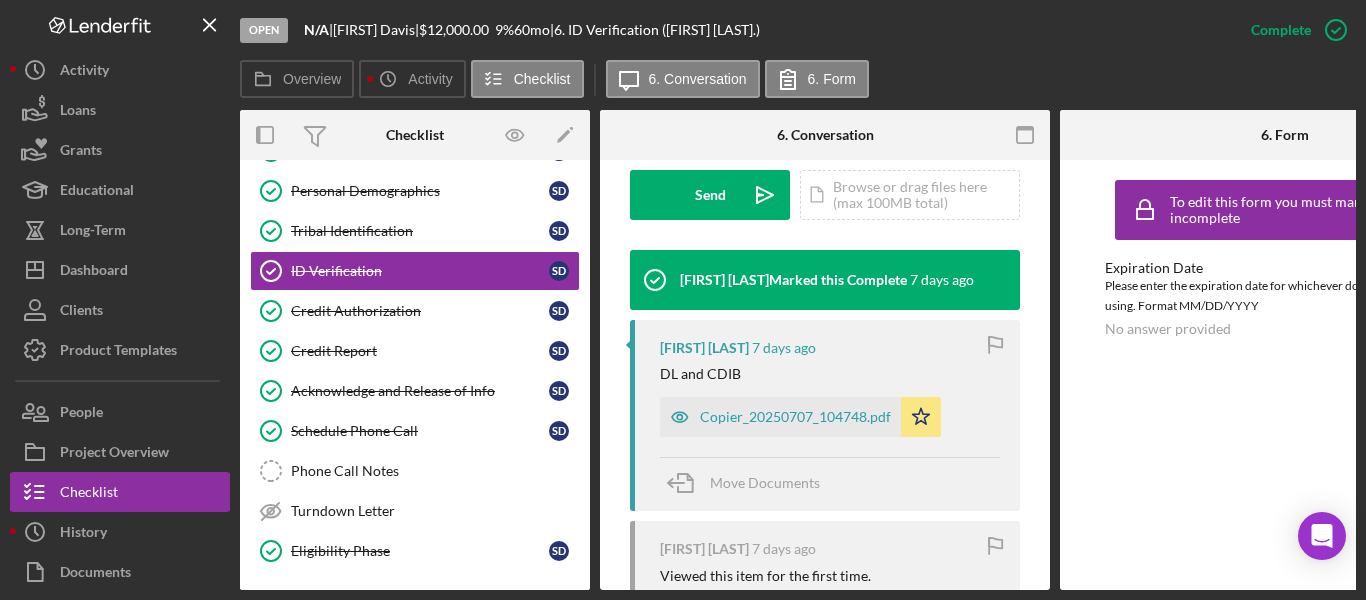 scroll, scrollTop: 600, scrollLeft: 0, axis: vertical 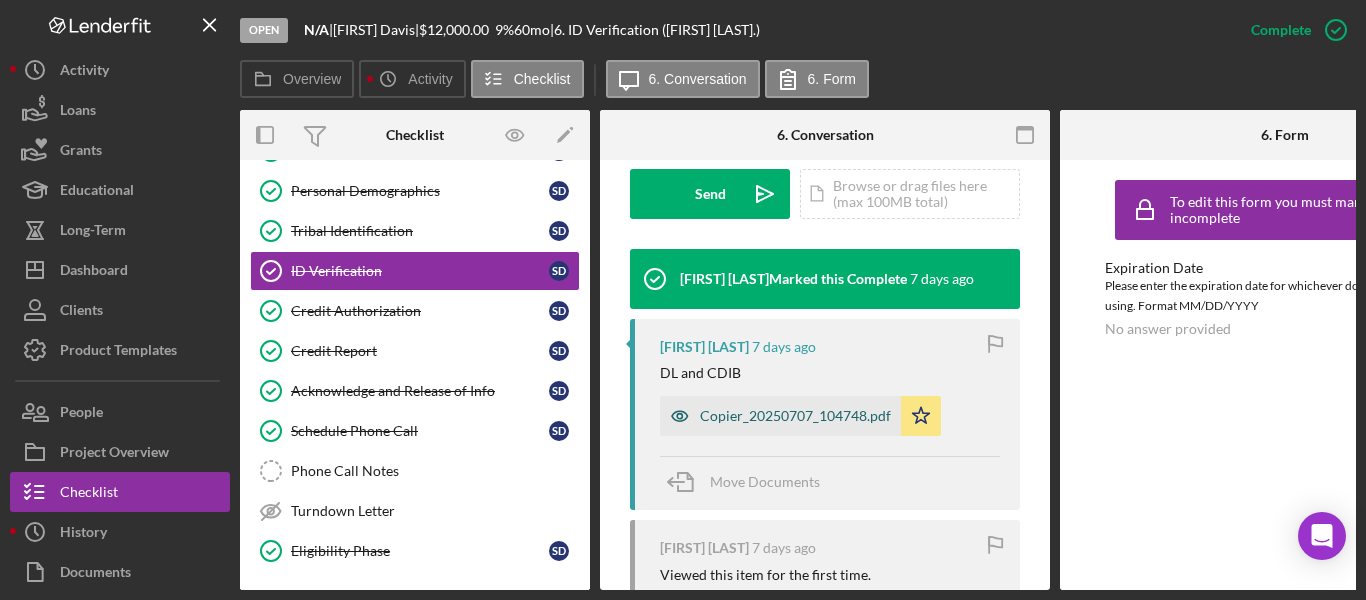 click on "Copier_20250707_104748.pdf" at bounding box center [795, 416] 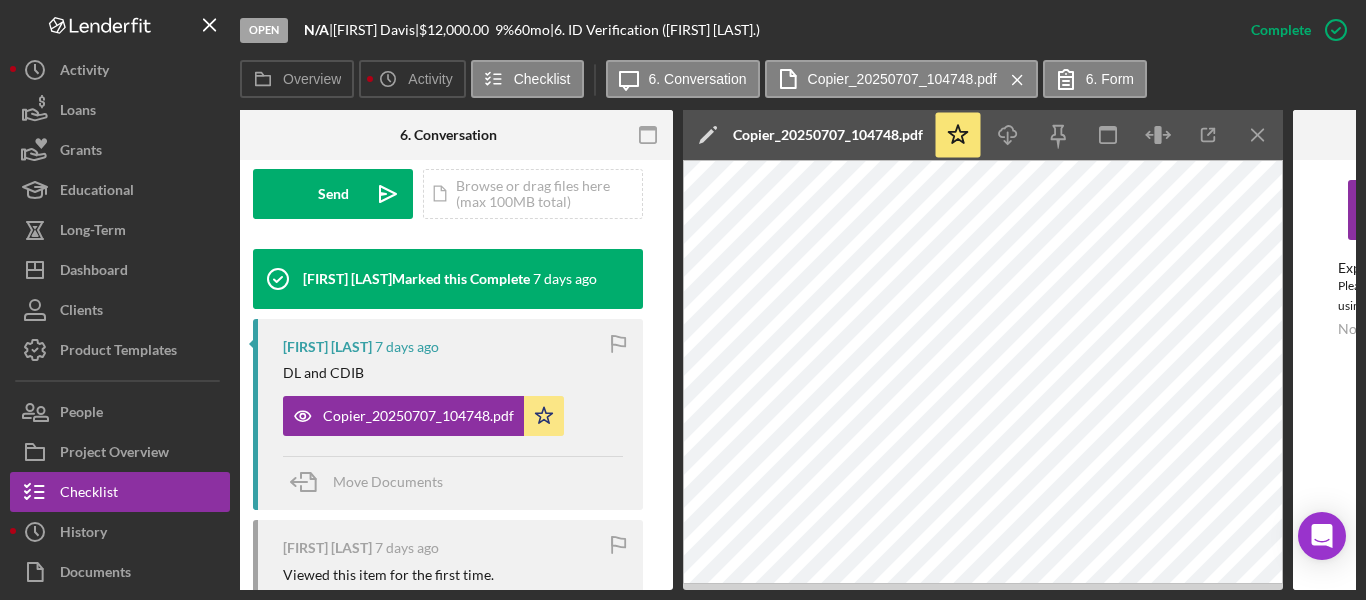 scroll, scrollTop: 0, scrollLeft: 402, axis: horizontal 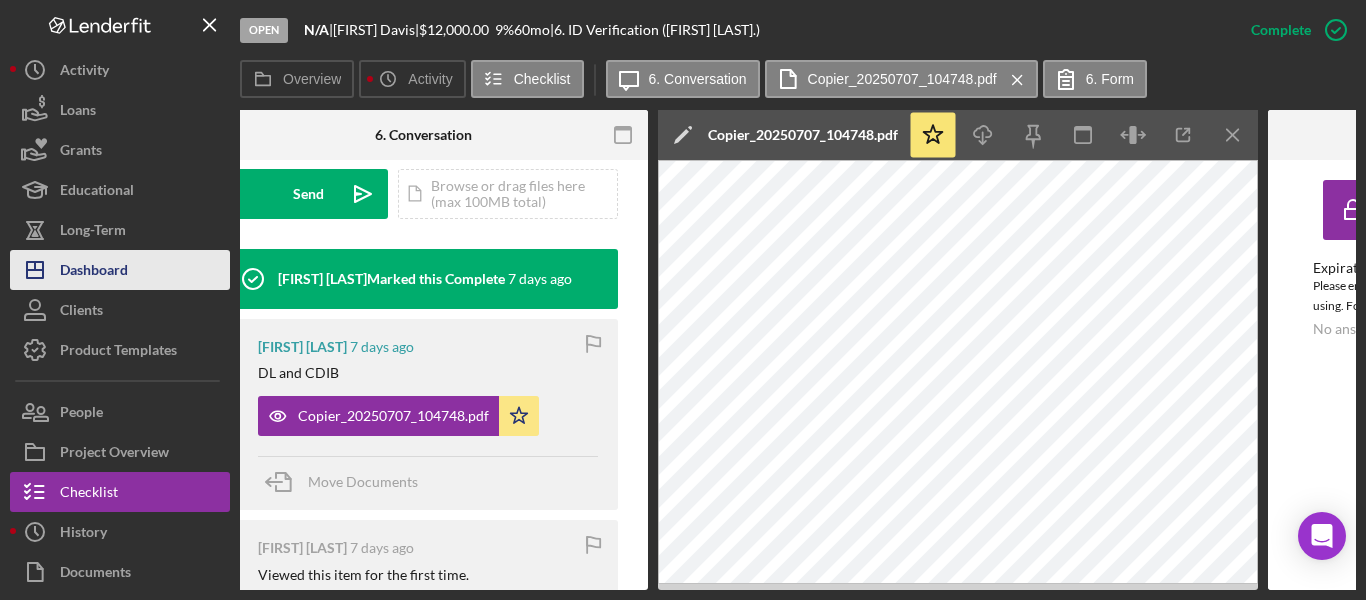 click on "Dashboard" at bounding box center [94, 272] 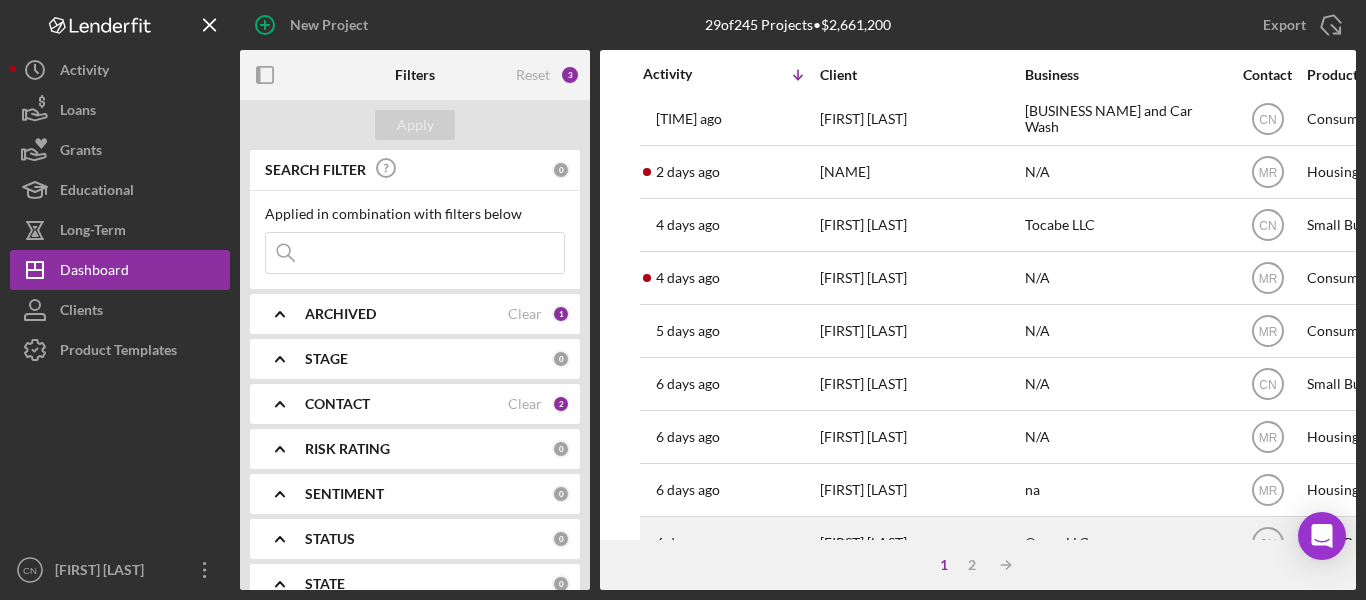 scroll, scrollTop: 0, scrollLeft: 0, axis: both 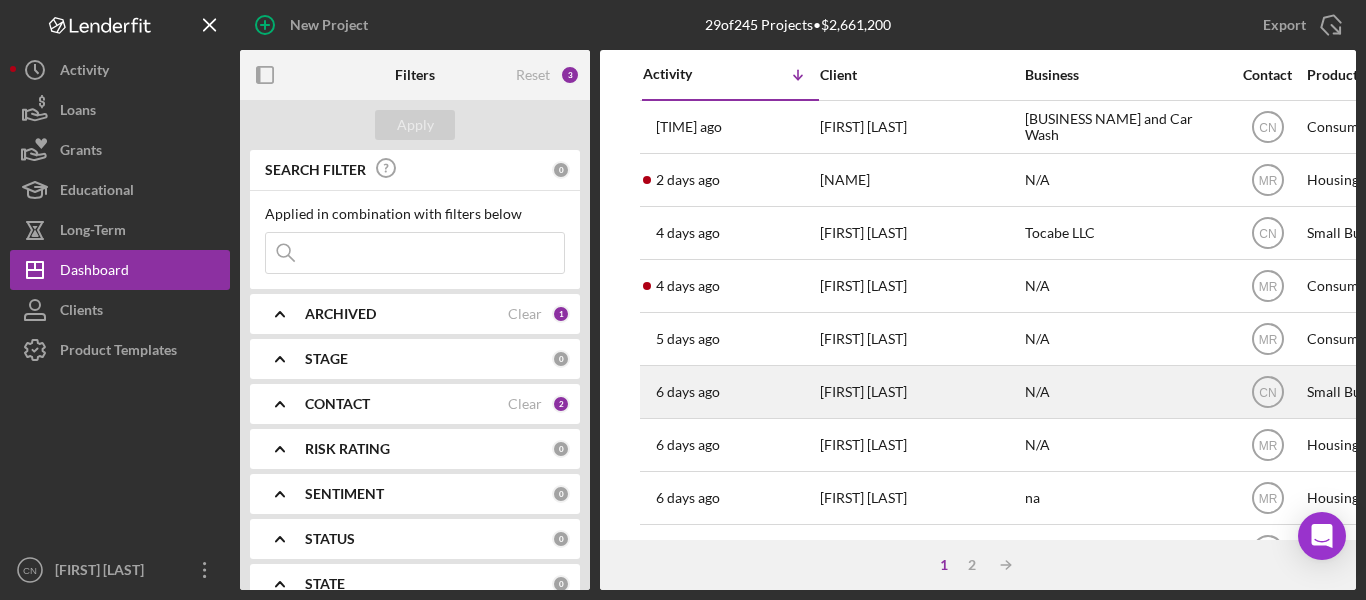 click on "[FIRST] [LAST]" at bounding box center (920, 392) 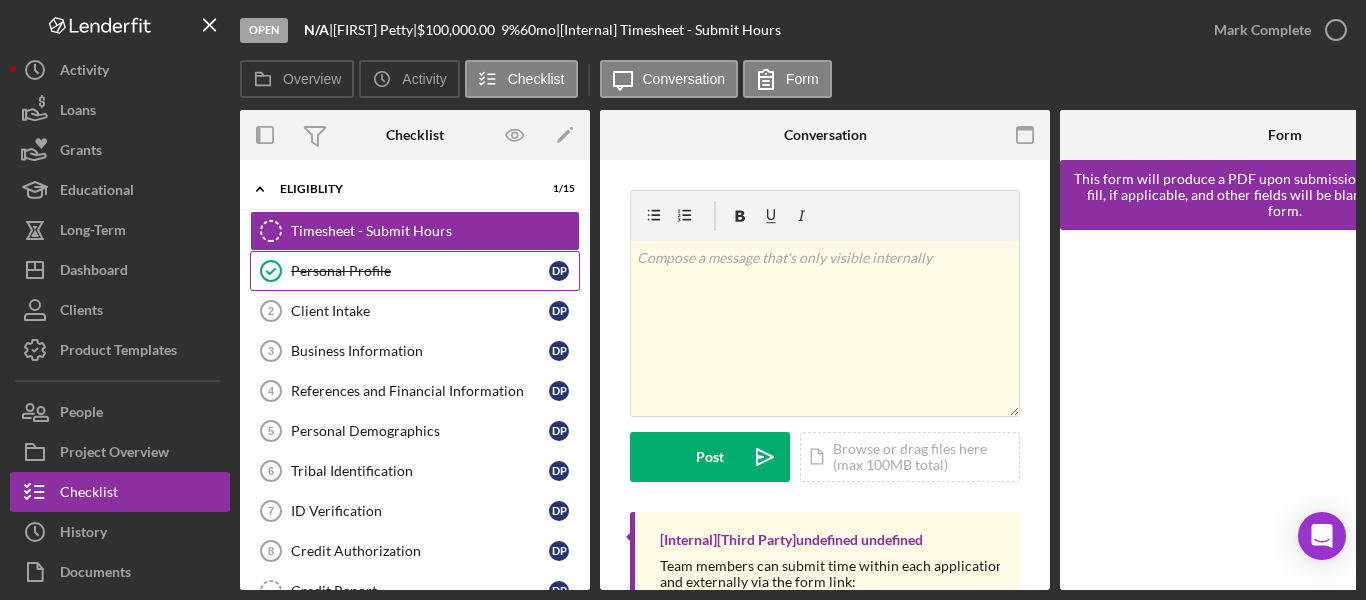 click on "Personal Profile Personal Profile D P" at bounding box center [415, 271] 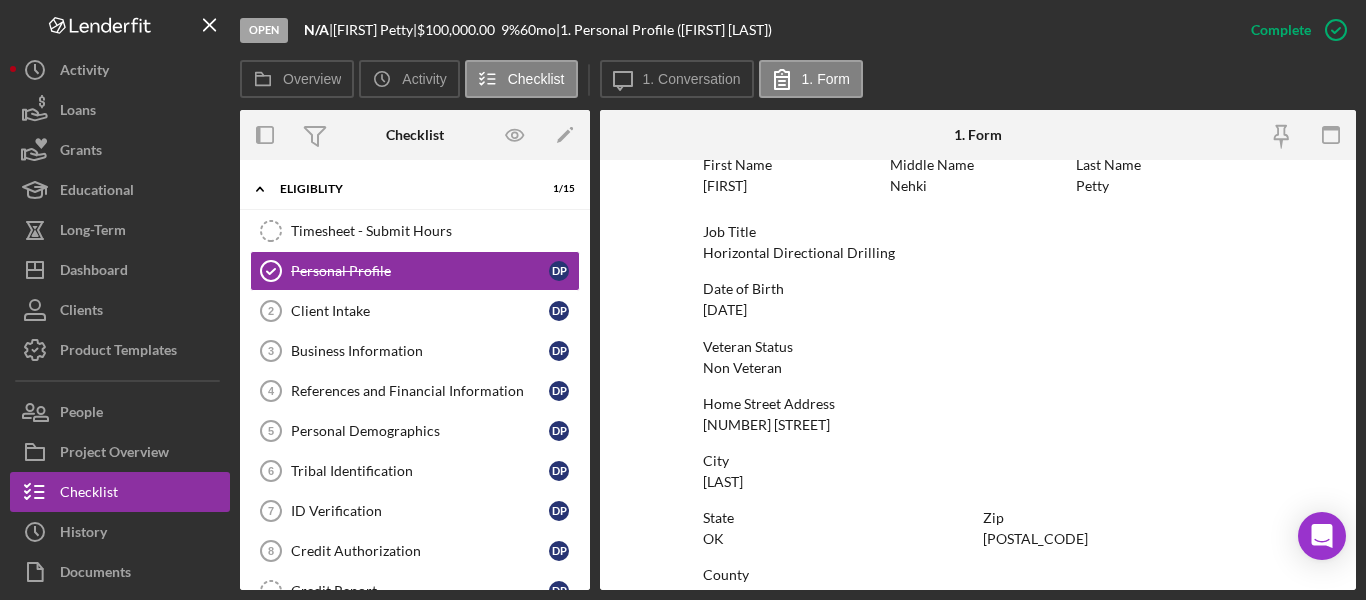 scroll, scrollTop: 0, scrollLeft: 0, axis: both 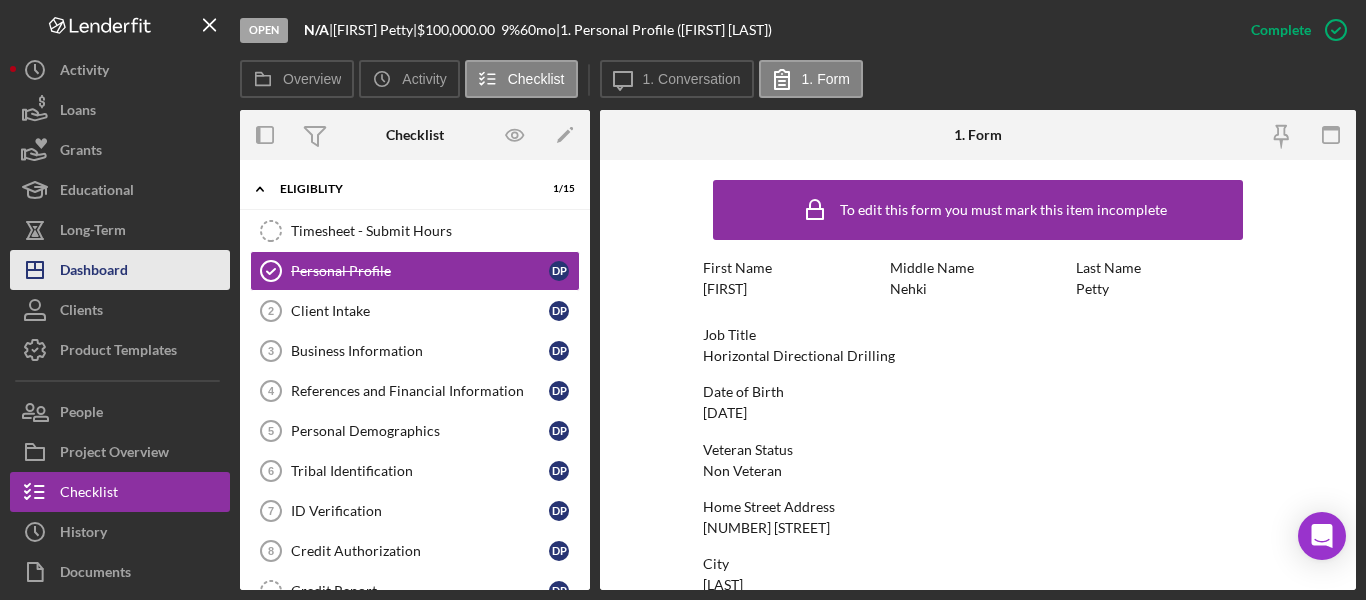 click on "Dashboard" at bounding box center [94, 272] 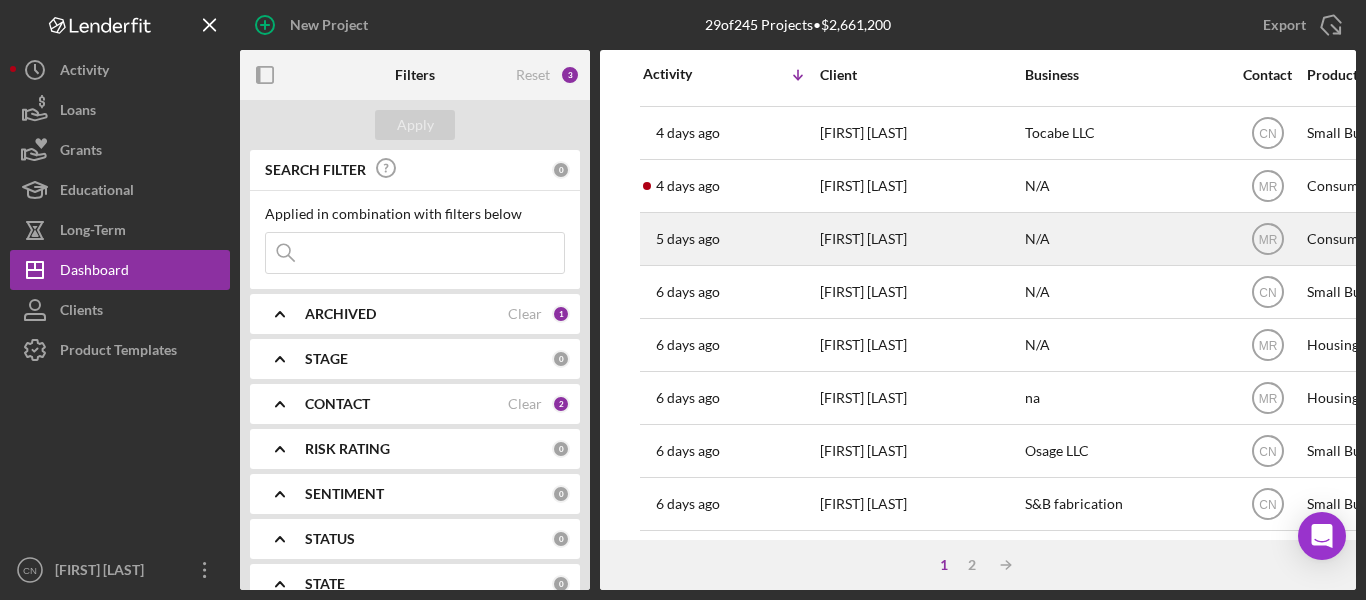 scroll, scrollTop: 200, scrollLeft: 0, axis: vertical 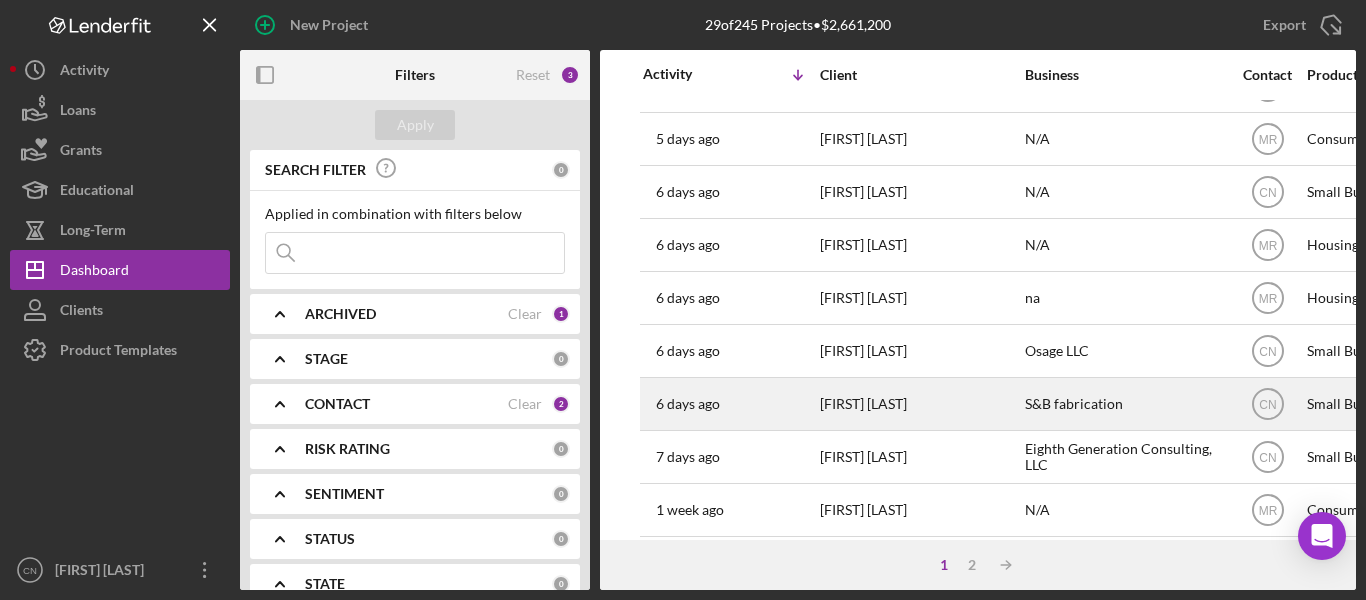 click on "[FIRST] [LAST]" at bounding box center [920, 404] 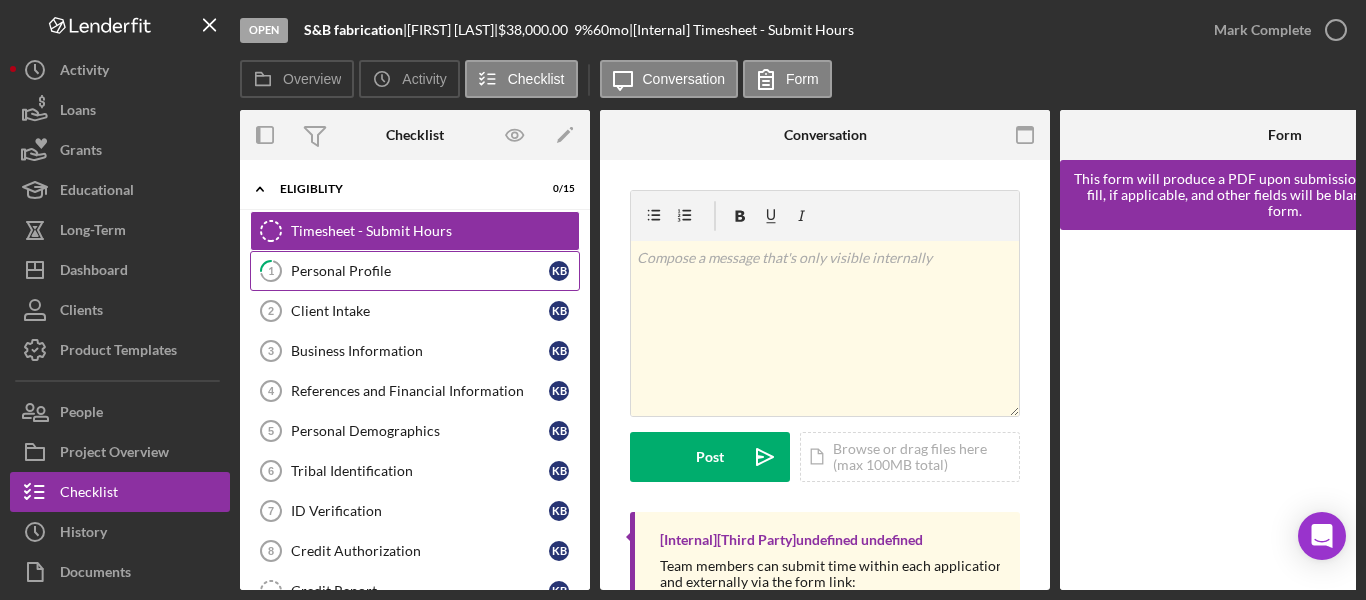 click on "Personal Profile" at bounding box center [420, 271] 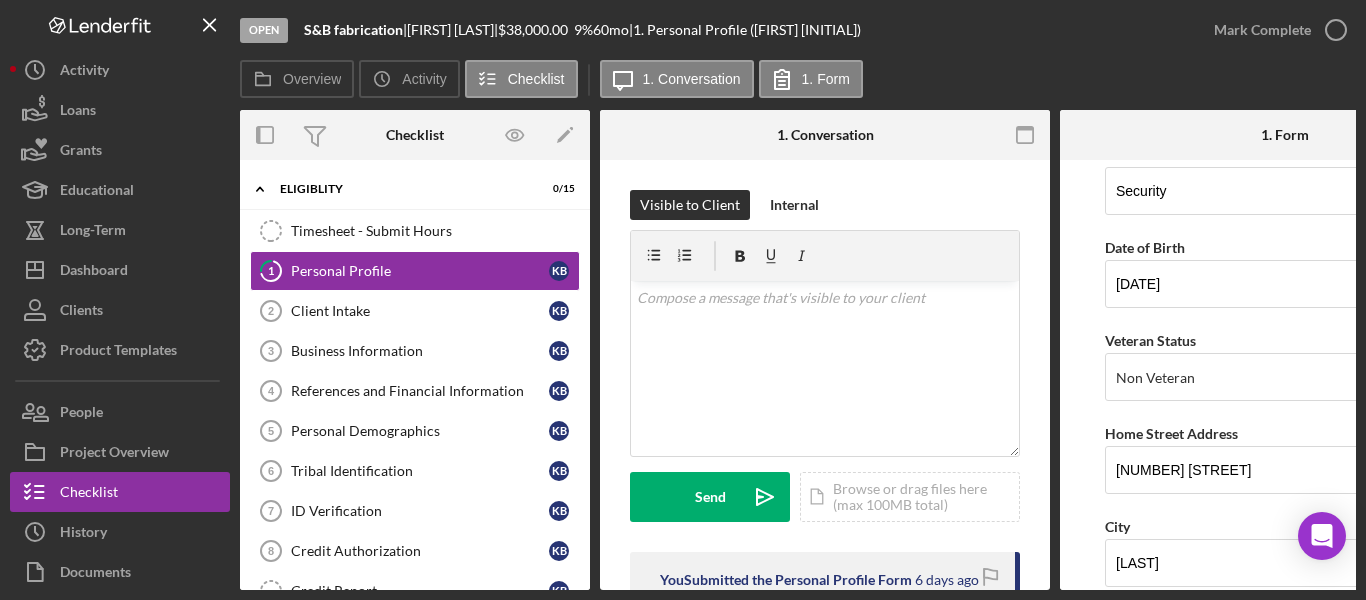 scroll, scrollTop: 0, scrollLeft: 0, axis: both 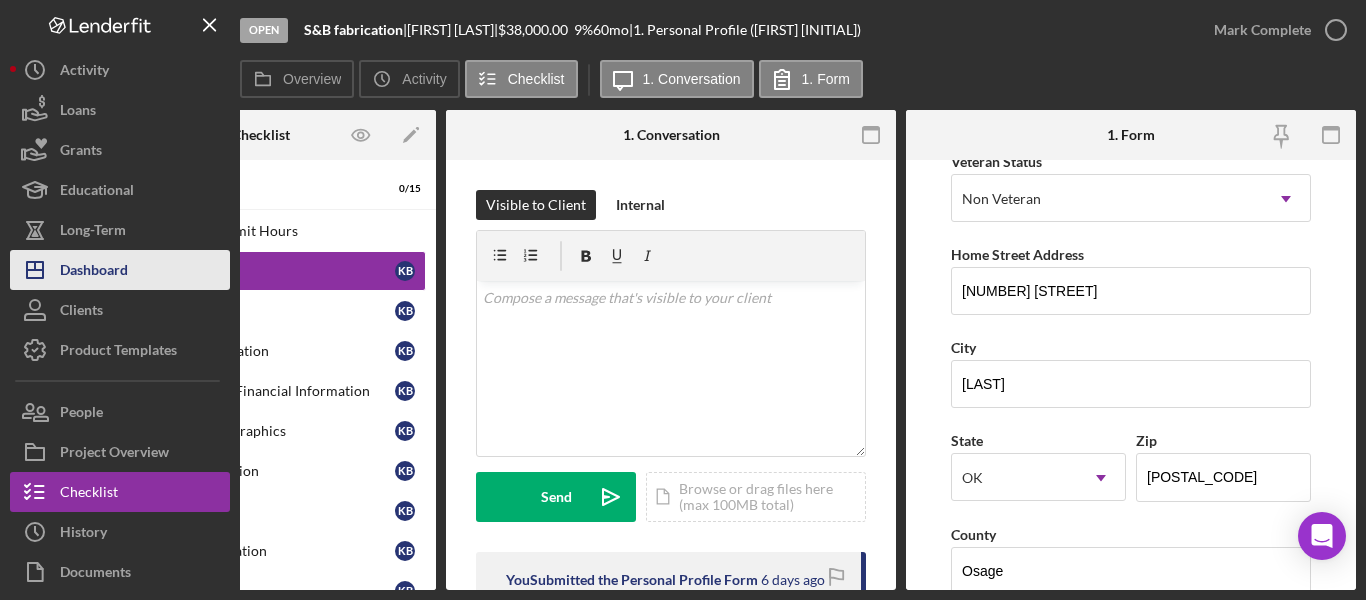 drag, startPoint x: 91, startPoint y: 269, endPoint x: 114, endPoint y: 267, distance: 23.086792 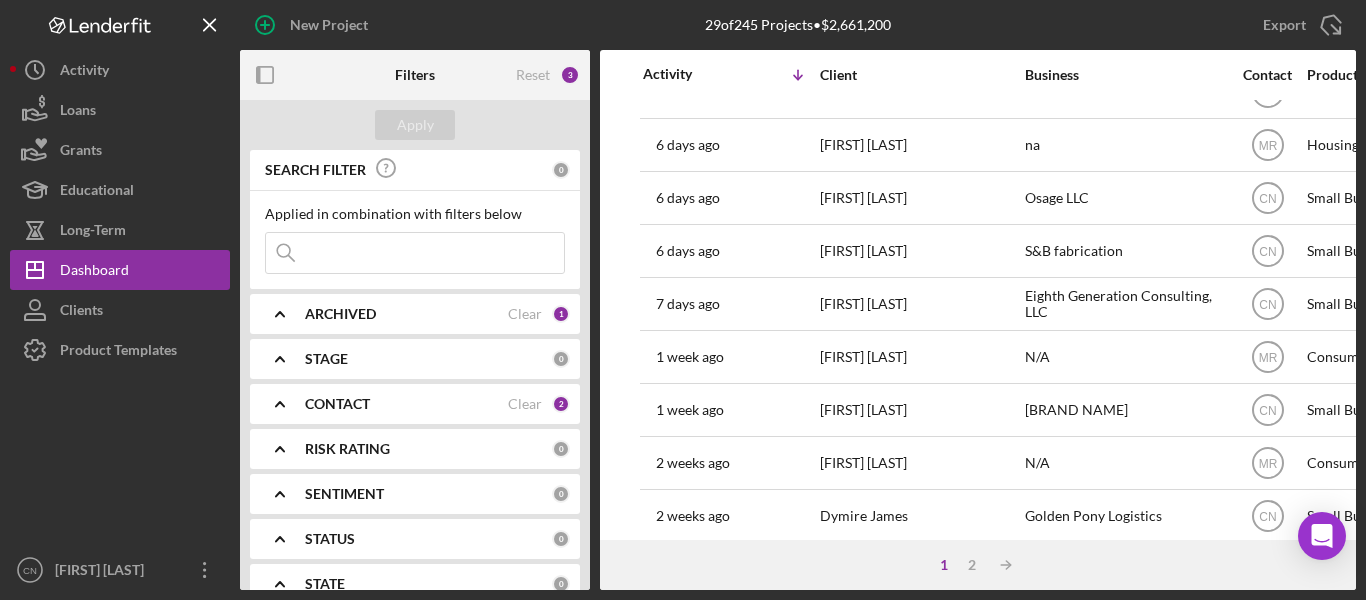 scroll, scrollTop: 400, scrollLeft: 0, axis: vertical 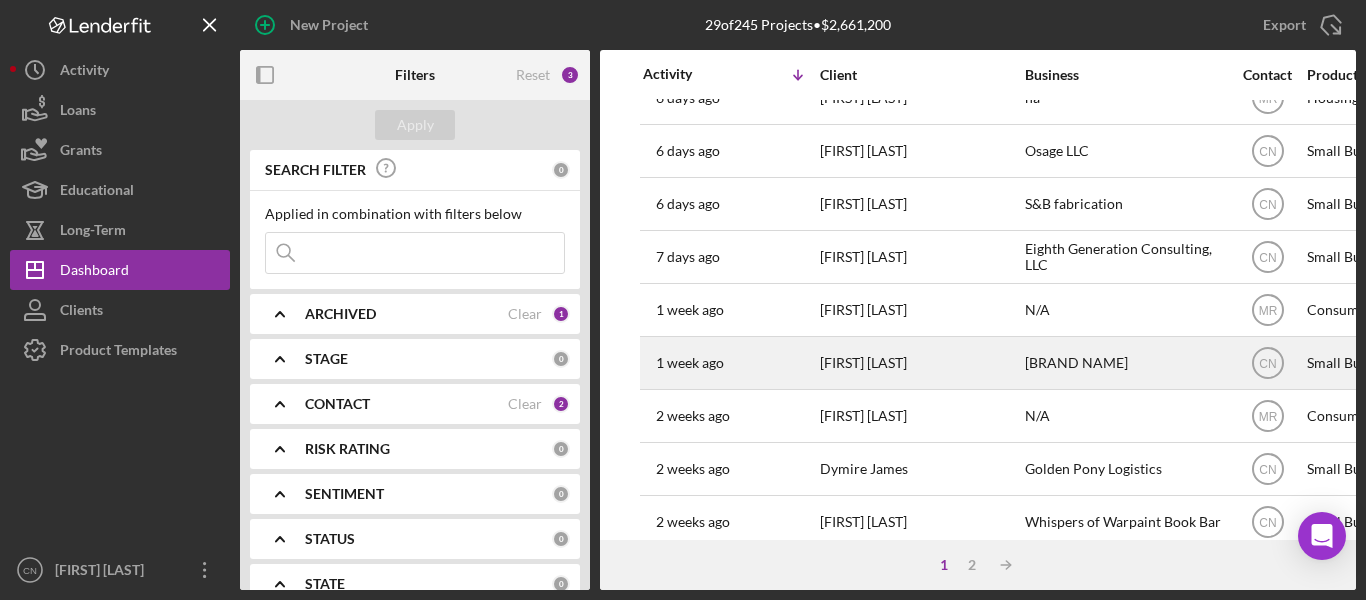 click on "[FIRST] [LAST]" at bounding box center [920, 363] 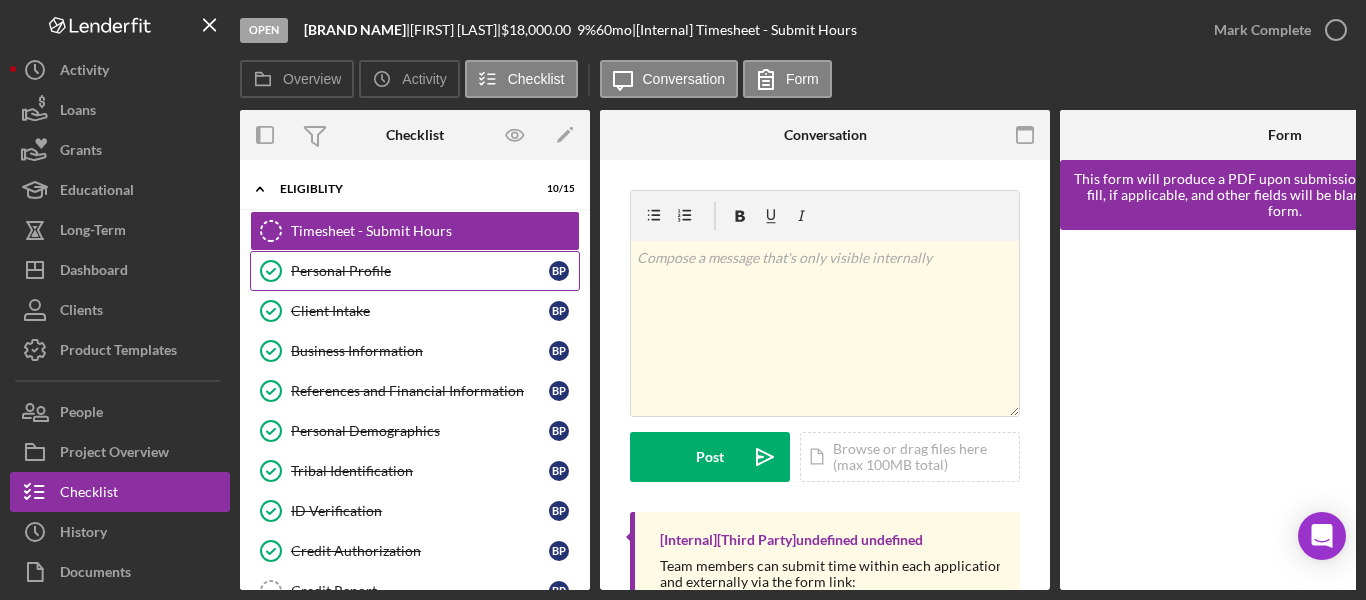 click on "Personal Profile" at bounding box center [420, 271] 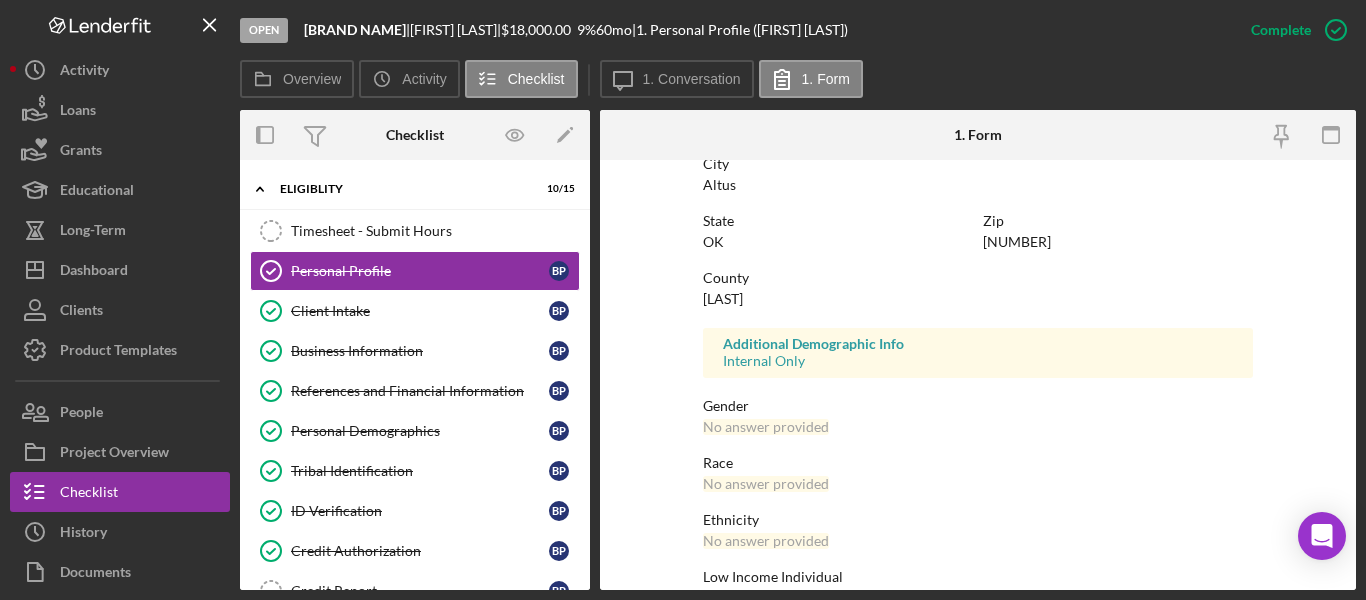 scroll, scrollTop: 100, scrollLeft: 0, axis: vertical 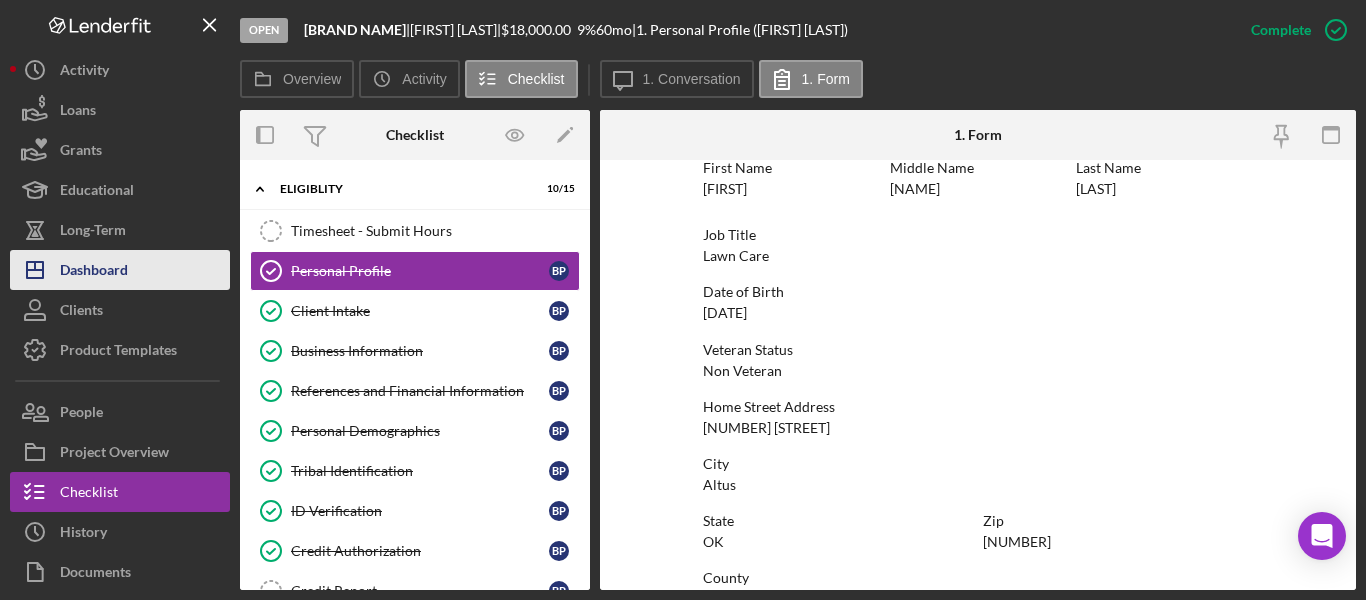 click on "Dashboard" at bounding box center [94, 272] 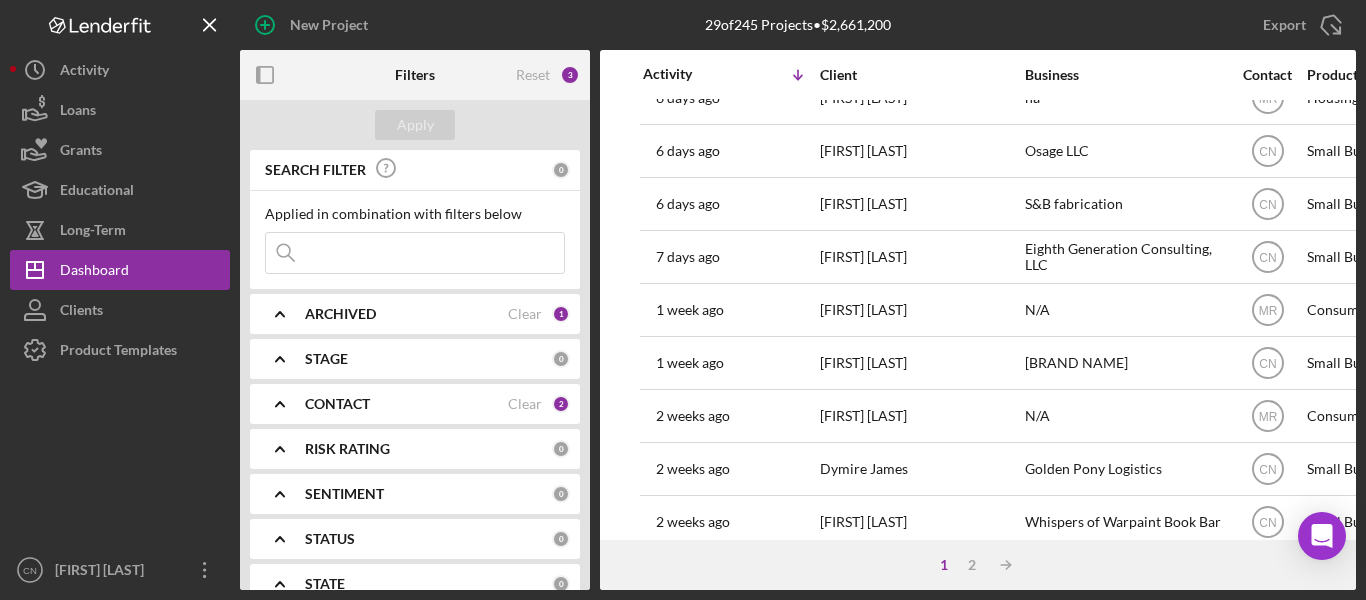 scroll, scrollTop: 500, scrollLeft: 0, axis: vertical 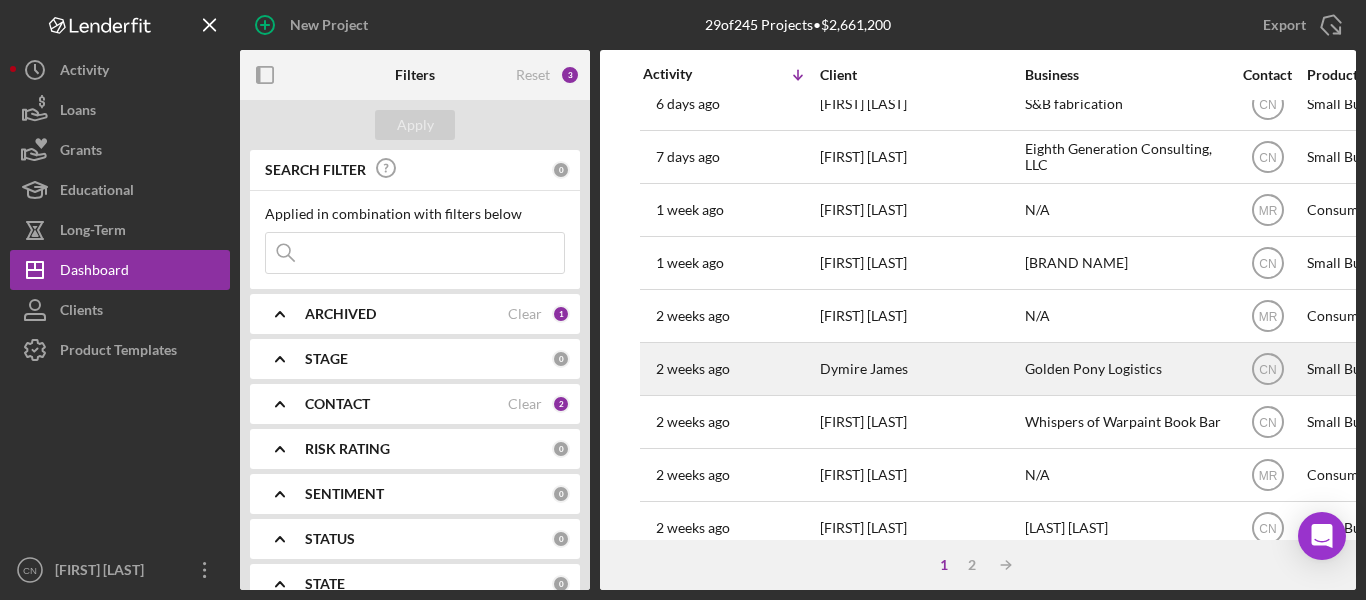 click on "Dymire James" at bounding box center [920, 369] 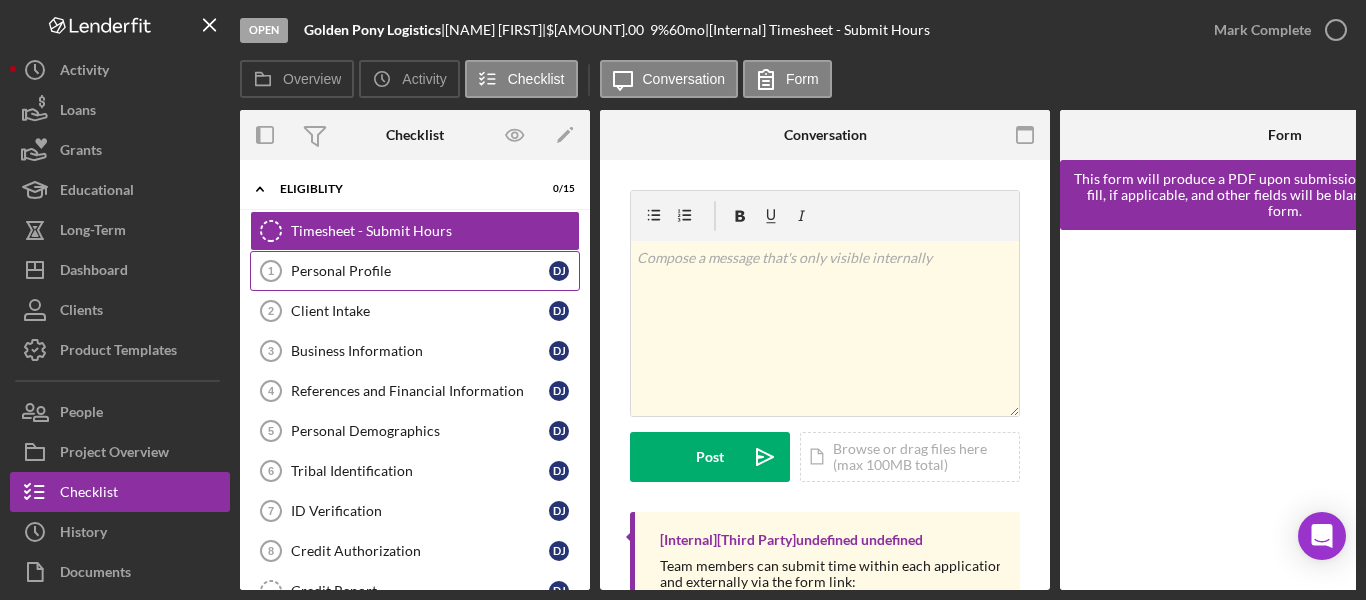 click on "Personal Profile 1 Personal Profile D J" at bounding box center [415, 271] 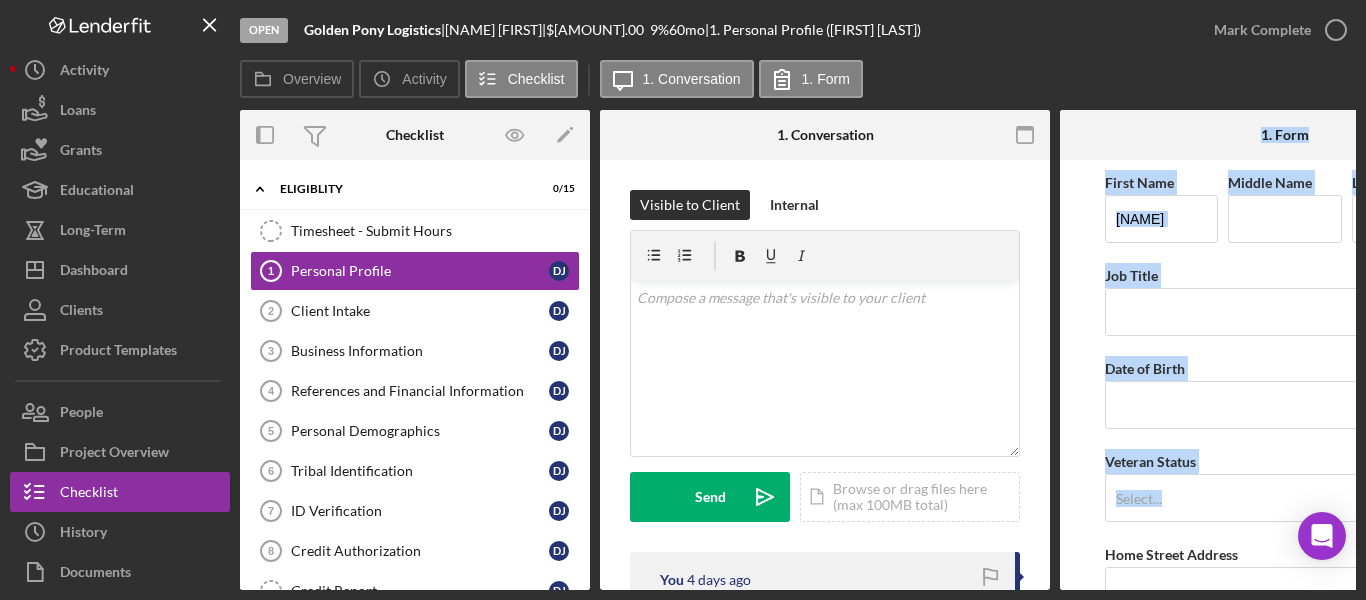 drag, startPoint x: 1024, startPoint y: 591, endPoint x: 1116, endPoint y: 585, distance: 92.19544 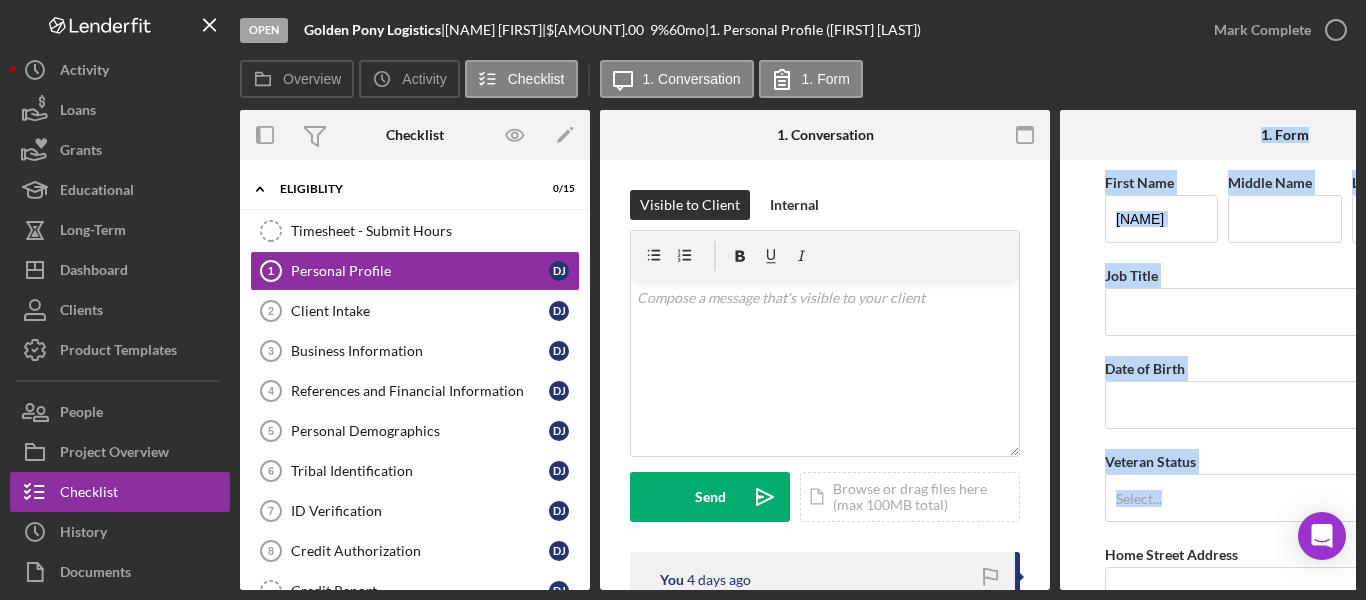 scroll, scrollTop: 0, scrollLeft: 154, axis: horizontal 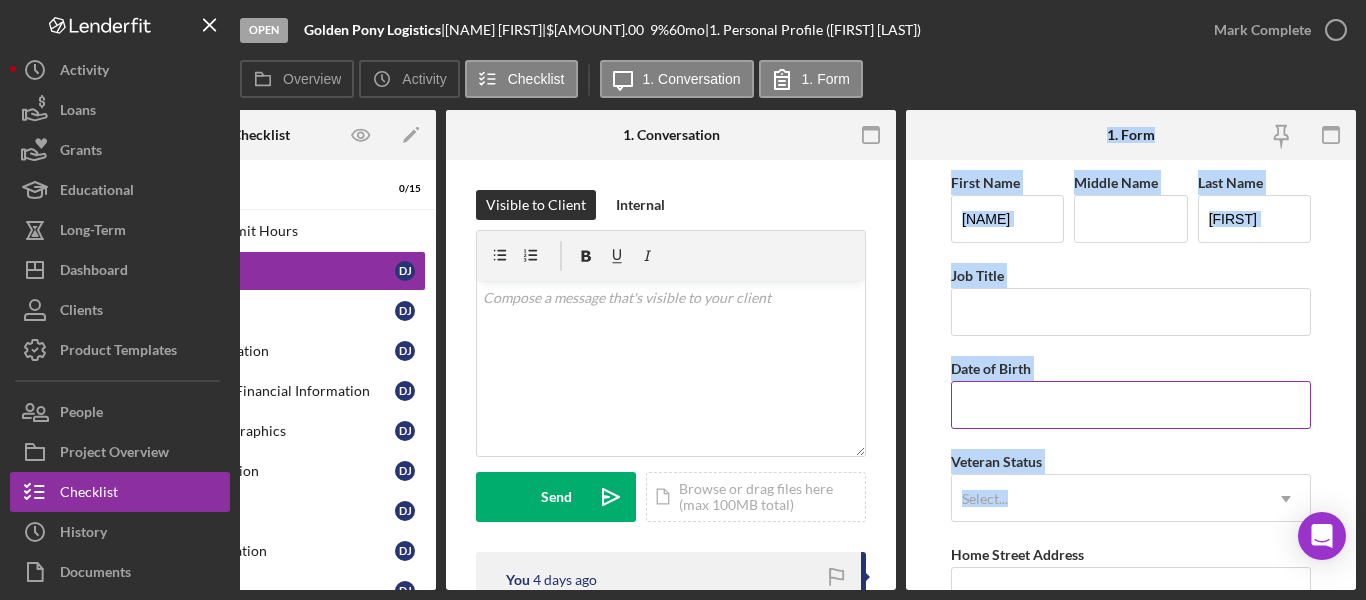 click on "Date of Birth" at bounding box center (1131, 368) 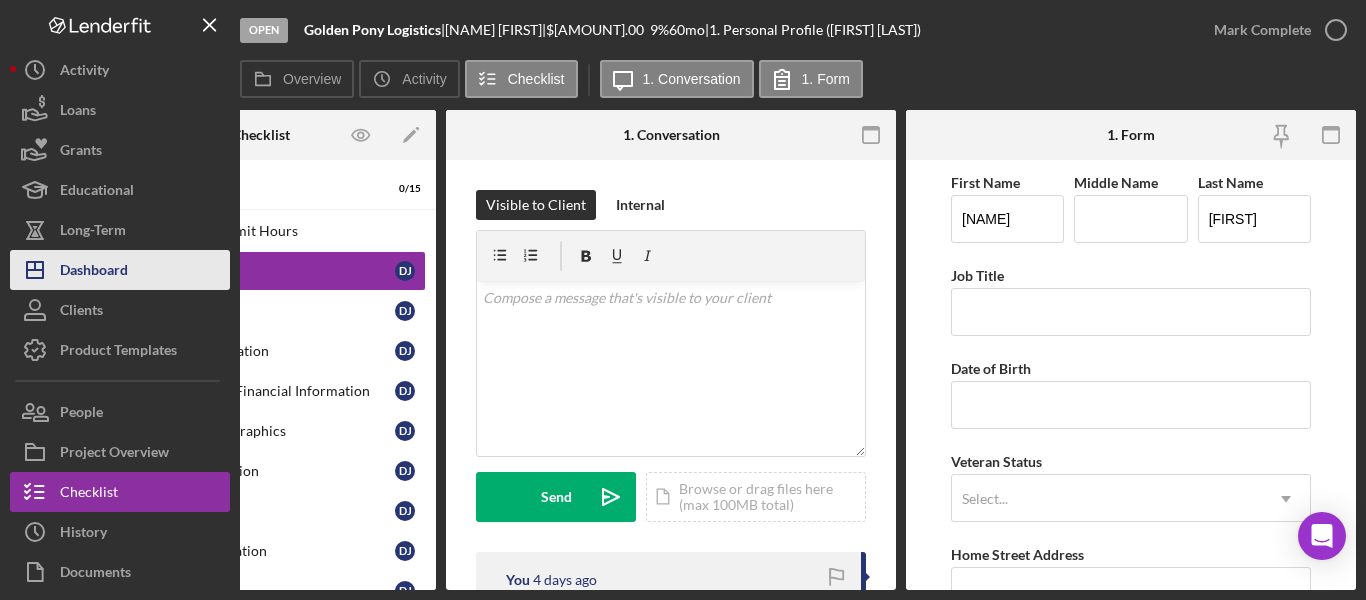 click on "Dashboard" at bounding box center (94, 272) 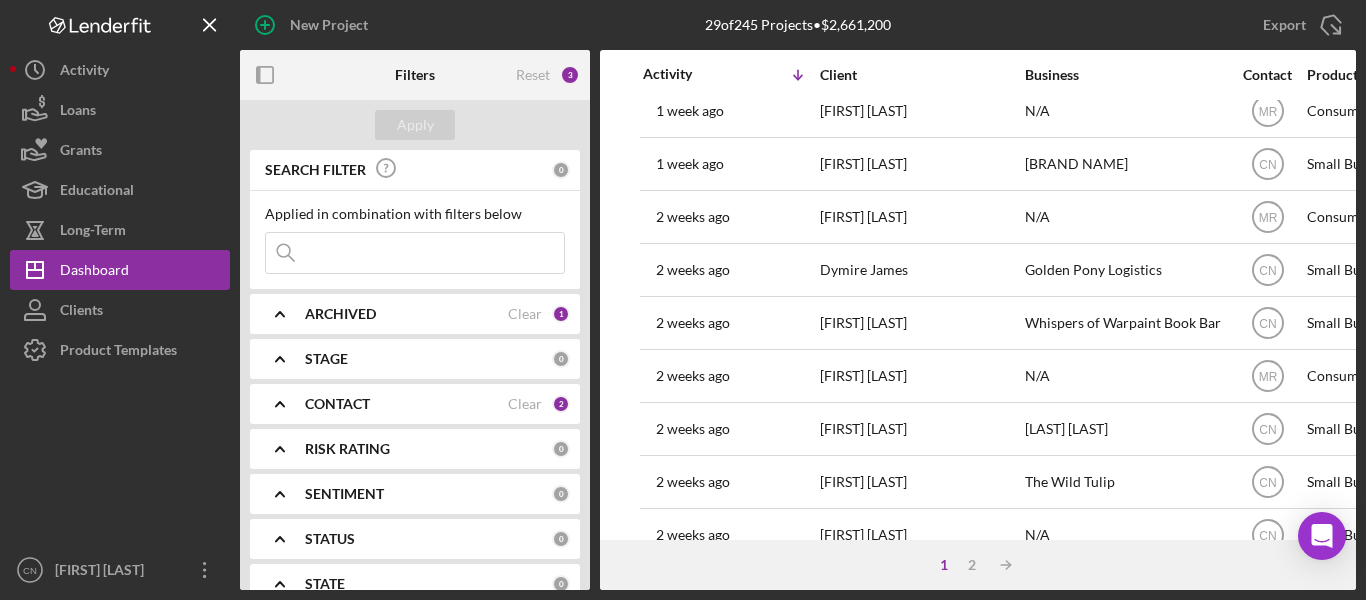 scroll, scrollTop: 600, scrollLeft: 0, axis: vertical 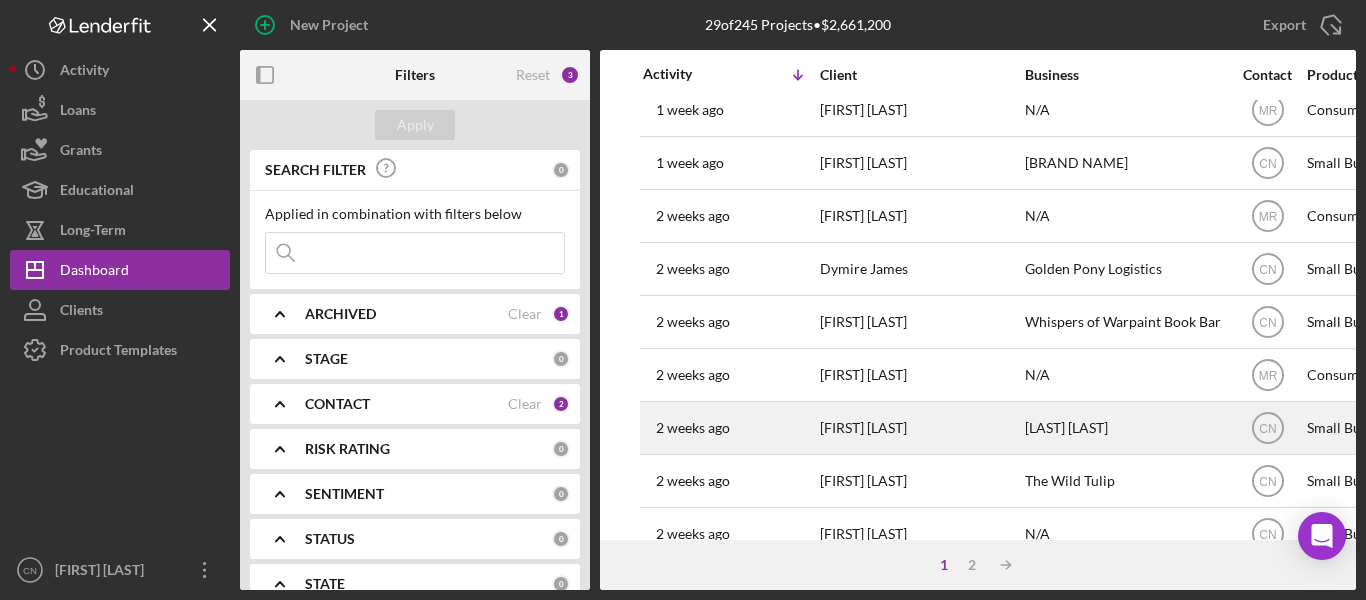 click on "[FIRST]  [LAST]" at bounding box center [920, 428] 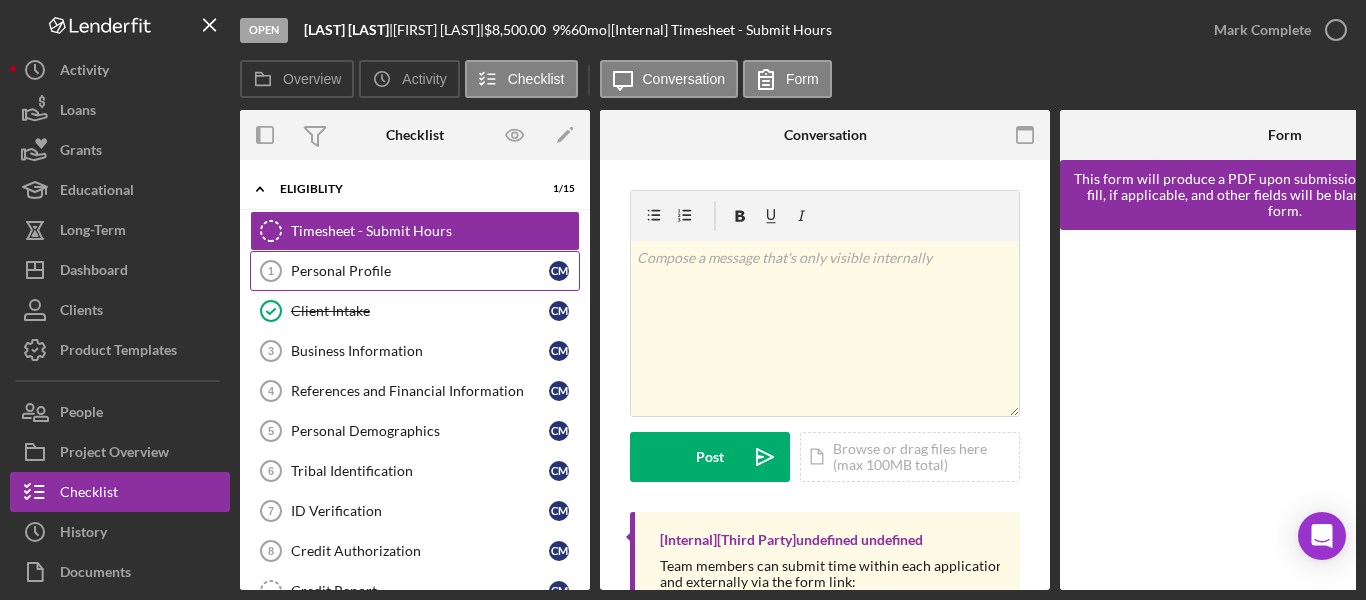 click on "Personal Profile" at bounding box center (420, 271) 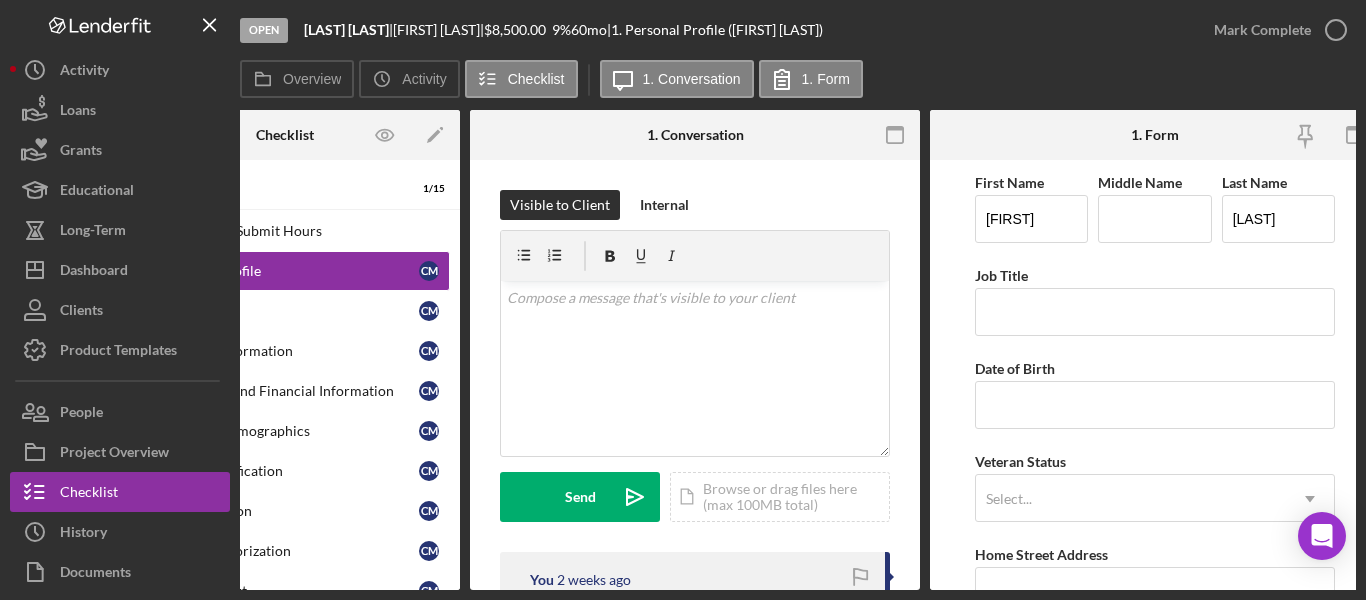 scroll, scrollTop: 0, scrollLeft: 154, axis: horizontal 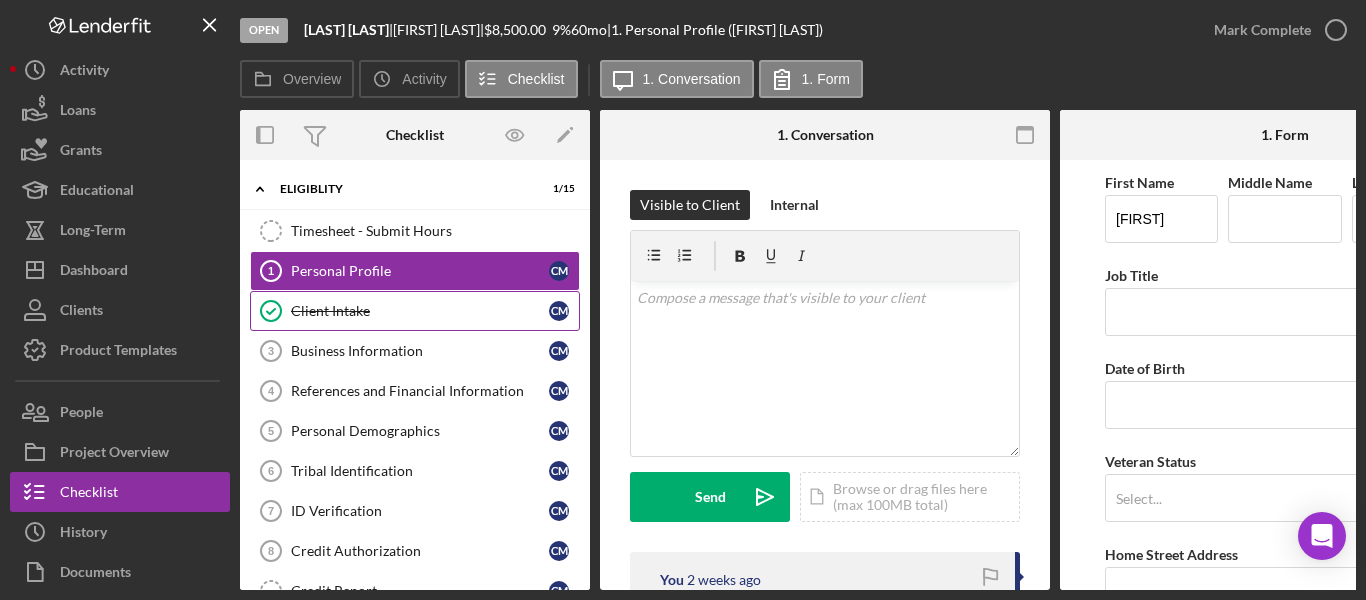 click on "Client Intake" at bounding box center [420, 311] 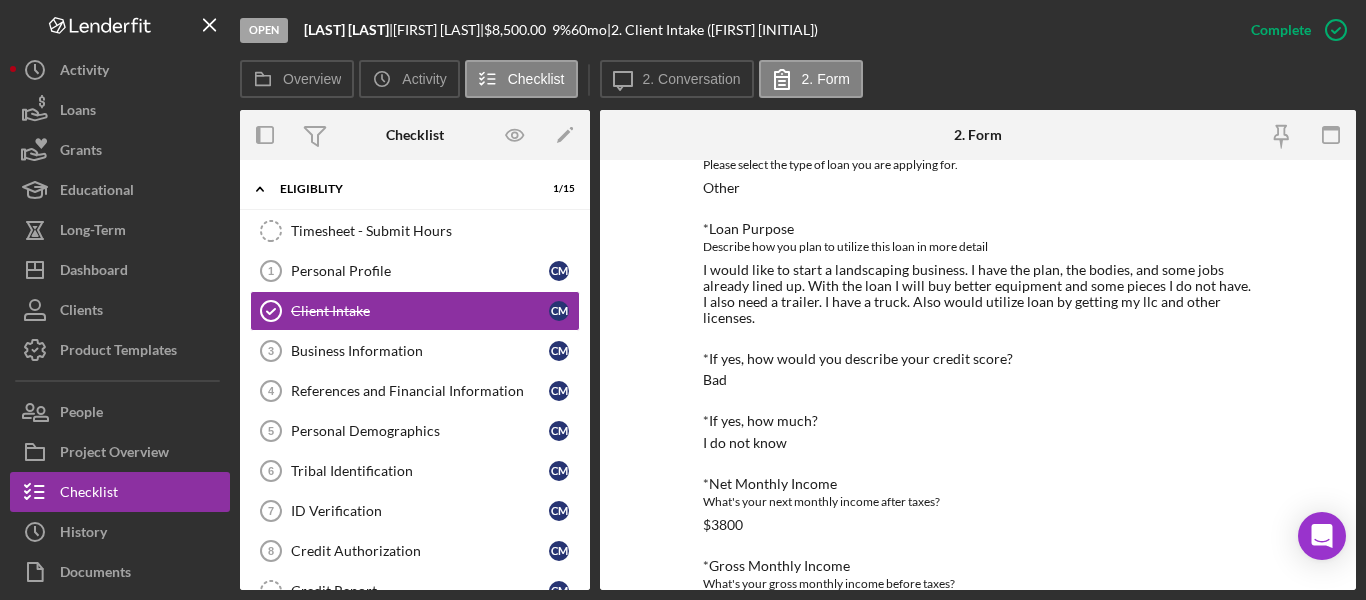 scroll, scrollTop: 400, scrollLeft: 0, axis: vertical 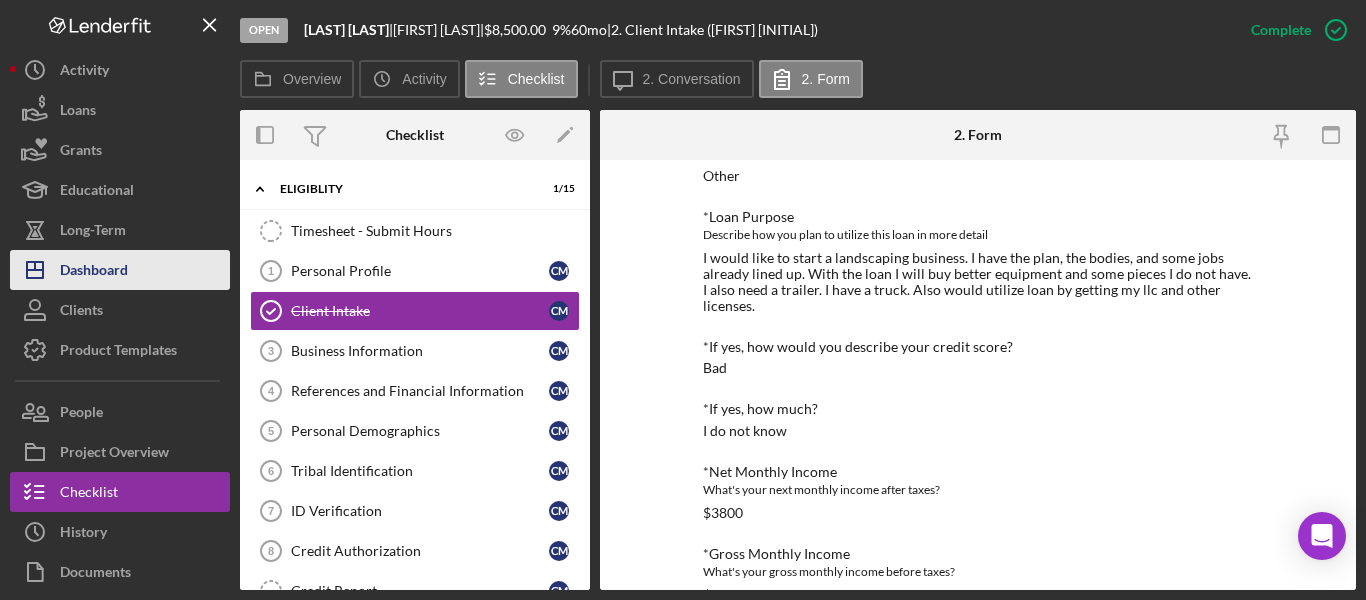 click on "Dashboard" at bounding box center [94, 272] 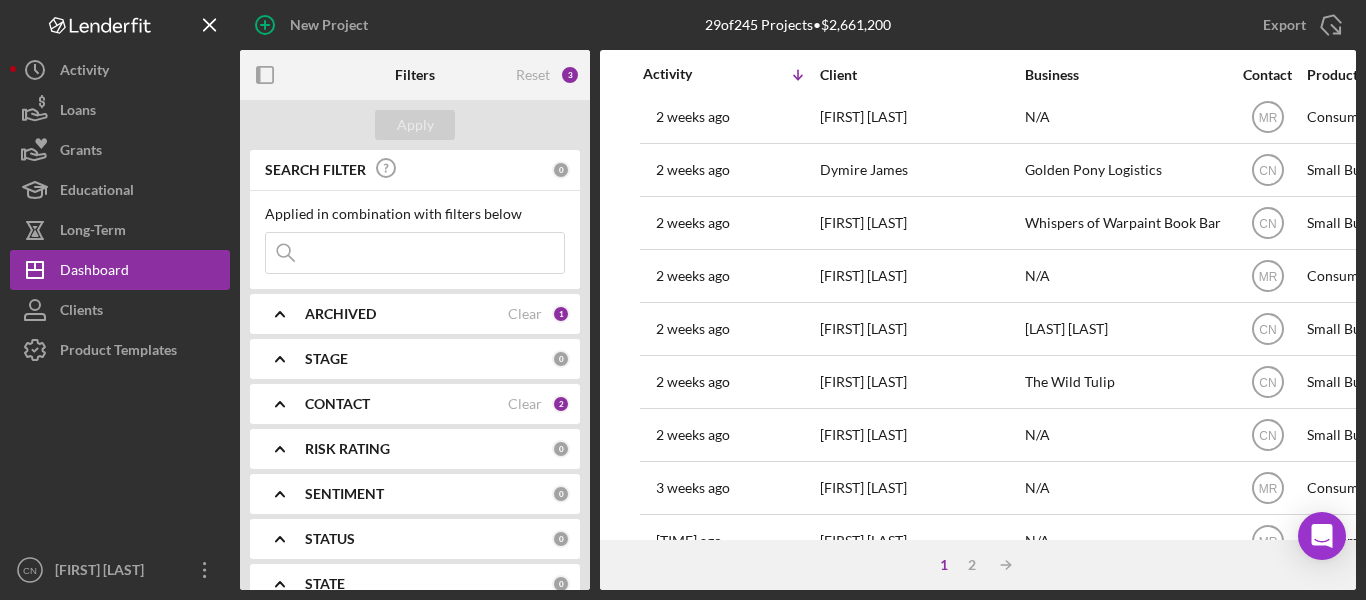 scroll, scrollTop: 700, scrollLeft: 0, axis: vertical 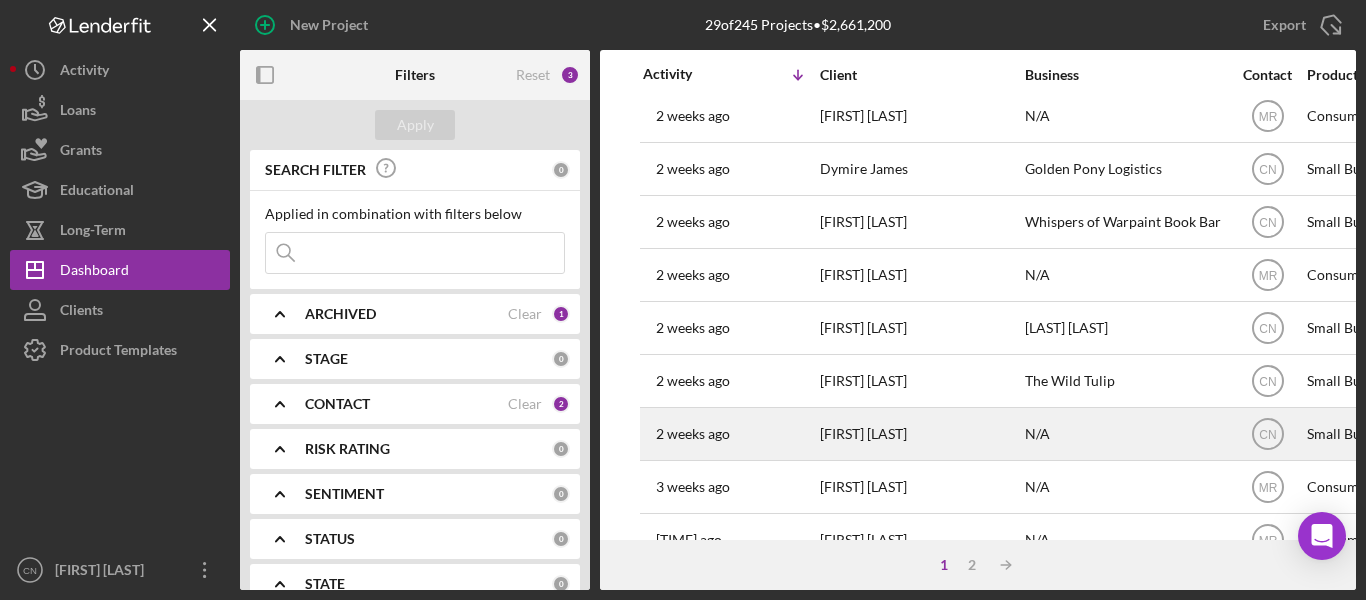 click on "[FIRST] [LAST]" at bounding box center [920, 434] 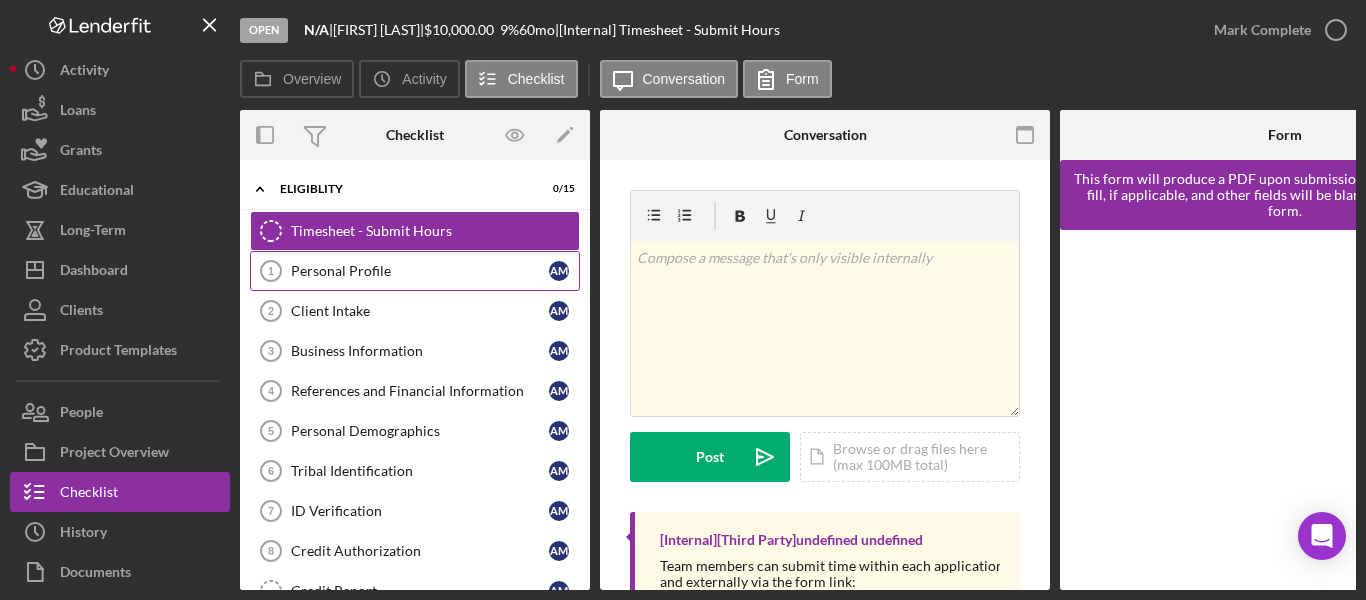 click on "Personal Profile" at bounding box center (420, 271) 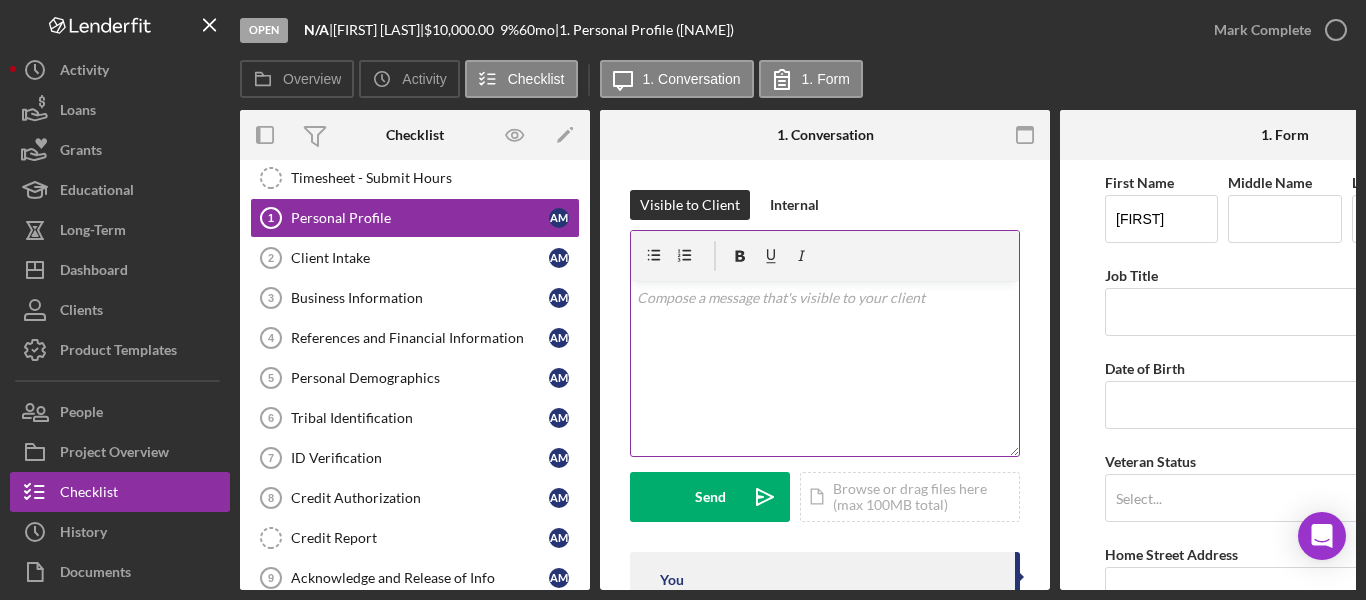 scroll, scrollTop: 100, scrollLeft: 0, axis: vertical 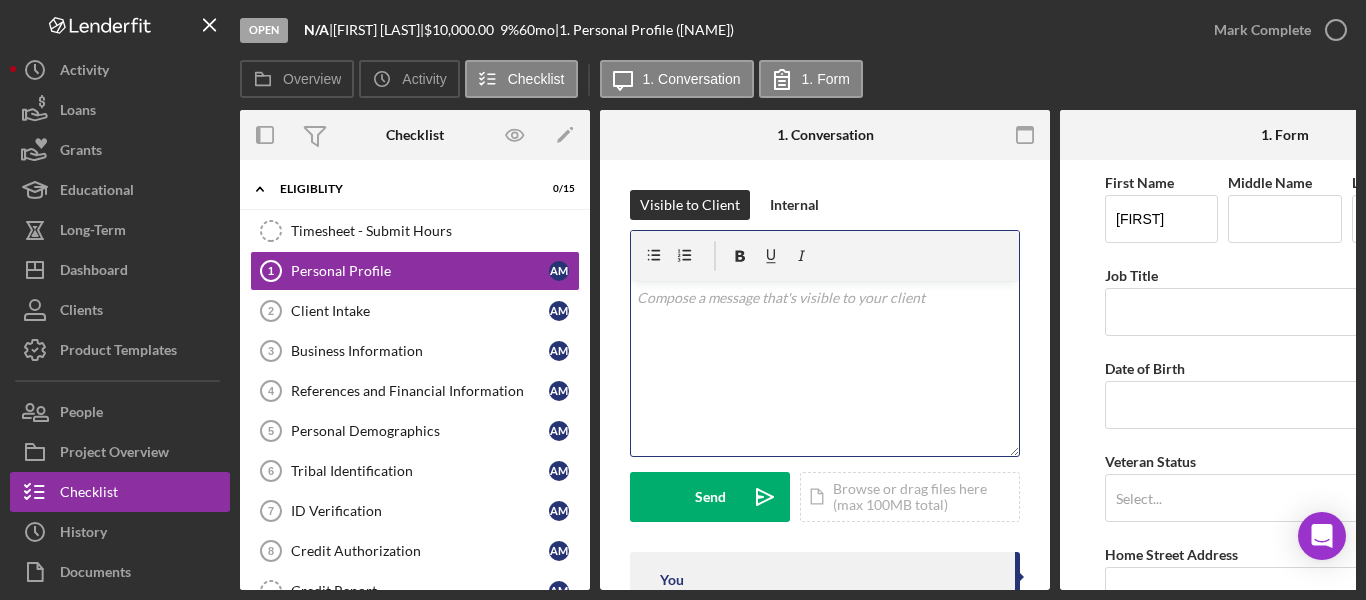 click at bounding box center [825, 298] 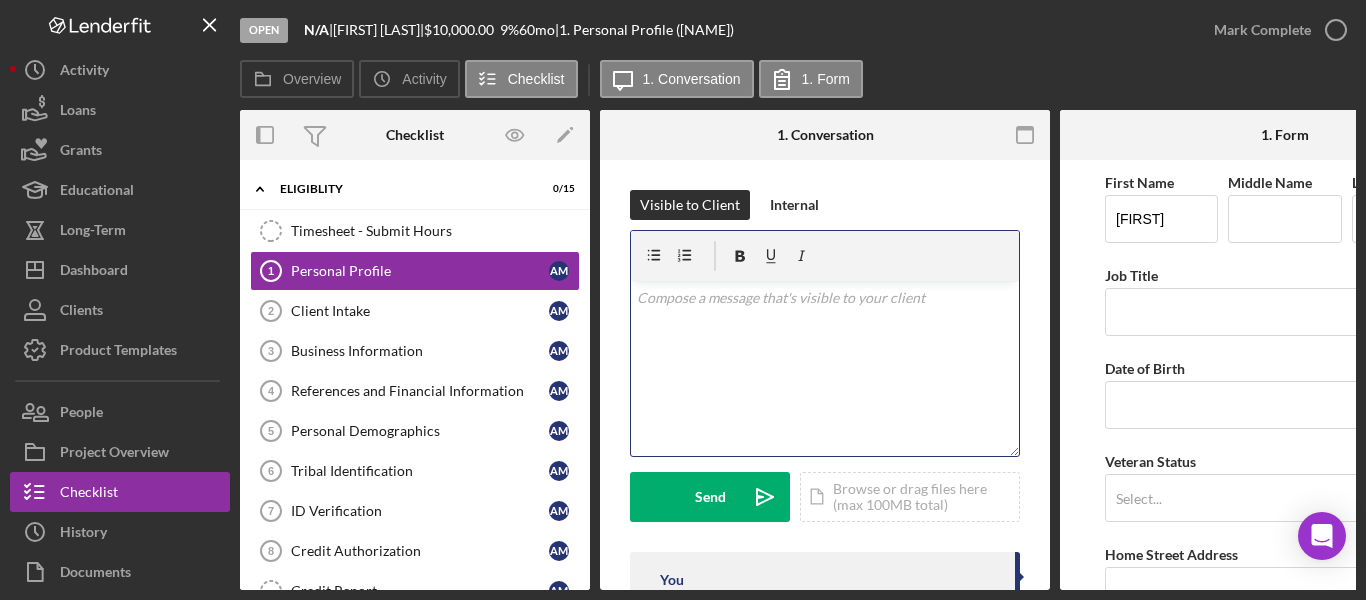 type 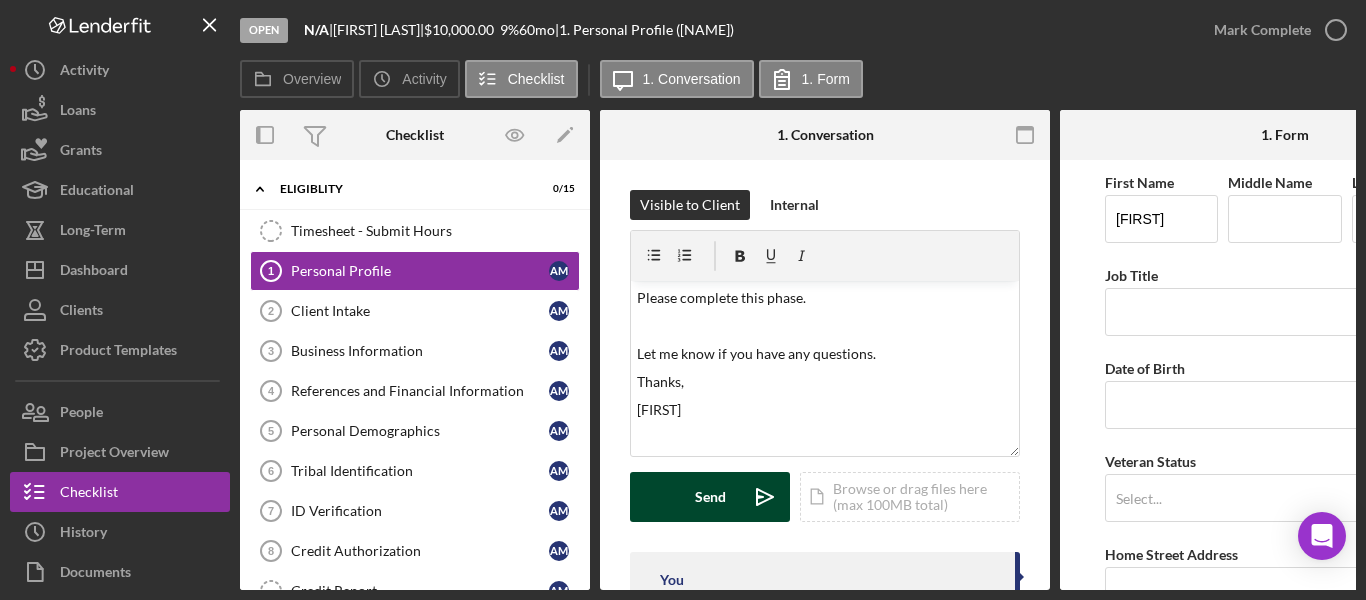 click on "Send Icon/icon-invite-send" at bounding box center (710, 497) 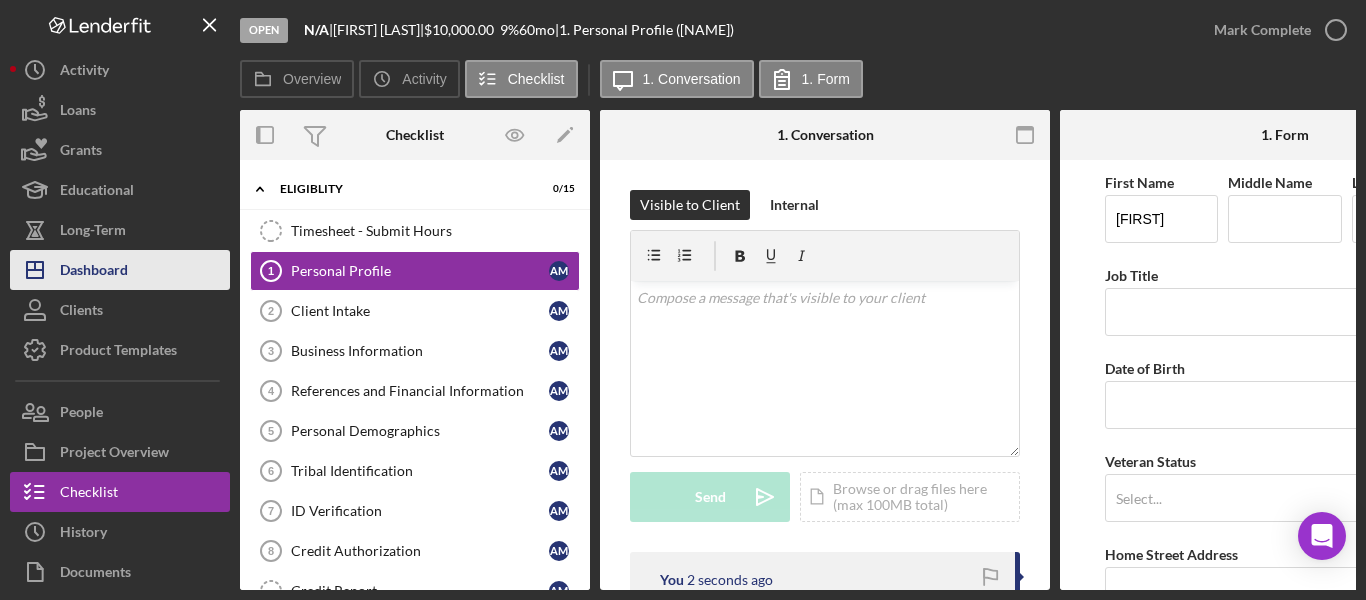 click on "Dashboard" at bounding box center [94, 272] 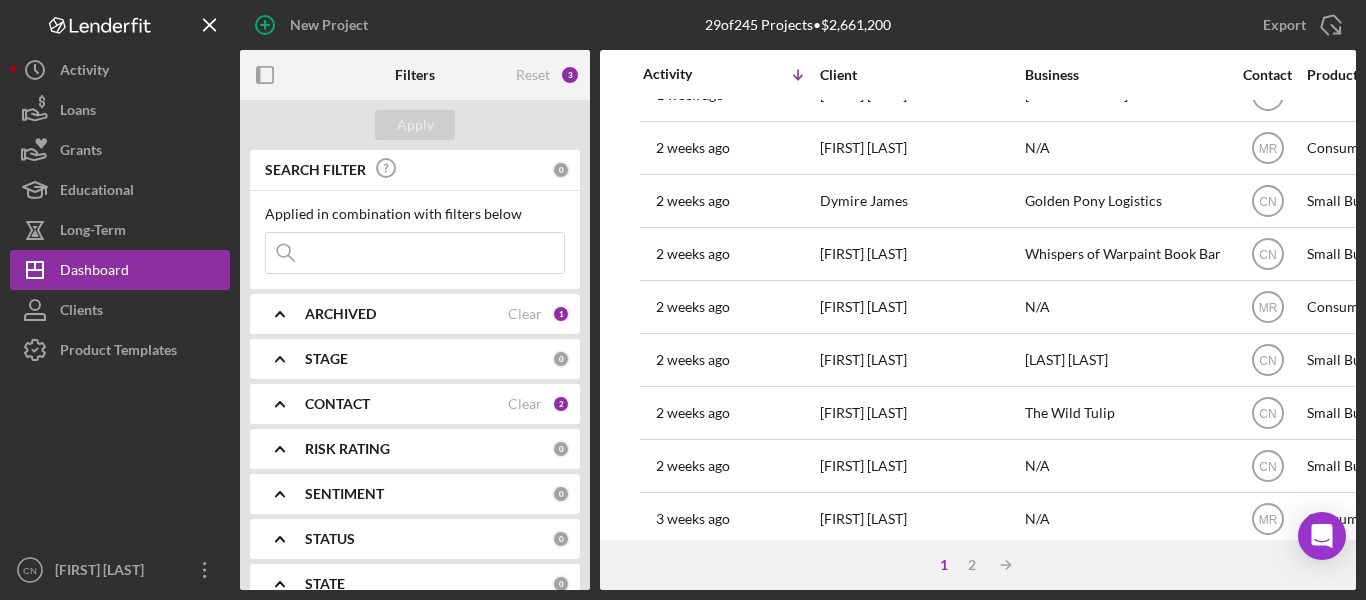 scroll, scrollTop: 700, scrollLeft: 0, axis: vertical 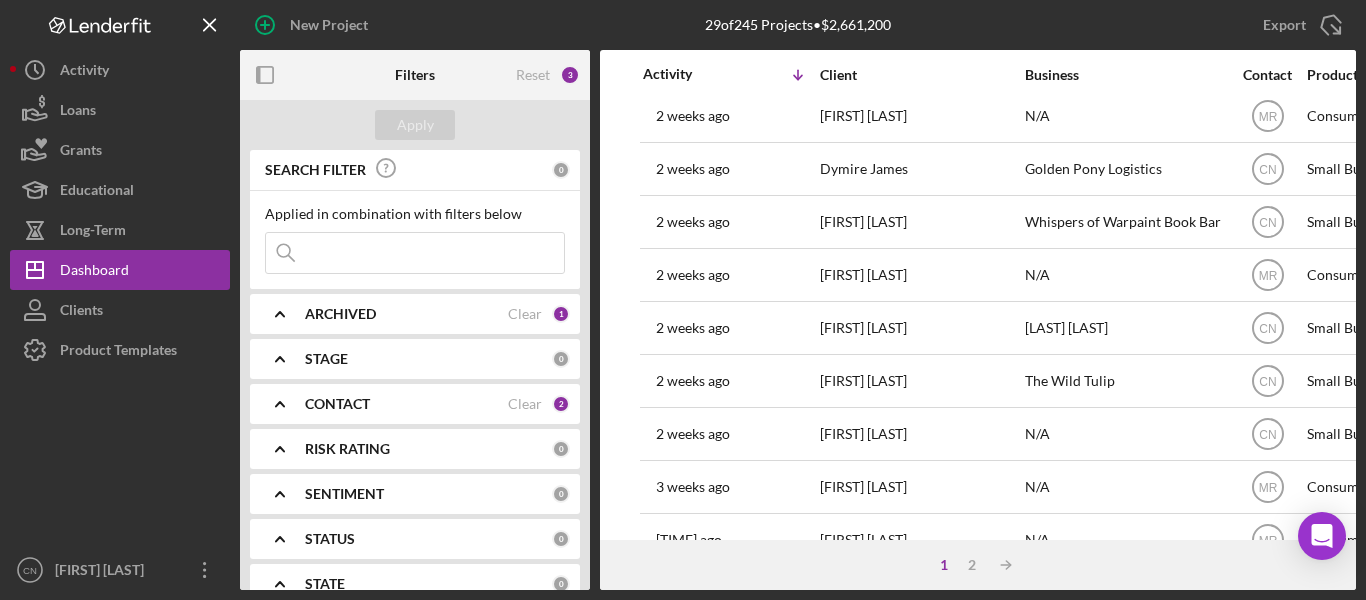 click on "[FIRST] [LAST]" at bounding box center (920, 434) 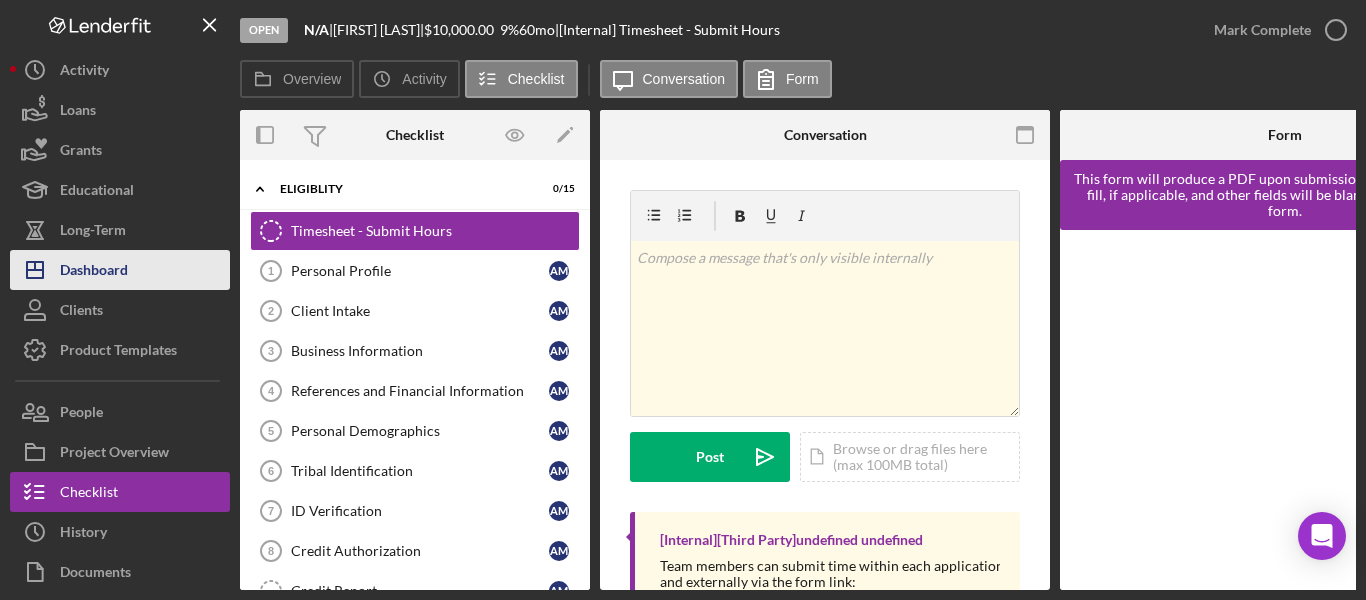 click on "Dashboard" at bounding box center (94, 272) 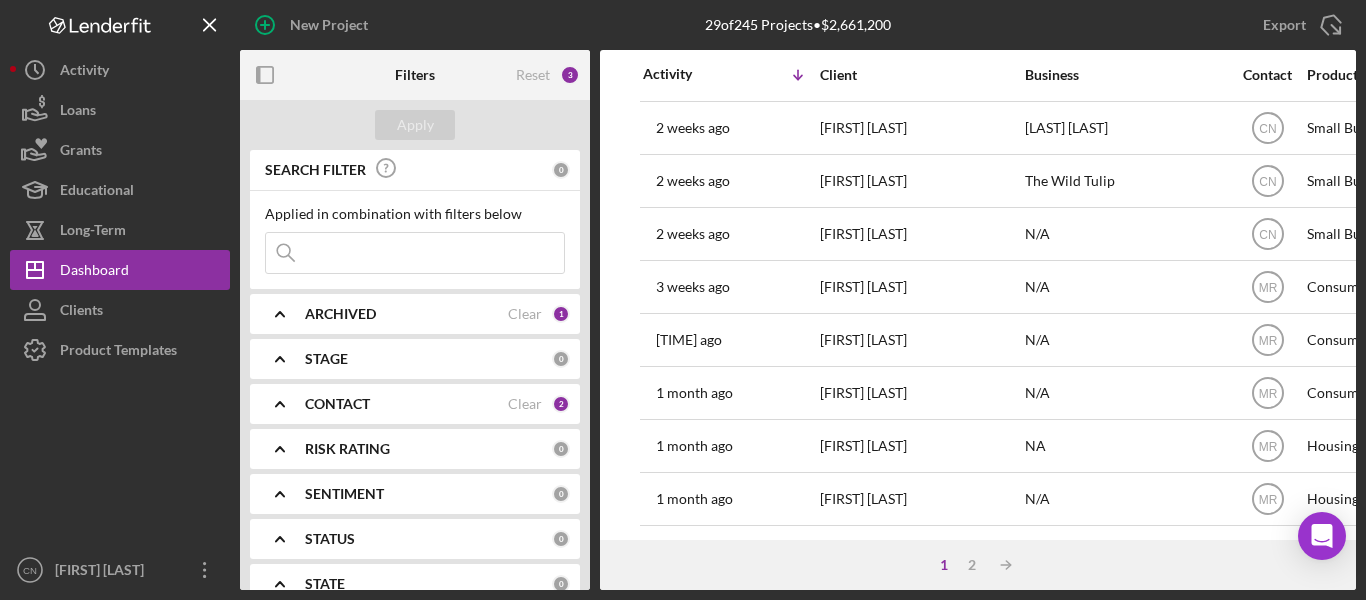 scroll, scrollTop: 921, scrollLeft: 0, axis: vertical 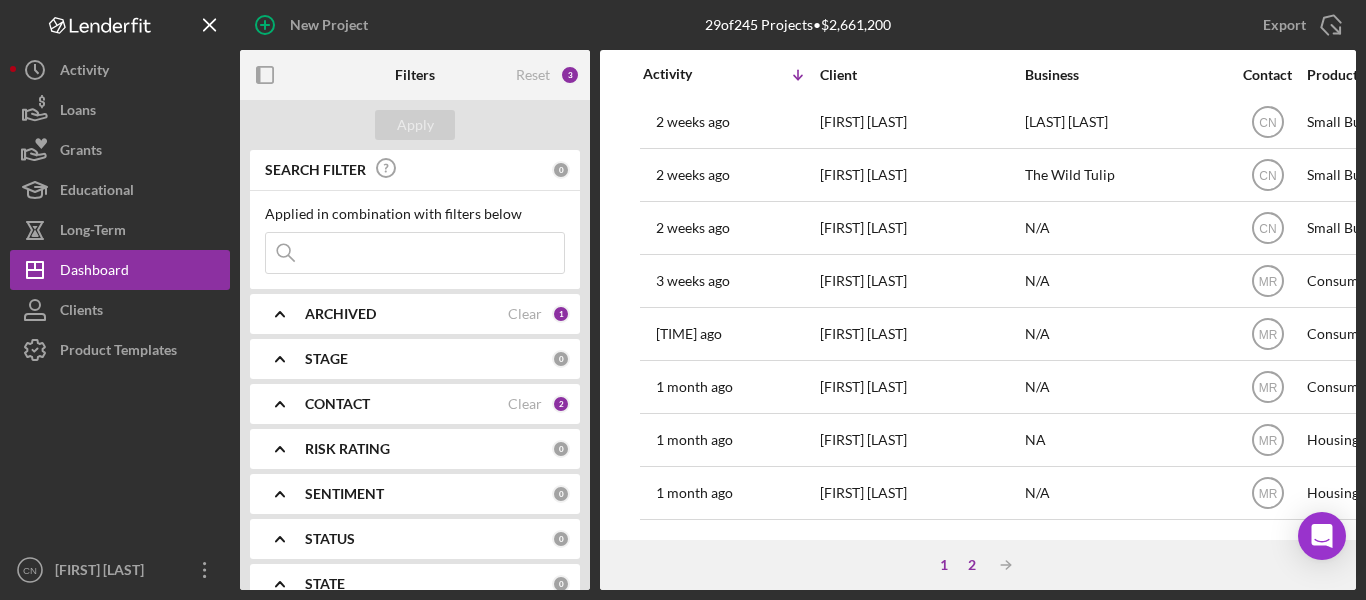 click on "2" at bounding box center [972, 565] 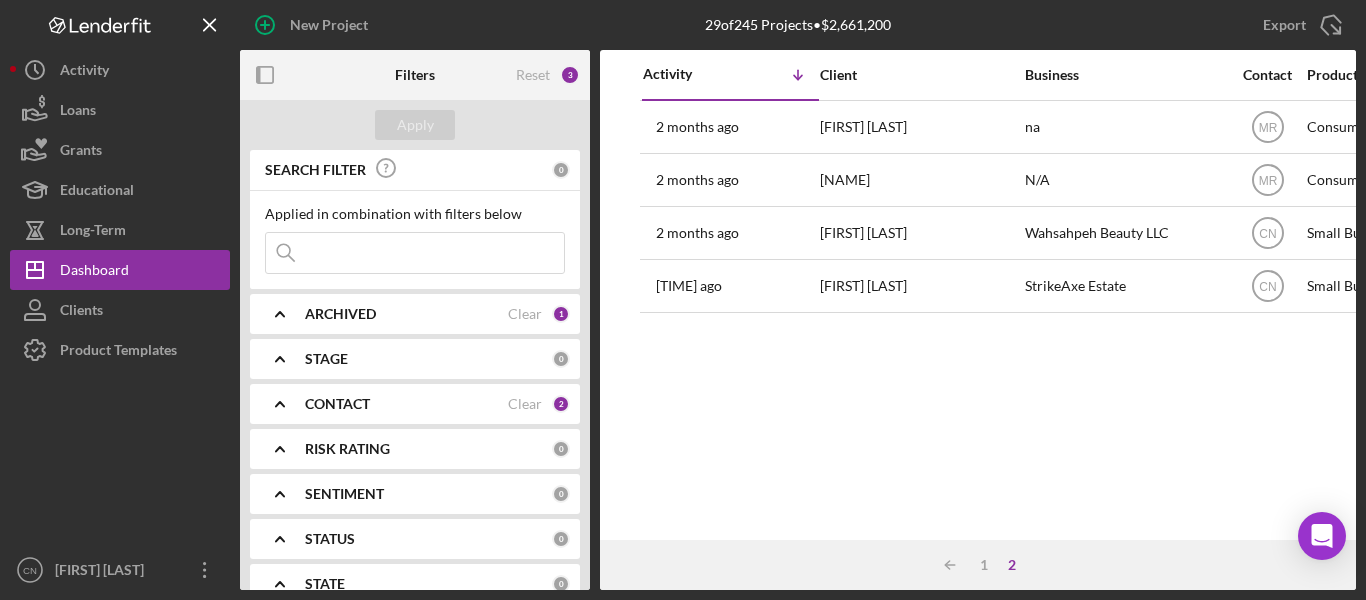 scroll, scrollTop: 0, scrollLeft: 0, axis: both 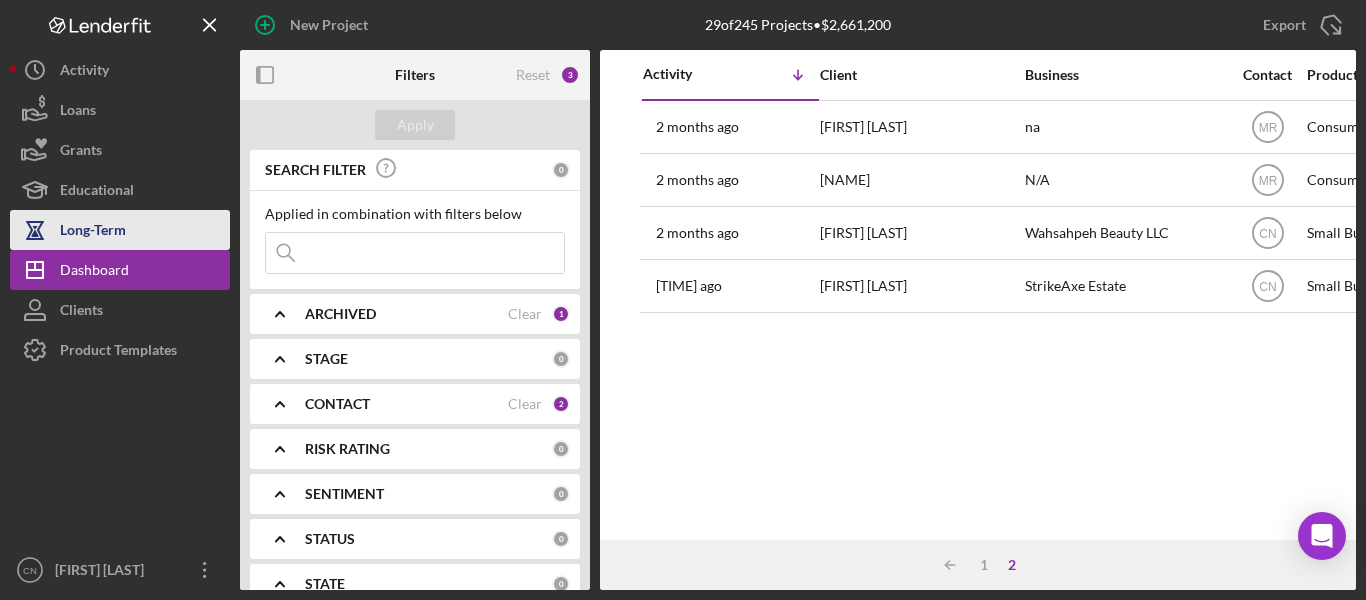 click on "Long-Term" at bounding box center [93, 232] 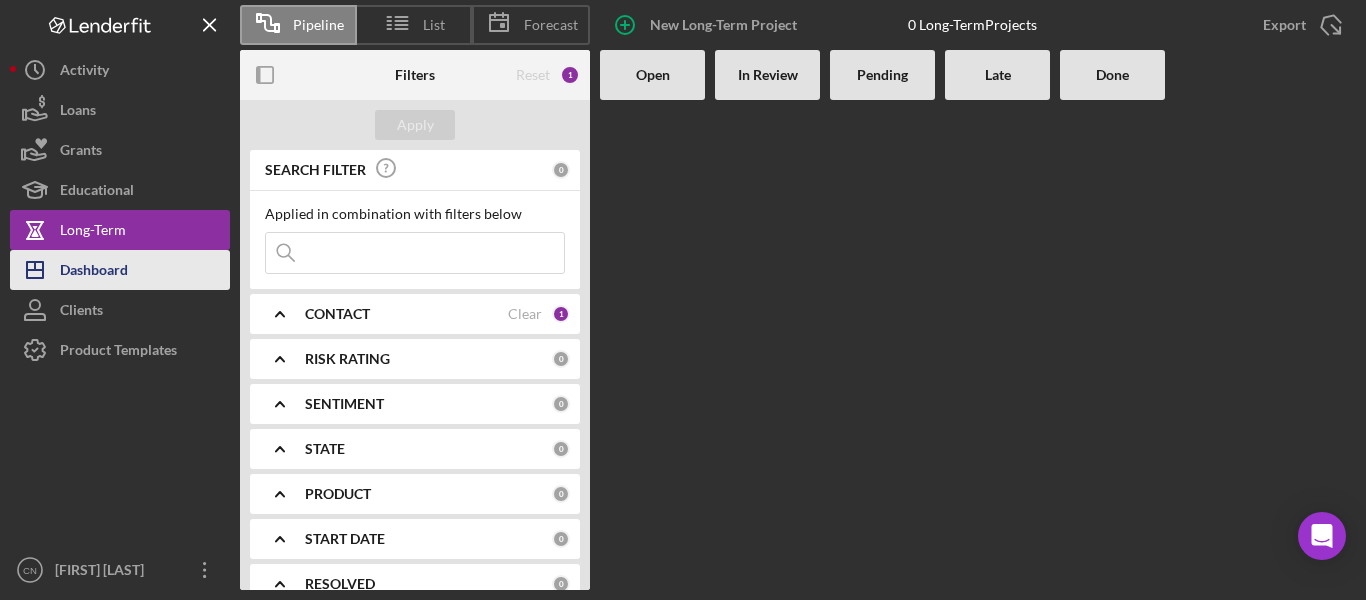 click on "Dashboard" at bounding box center [94, 272] 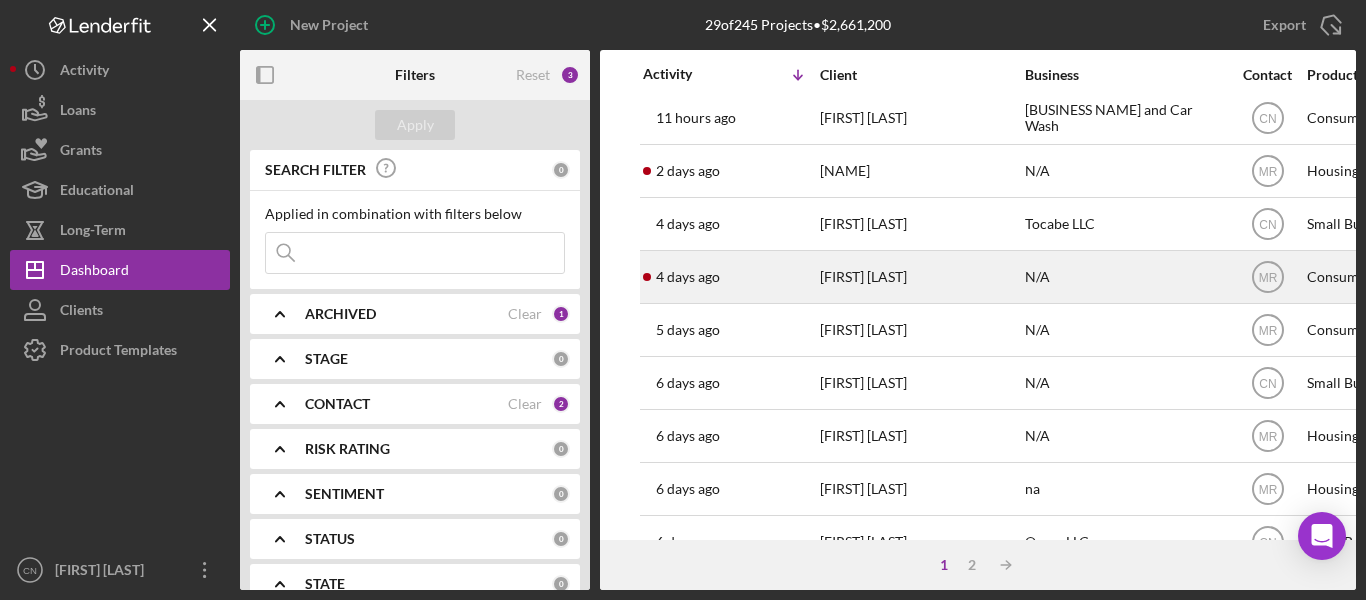 scroll, scrollTop: 0, scrollLeft: 0, axis: both 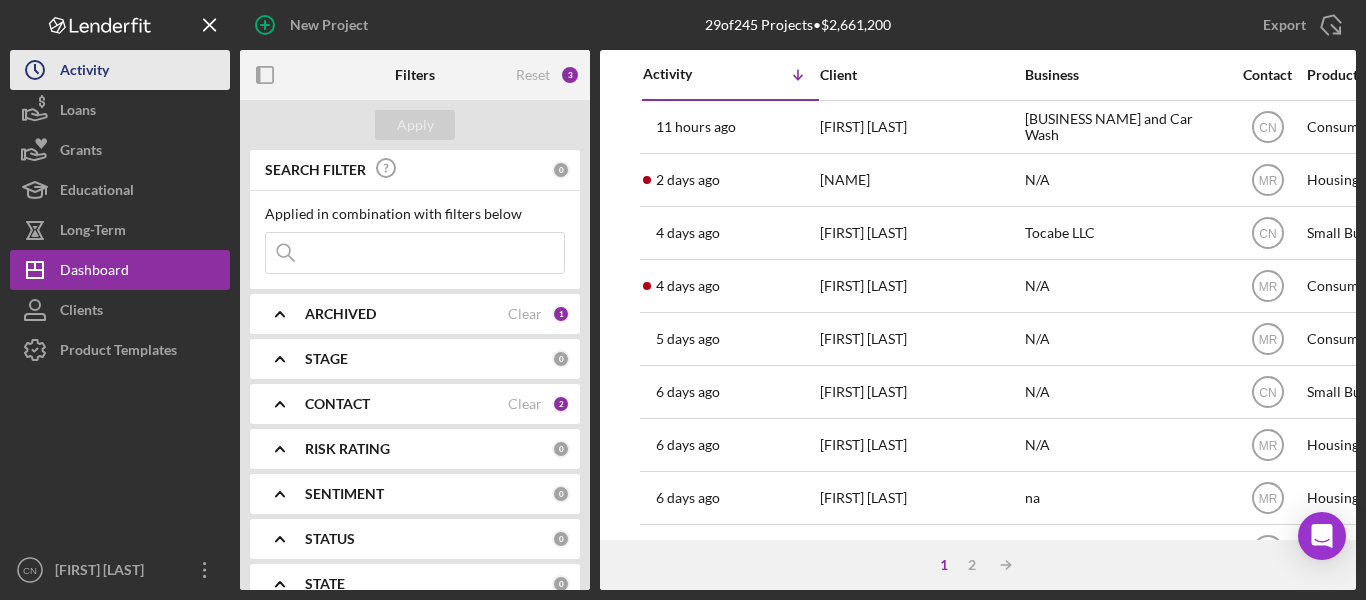 click on "Activity" at bounding box center (84, 72) 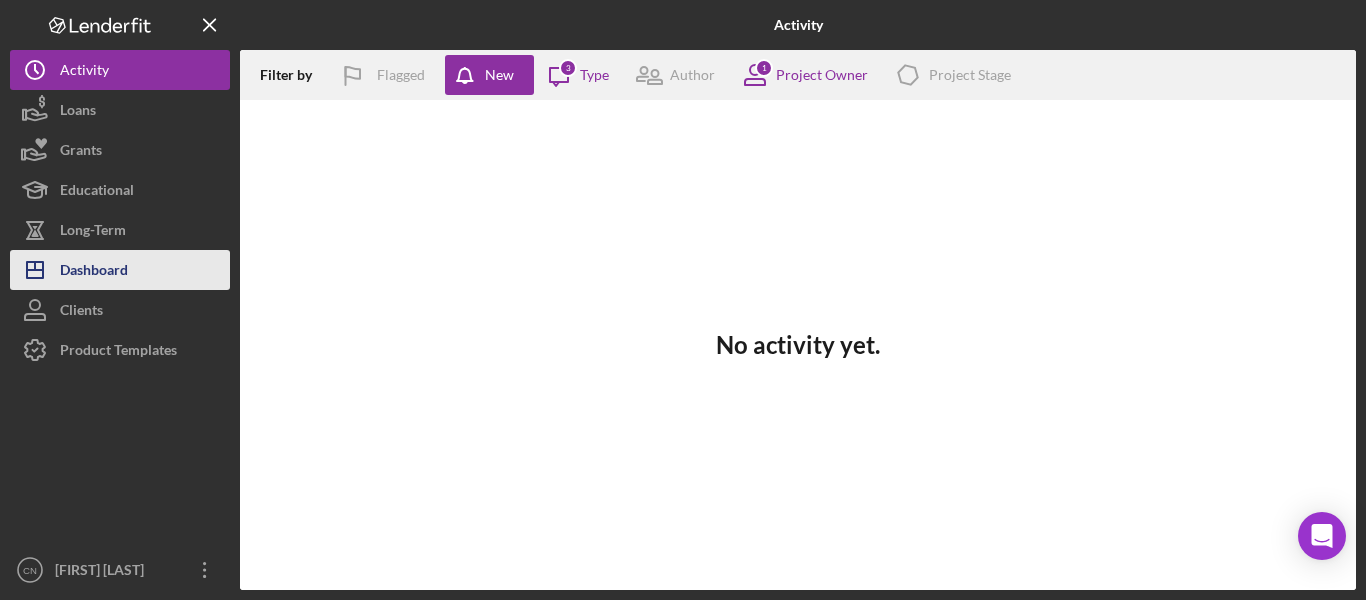 click on "Dashboard" at bounding box center [94, 272] 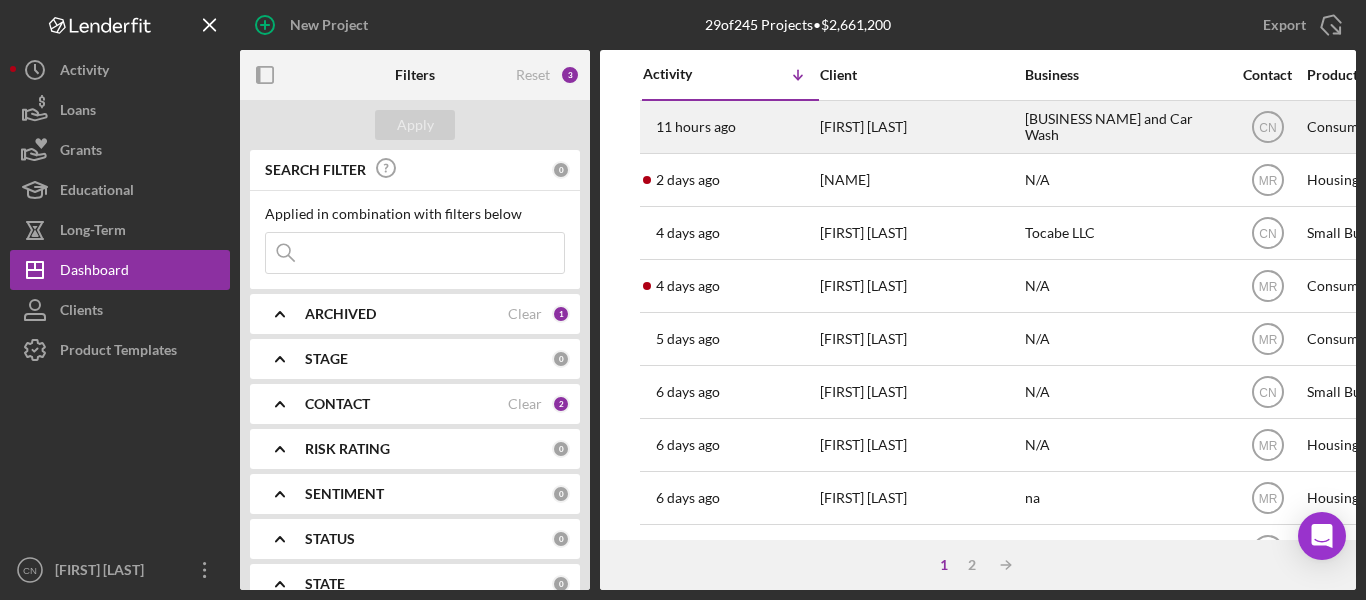 click on "[FIRST] [LAST]" at bounding box center [920, 127] 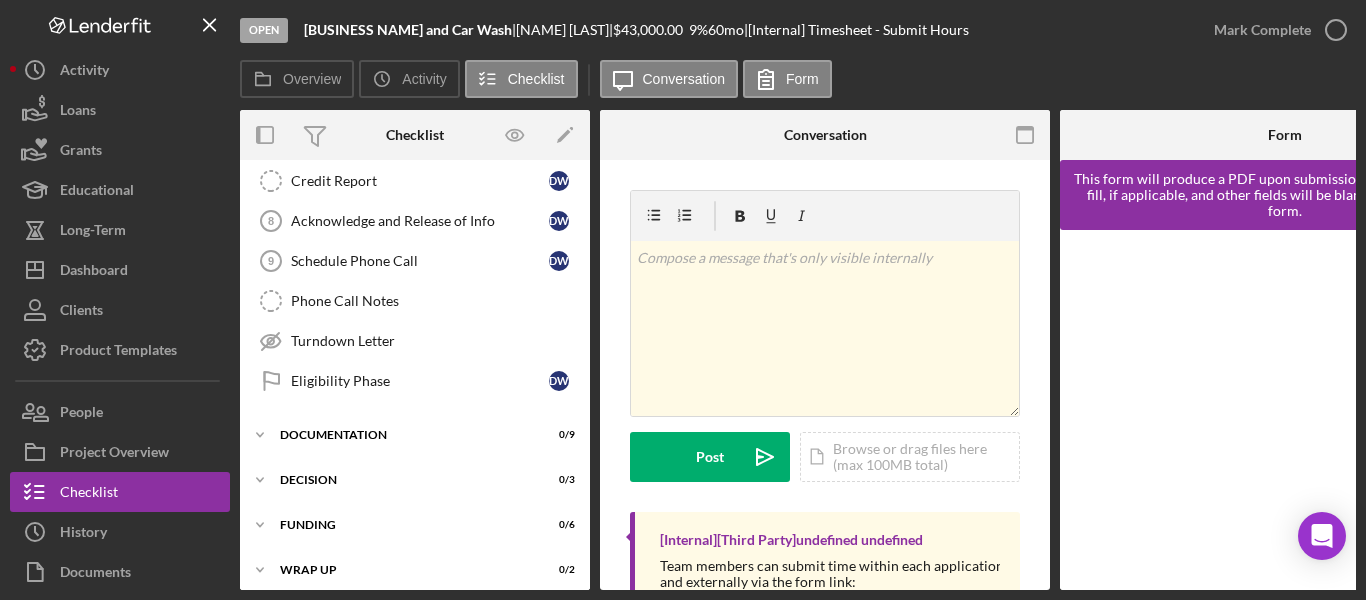 scroll, scrollTop: 387, scrollLeft: 0, axis: vertical 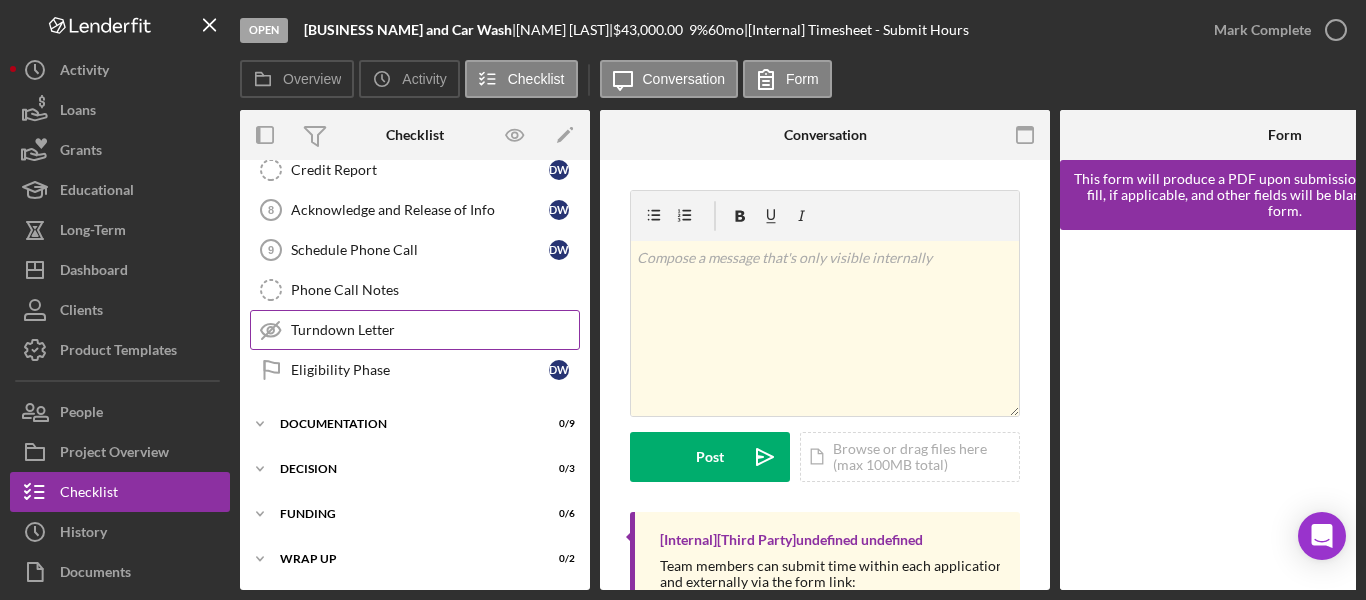 click on "Turndown Letter" at bounding box center (435, 330) 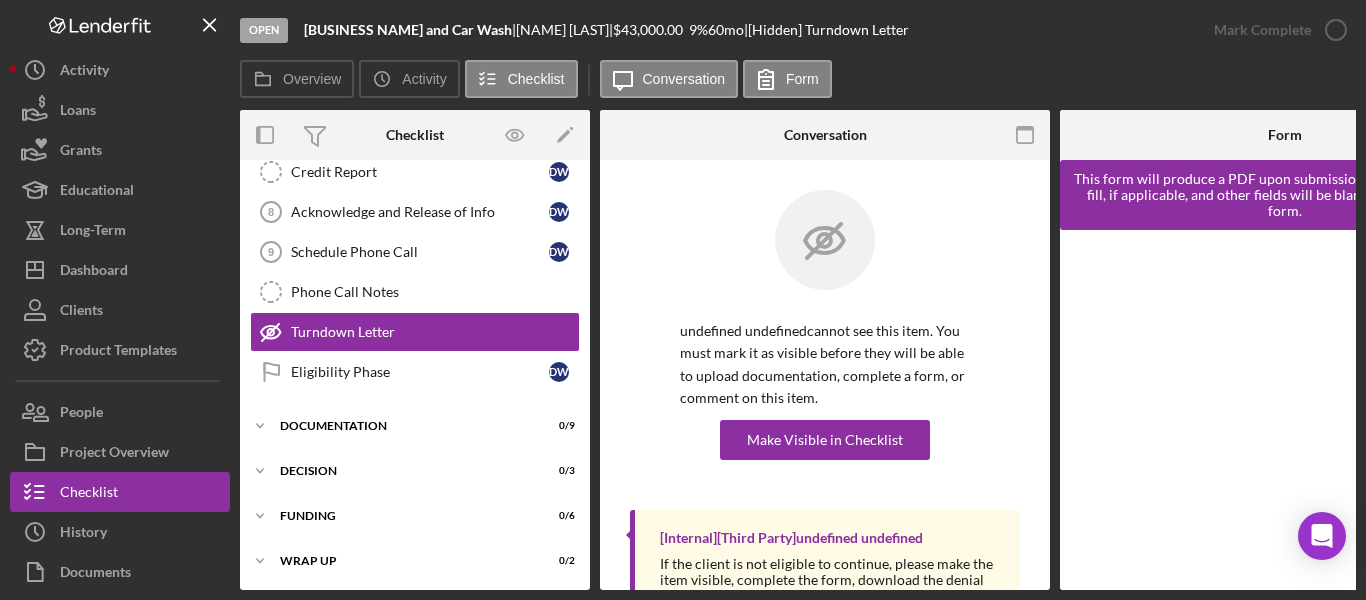 scroll, scrollTop: 387, scrollLeft: 0, axis: vertical 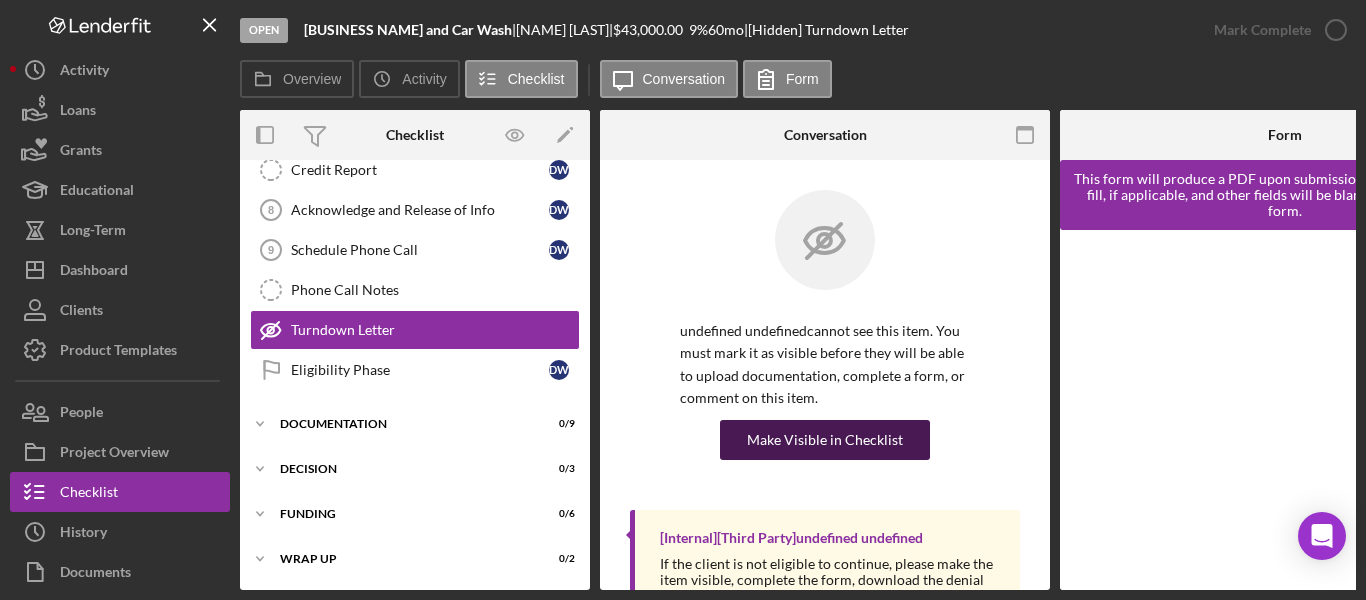 click on "Make Visible in Checklist" at bounding box center (825, 440) 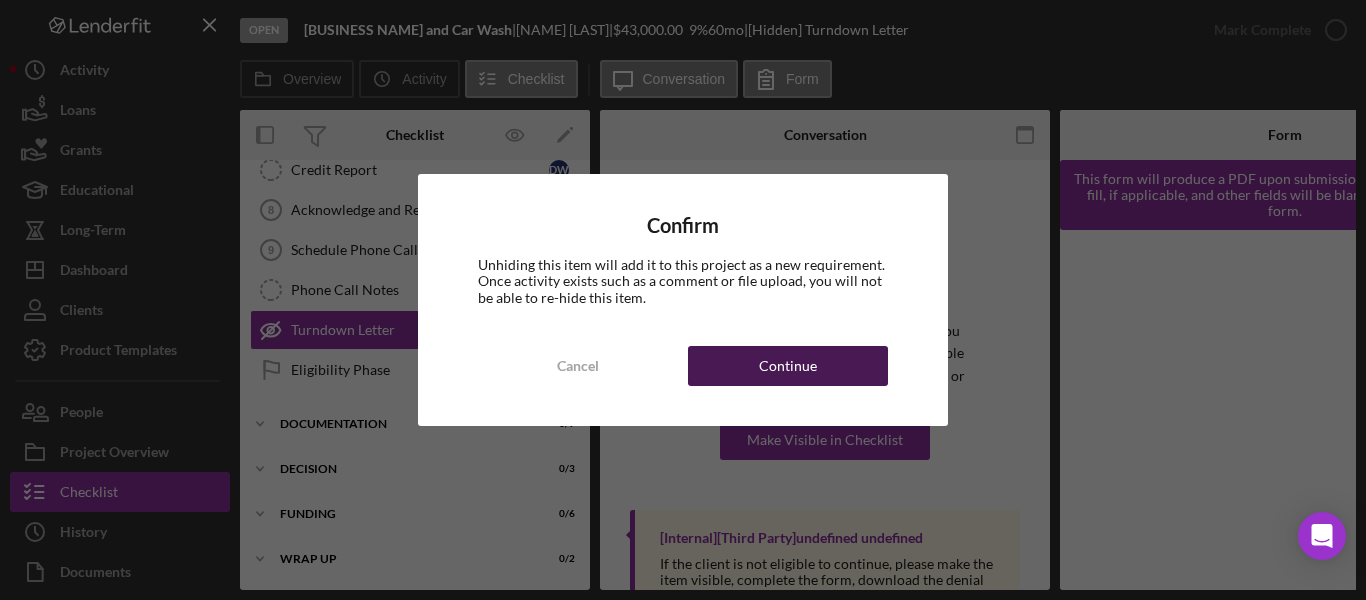 click on "Continue" at bounding box center (788, 366) 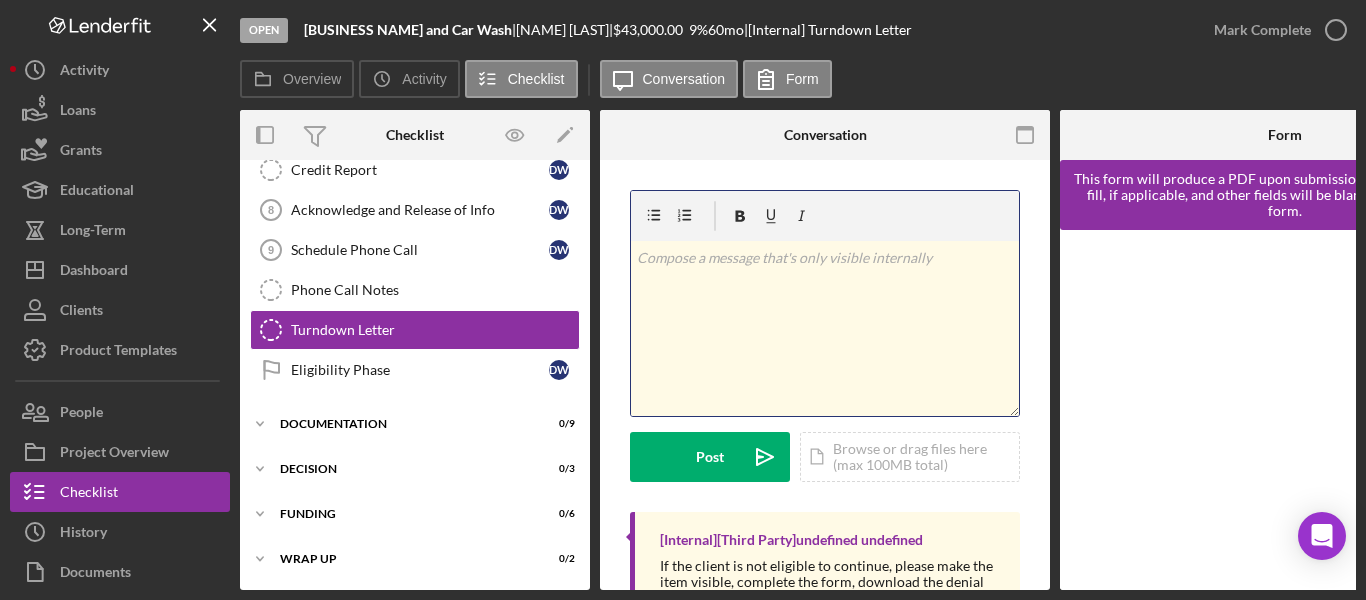 click at bounding box center [825, 258] 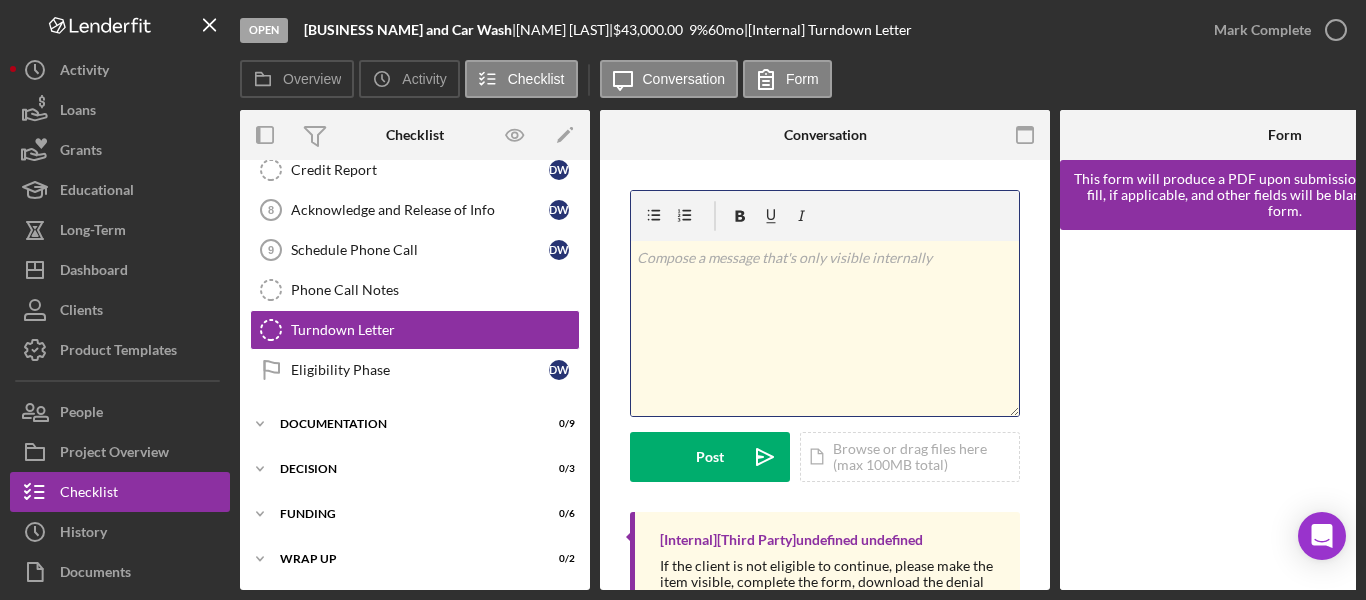 type 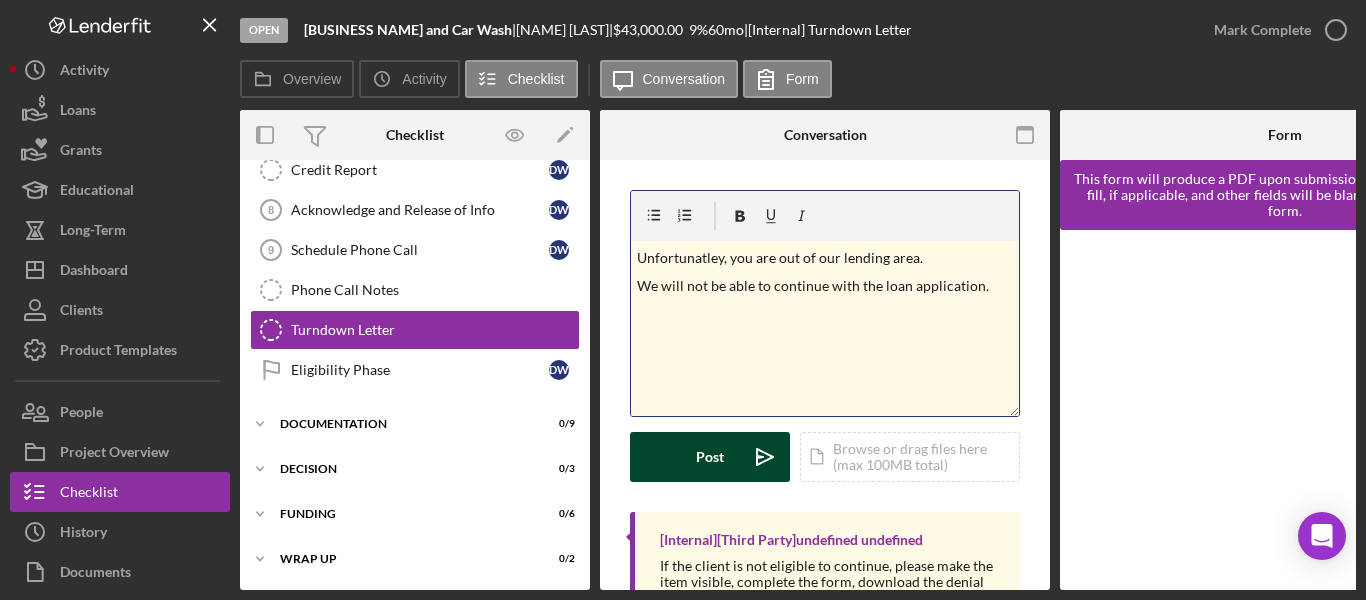 click on "Post" at bounding box center (710, 457) 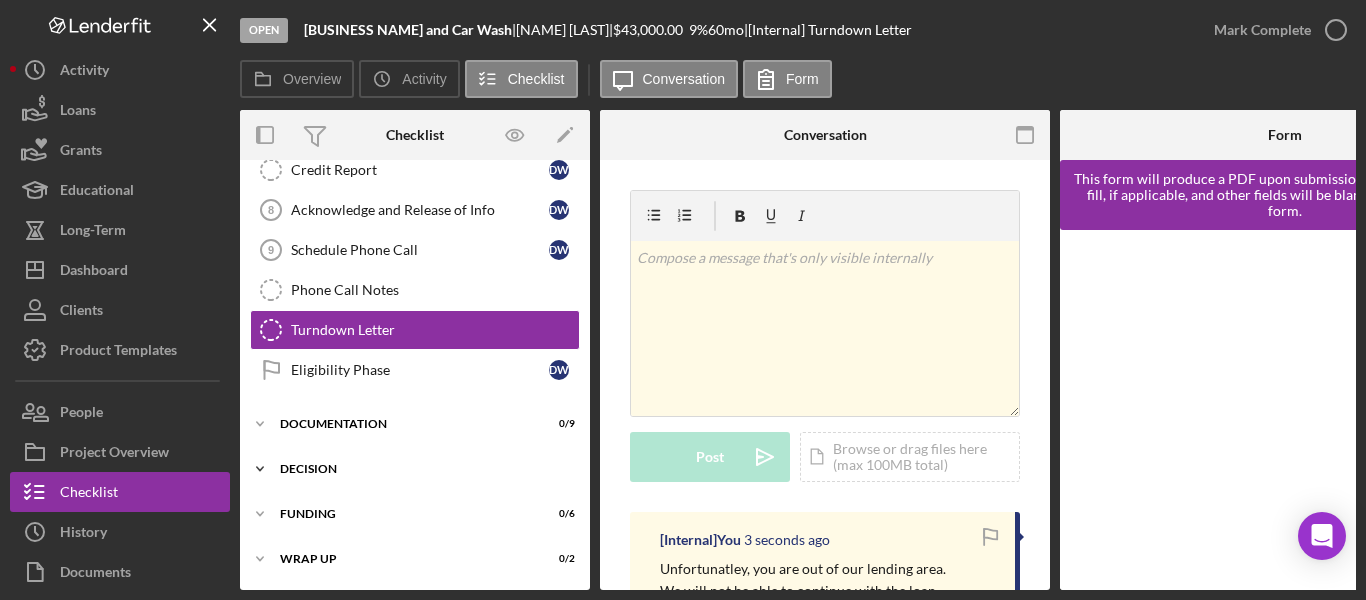 click on "Icon/Expander Decision 0 / 3" at bounding box center (415, 469) 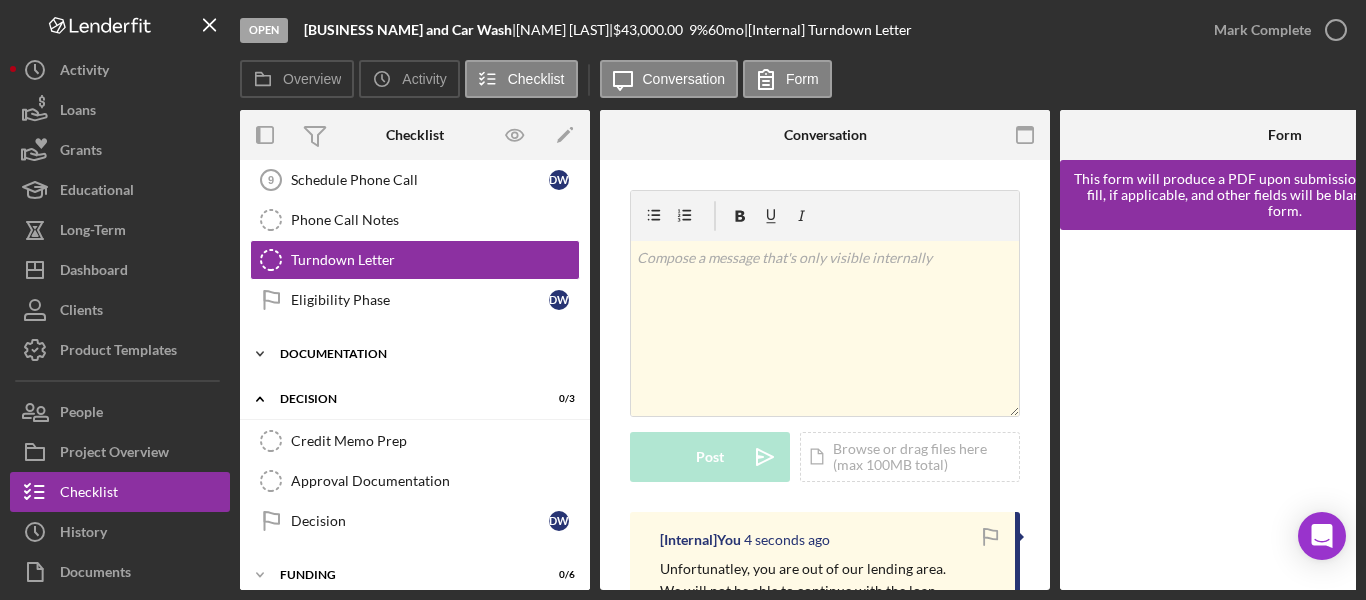 scroll, scrollTop: 487, scrollLeft: 0, axis: vertical 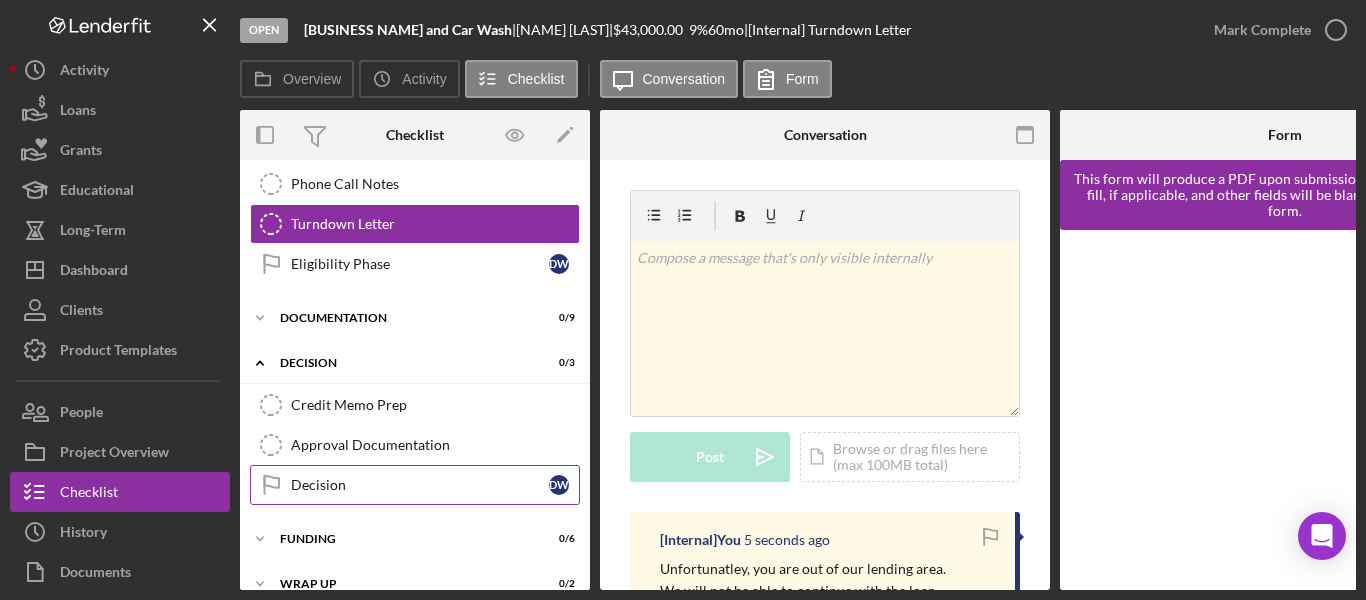 click on "Decision" at bounding box center [420, 485] 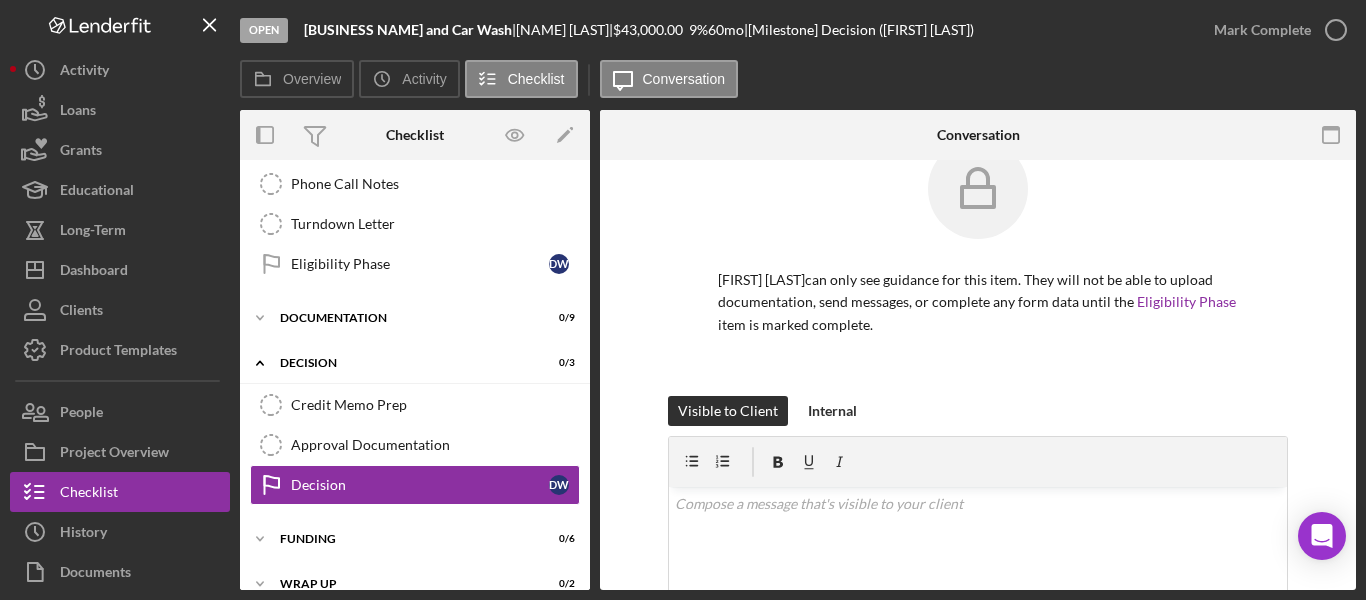 scroll, scrollTop: 100, scrollLeft: 0, axis: vertical 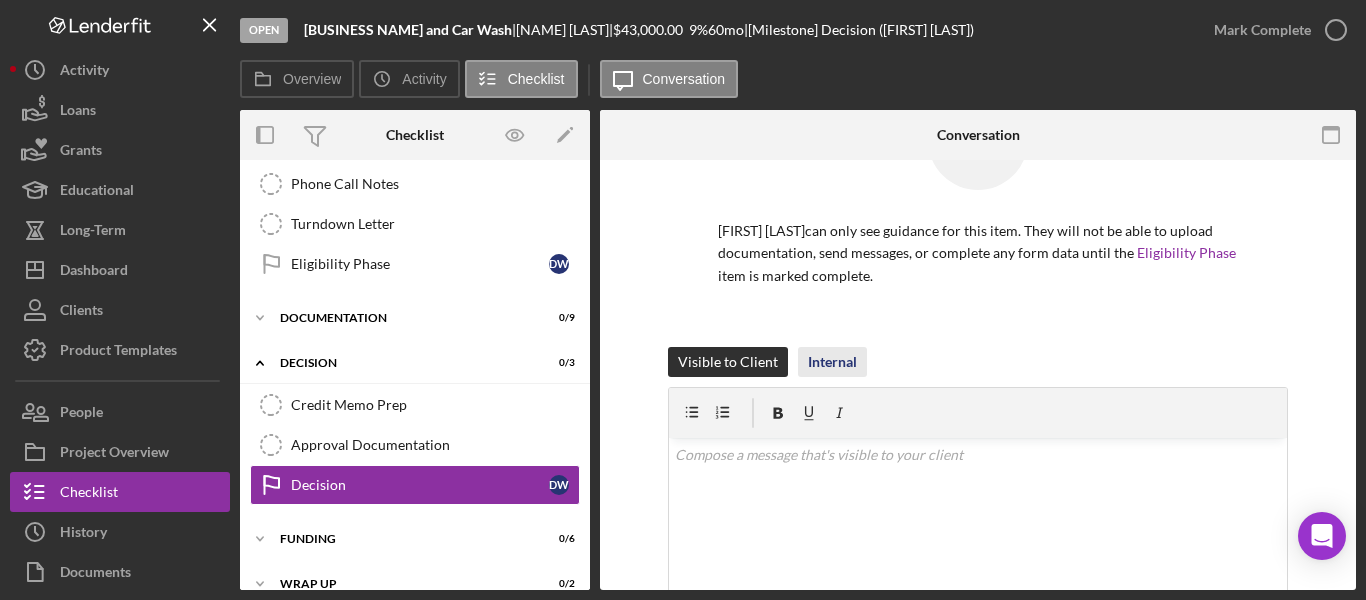 click on "Internal" at bounding box center [832, 362] 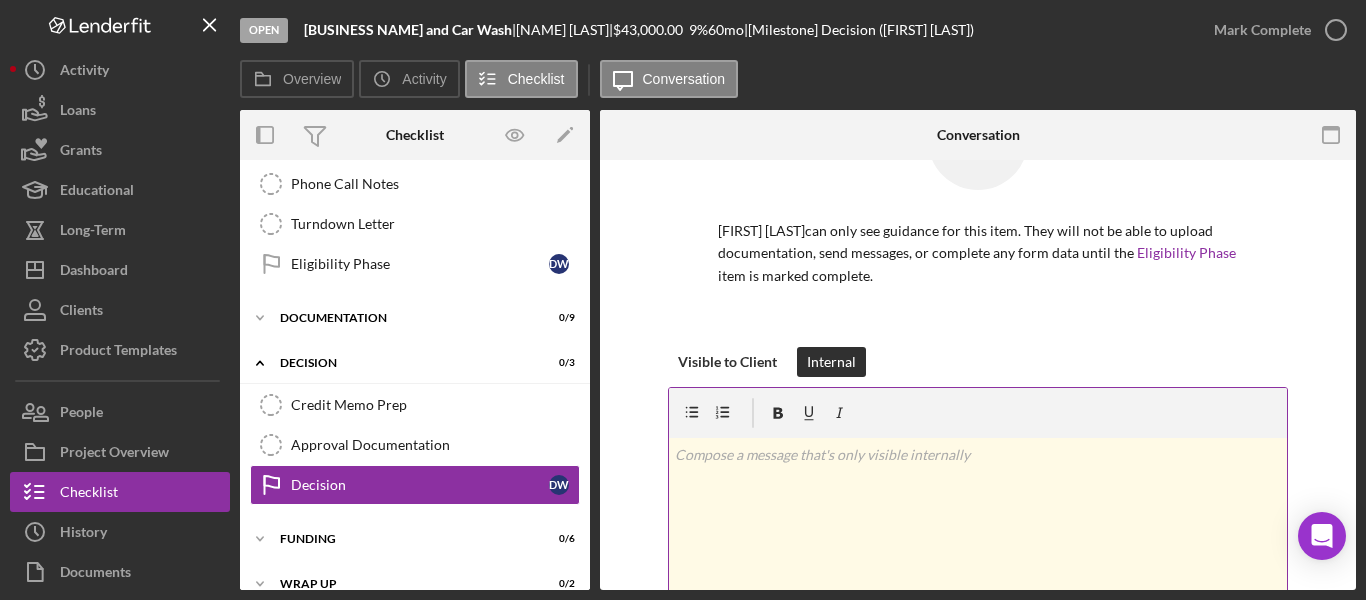 click on "v Color teal Color pink Remove color Add row above Add row below Add column before Add column after Merge cells Split cells Remove column Remove row Remove table" at bounding box center [978, 525] 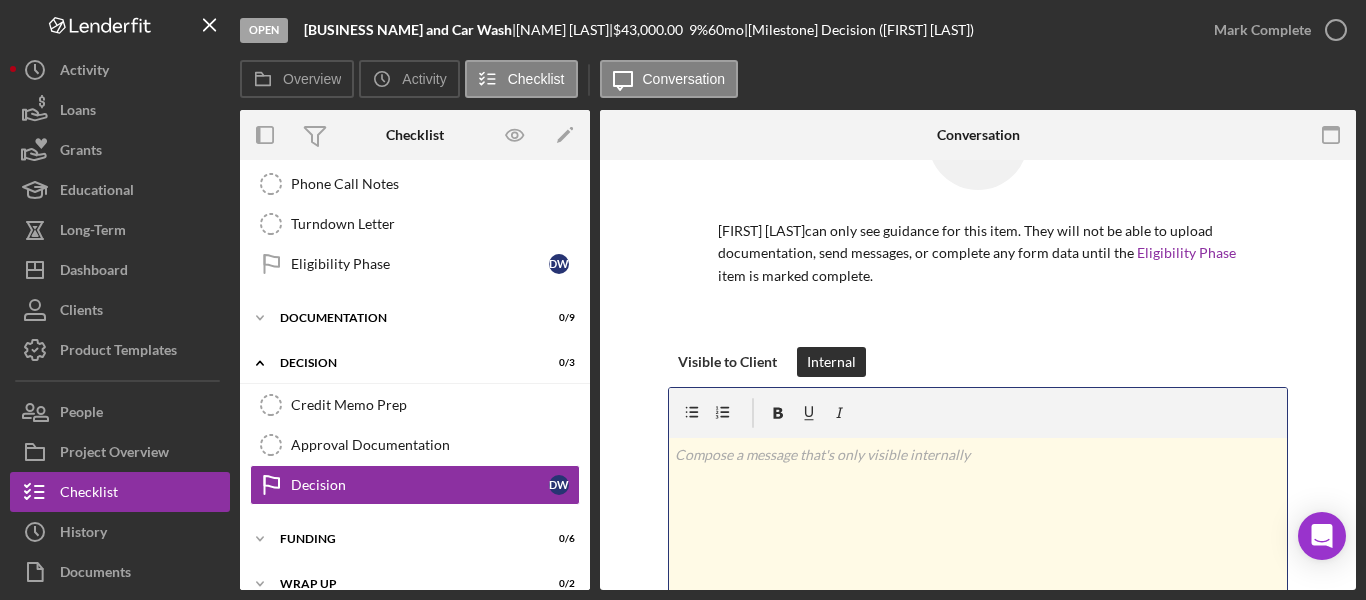 type 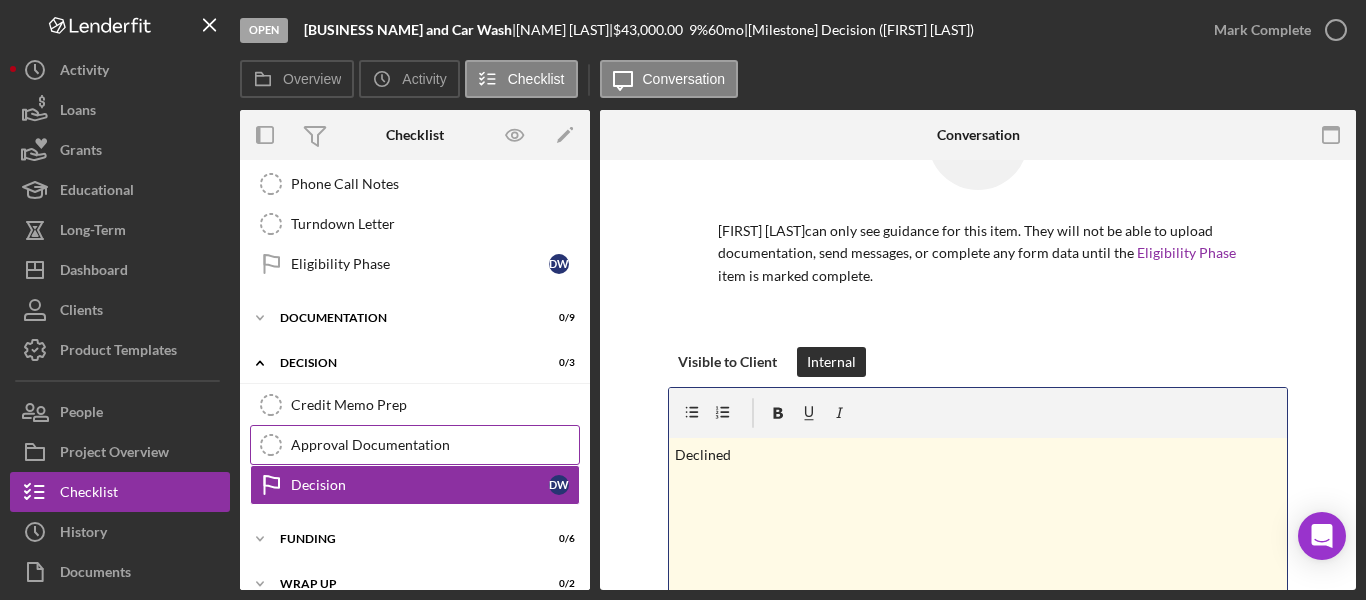 scroll, scrollTop: 512, scrollLeft: 0, axis: vertical 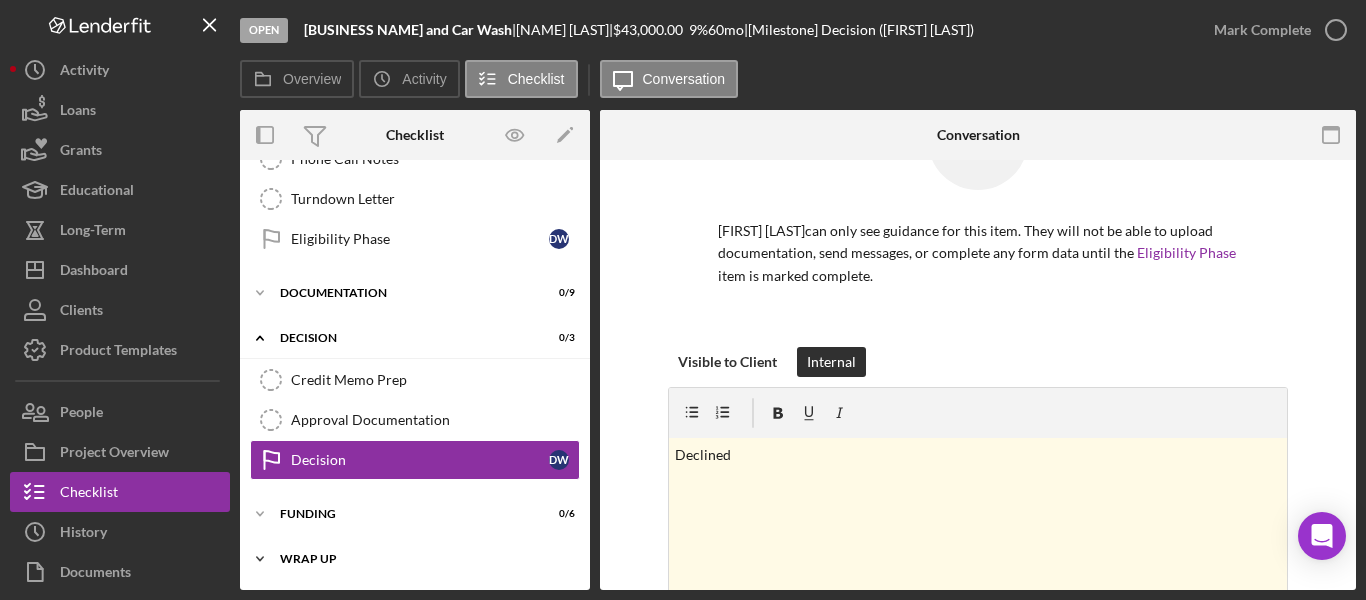 click on "Wrap up" at bounding box center [422, 559] 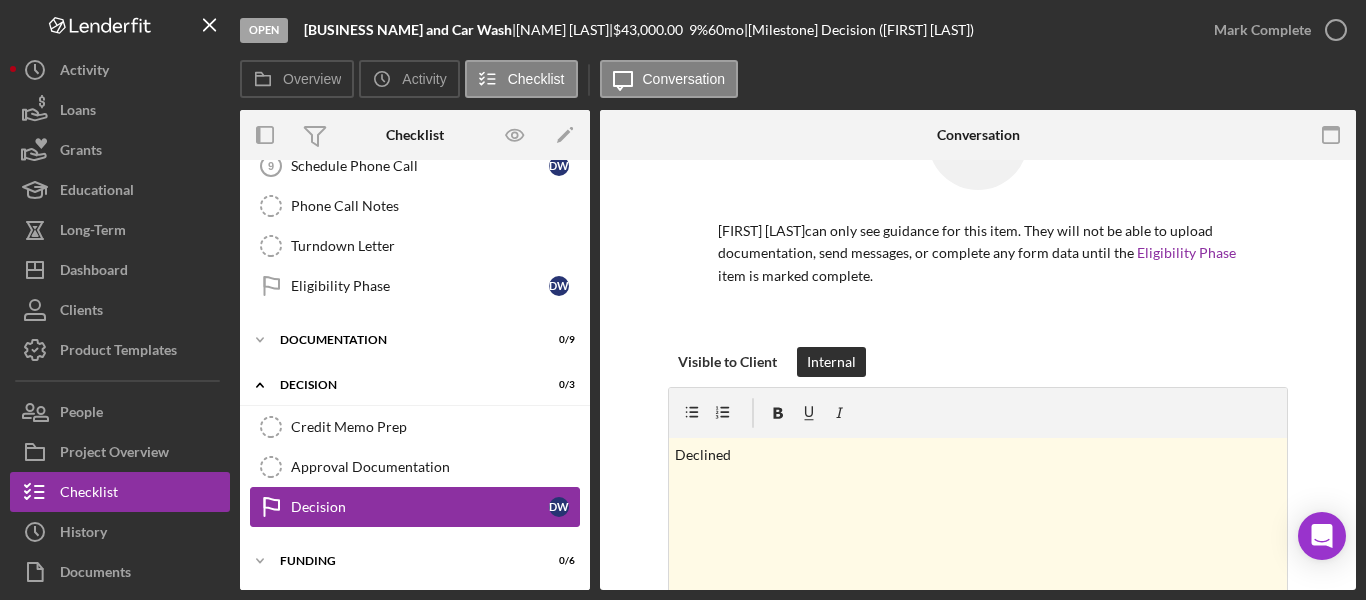 scroll, scrollTop: 303, scrollLeft: 0, axis: vertical 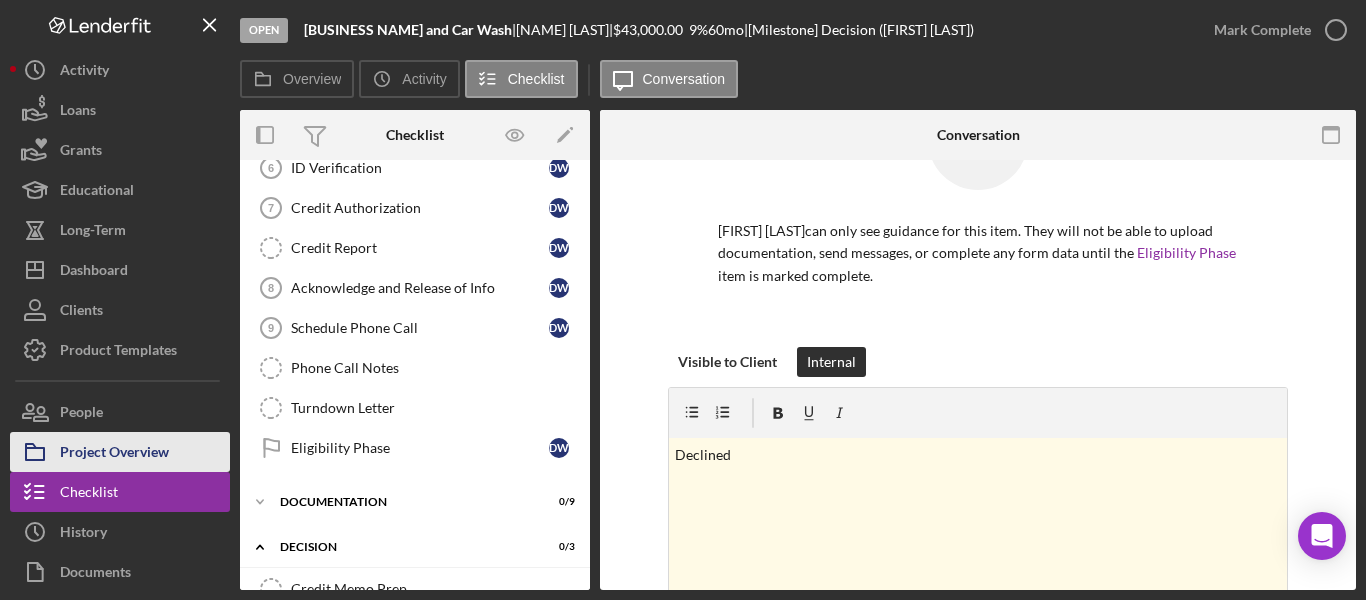 click on "Project Overview" at bounding box center [114, 454] 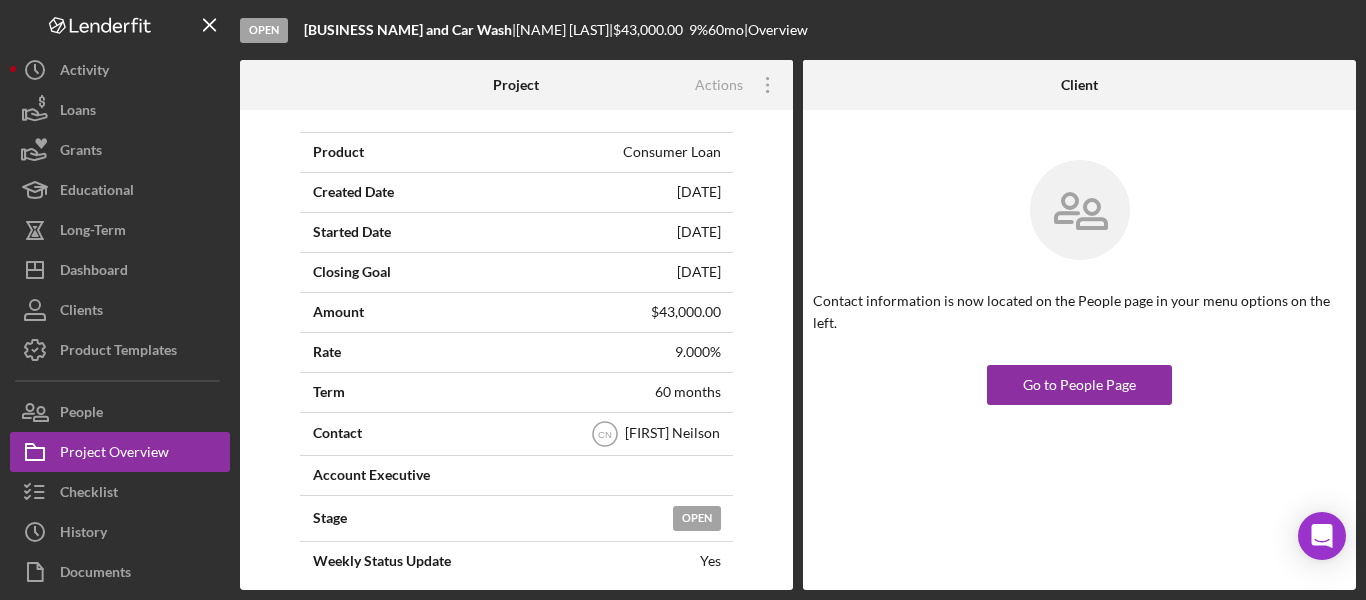 scroll, scrollTop: 300, scrollLeft: 0, axis: vertical 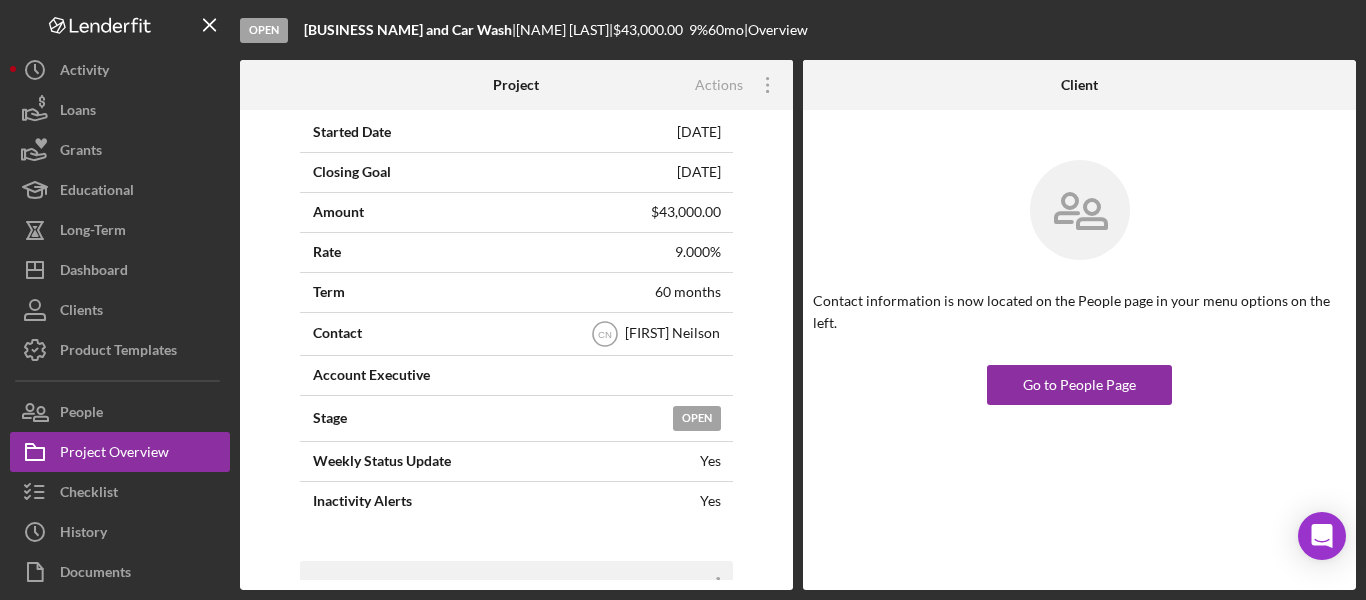 click on "Open" at bounding box center [697, 418] 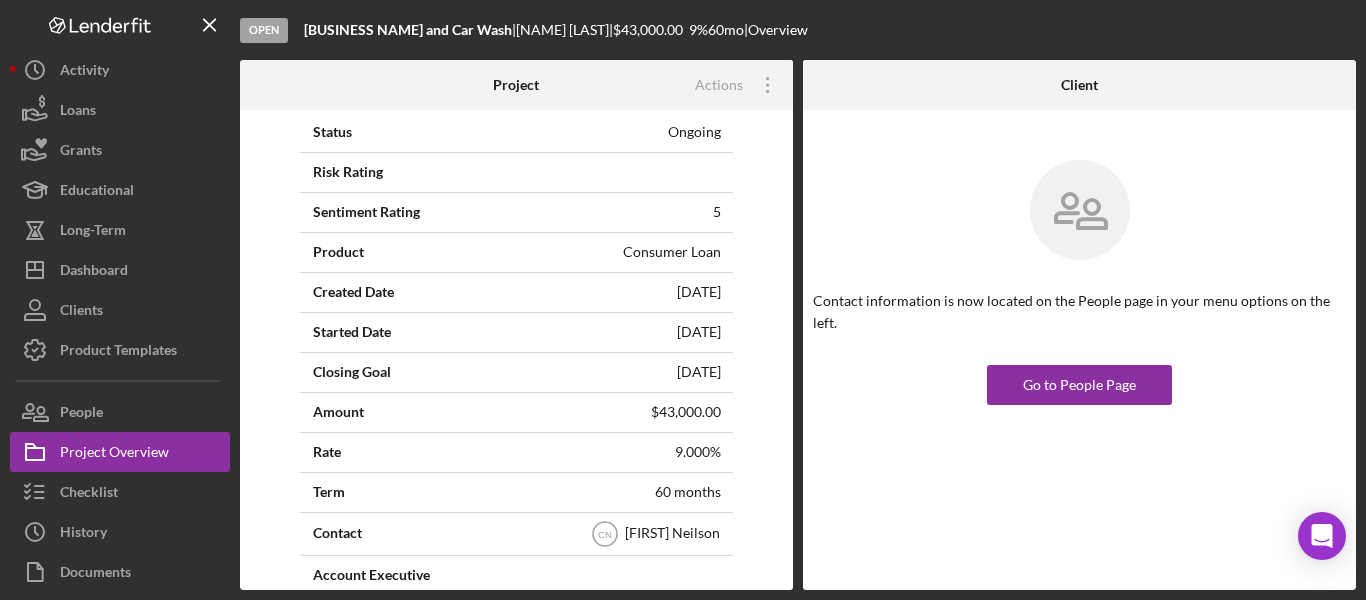 scroll, scrollTop: 0, scrollLeft: 0, axis: both 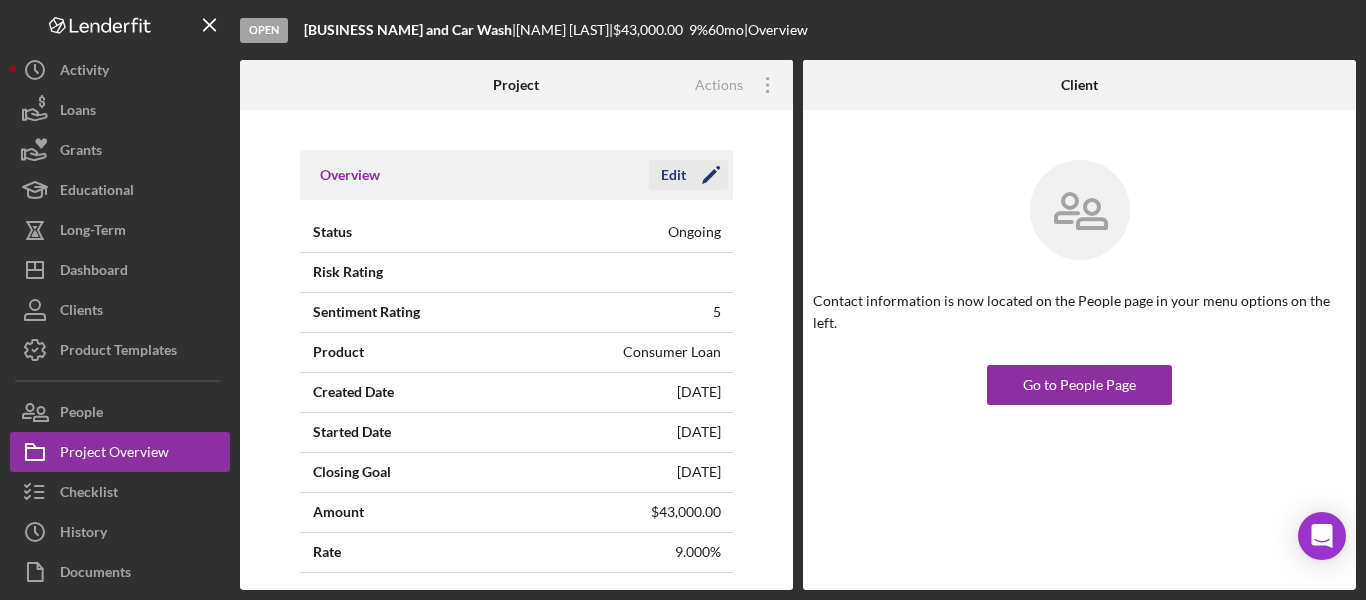 click on "Icon/Edit" 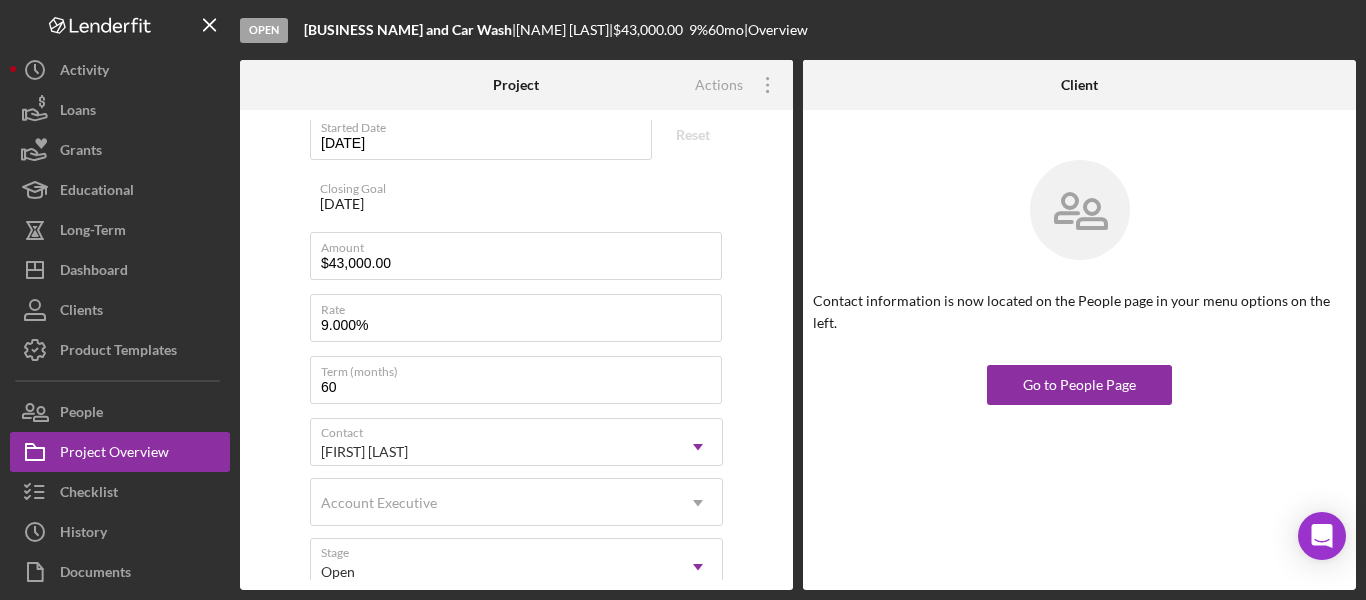 scroll, scrollTop: 500, scrollLeft: 0, axis: vertical 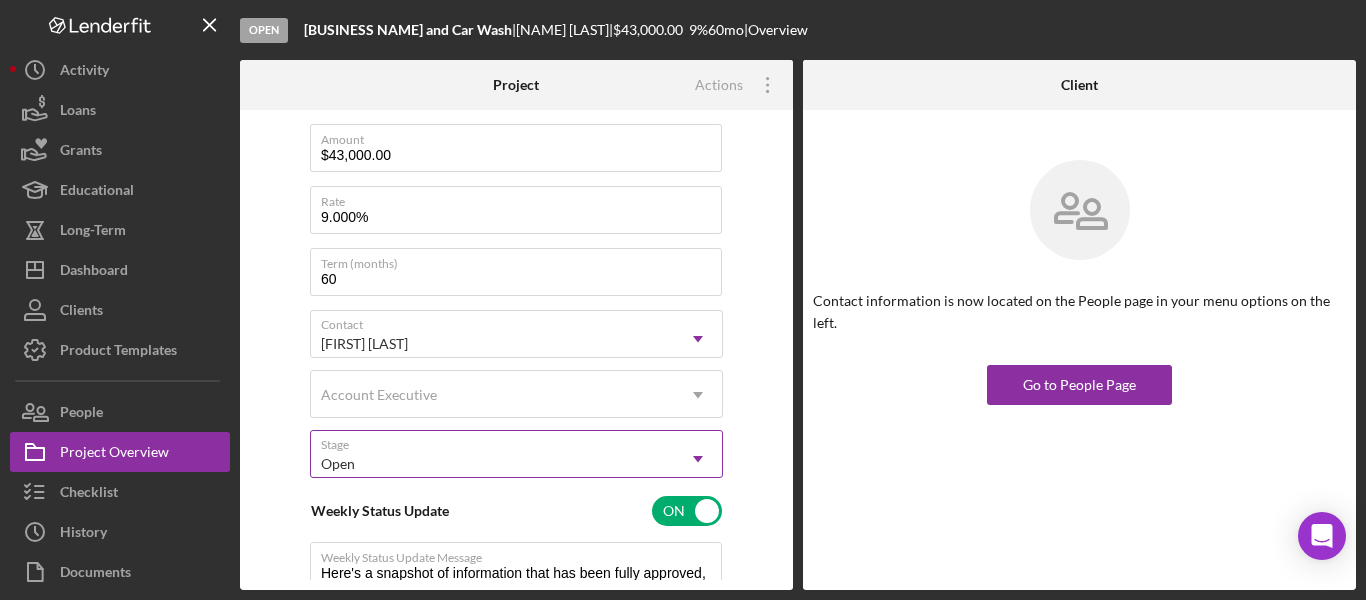 click on "Open" at bounding box center [492, 464] 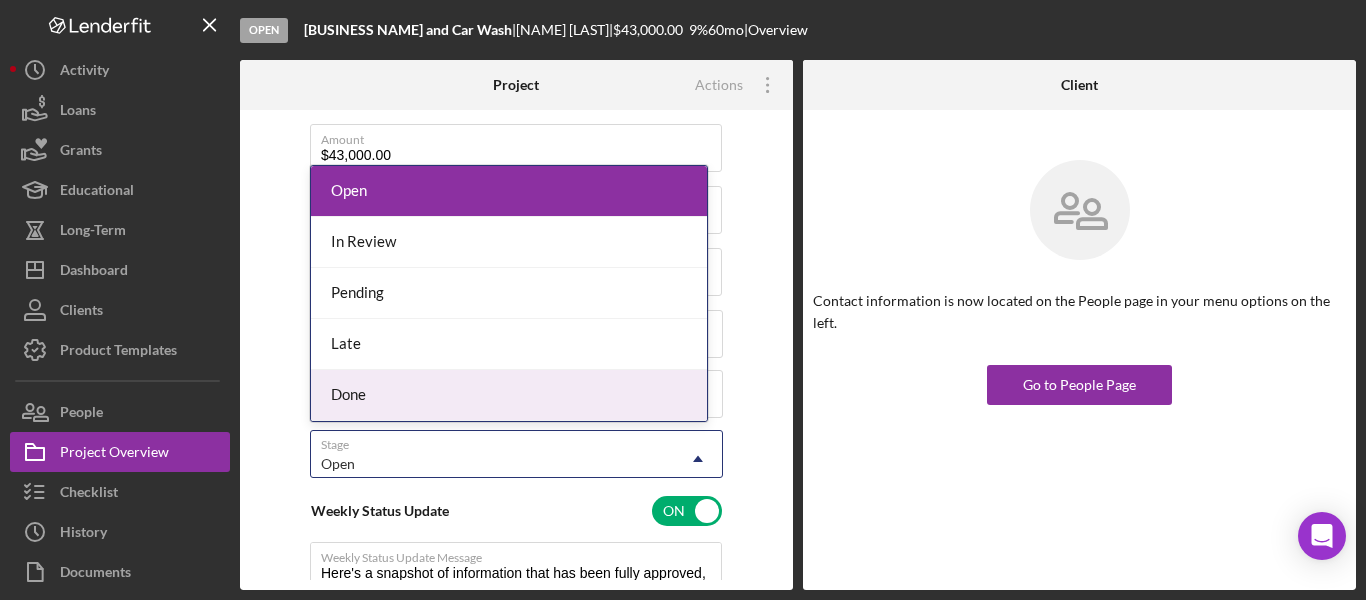 click on "Done" at bounding box center (509, 395) 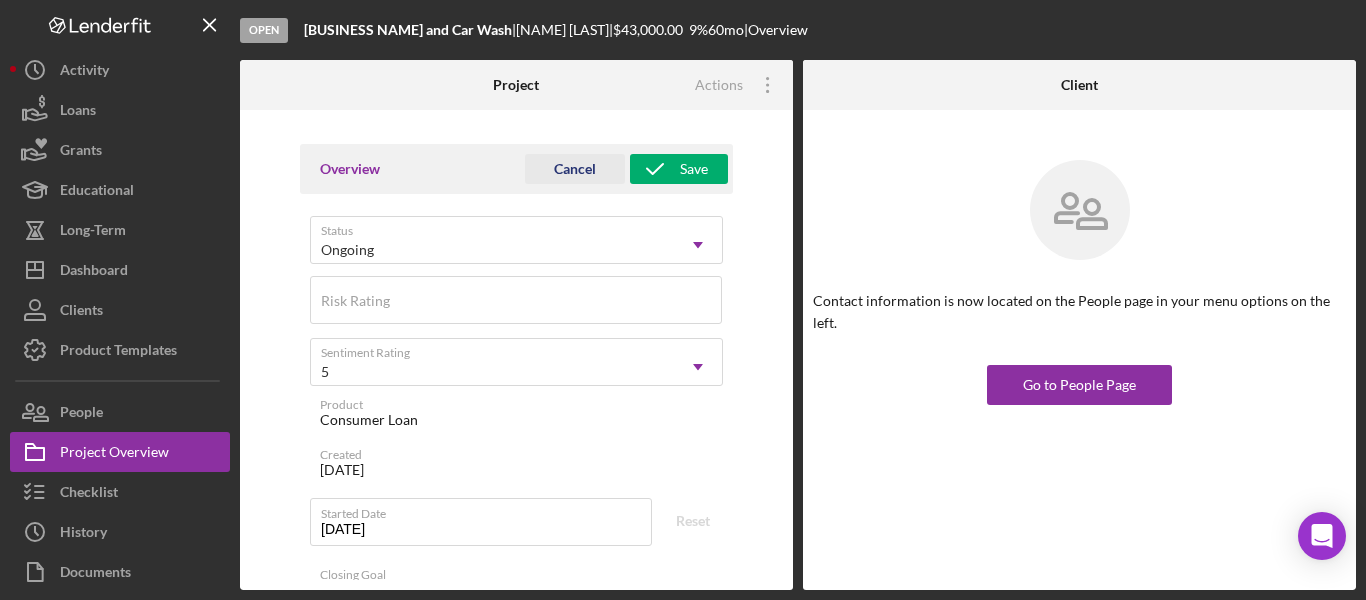 scroll, scrollTop: 0, scrollLeft: 0, axis: both 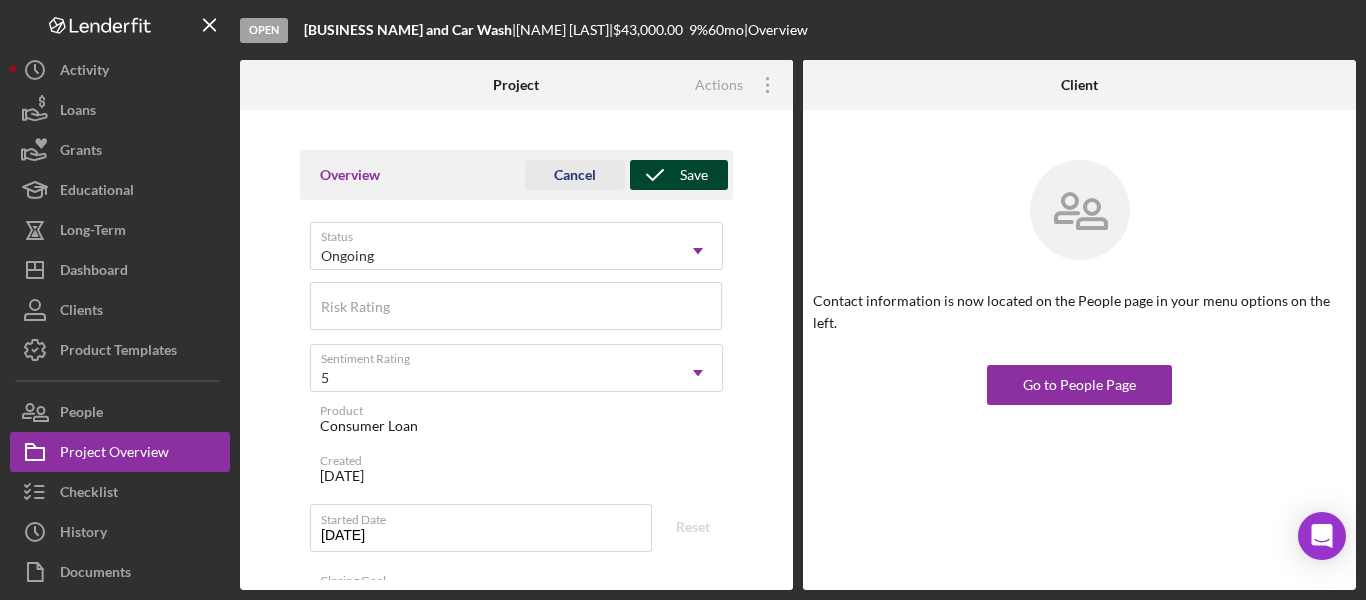 click on "Save" at bounding box center [694, 175] 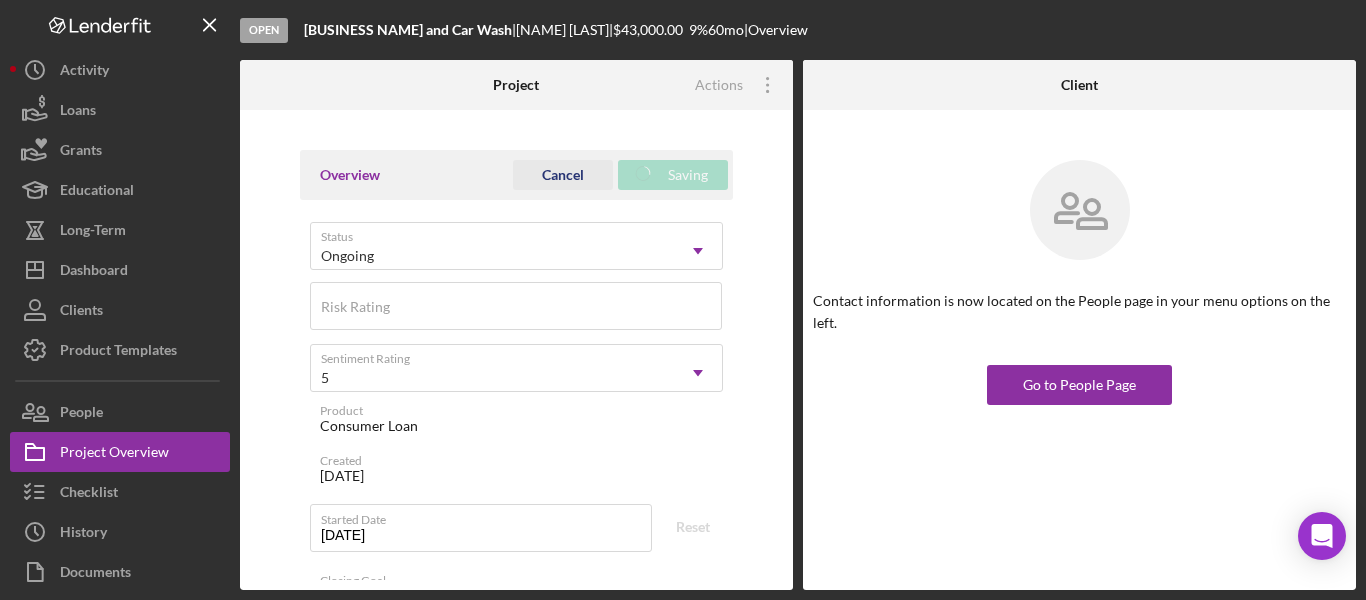 type on "Here's a snapshot of information that has been fully approved, as well as the items we still need.
If you've worked up to a milestone (purple) item, then the ball is our court. We'll respond as soon as we can." 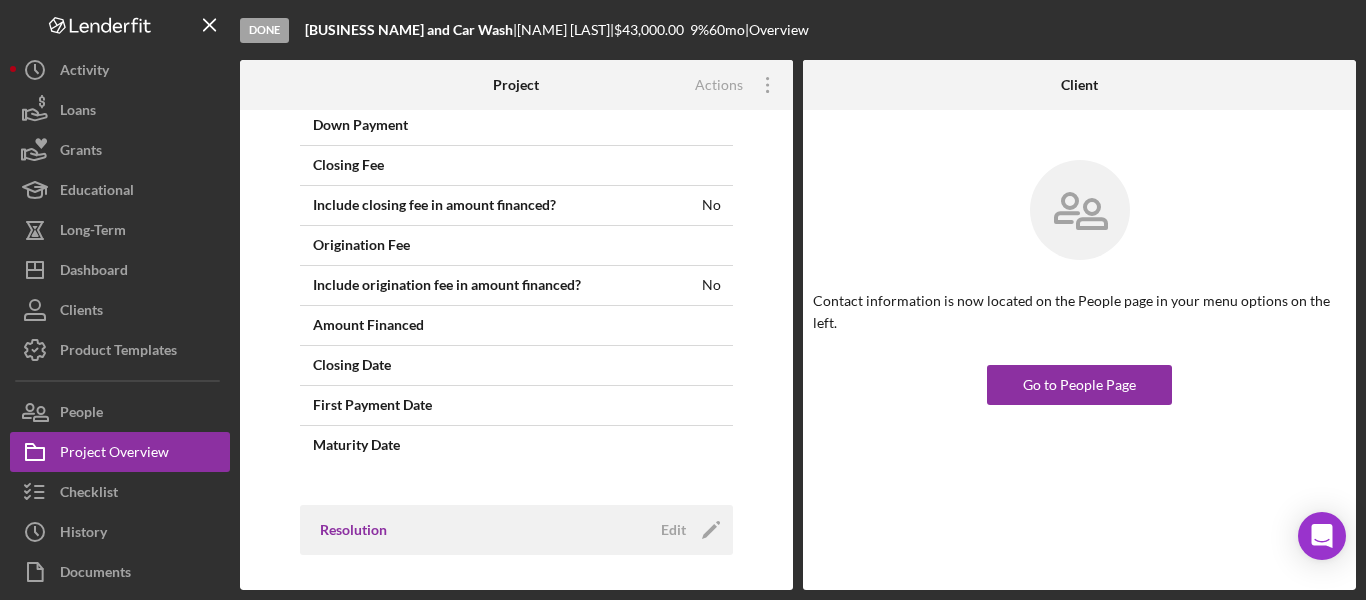 scroll, scrollTop: 1497, scrollLeft: 0, axis: vertical 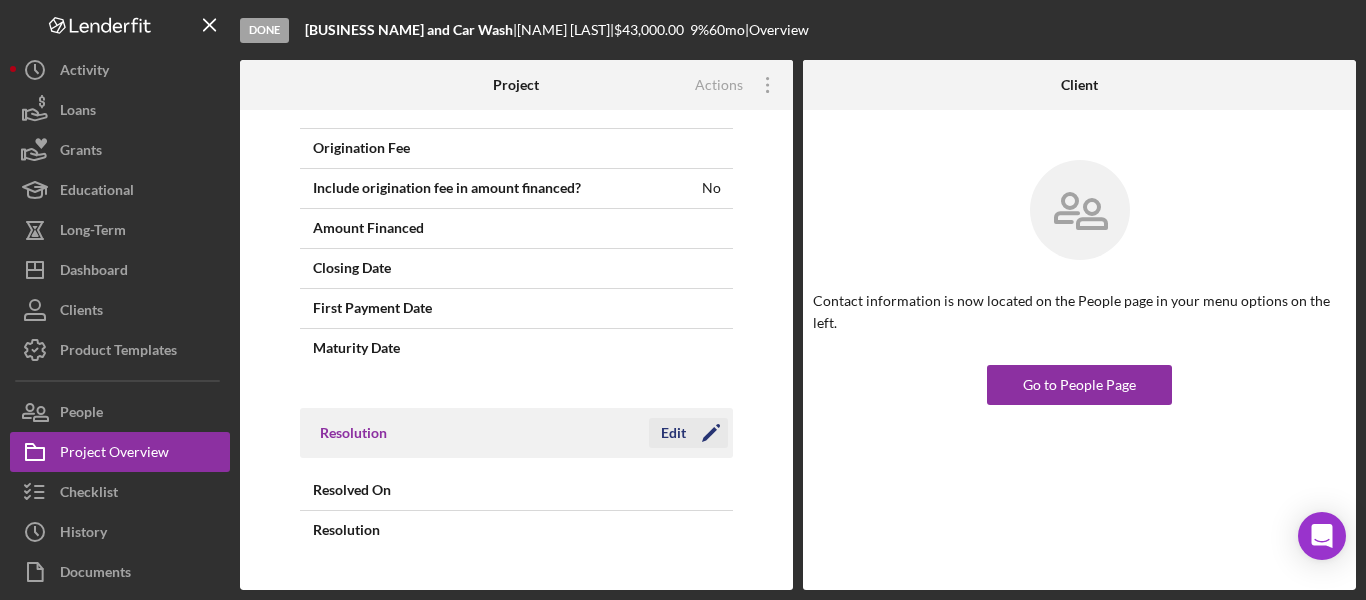 click on "Icon/Edit" 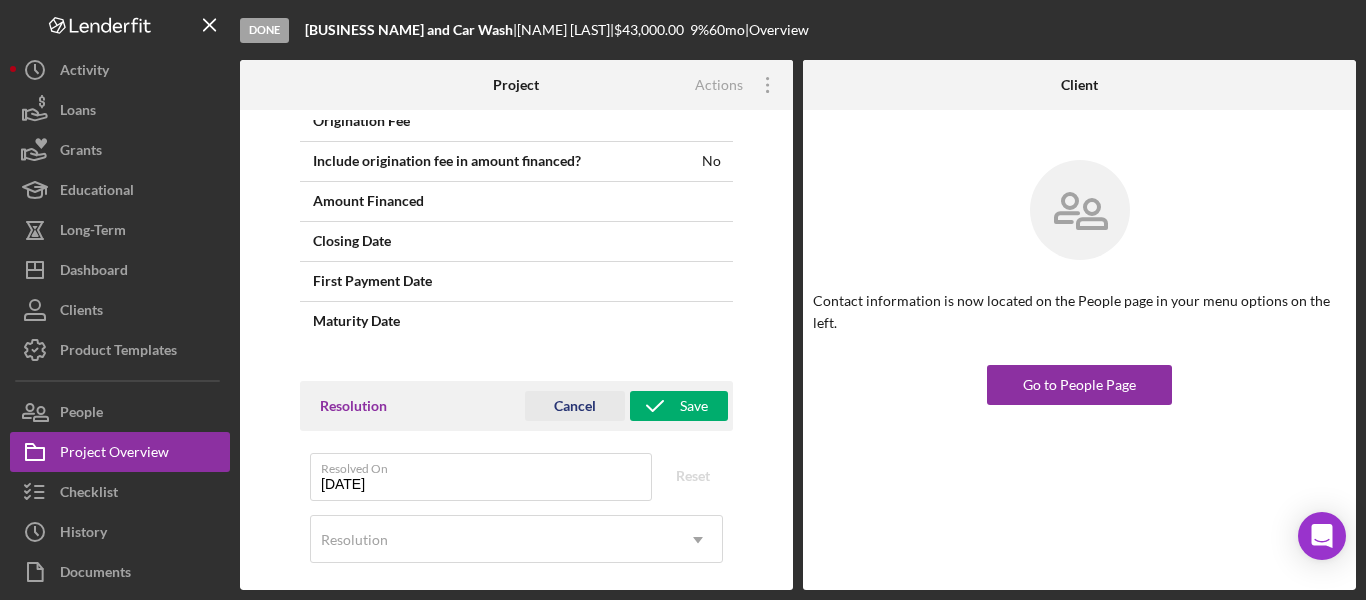 scroll, scrollTop: 1549, scrollLeft: 0, axis: vertical 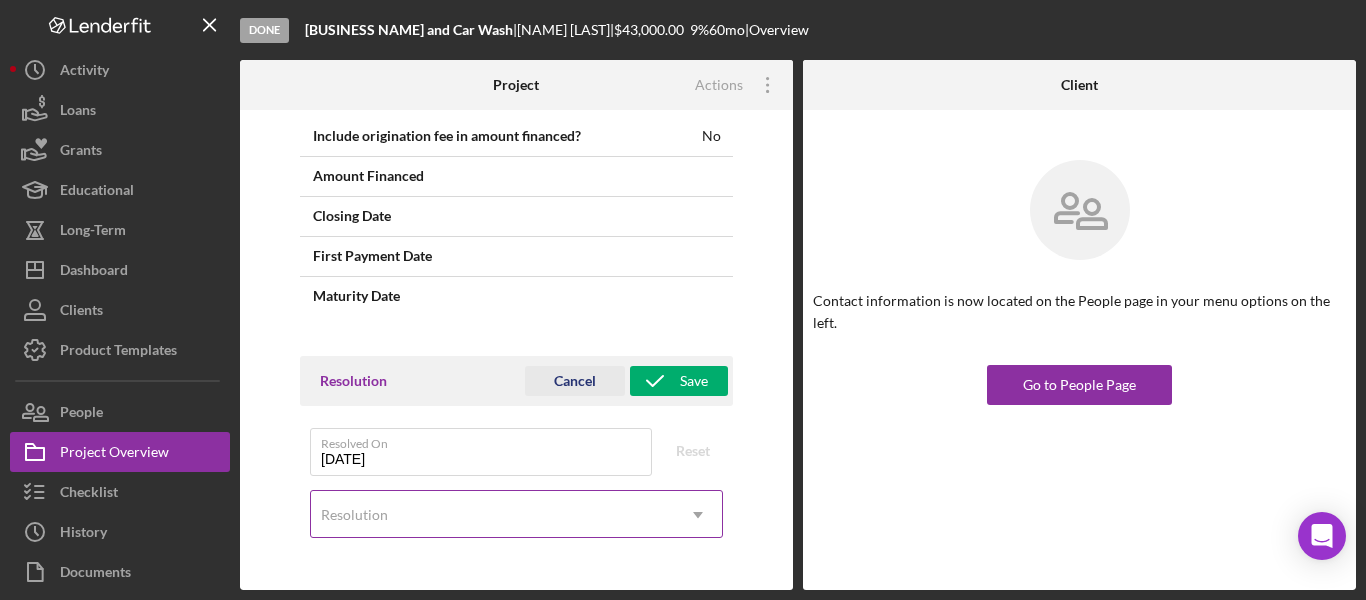 click on "Resolution" at bounding box center [492, 515] 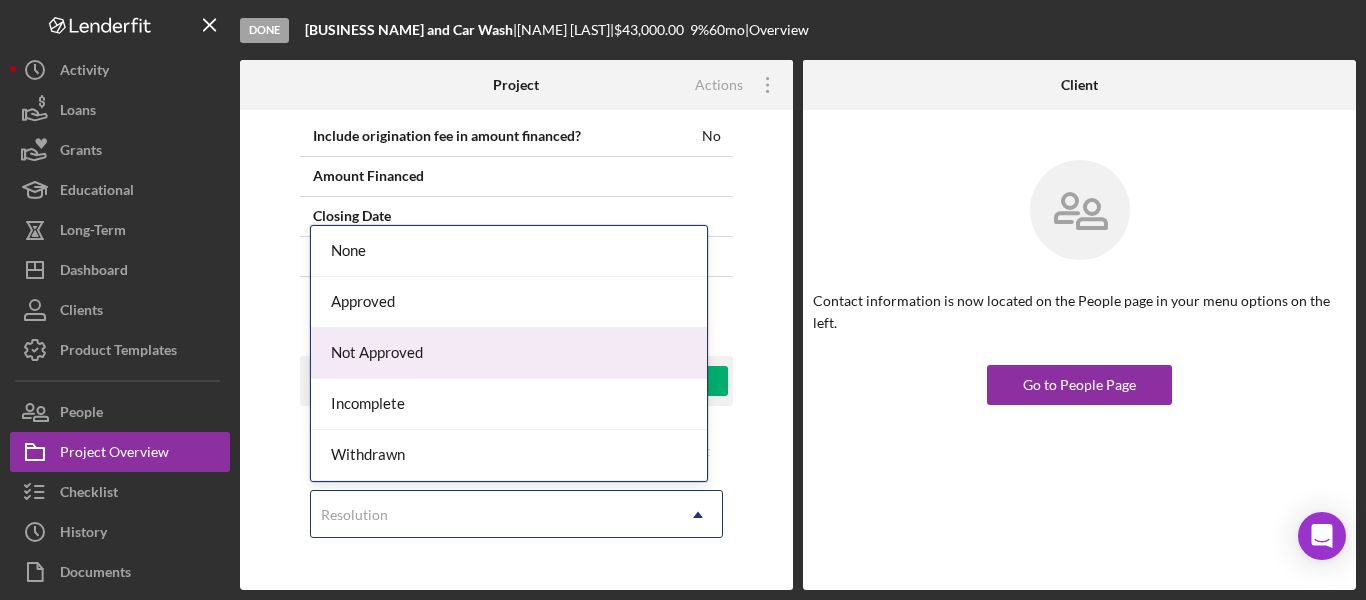 click on "Not Approved" at bounding box center [509, 353] 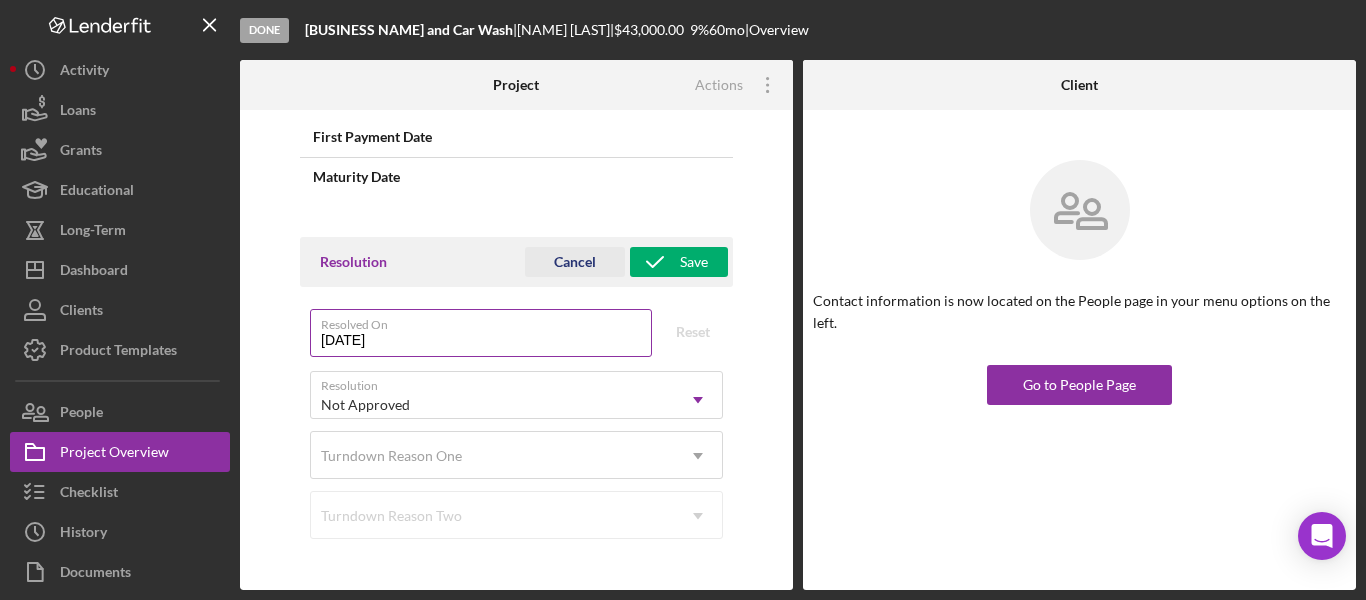 scroll, scrollTop: 1669, scrollLeft: 0, axis: vertical 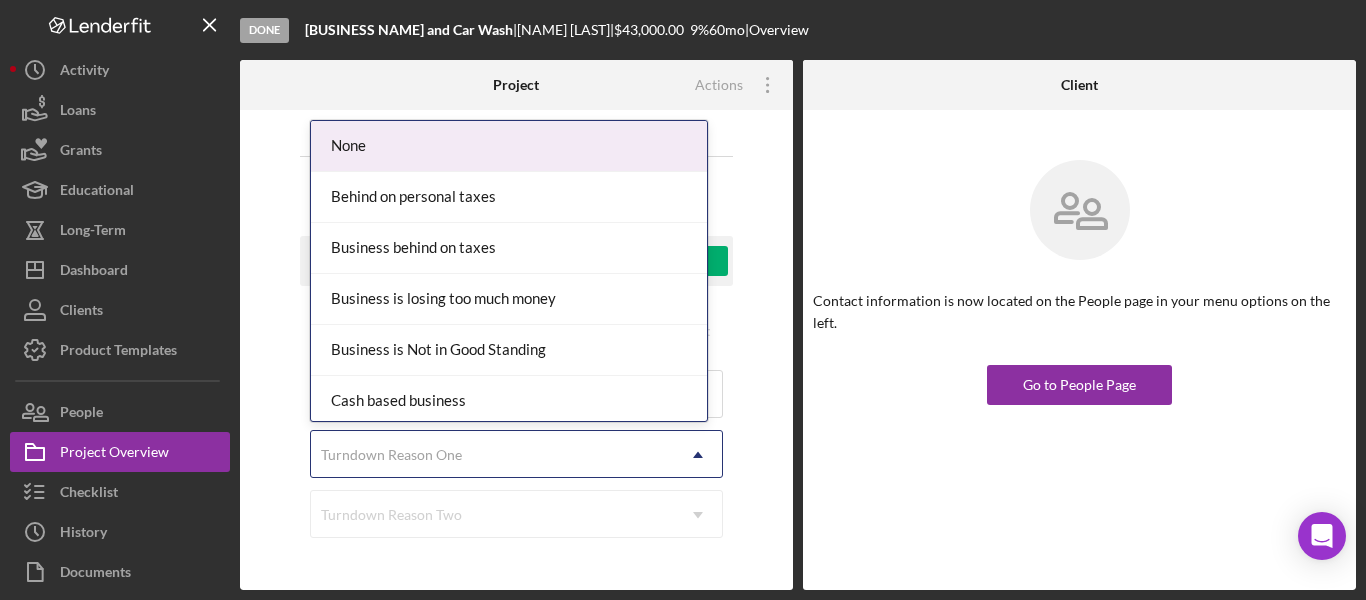 click on "Turndown Reason One" at bounding box center (391, 455) 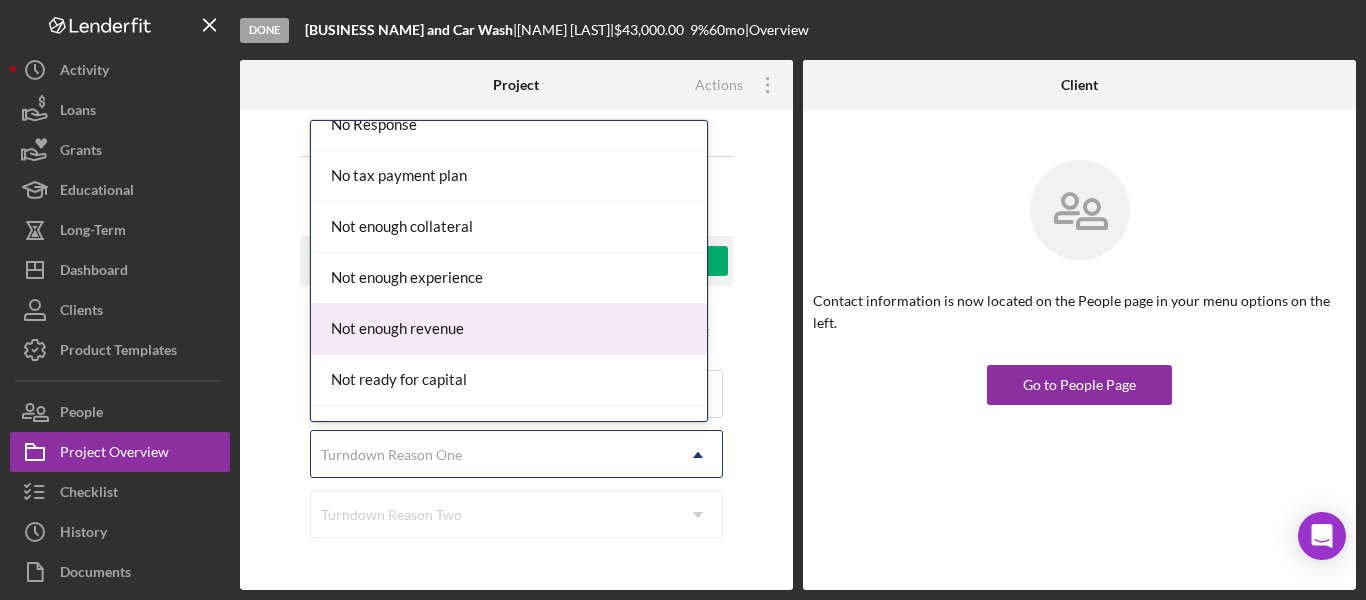 scroll, scrollTop: 1600, scrollLeft: 0, axis: vertical 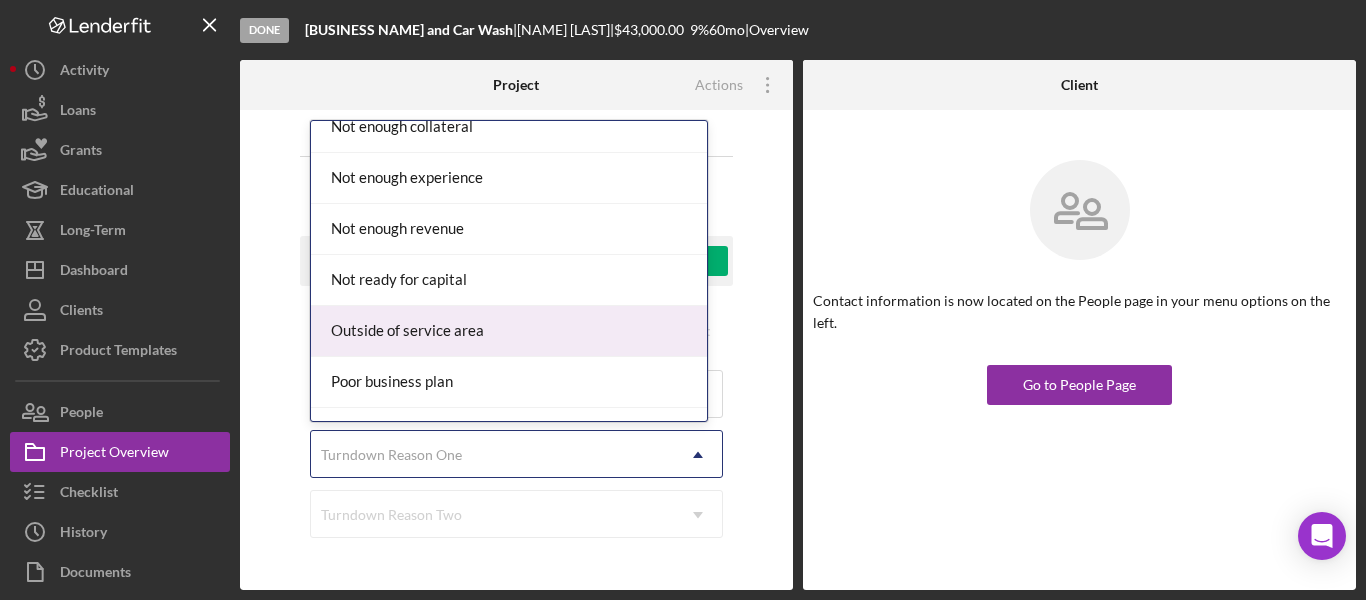 click on "Outside of service area" at bounding box center [509, 331] 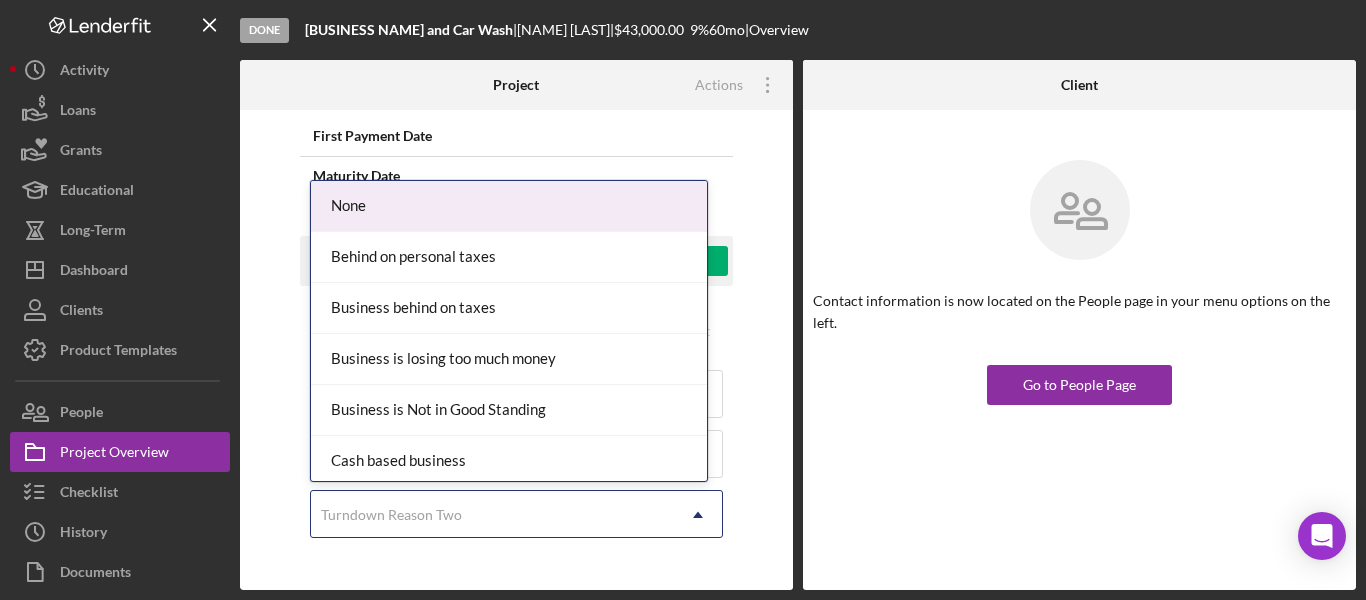 click on "Turndown Reason Two" at bounding box center [492, 515] 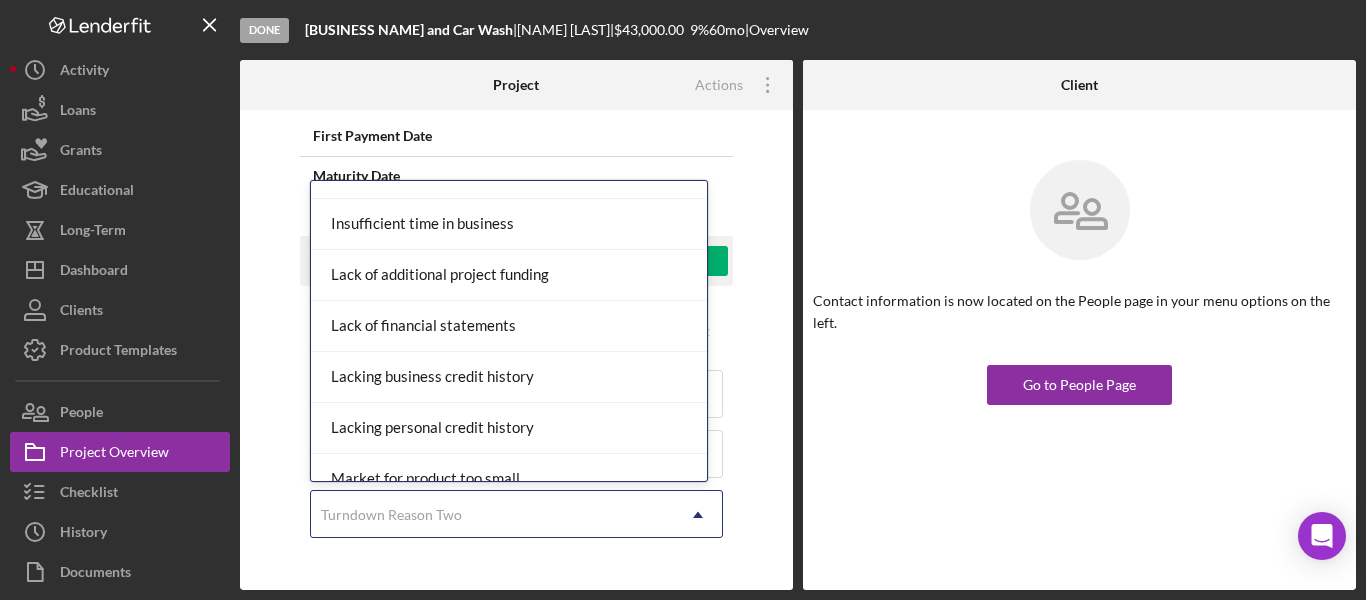scroll, scrollTop: 1200, scrollLeft: 0, axis: vertical 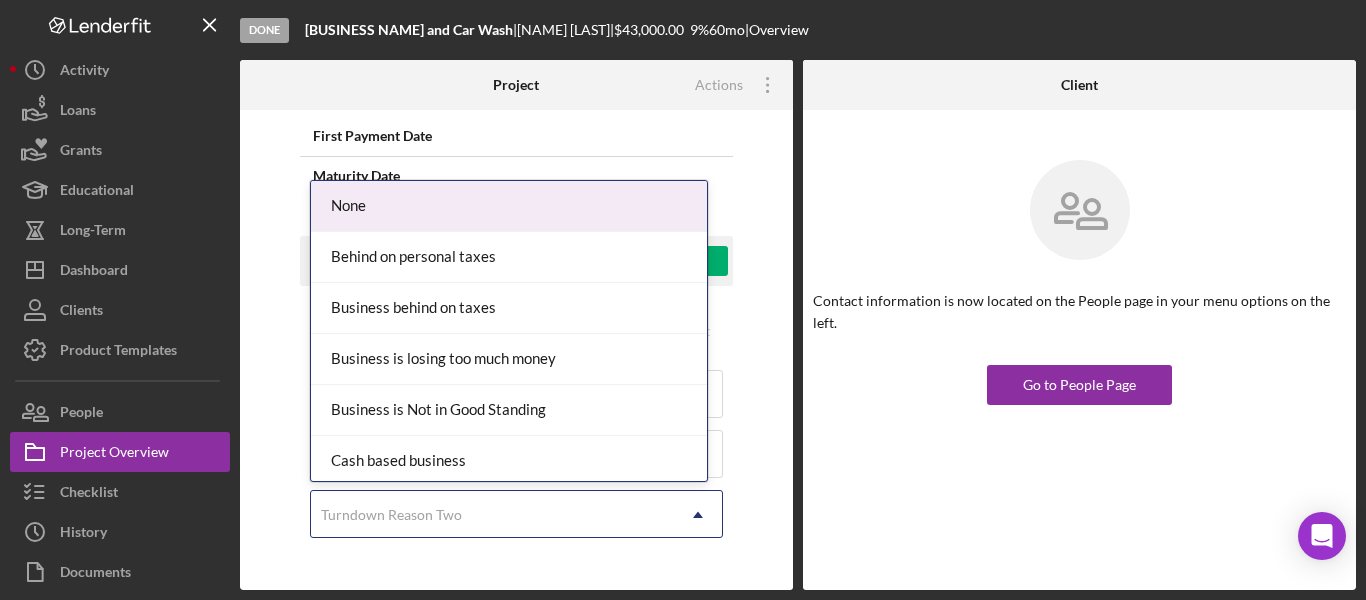 click on "Turndown Reason Two" at bounding box center [391, 515] 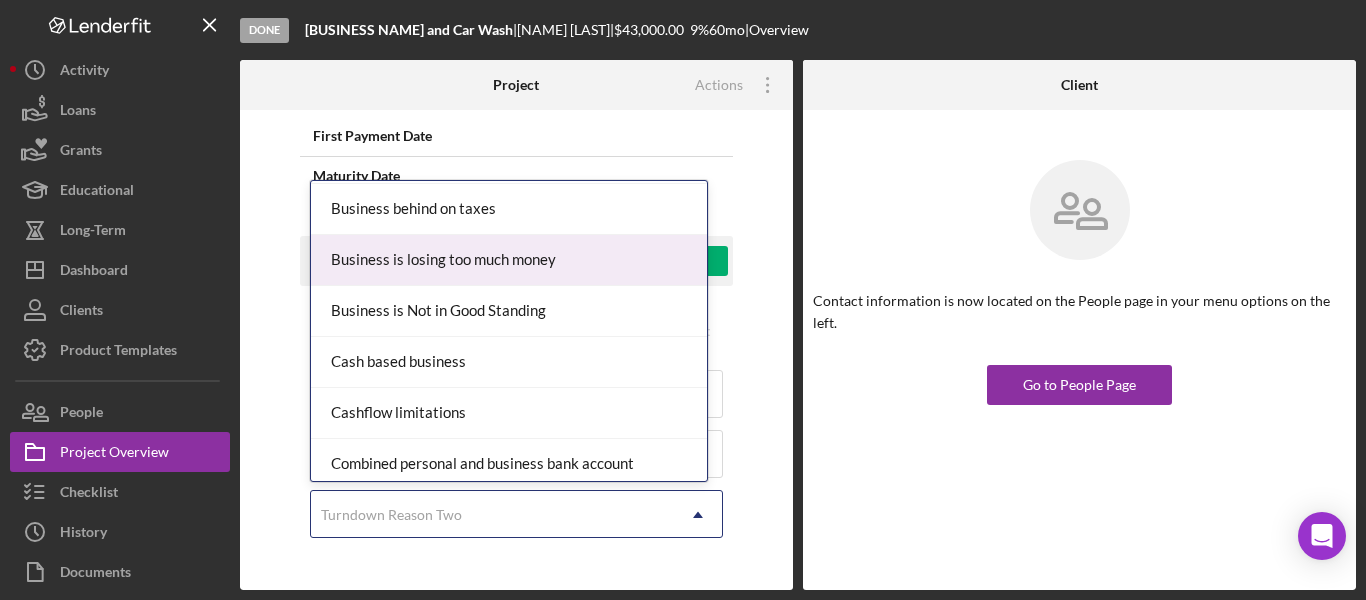 scroll, scrollTop: 0, scrollLeft: 0, axis: both 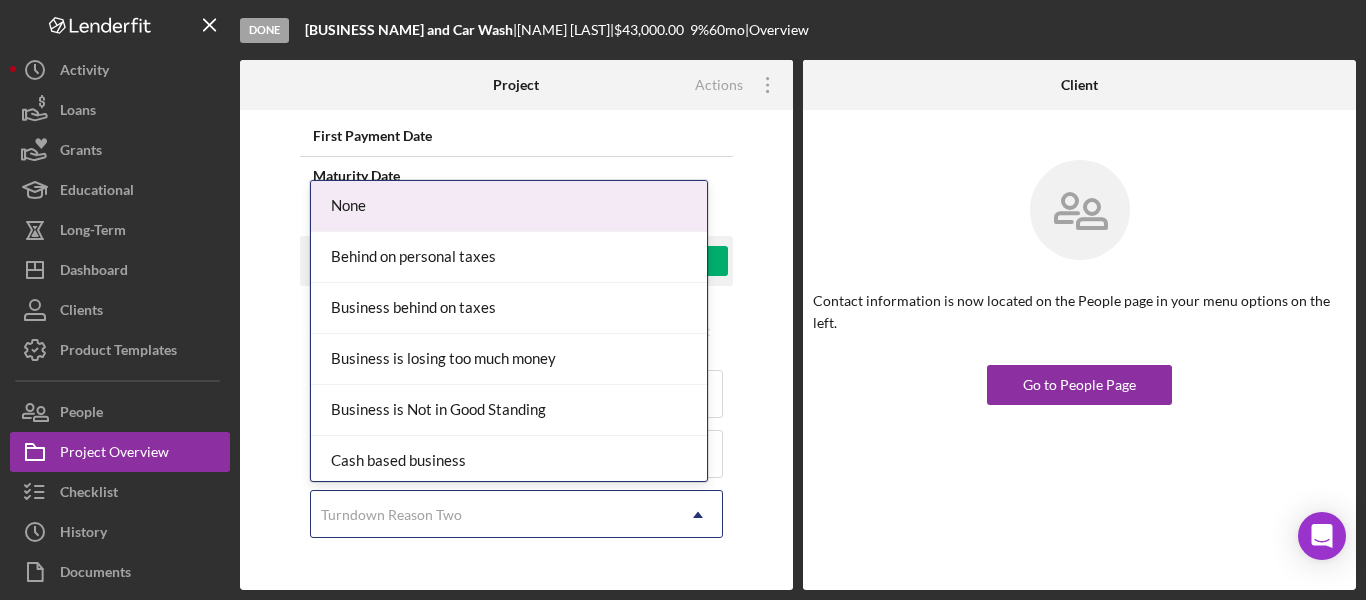 click on "None" at bounding box center (509, 206) 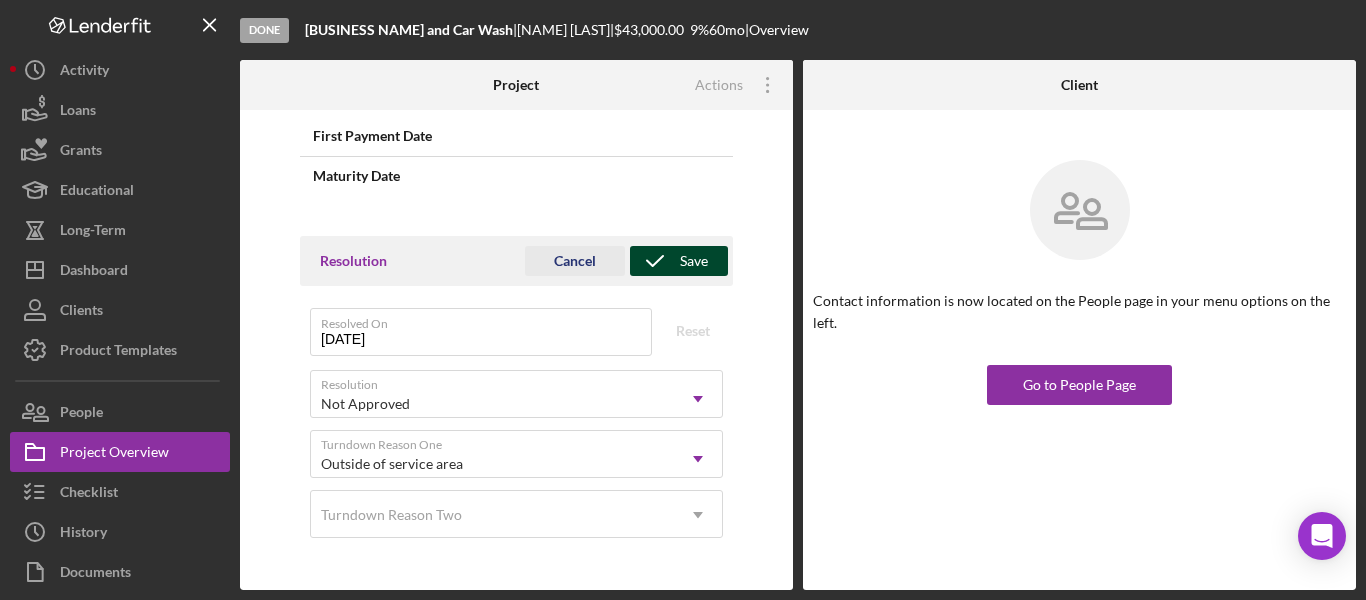 click 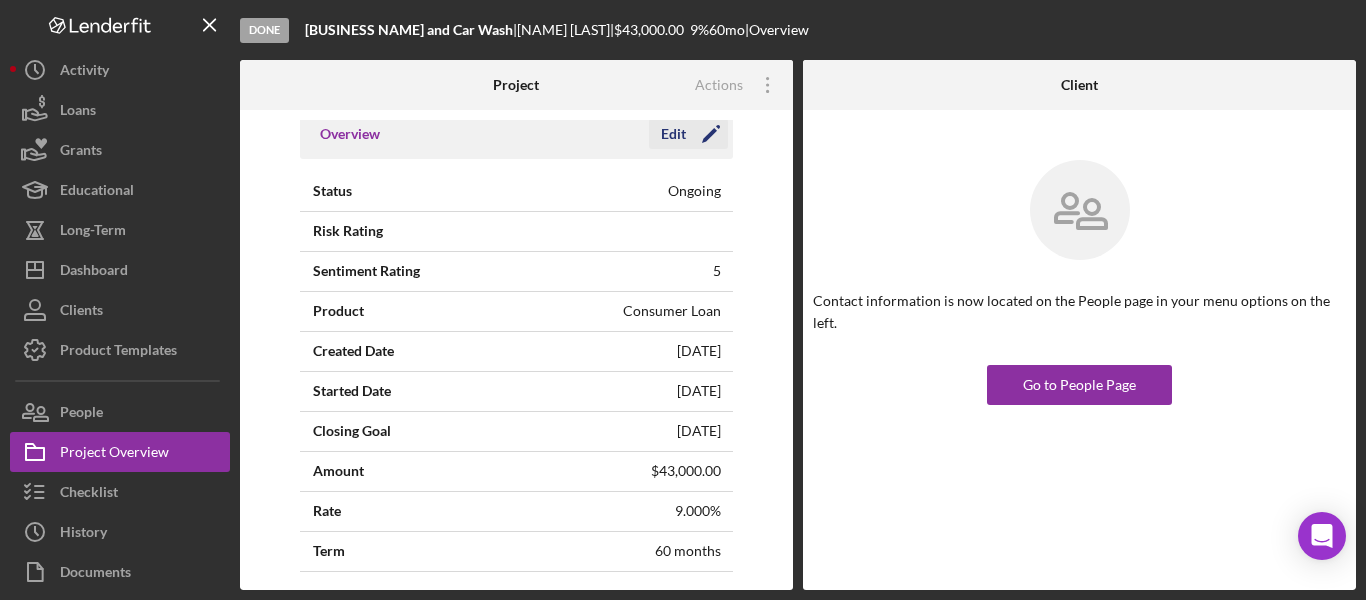 scroll, scrollTop: 0, scrollLeft: 0, axis: both 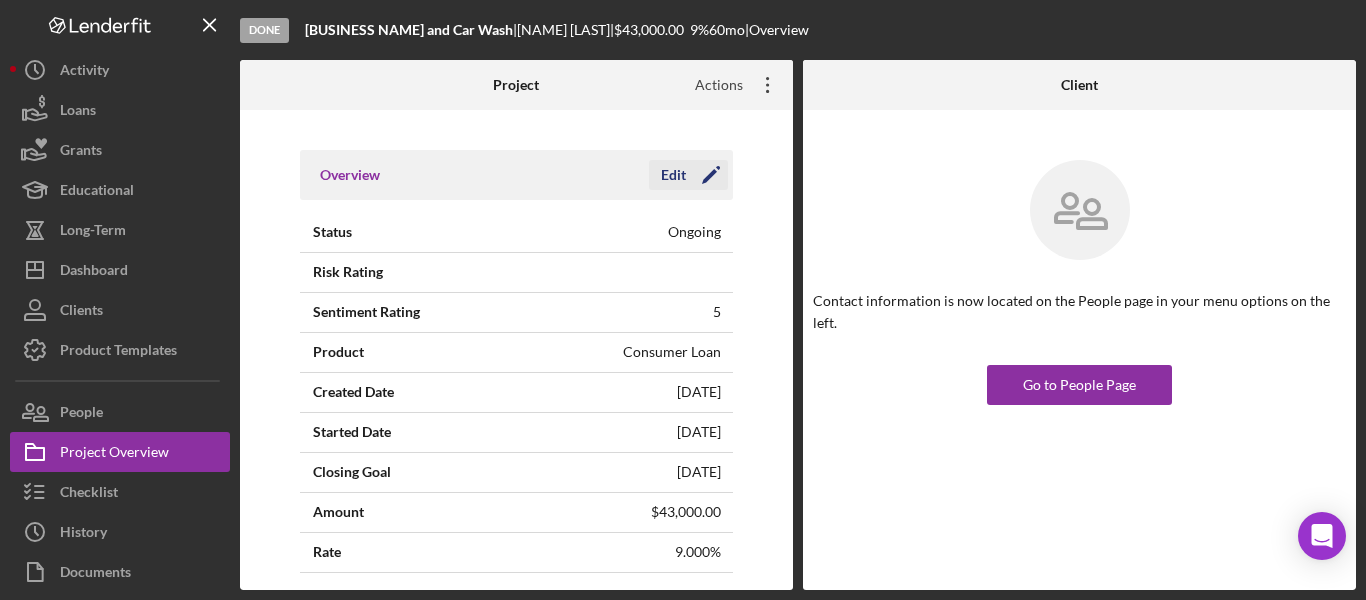 click on "Icon/Overflow" 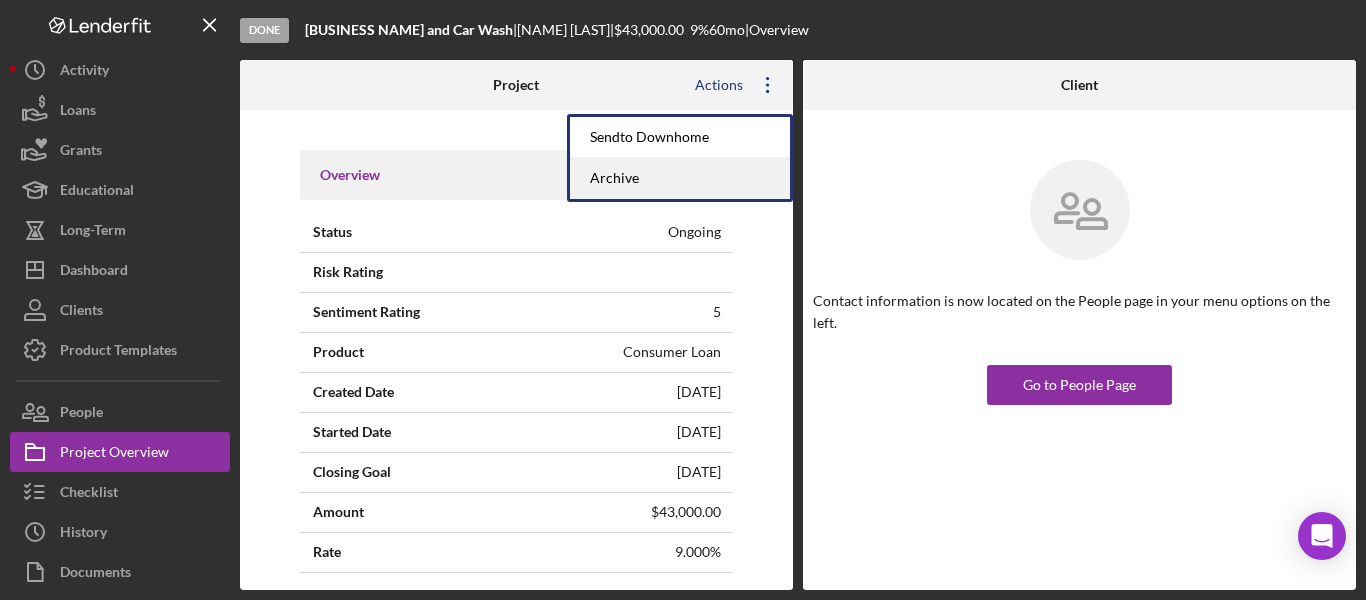 click on "Archive" at bounding box center [680, 178] 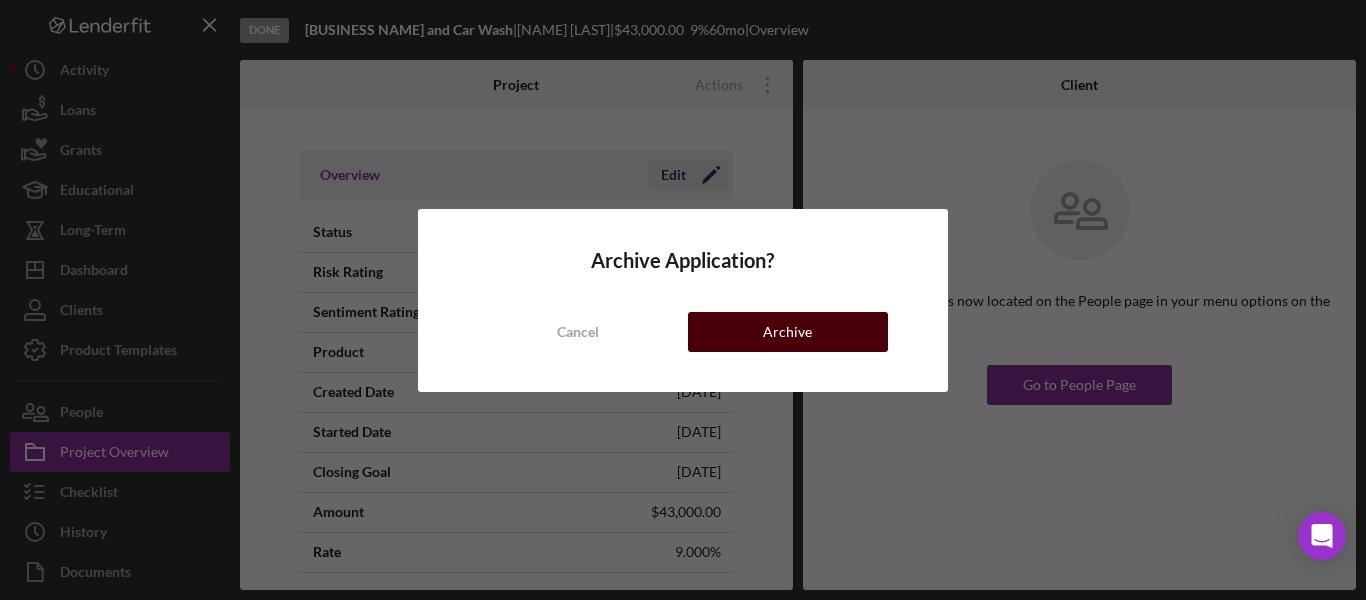 click on "Archive" at bounding box center [787, 332] 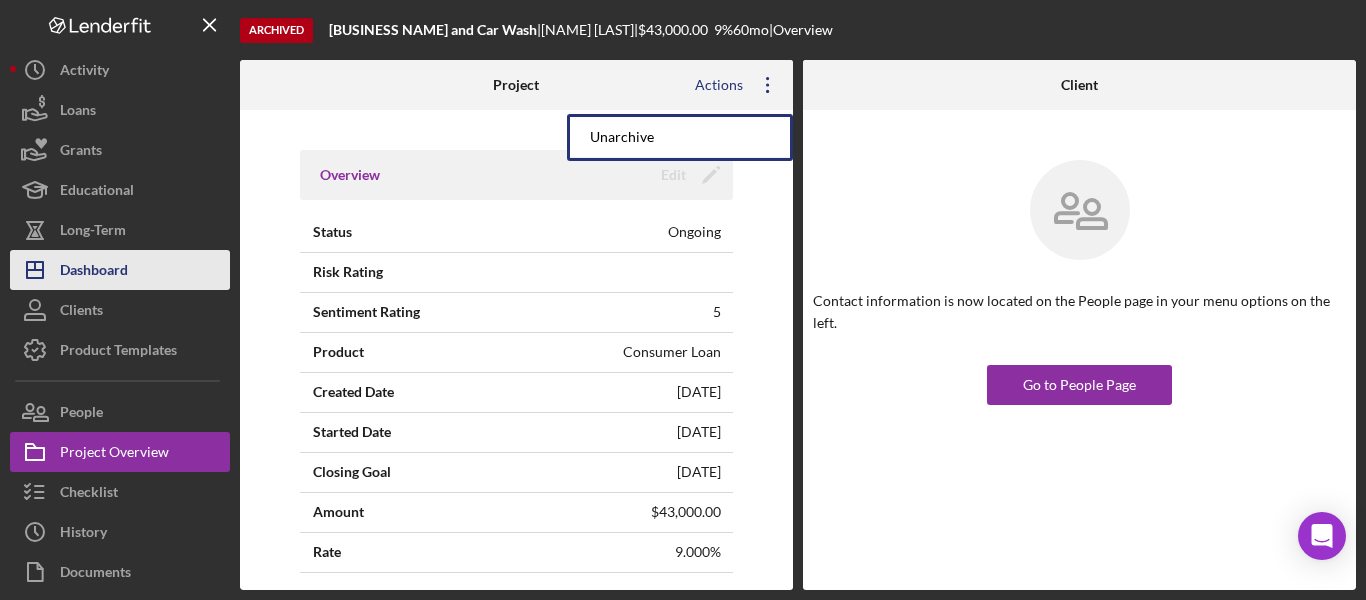 click on "Dashboard" at bounding box center [94, 272] 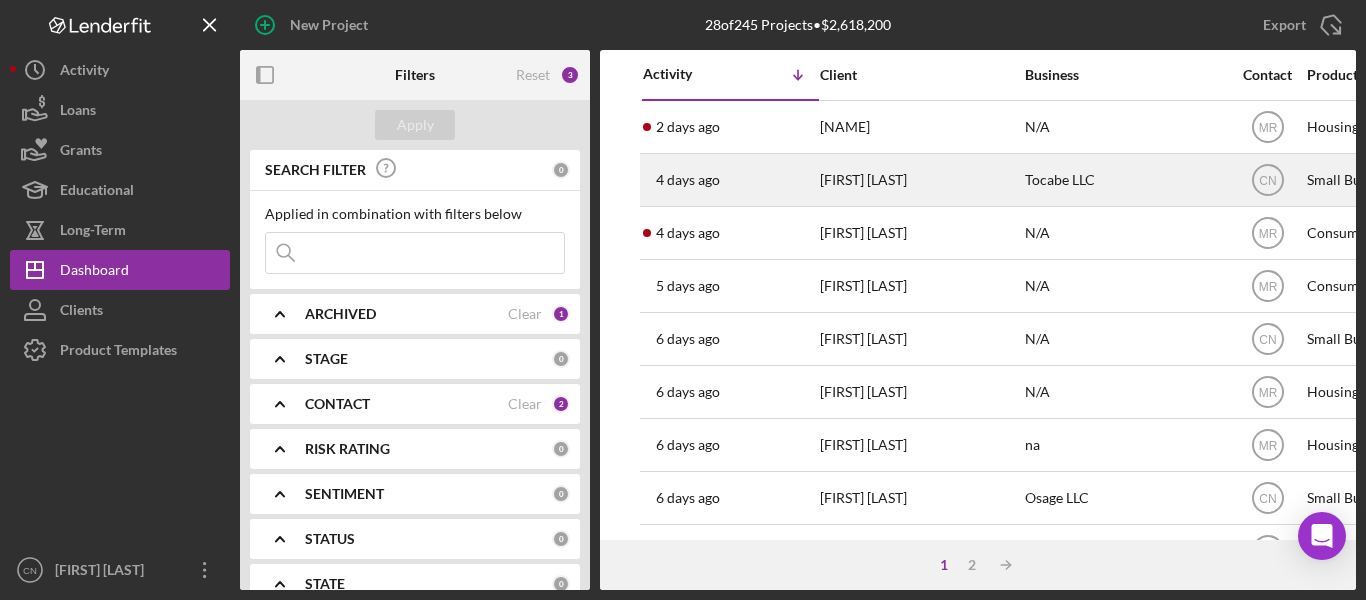 click on "[FIRST] [LAST]" at bounding box center (920, 180) 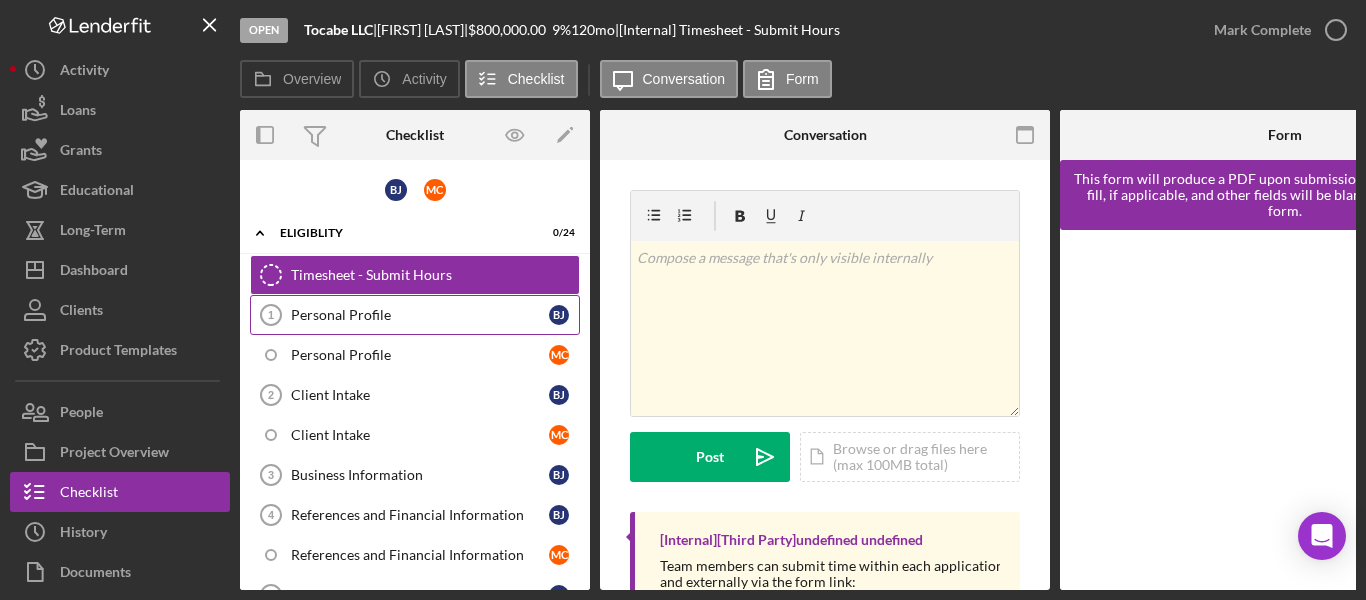 click on "Personal Profile" at bounding box center (420, 315) 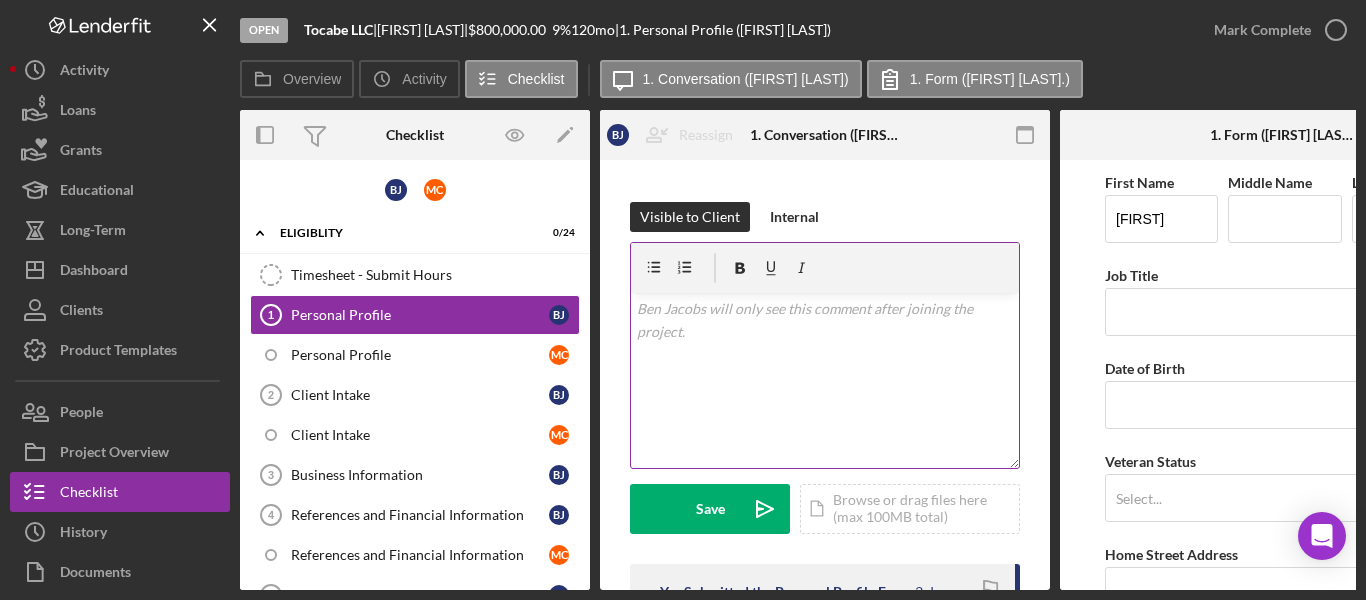 scroll, scrollTop: 300, scrollLeft: 0, axis: vertical 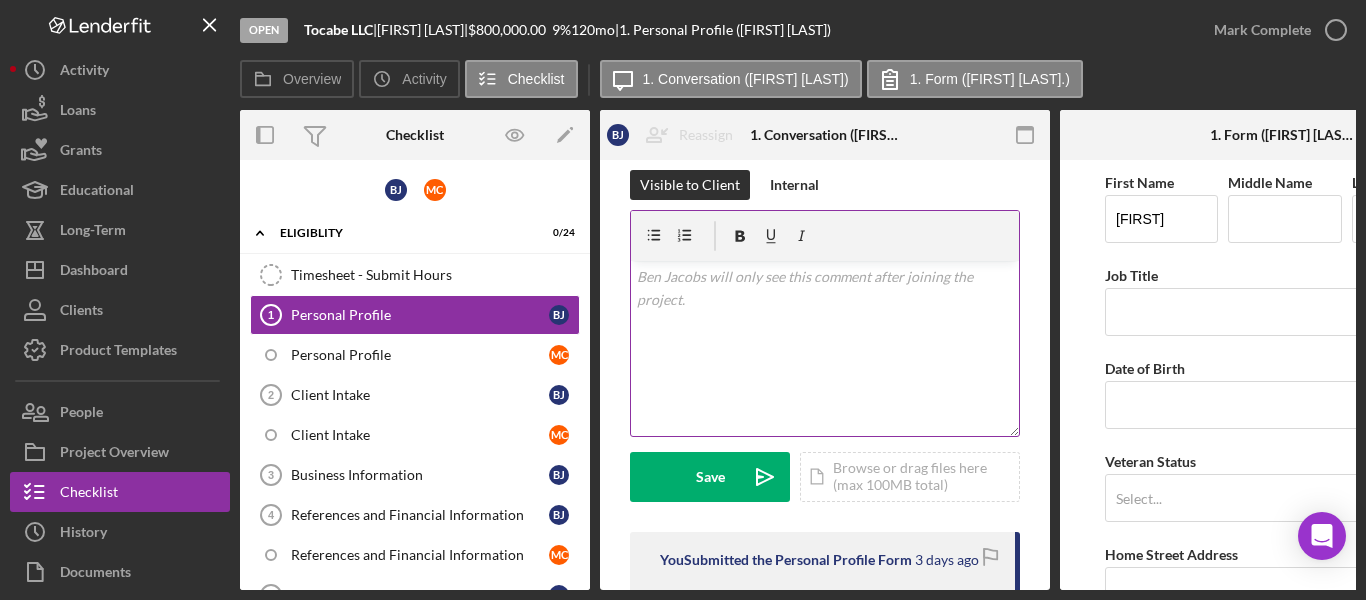 click on "v Color teal Color pink Remove color Add row above Add row below Add column before Add column after Merge cells Split cells Remove column Remove row Remove table" at bounding box center [825, 348] 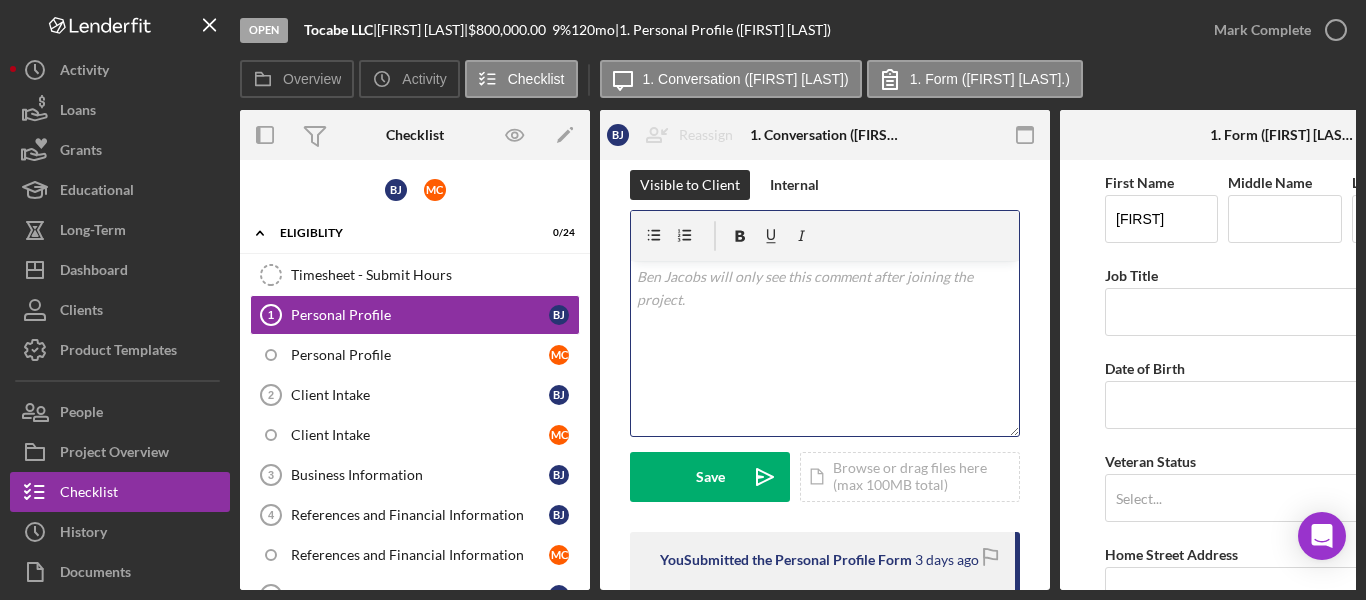 type 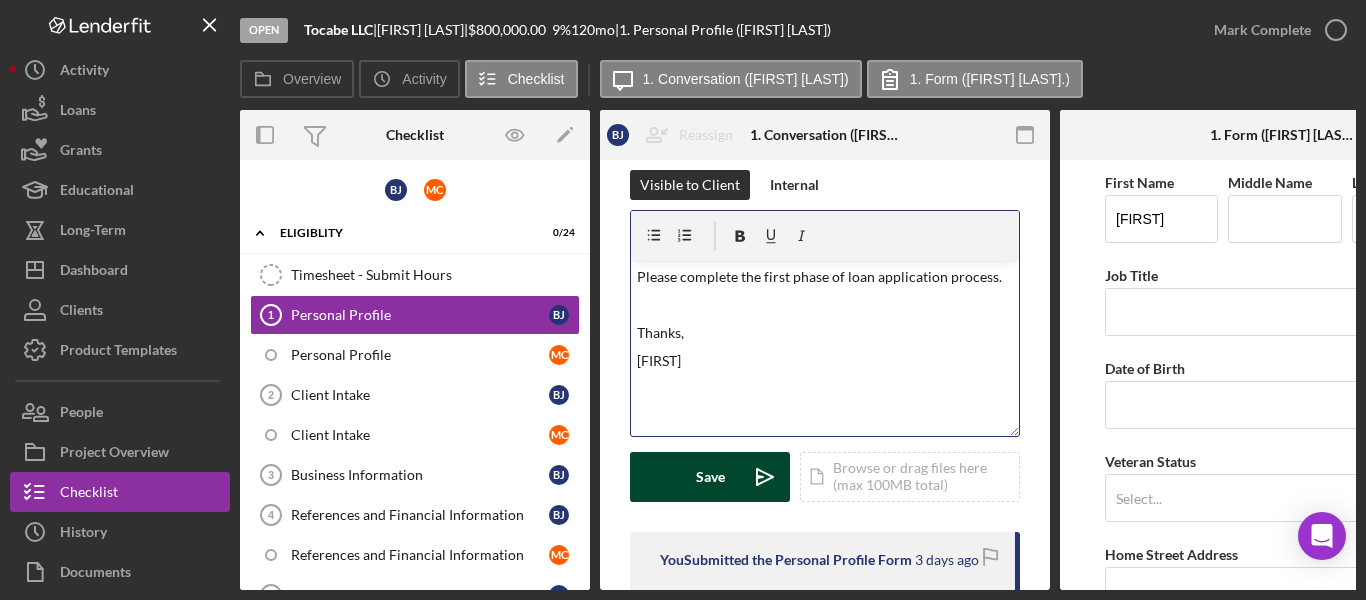 click on "Save Icon/icon-invite-send" at bounding box center (710, 477) 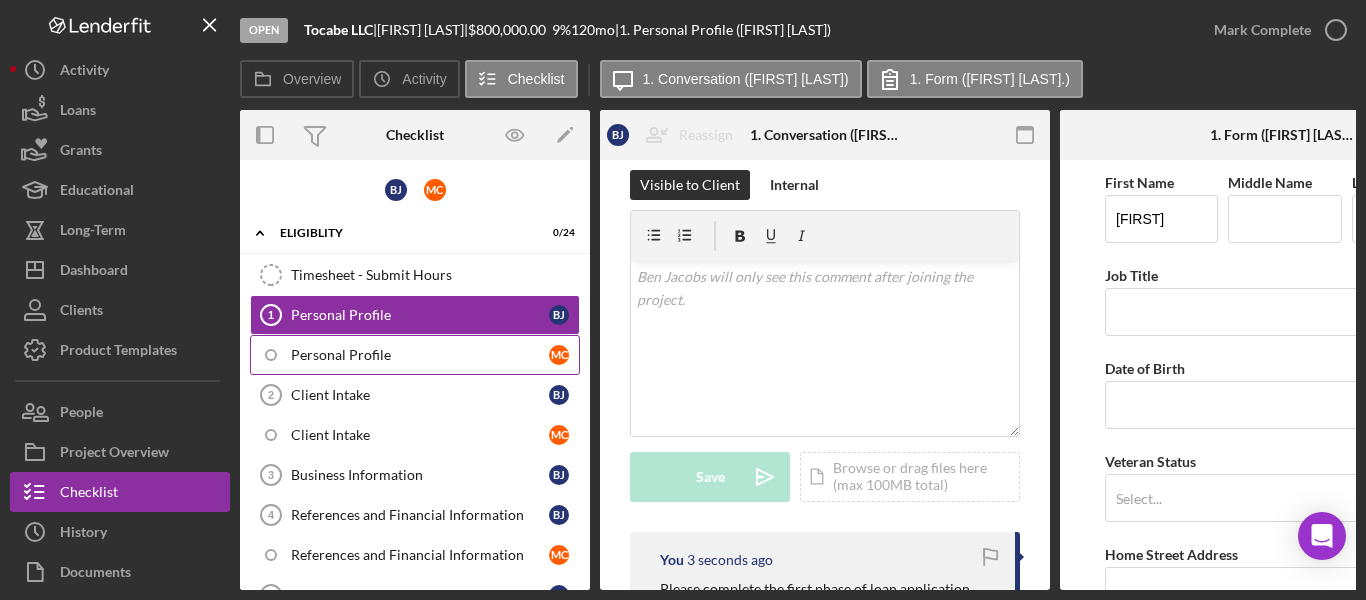 click on "Personal Profile" at bounding box center (420, 355) 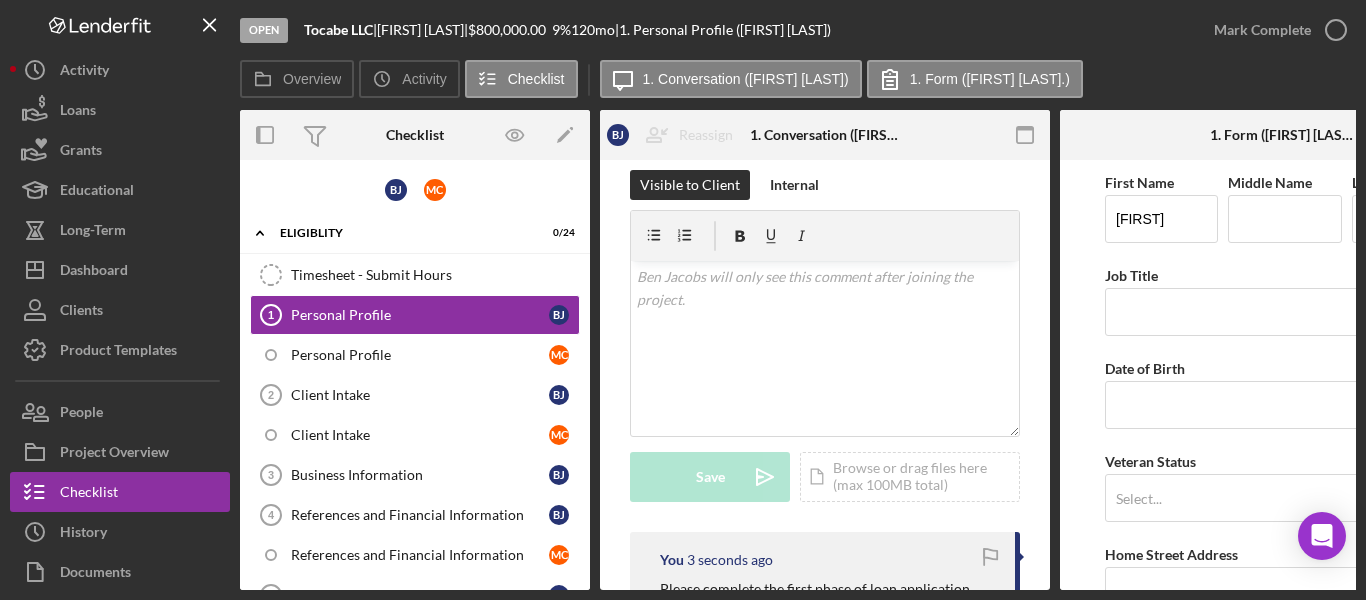 scroll, scrollTop: 0, scrollLeft: 0, axis: both 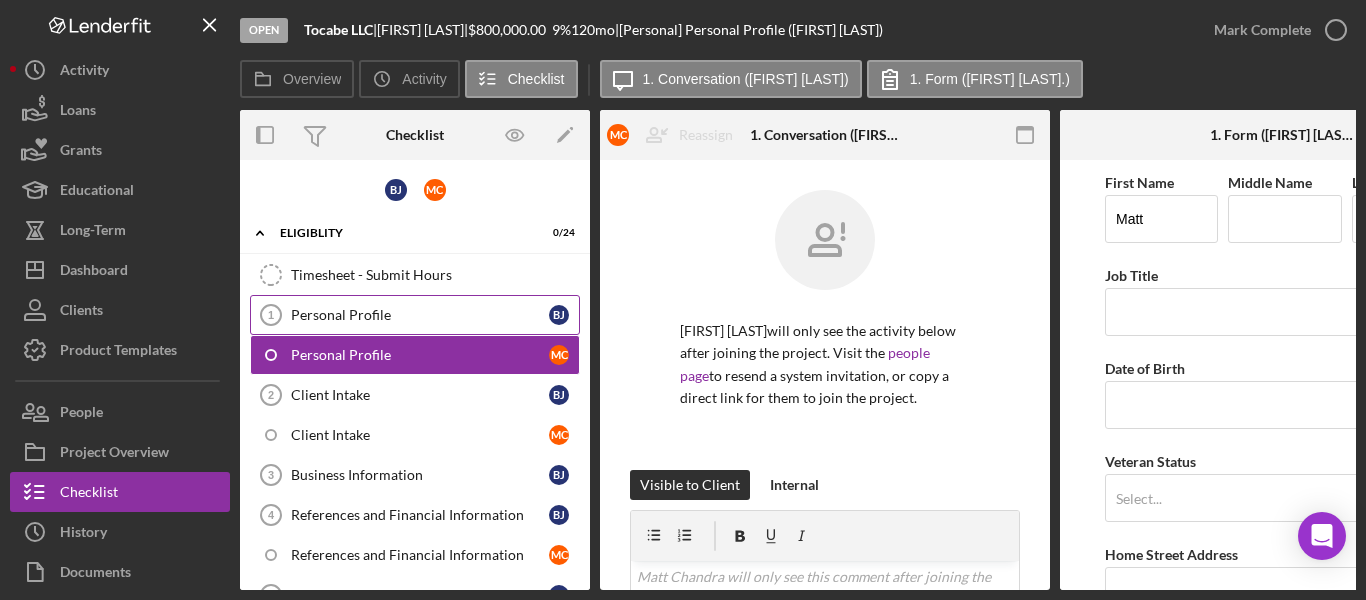 click on "Personal Profile" at bounding box center [420, 315] 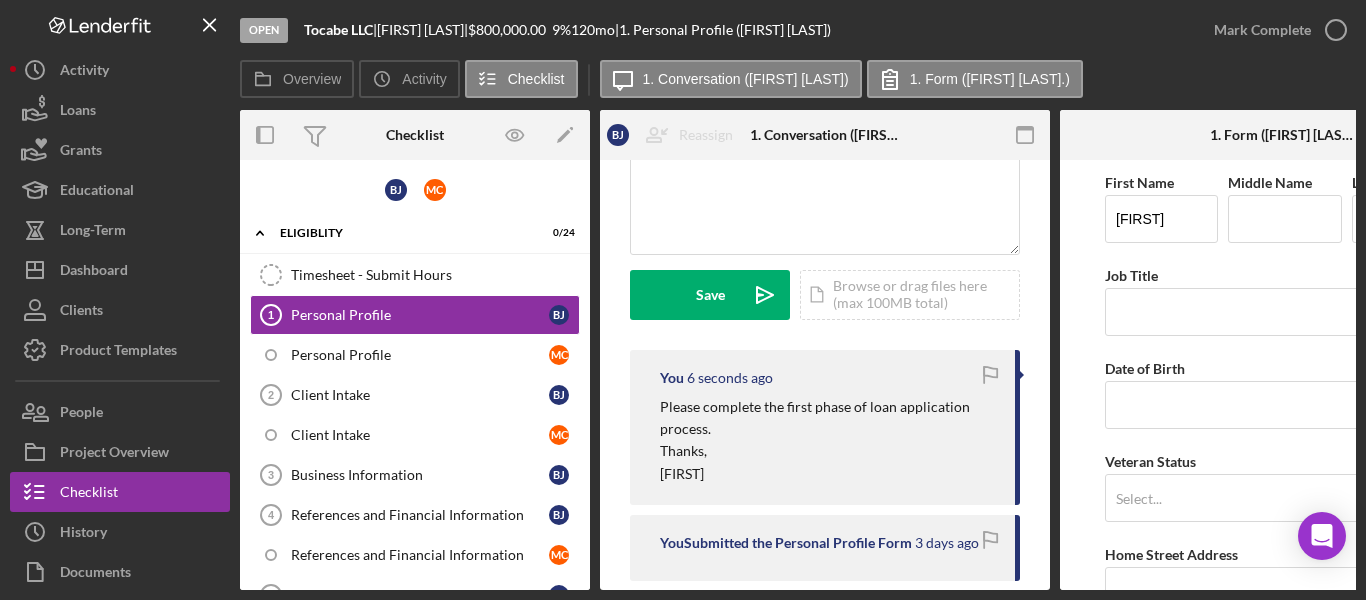 scroll, scrollTop: 500, scrollLeft: 0, axis: vertical 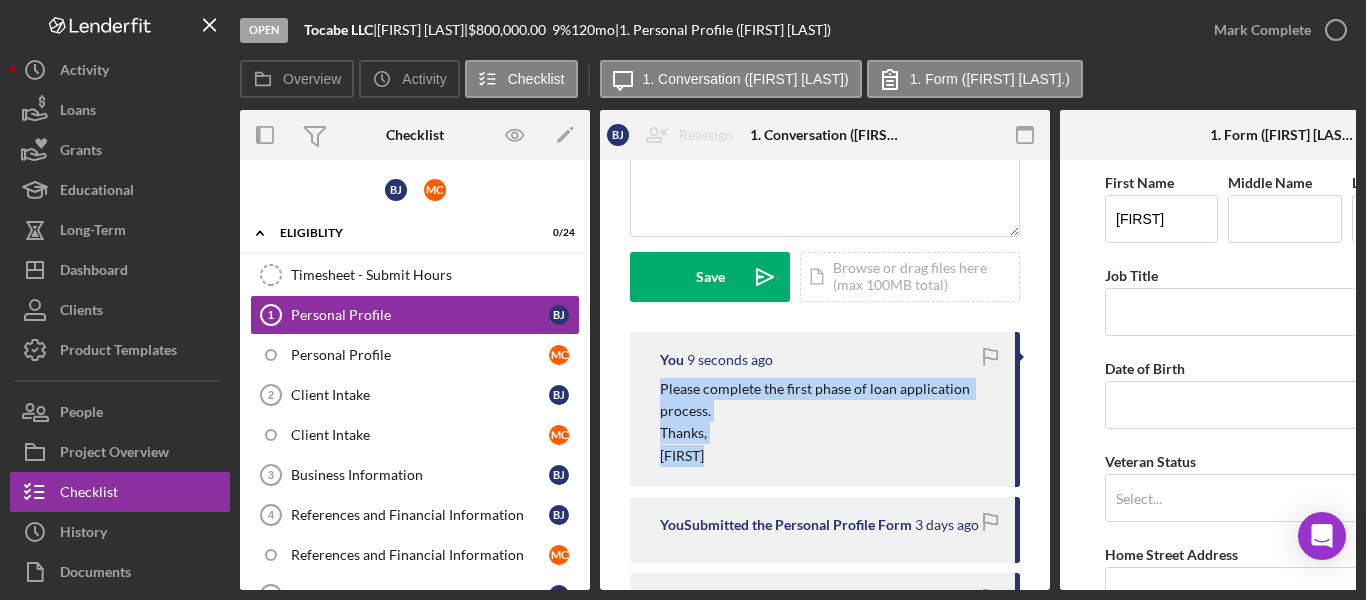 drag, startPoint x: 661, startPoint y: 386, endPoint x: 789, endPoint y: 445, distance: 140.94325 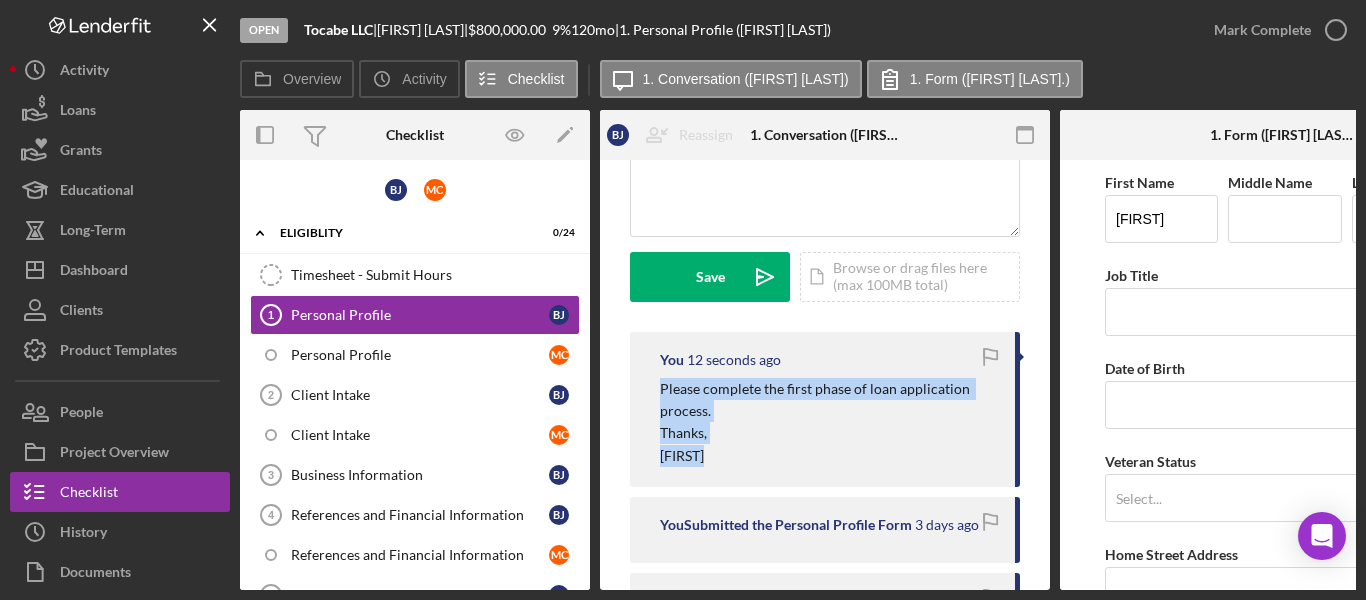 copy on "Please complete the first phase of loan application process. Thanks, [FIRST]" 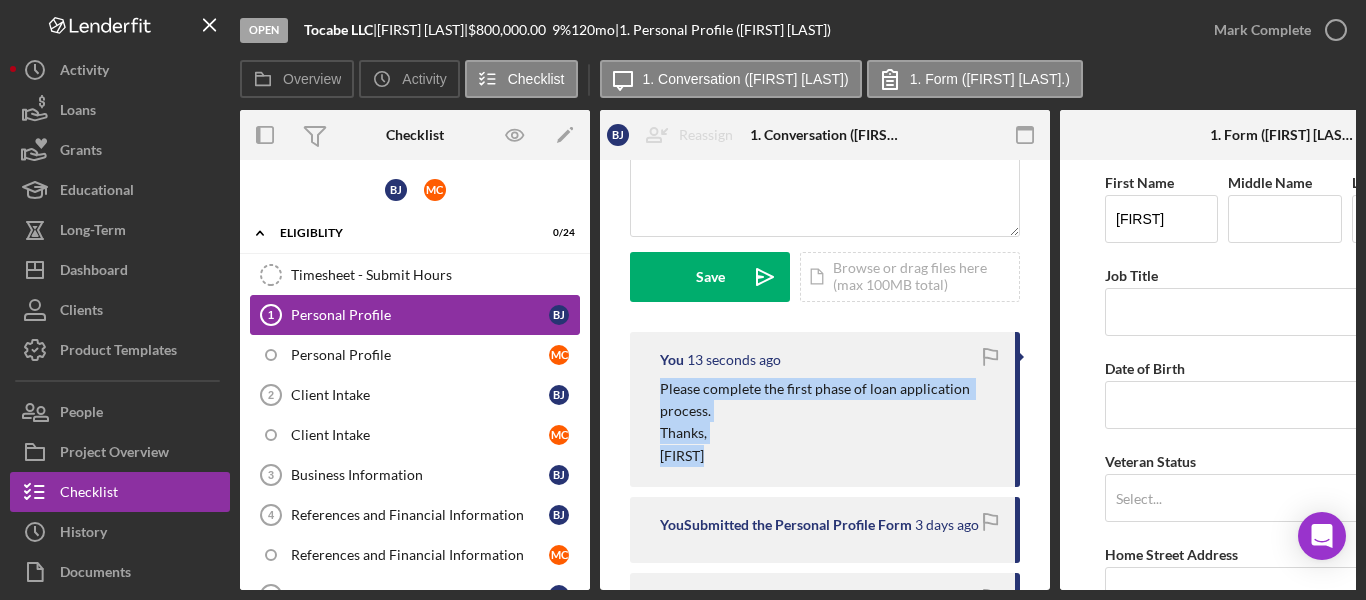 click on "Personal Profile 1 Personal Profile B J" at bounding box center [415, 315] 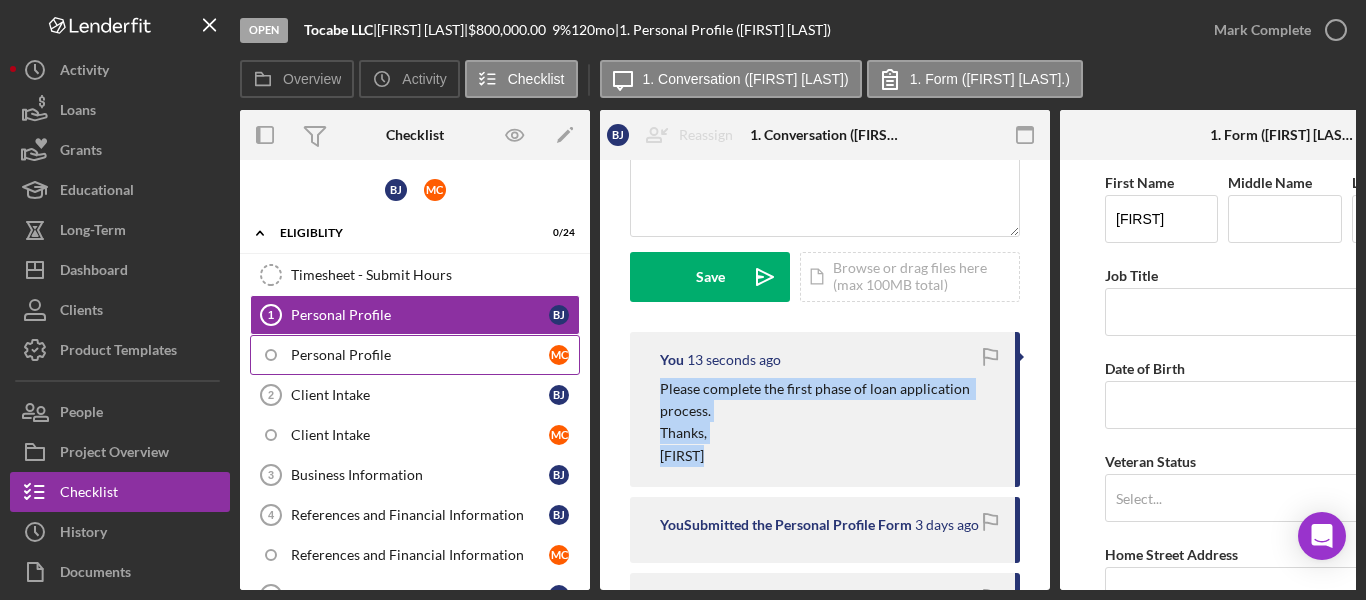 click on "Personal Profile" at bounding box center [420, 355] 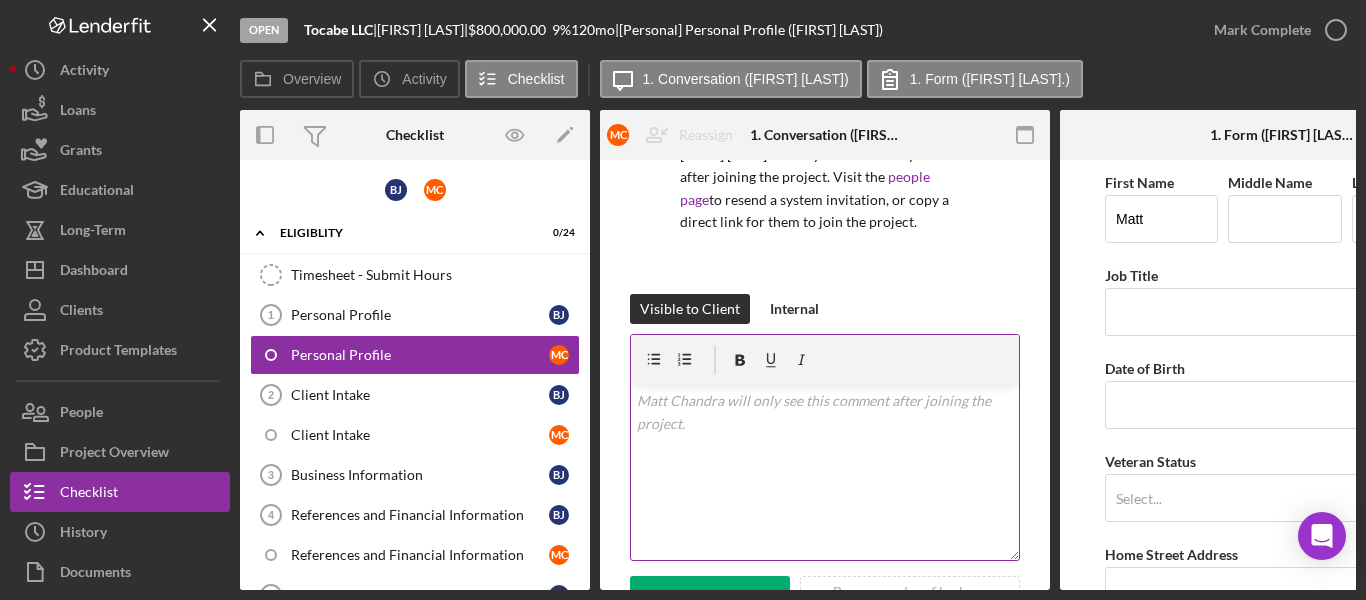 scroll, scrollTop: 300, scrollLeft: 0, axis: vertical 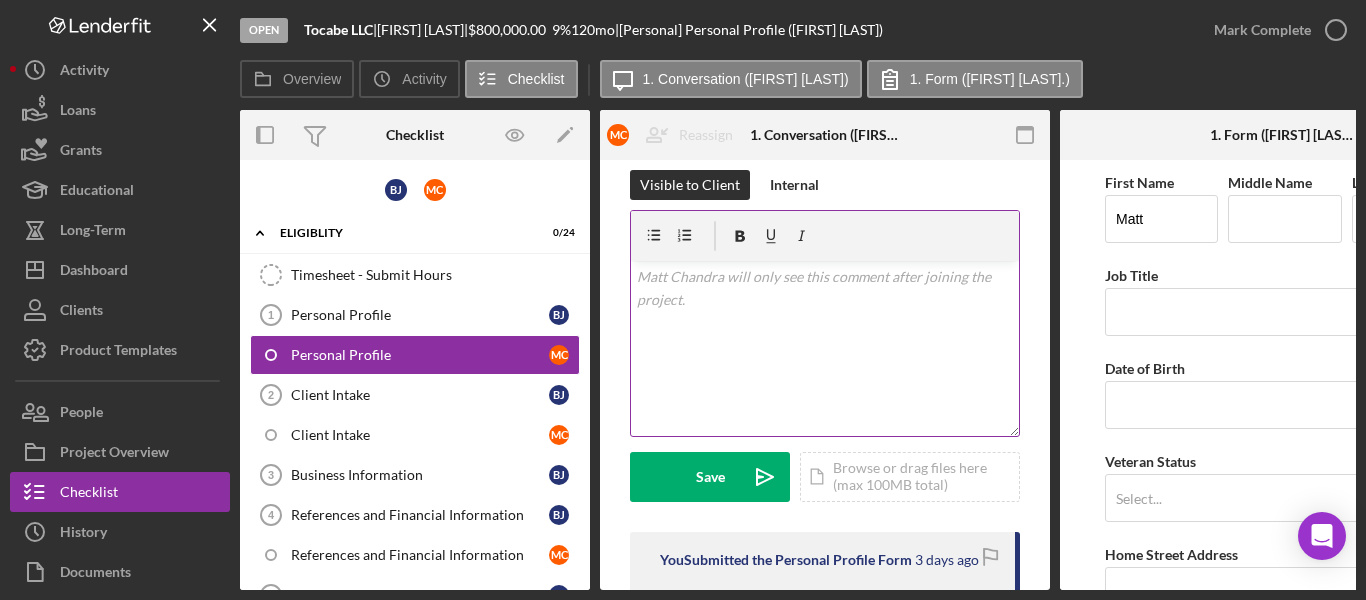click at bounding box center [825, 277] 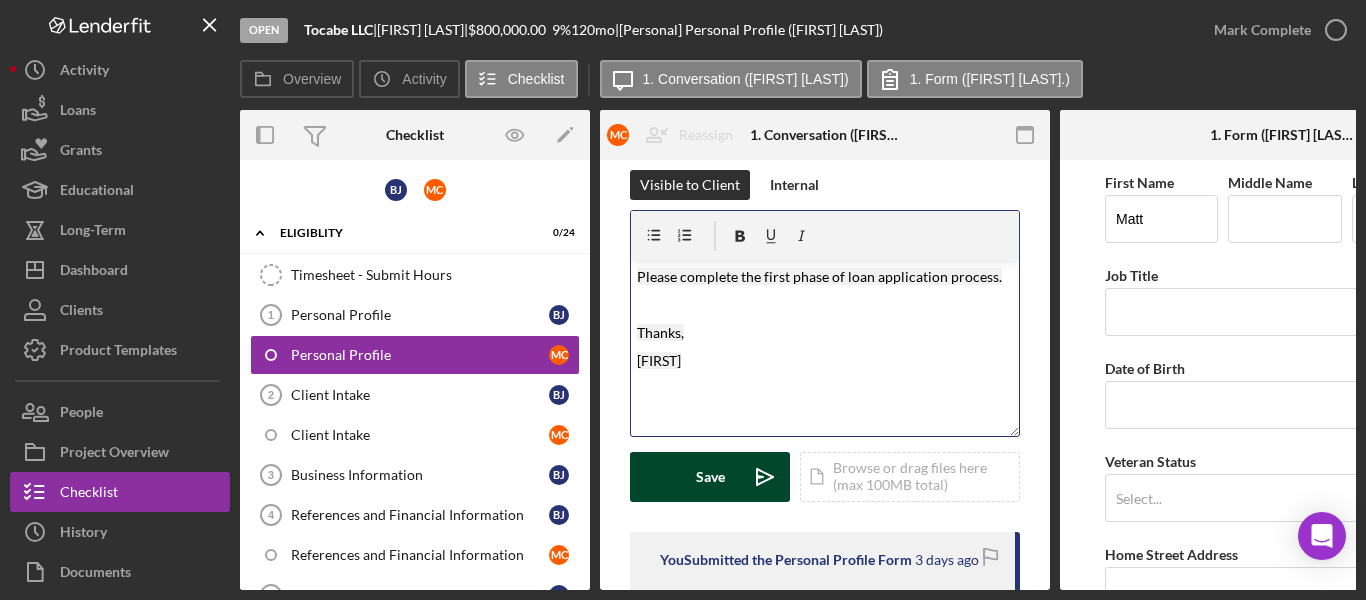 click on "Save" at bounding box center [710, 477] 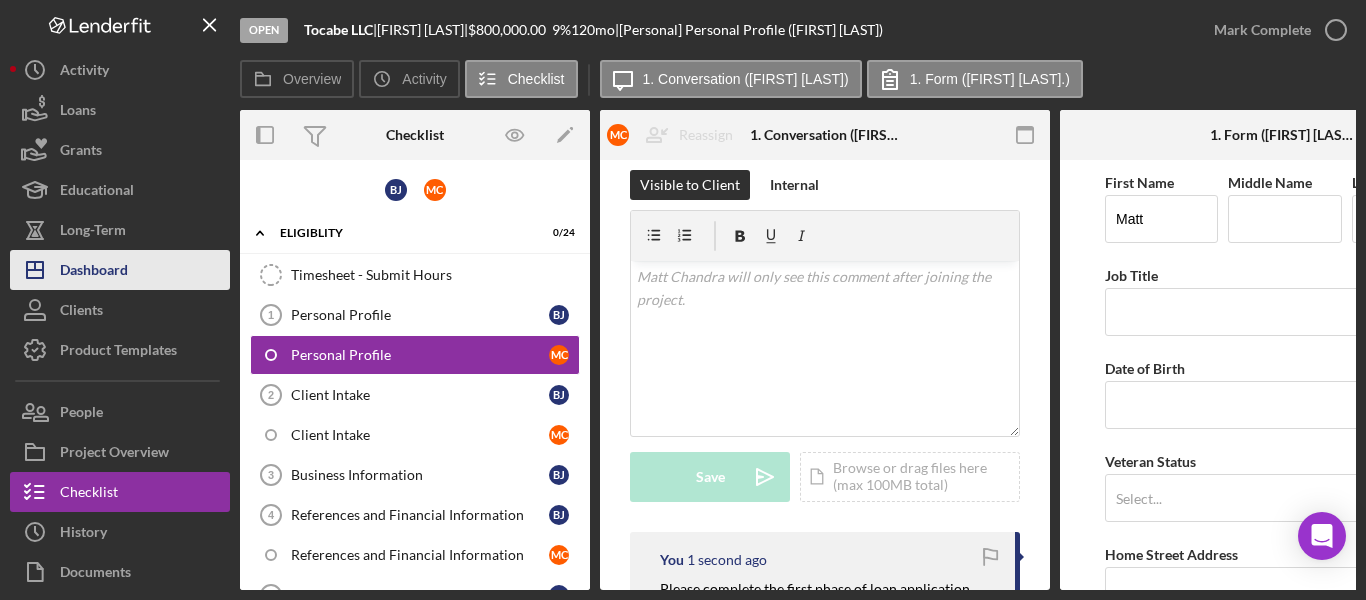 click on "Dashboard" at bounding box center (94, 272) 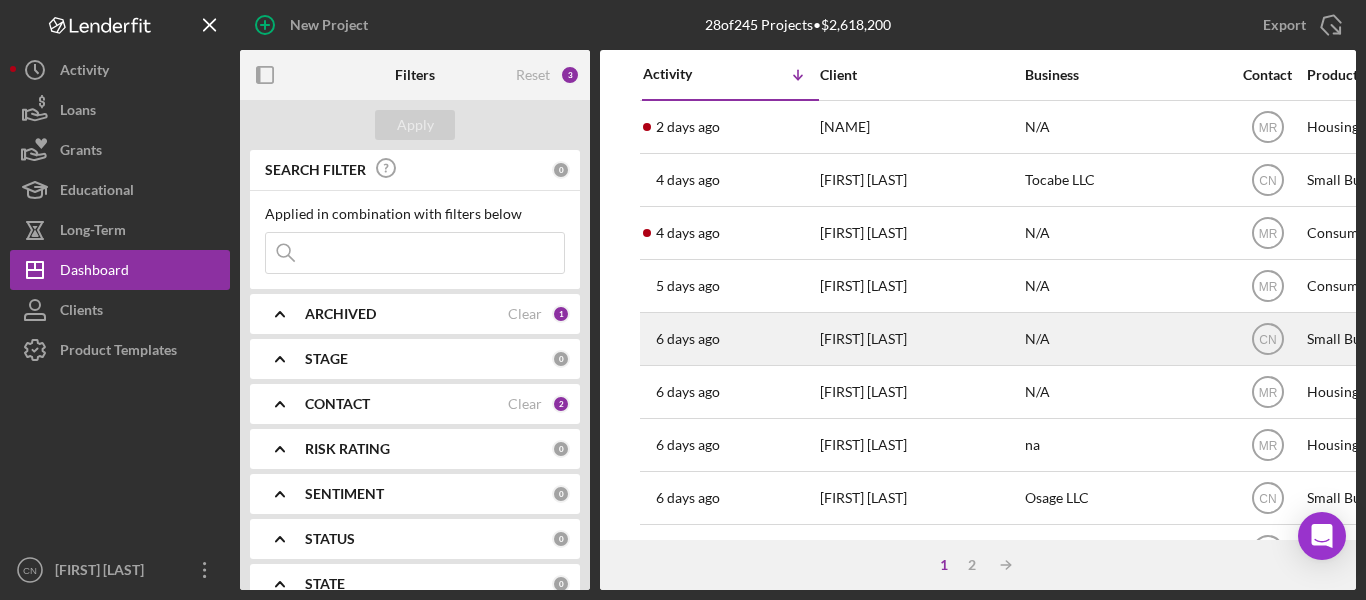 click on "[FIRST] [LAST]" at bounding box center [920, 339] 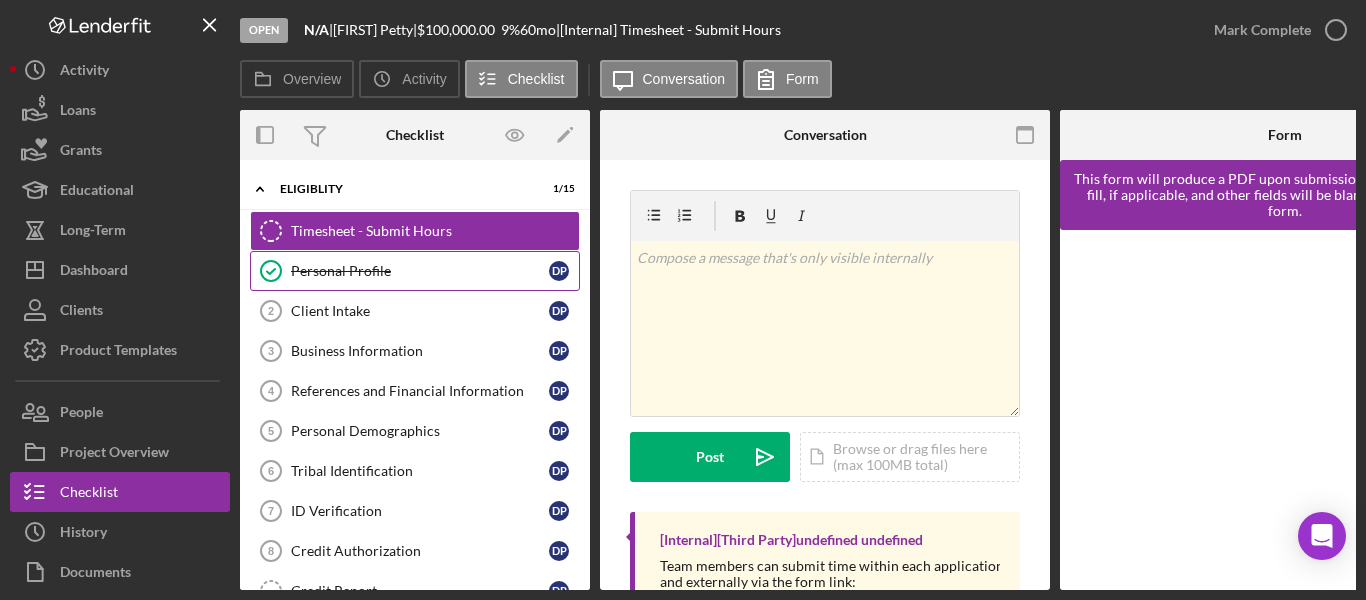 click on "Personal Profile" at bounding box center (420, 271) 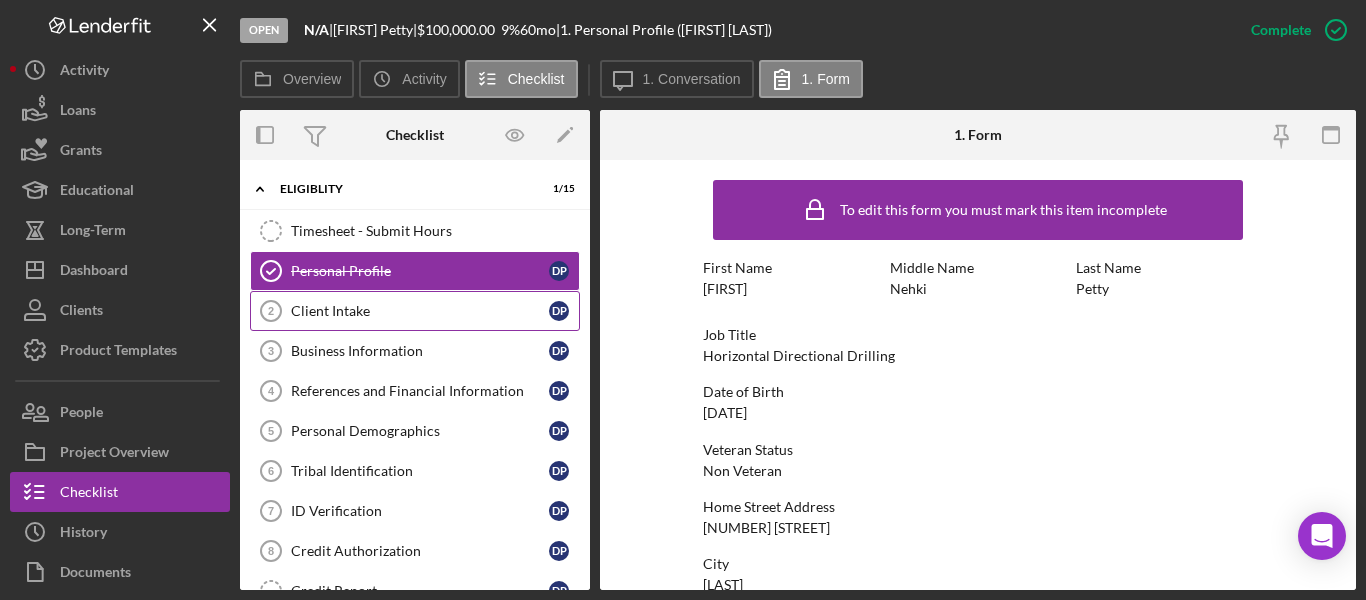 click on "Client Intake" at bounding box center (420, 311) 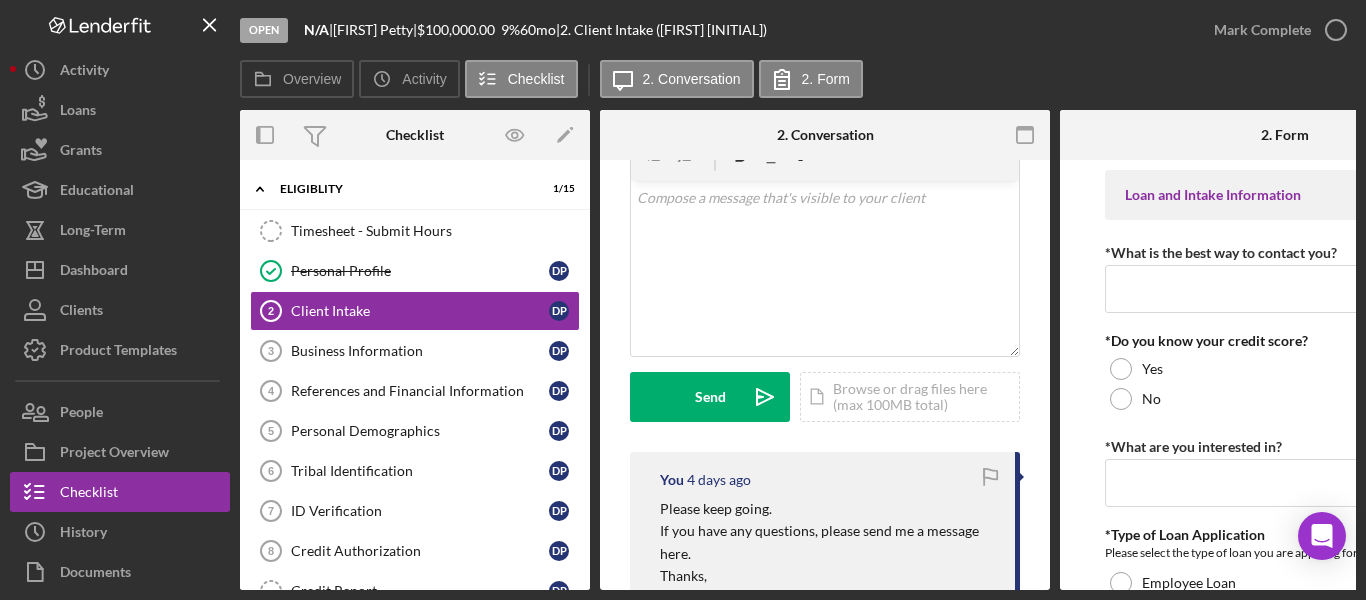 scroll, scrollTop: 0, scrollLeft: 0, axis: both 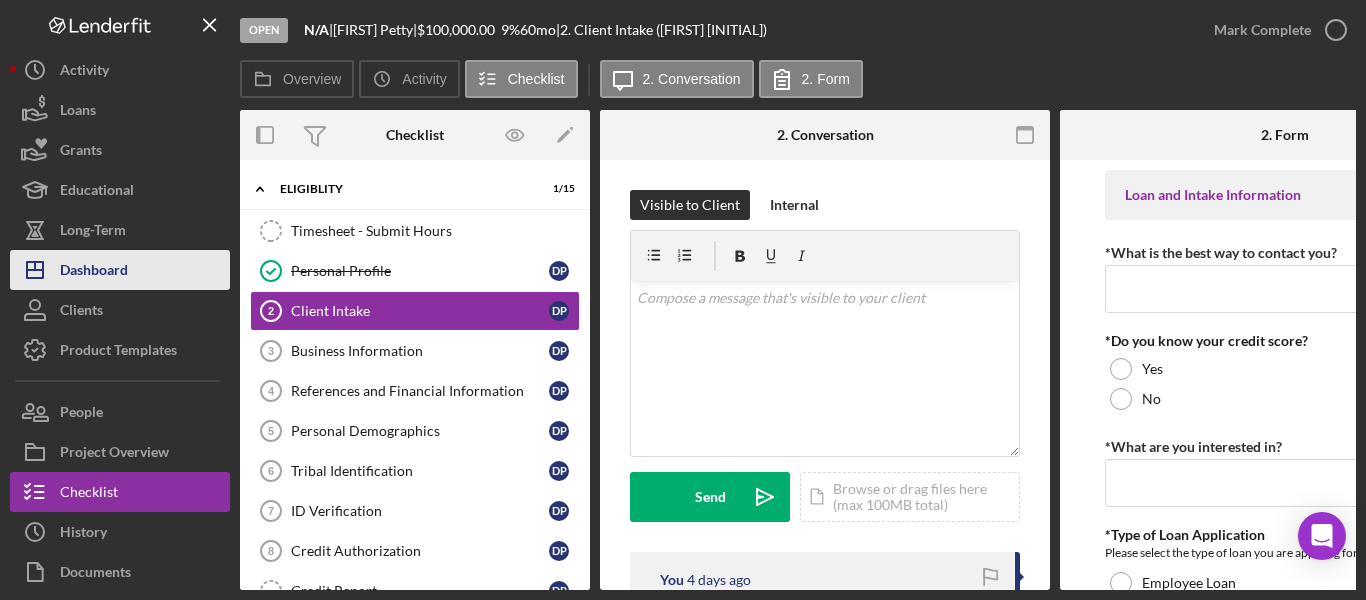 click on "Dashboard" at bounding box center (94, 272) 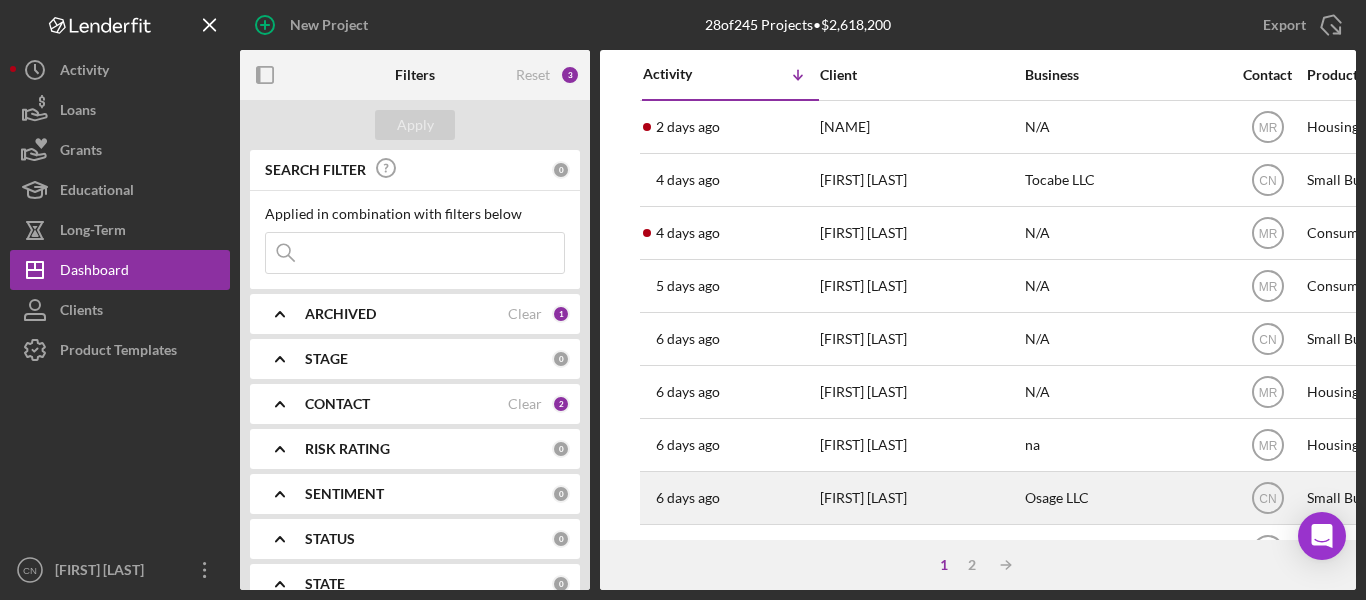 click on "[FIRST] [LAST]" at bounding box center [920, 498] 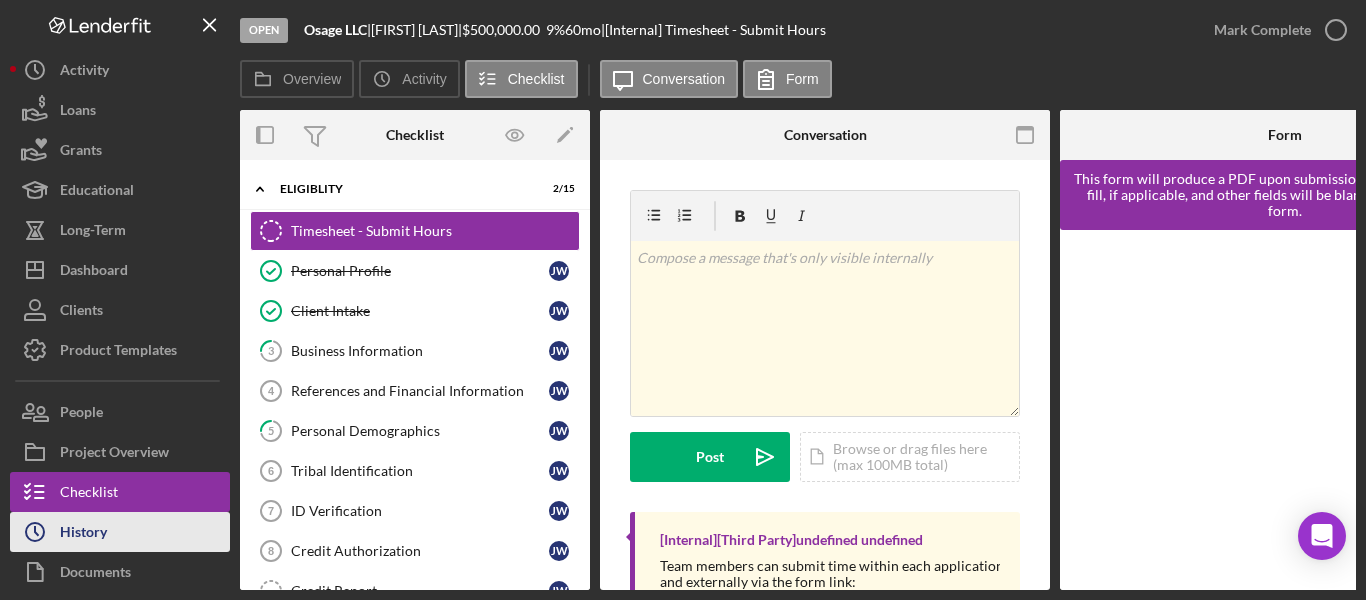 click on "History" at bounding box center [83, 534] 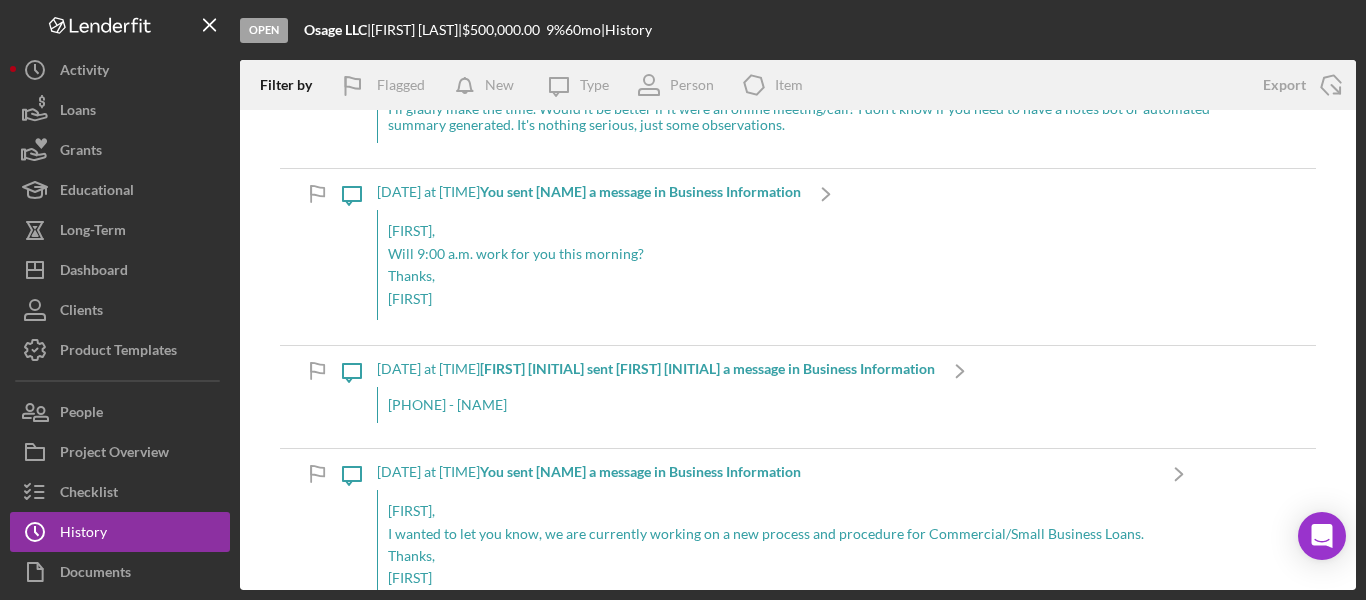scroll, scrollTop: 0, scrollLeft: 0, axis: both 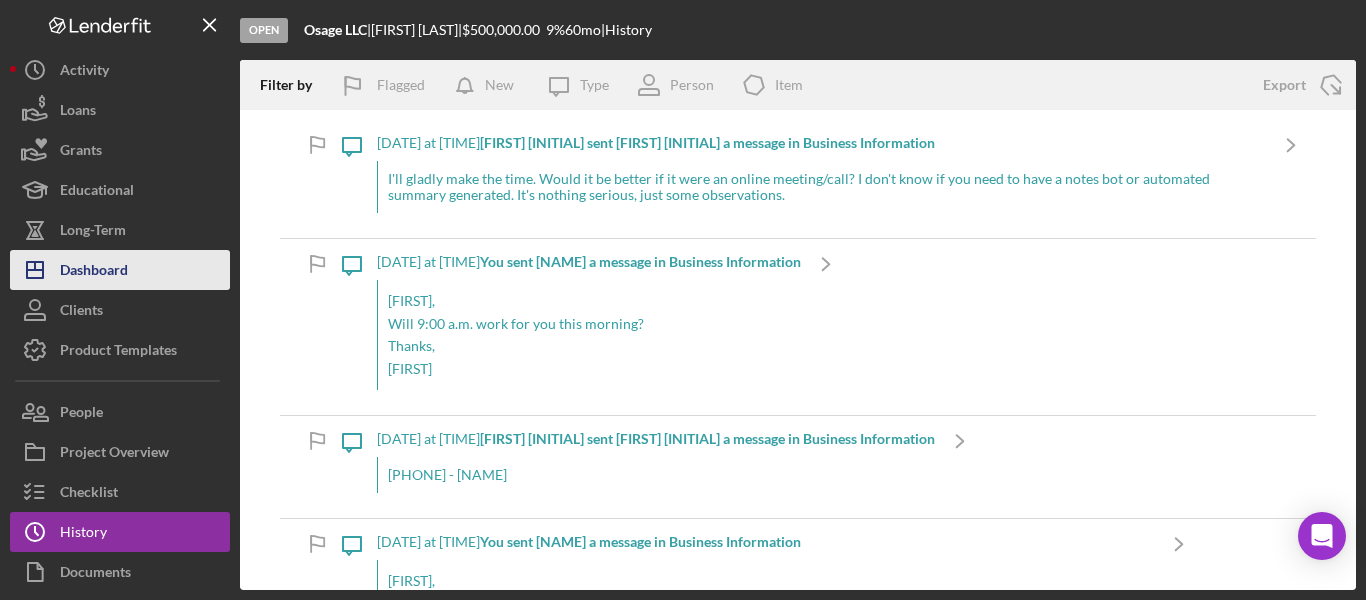 click on "Dashboard" at bounding box center (94, 272) 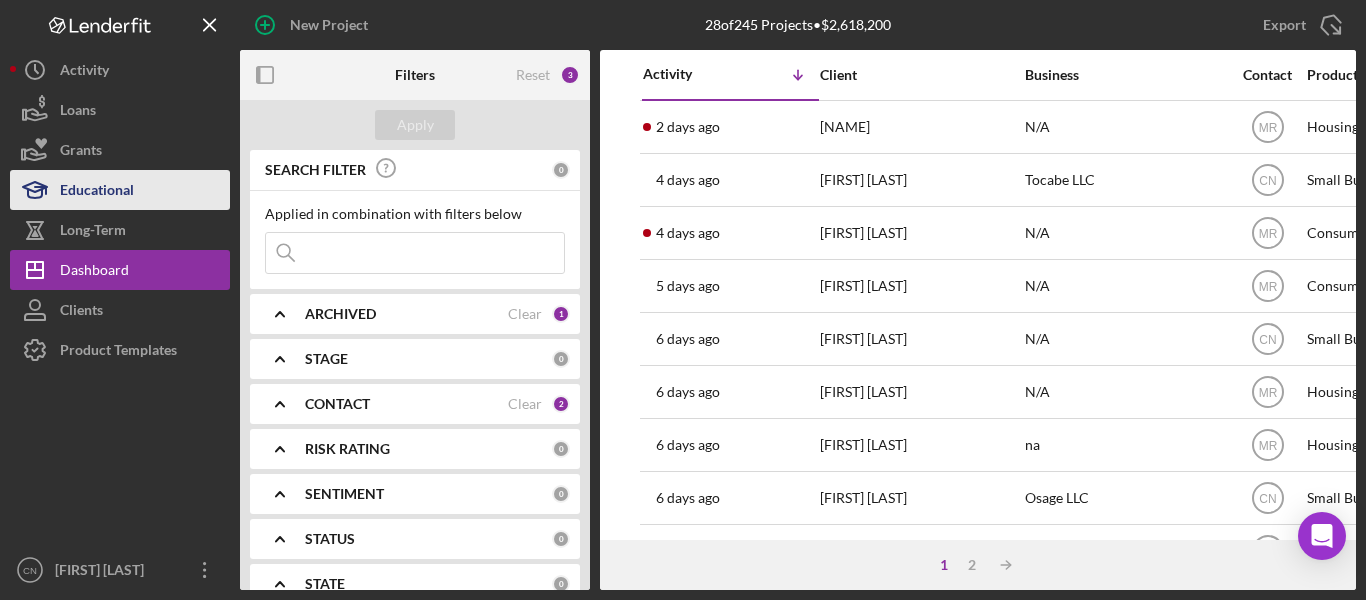 click on "Educational" at bounding box center (97, 192) 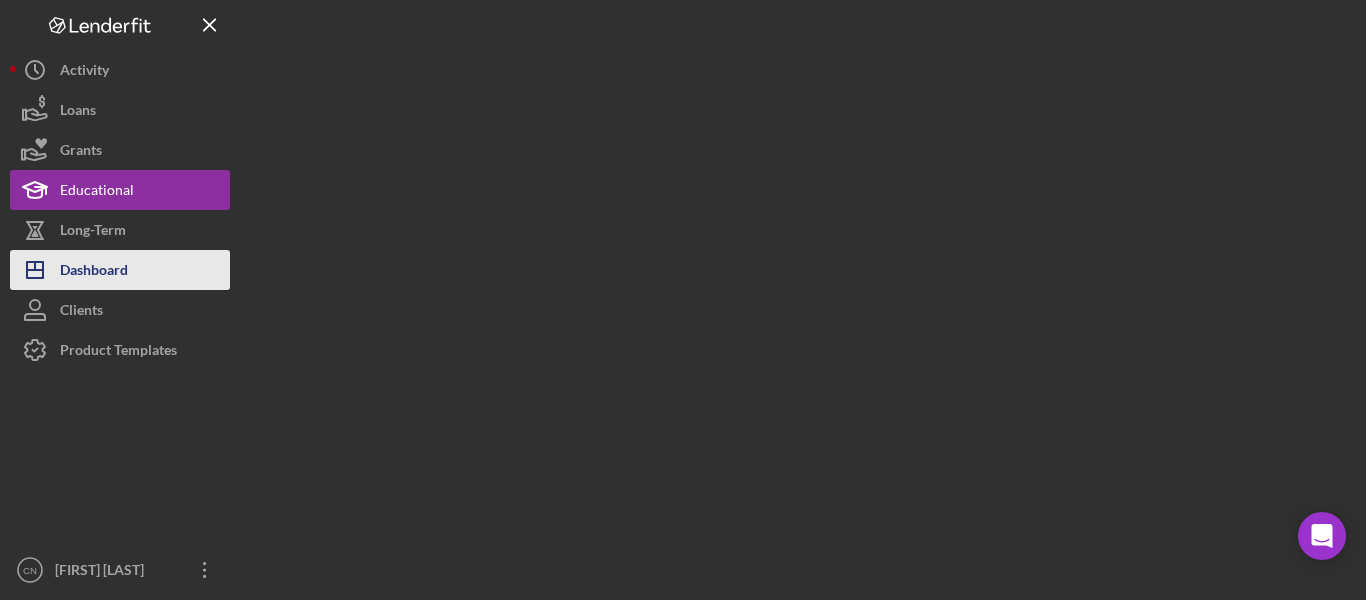 click on "Dashboard" at bounding box center (94, 272) 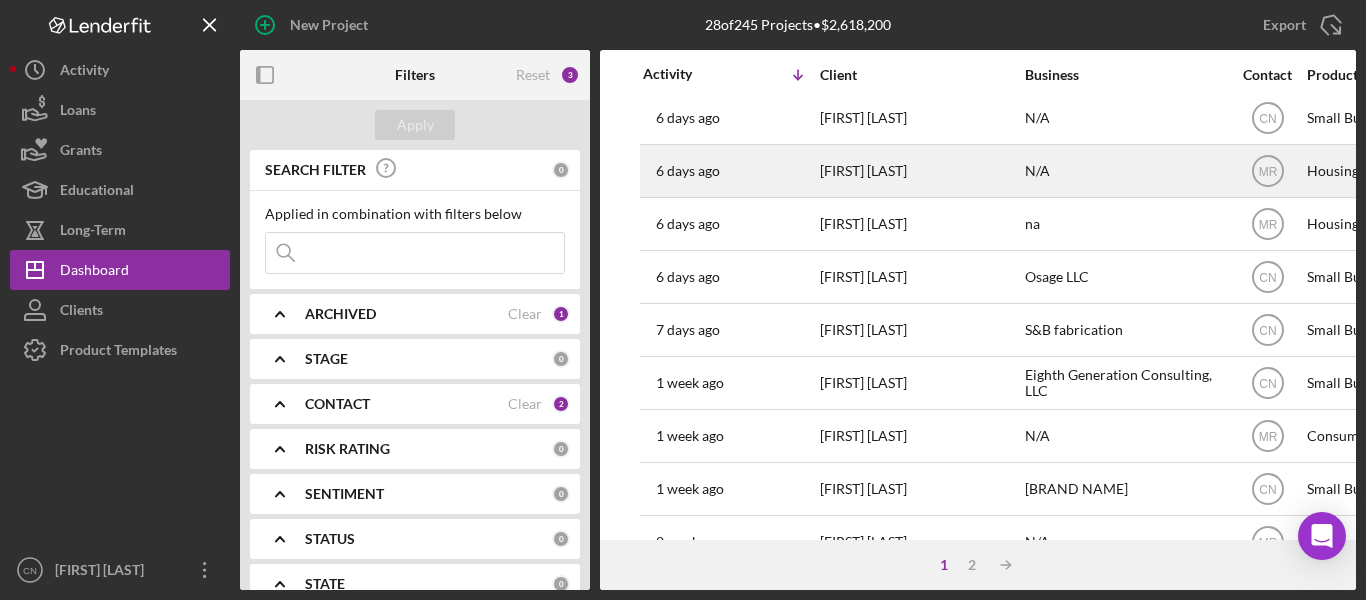 scroll, scrollTop: 0, scrollLeft: 0, axis: both 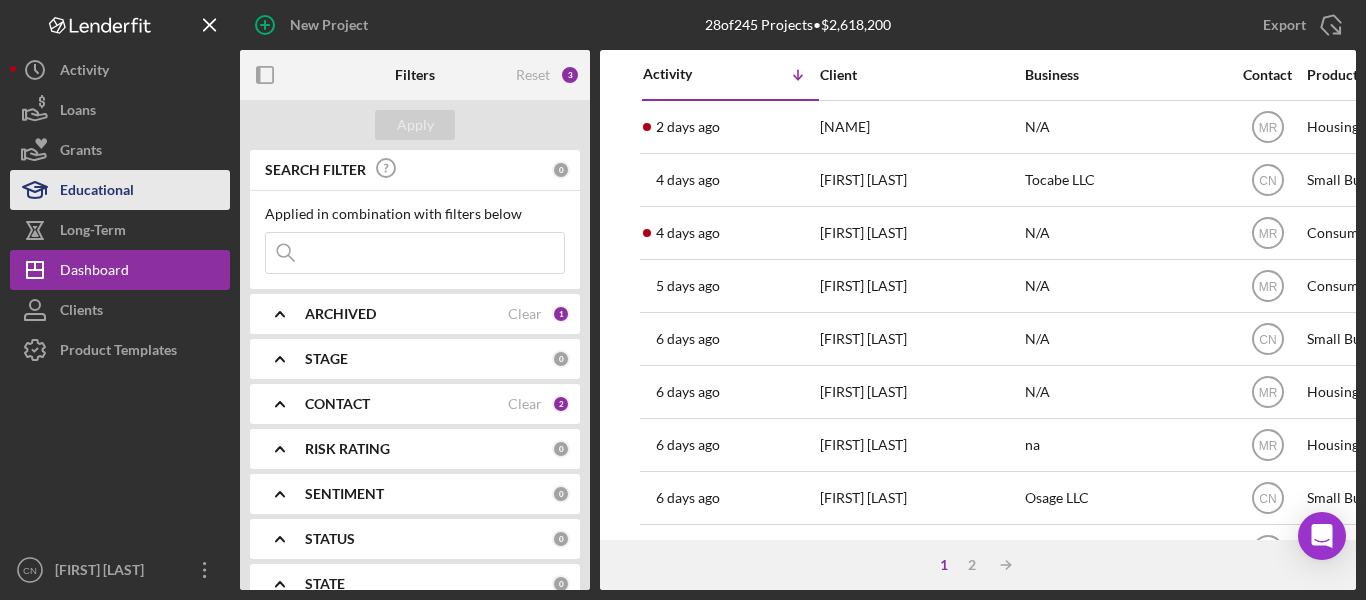 click on "Educational" at bounding box center [97, 192] 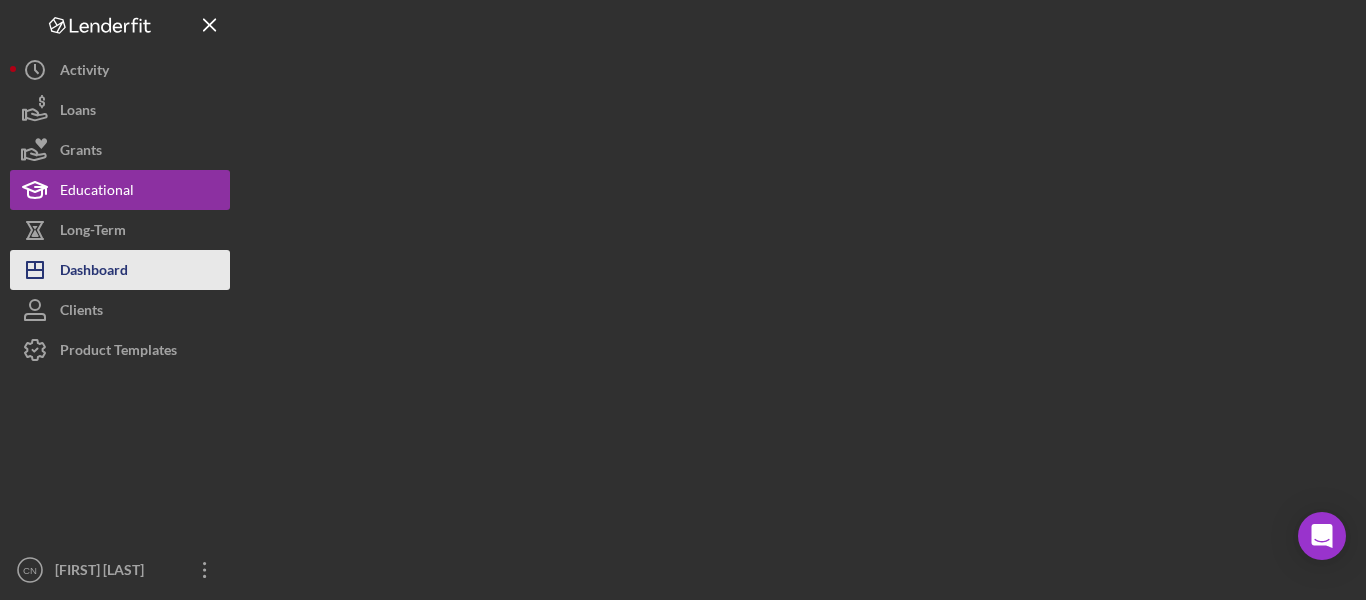 click on "Dashboard" at bounding box center (94, 272) 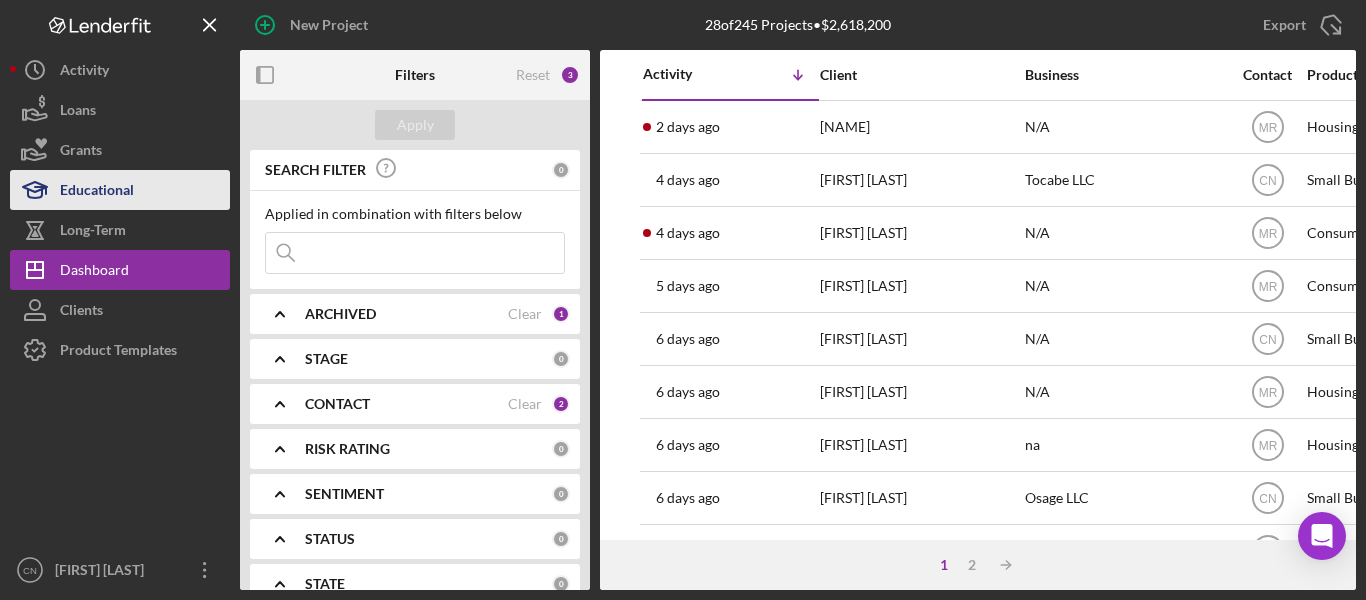 click on "Educational" at bounding box center [97, 192] 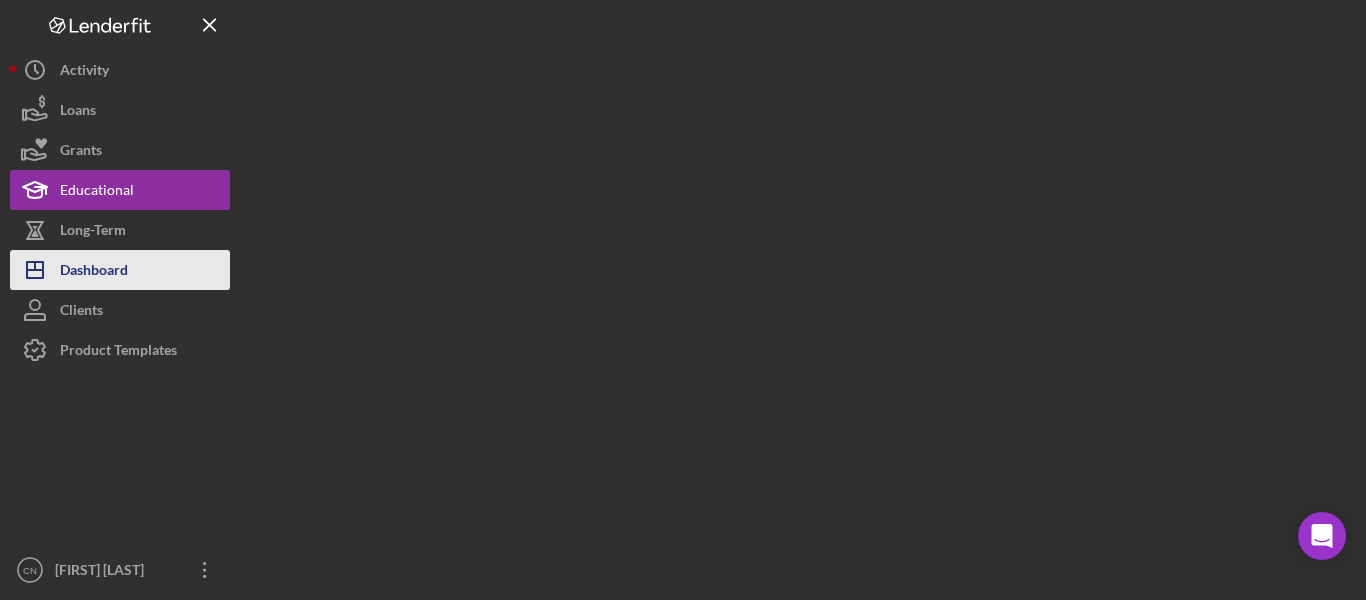 click on "Dashboard" at bounding box center [94, 272] 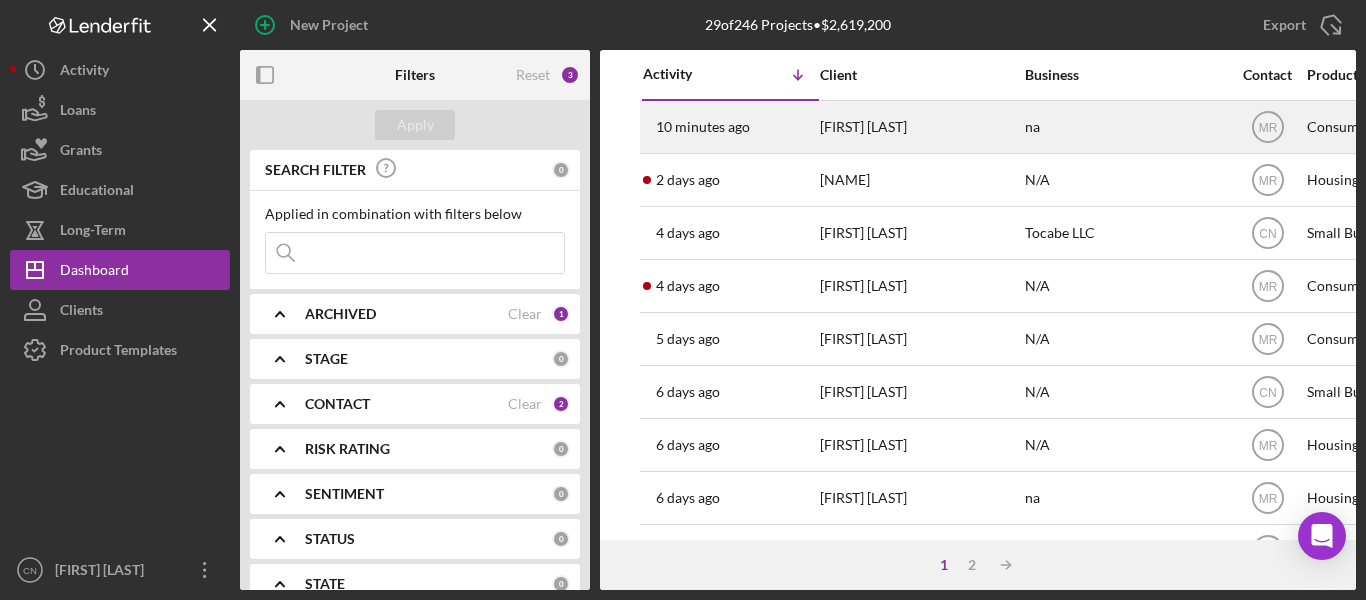 click on "[FIRST] [LAST]" at bounding box center [920, 127] 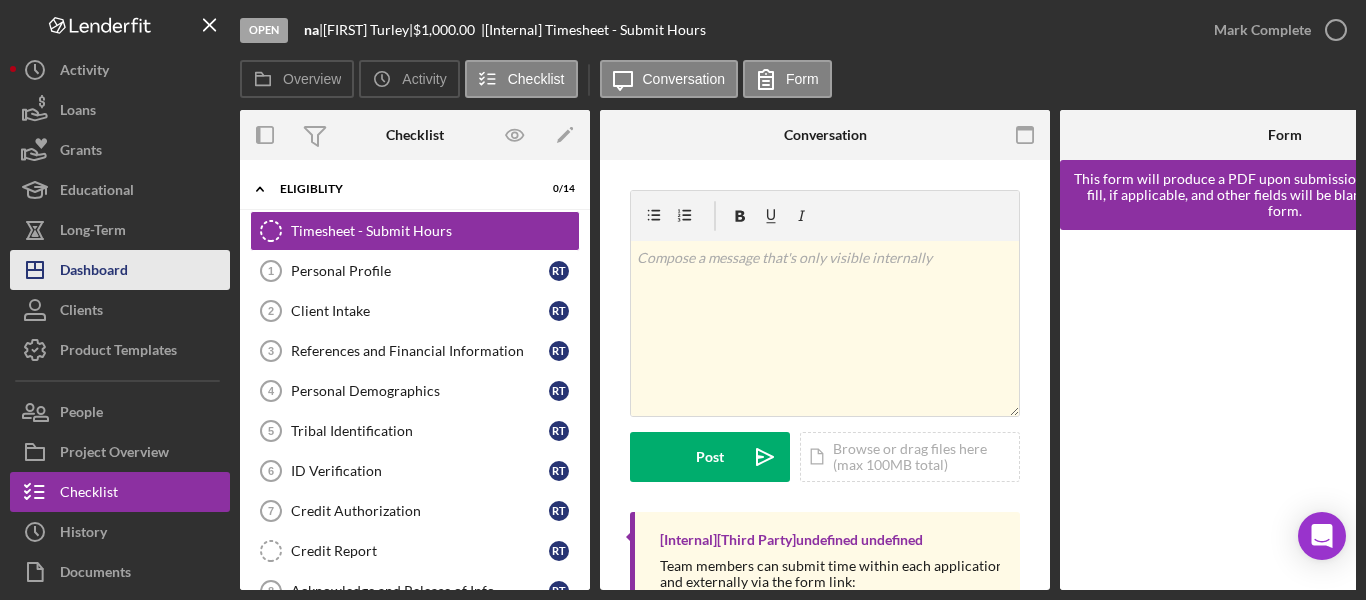 click on "Dashboard" at bounding box center (94, 272) 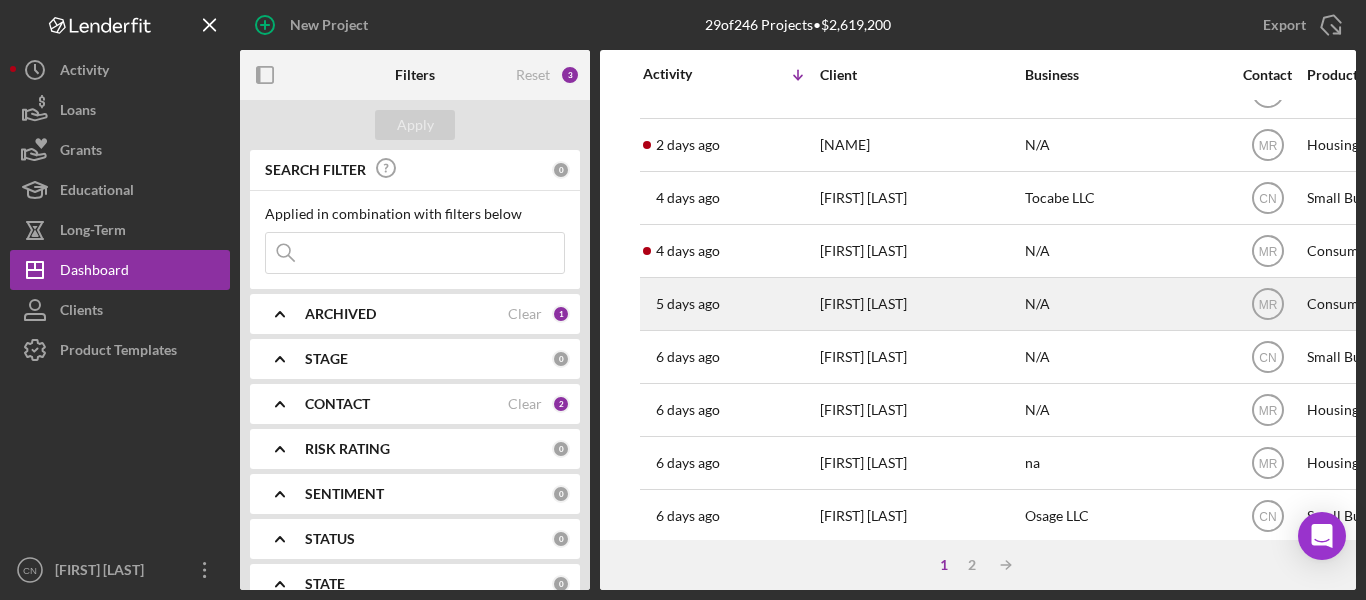 scroll, scrollTop: 0, scrollLeft: 0, axis: both 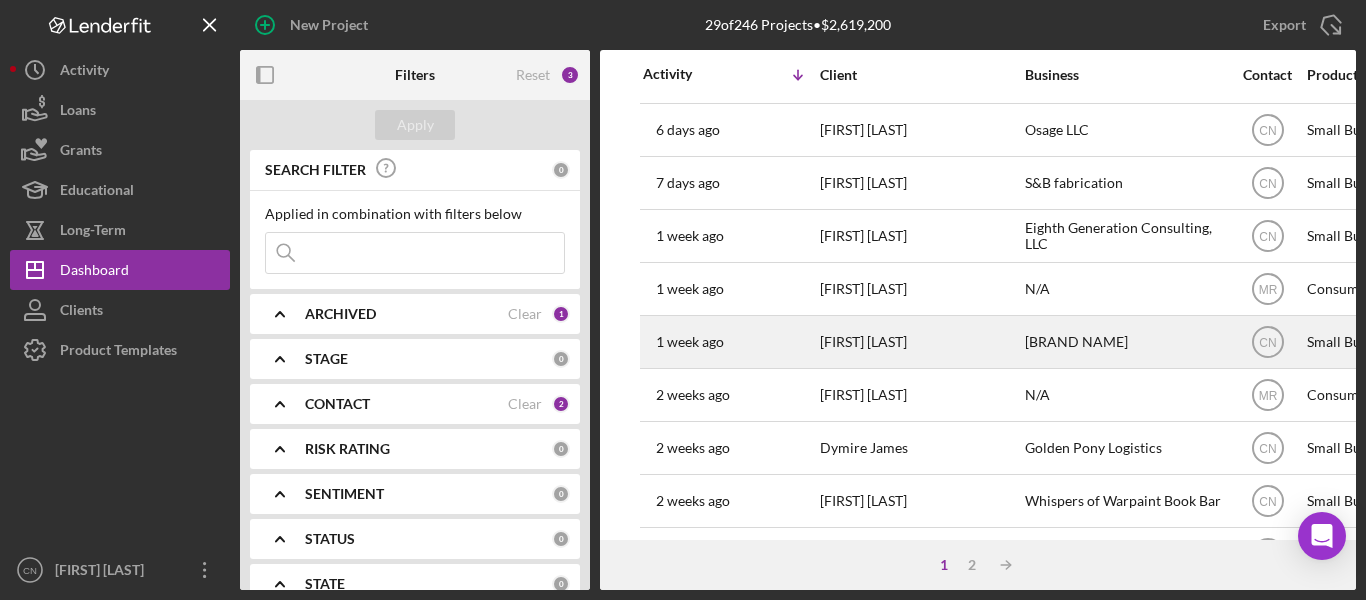 click on "[FIRST] [LAST]" at bounding box center (920, 342) 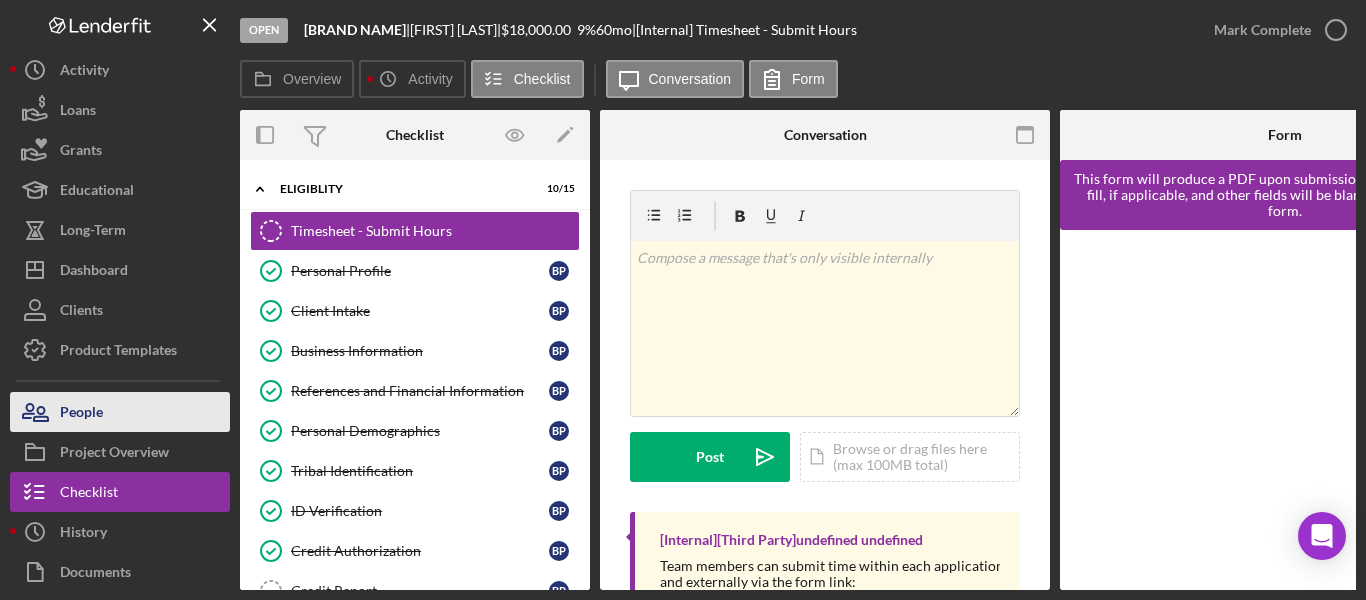 click on "People" at bounding box center [81, 414] 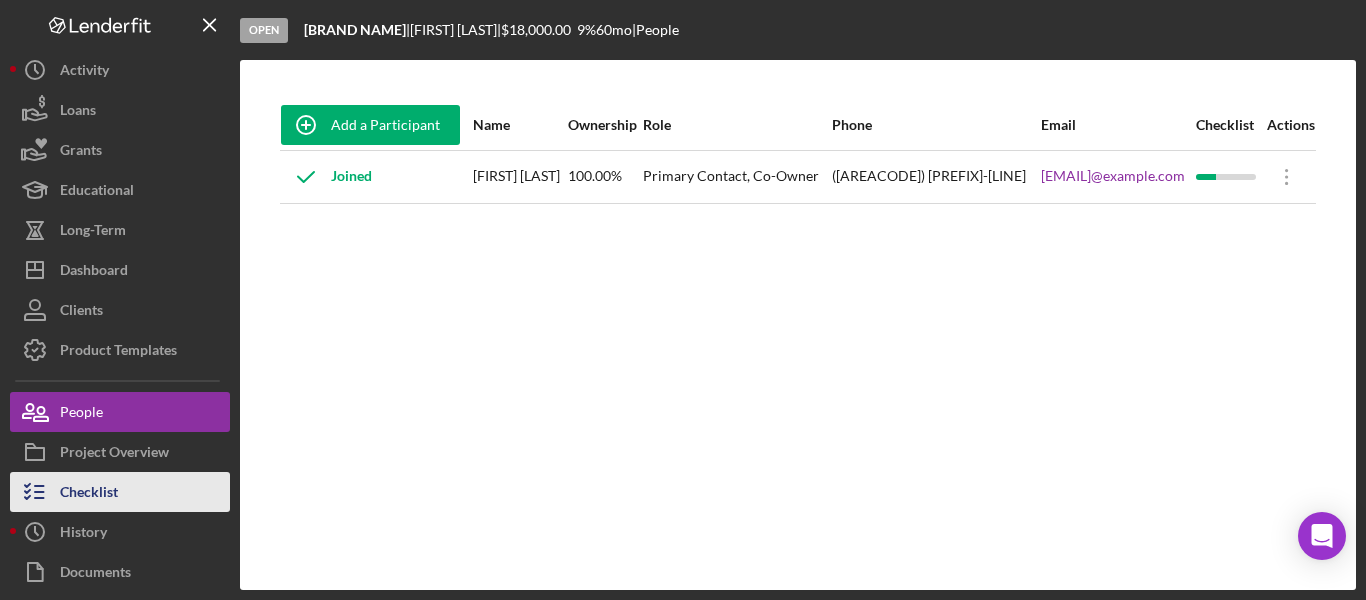 click on "Checklist" at bounding box center (89, 494) 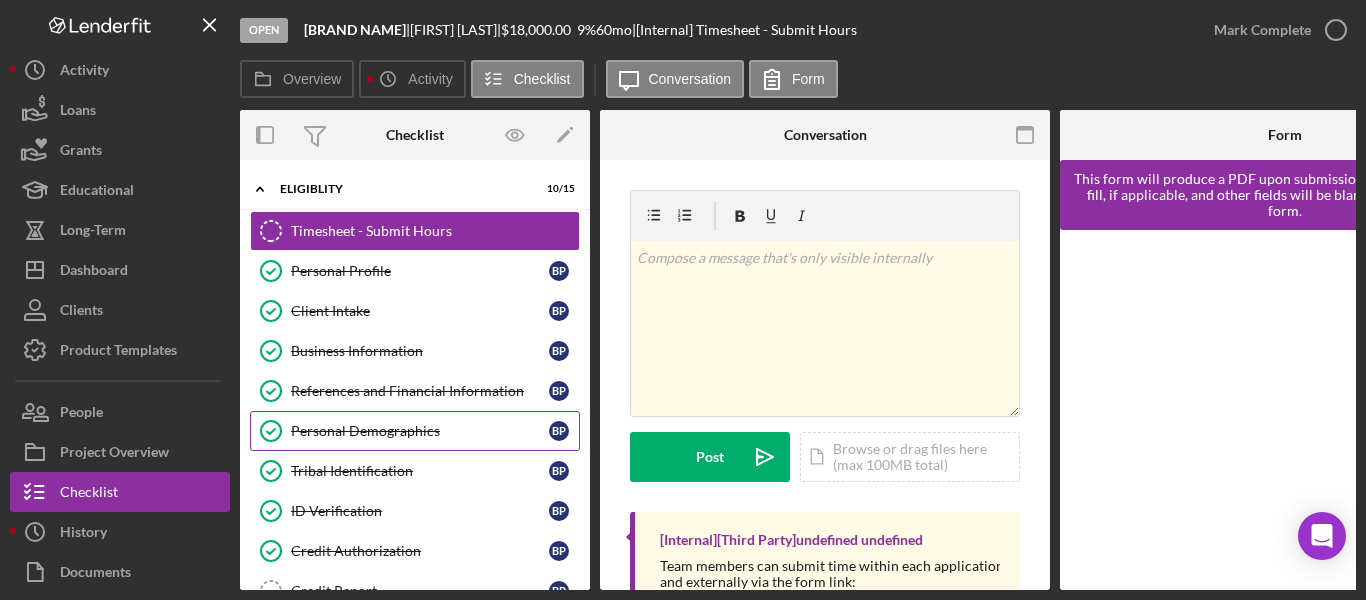 scroll, scrollTop: 300, scrollLeft: 0, axis: vertical 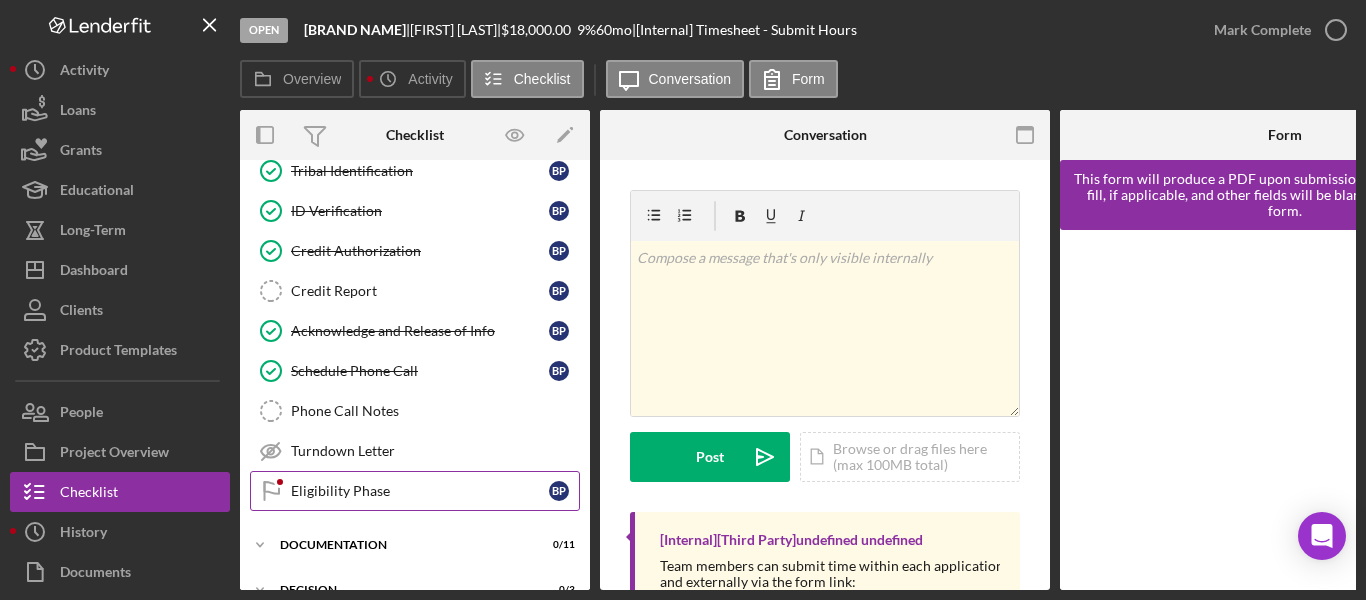 click on "Eligibility Phase" at bounding box center (420, 491) 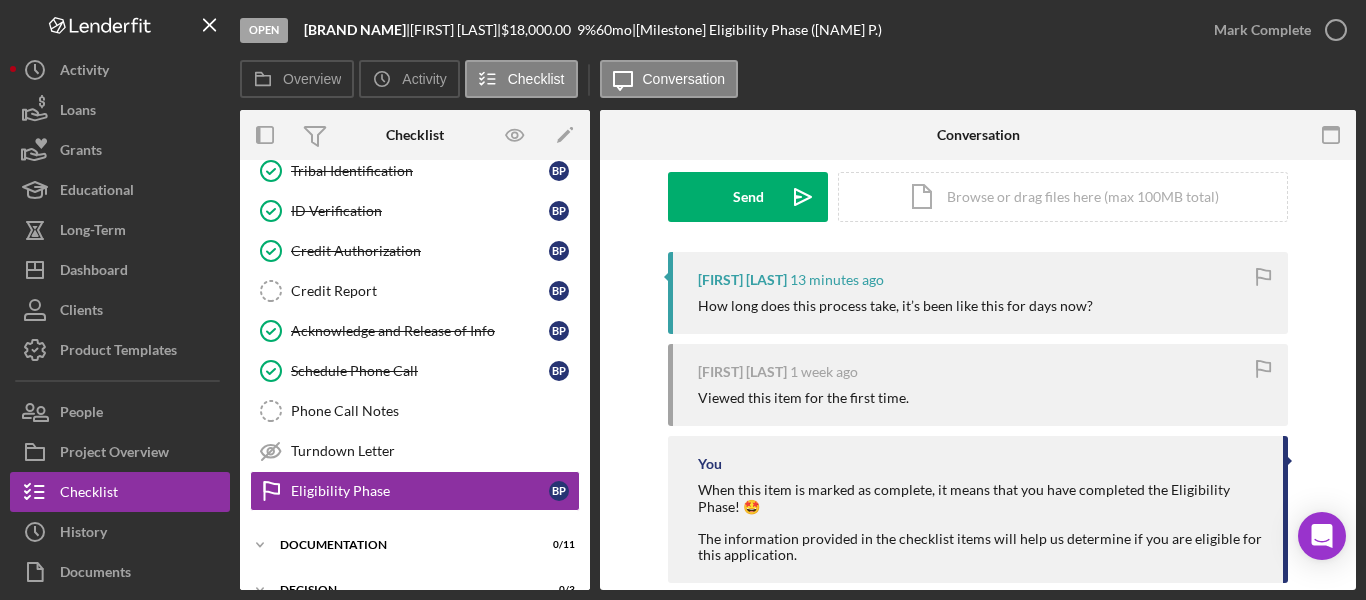scroll, scrollTop: 100, scrollLeft: 0, axis: vertical 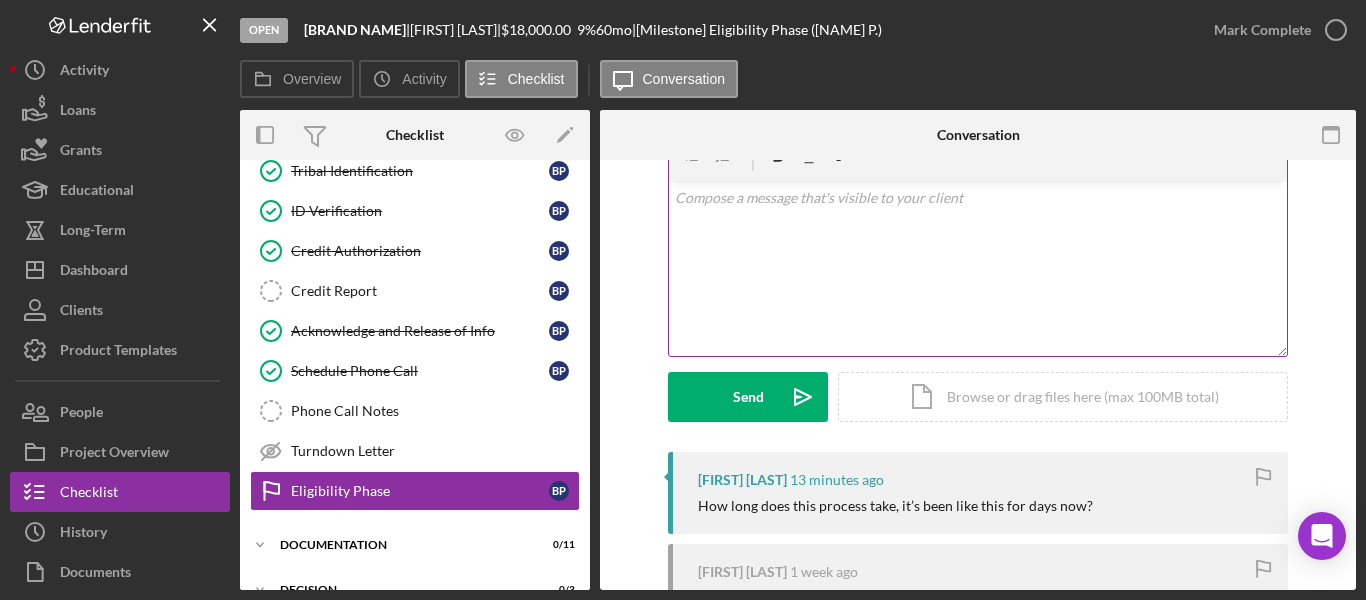click at bounding box center (978, 198) 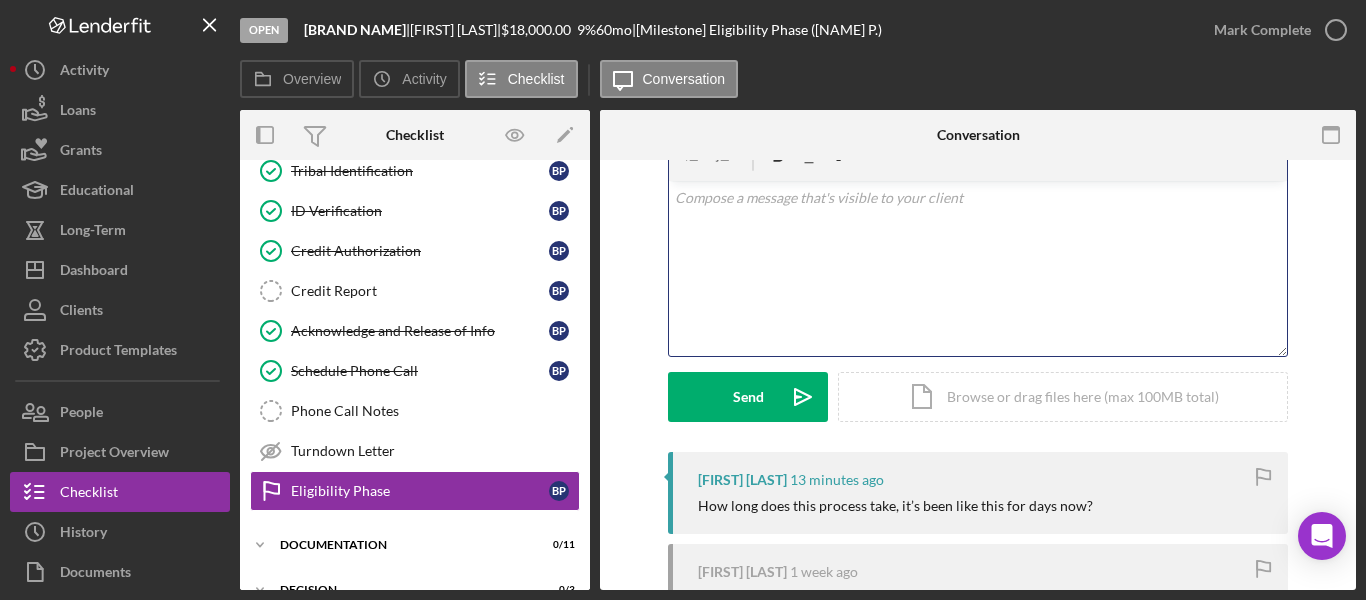 type 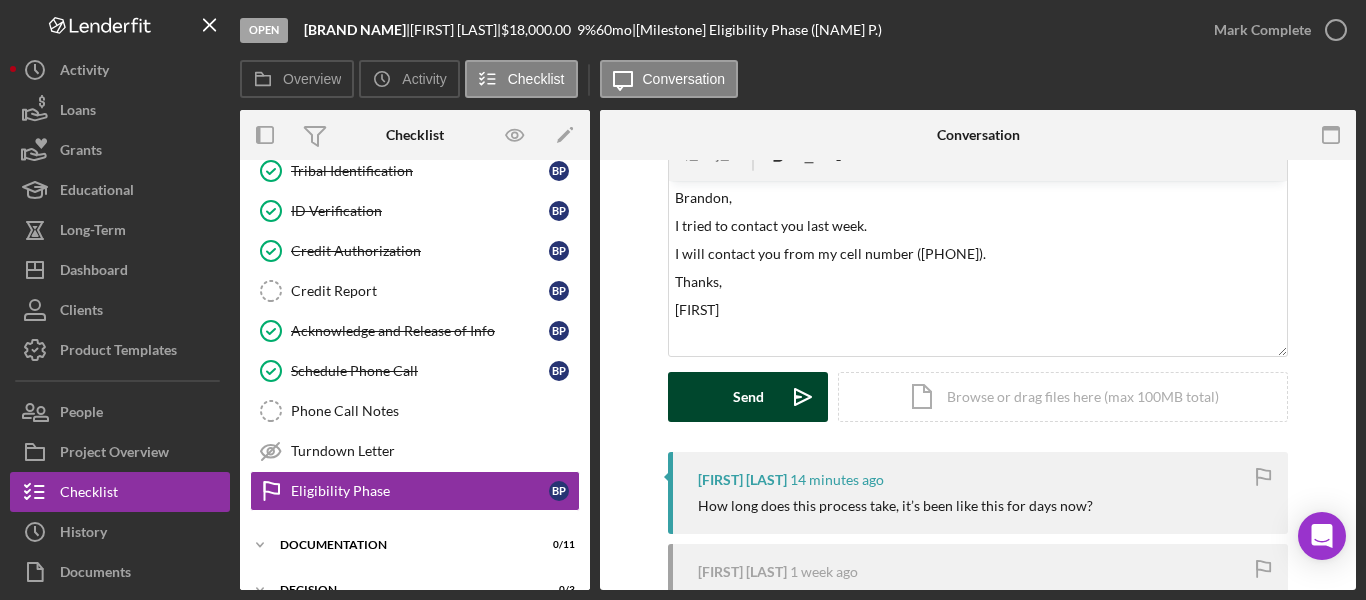 click on "Send" at bounding box center (748, 397) 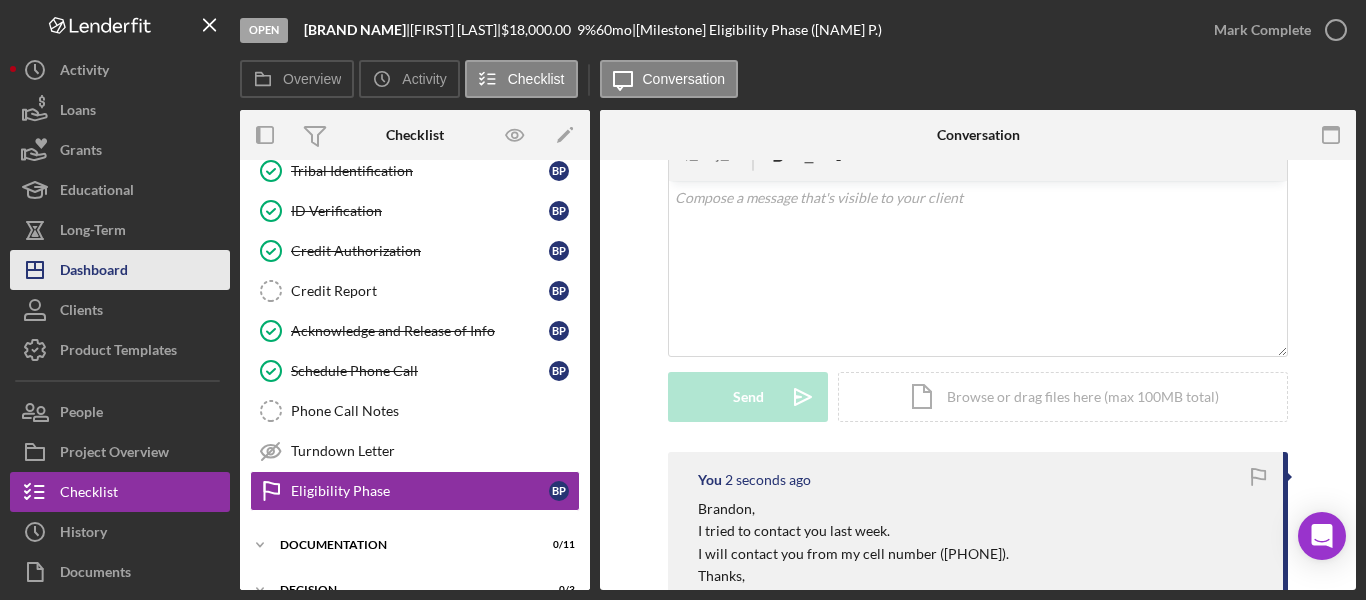click on "Dashboard" at bounding box center (94, 272) 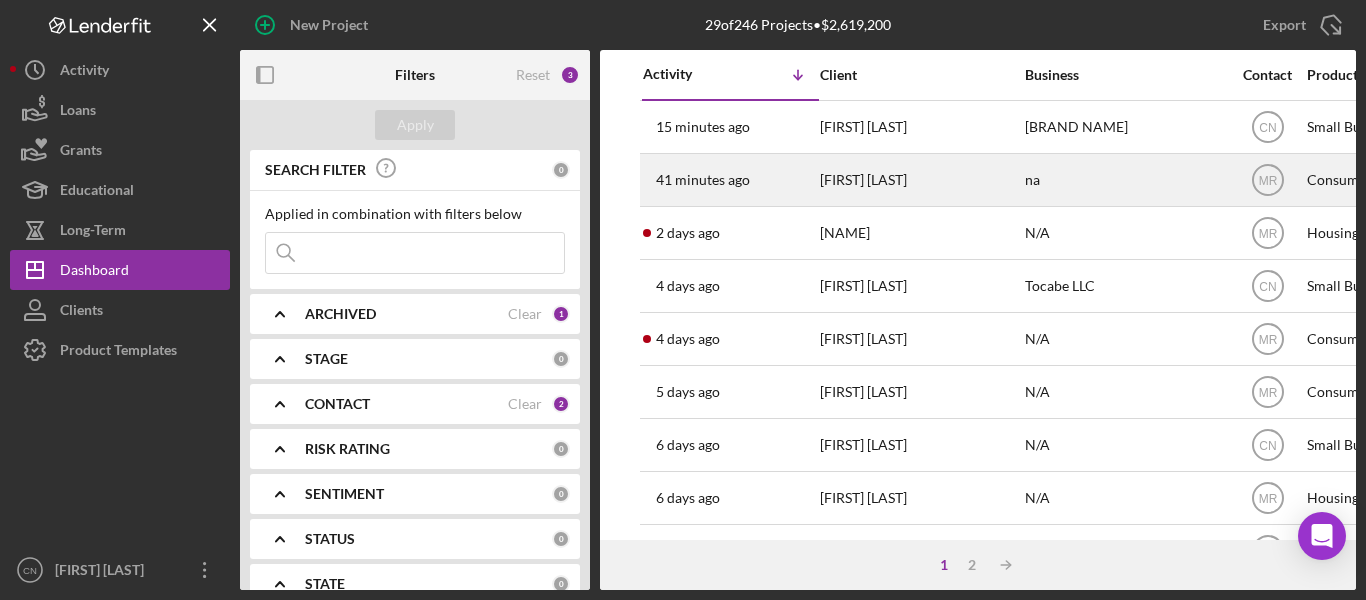 click on "[TIME] ago [FIRST] [LAST]" at bounding box center (730, 180) 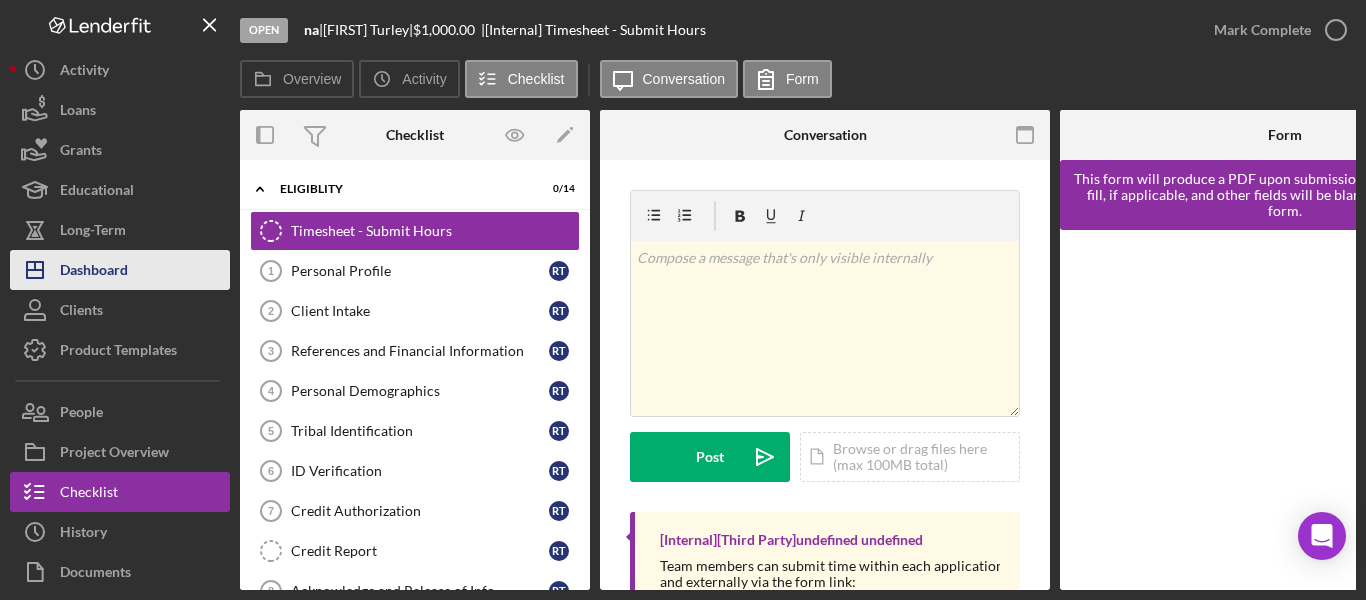click on "Dashboard" at bounding box center [94, 272] 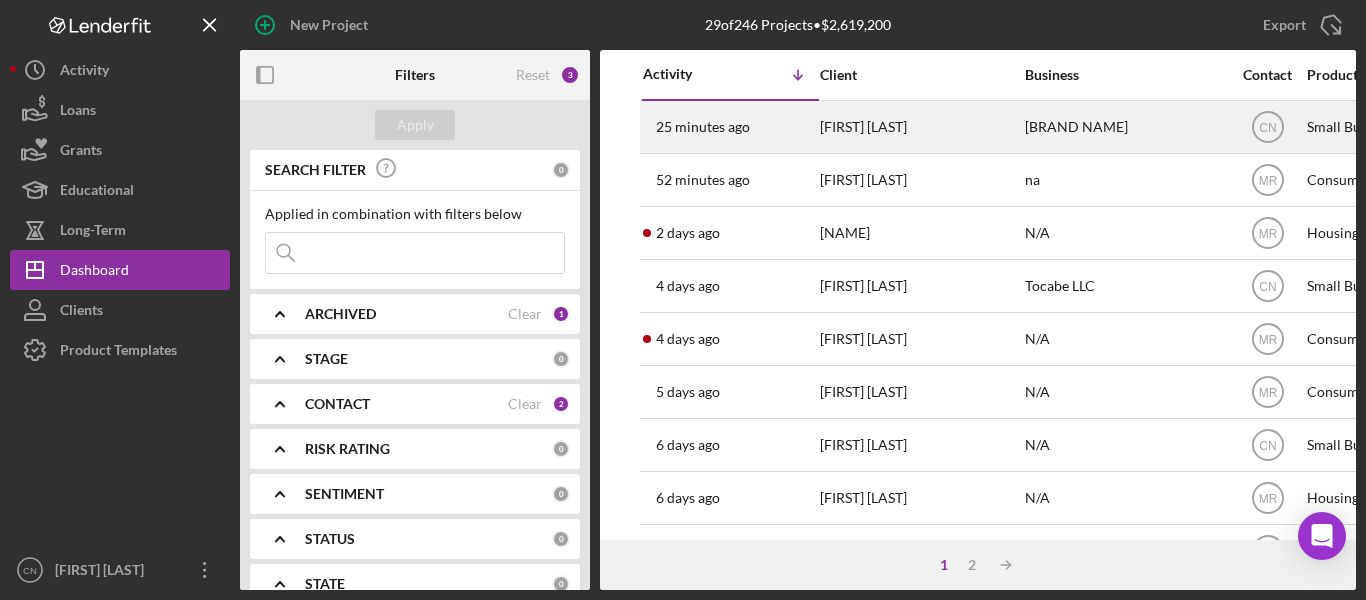 click on "[FIRST] [LAST]" at bounding box center (920, 127) 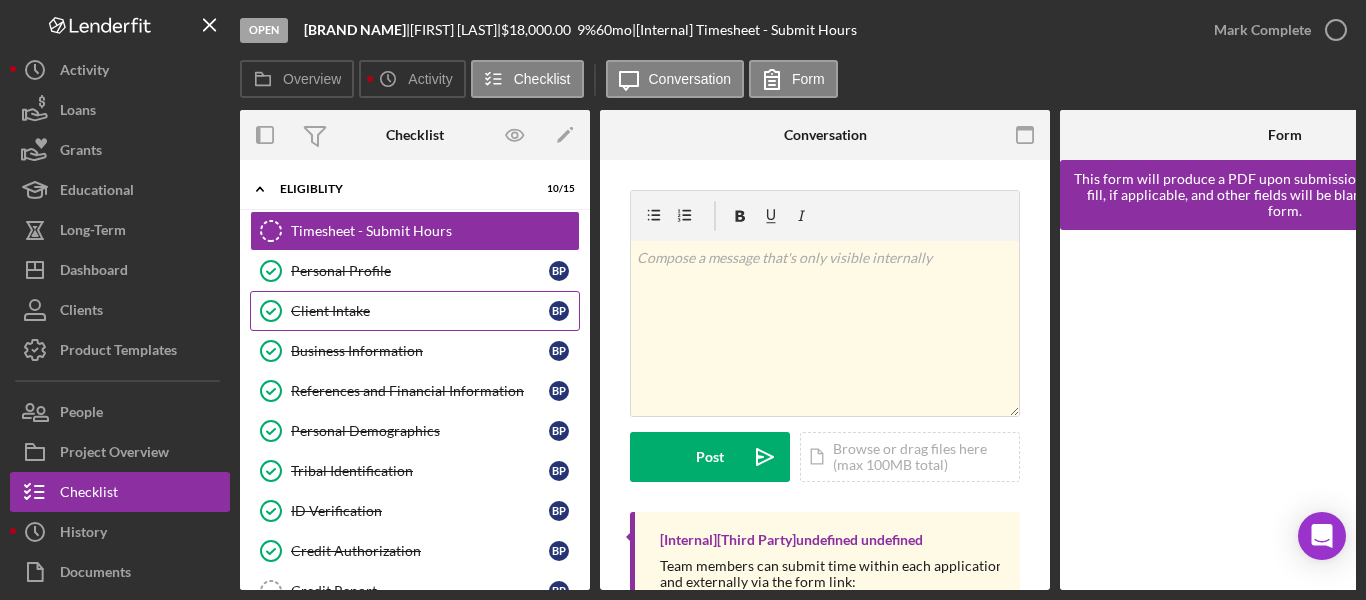 click on "Client Intake" at bounding box center (420, 311) 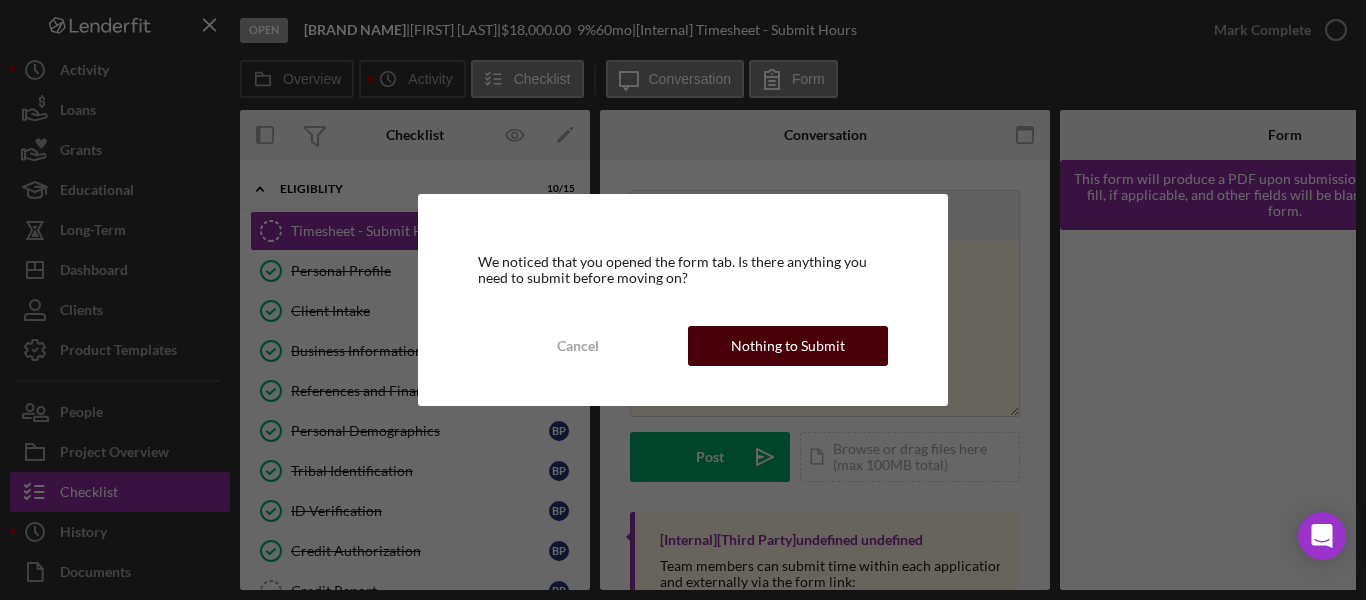 click on "Nothing to Submit" at bounding box center [788, 346] 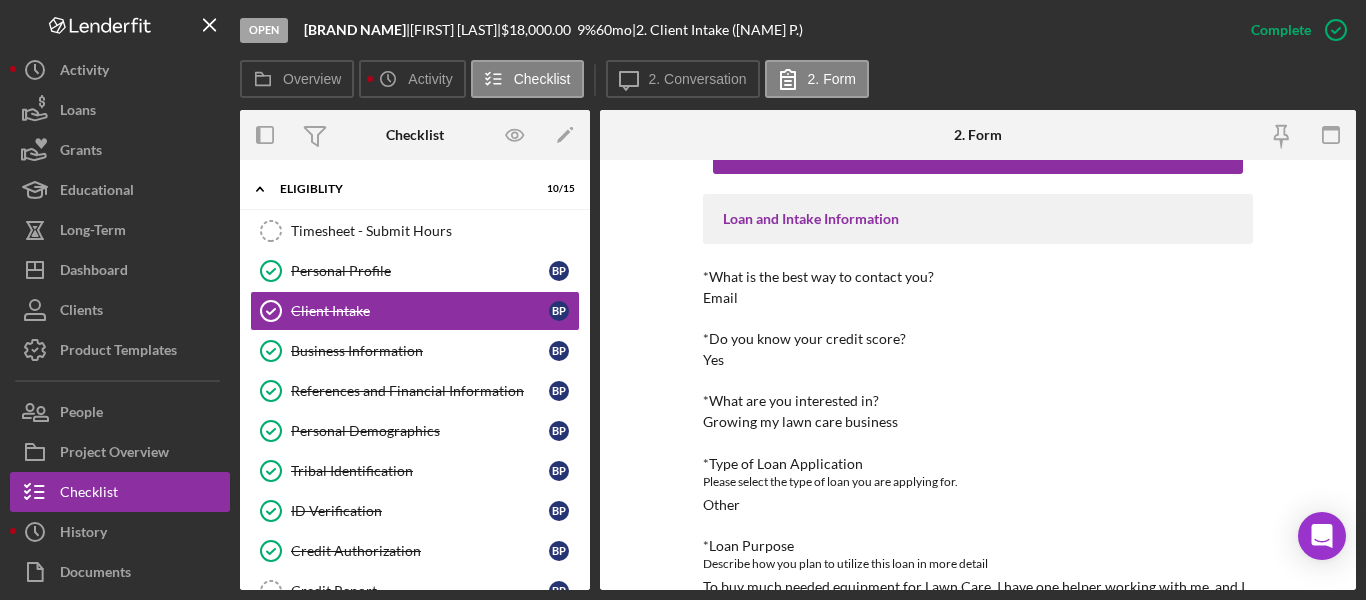 scroll, scrollTop: 100, scrollLeft: 0, axis: vertical 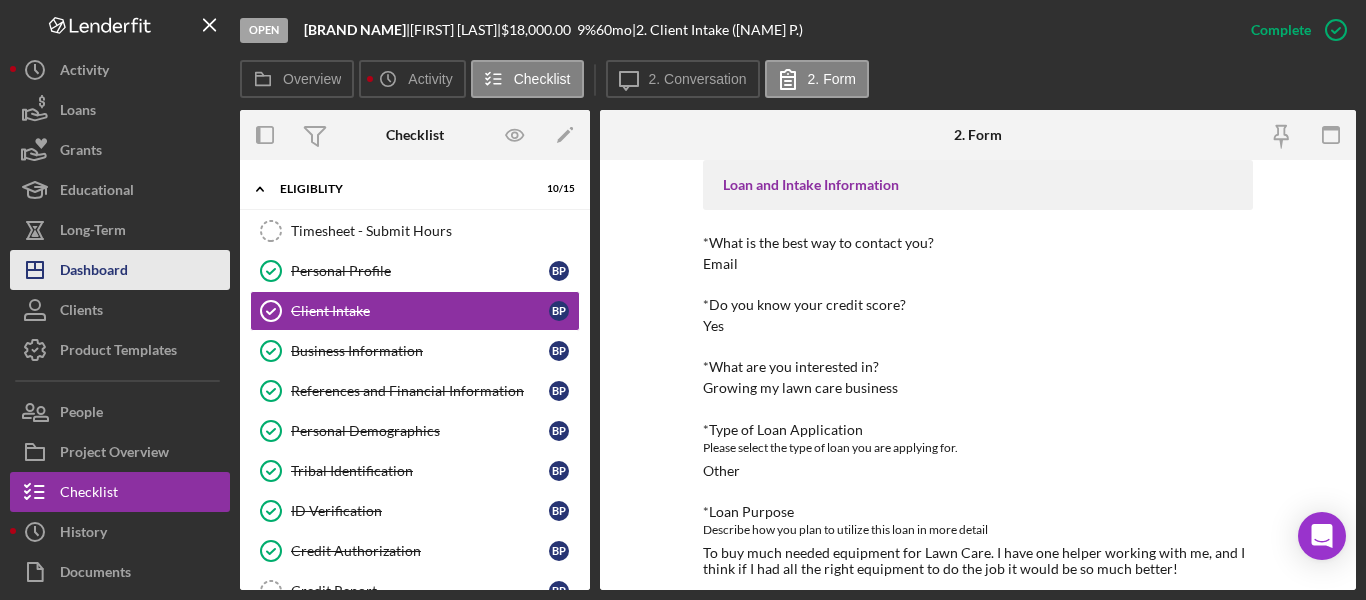 click on "Dashboard" at bounding box center [94, 272] 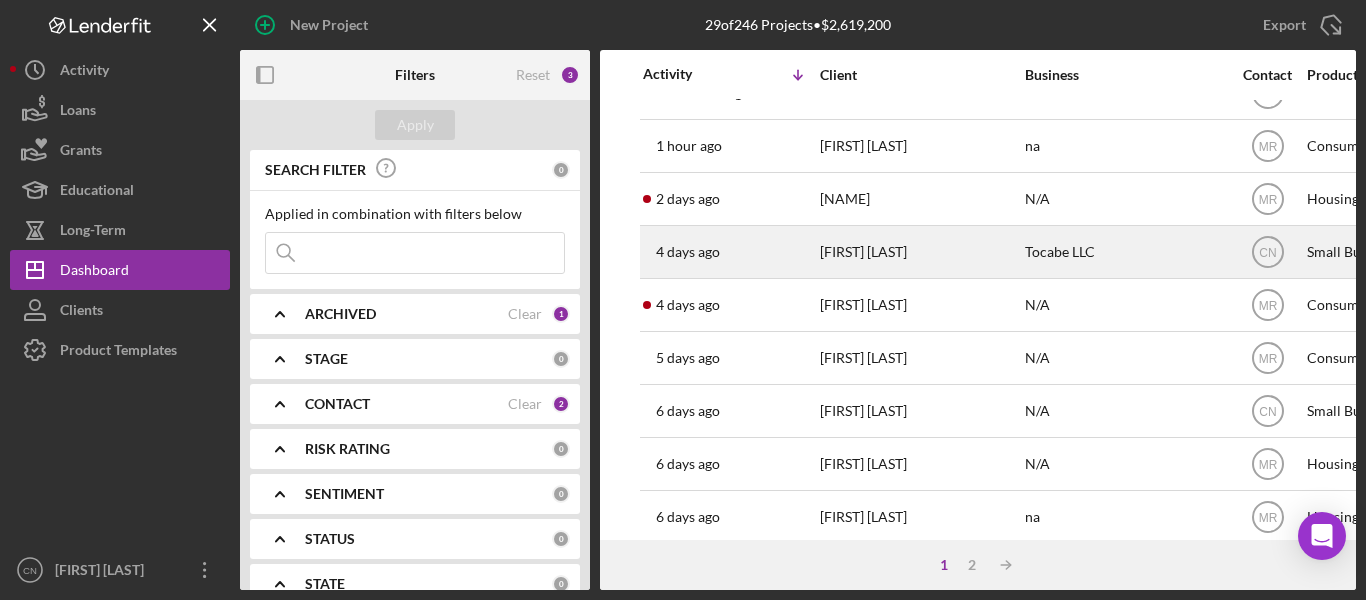 scroll, scrollTop: 0, scrollLeft: 0, axis: both 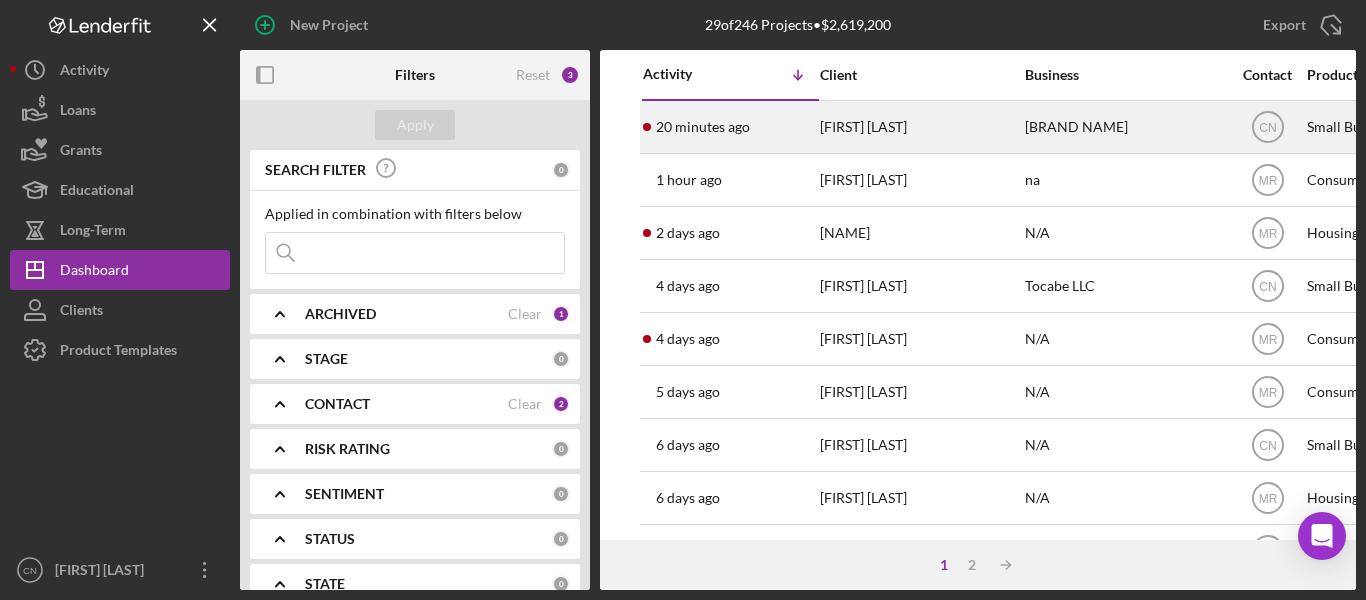 click on "[FIRST] [LAST]" at bounding box center (920, 127) 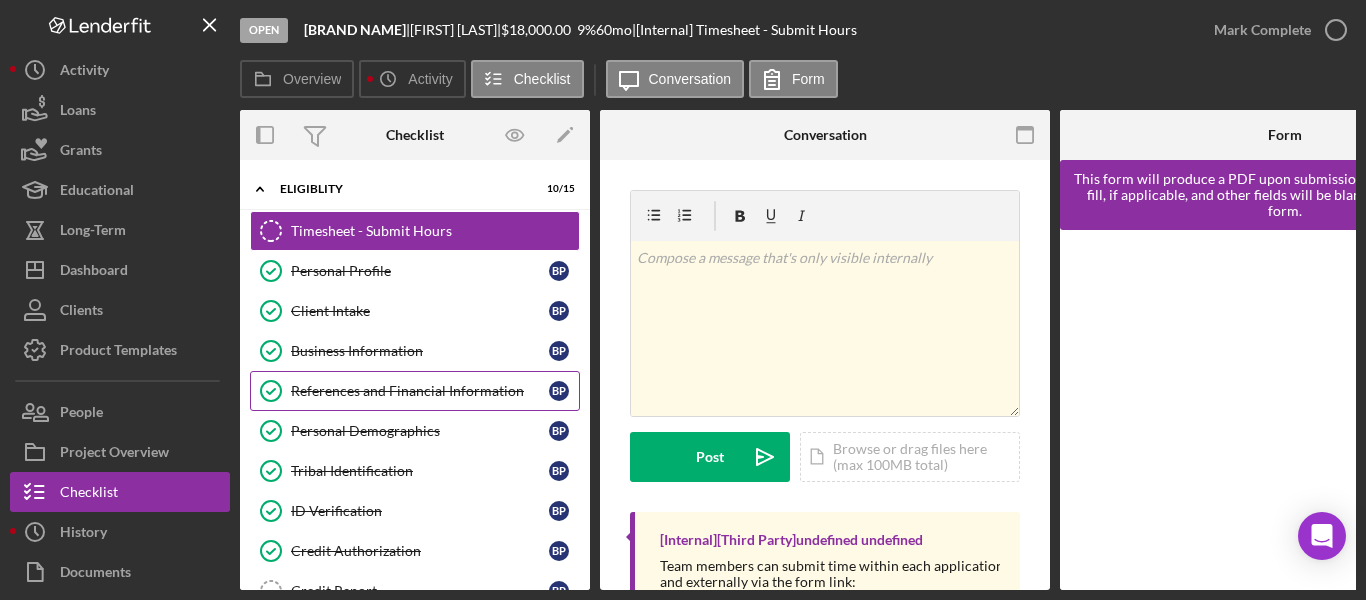 scroll, scrollTop: 300, scrollLeft: 0, axis: vertical 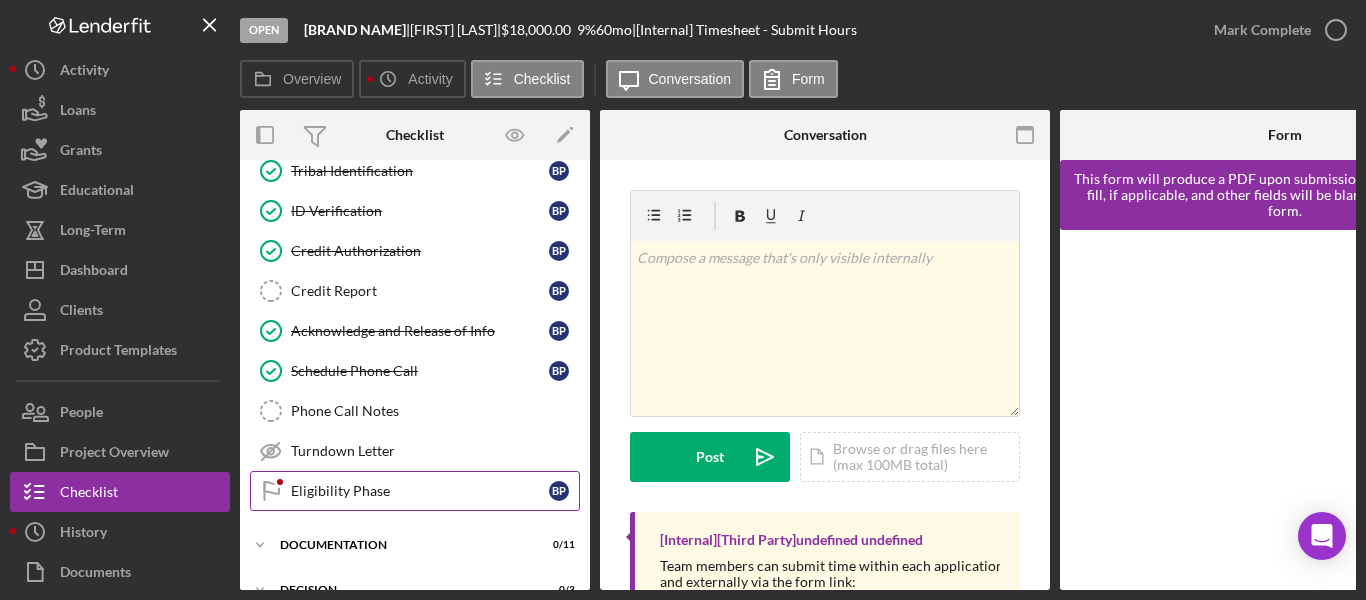 click on "Eligibility Phase" at bounding box center (420, 491) 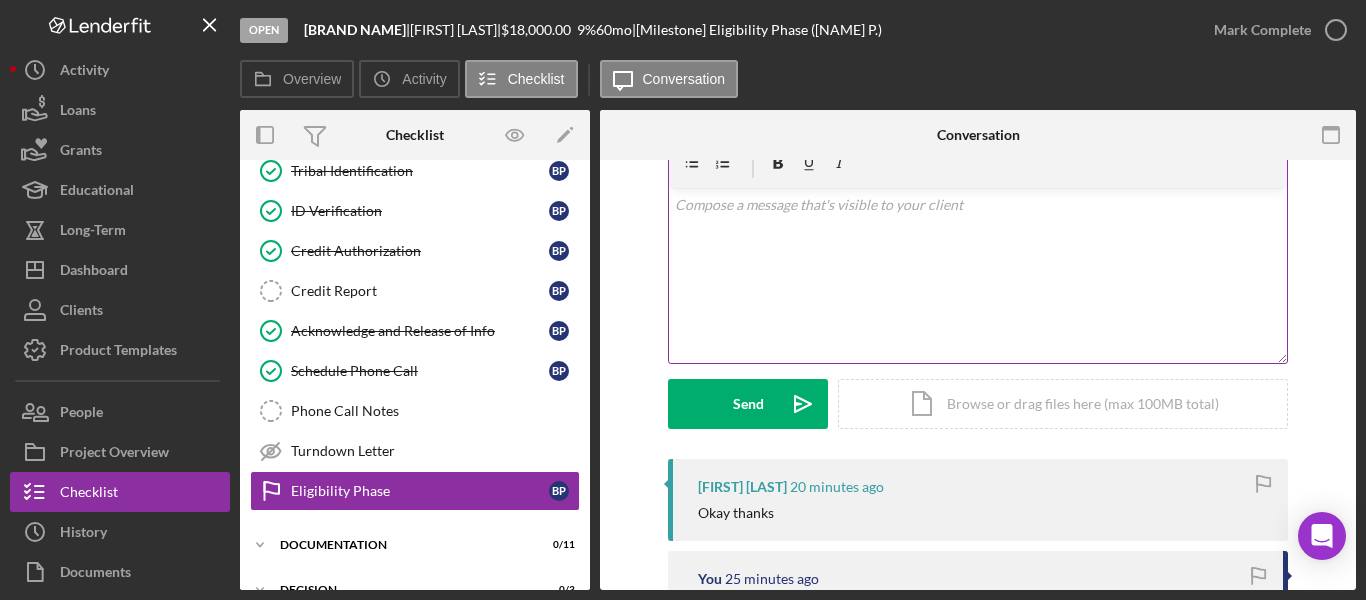 scroll, scrollTop: 0, scrollLeft: 0, axis: both 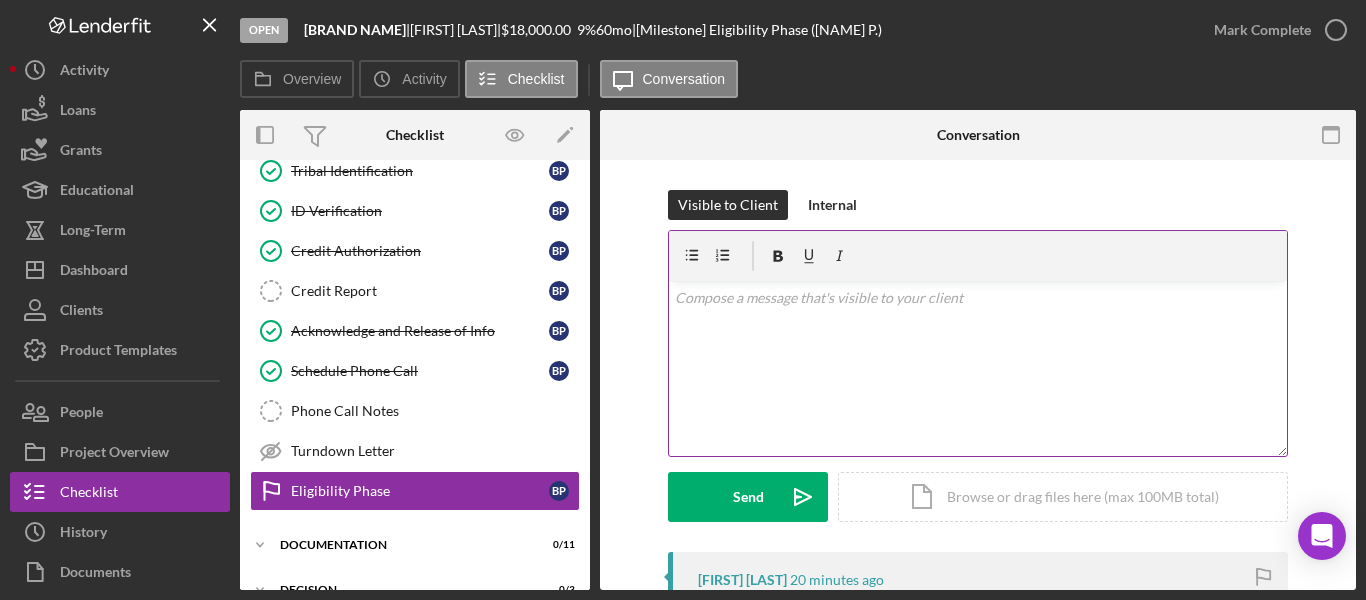 click at bounding box center (978, 298) 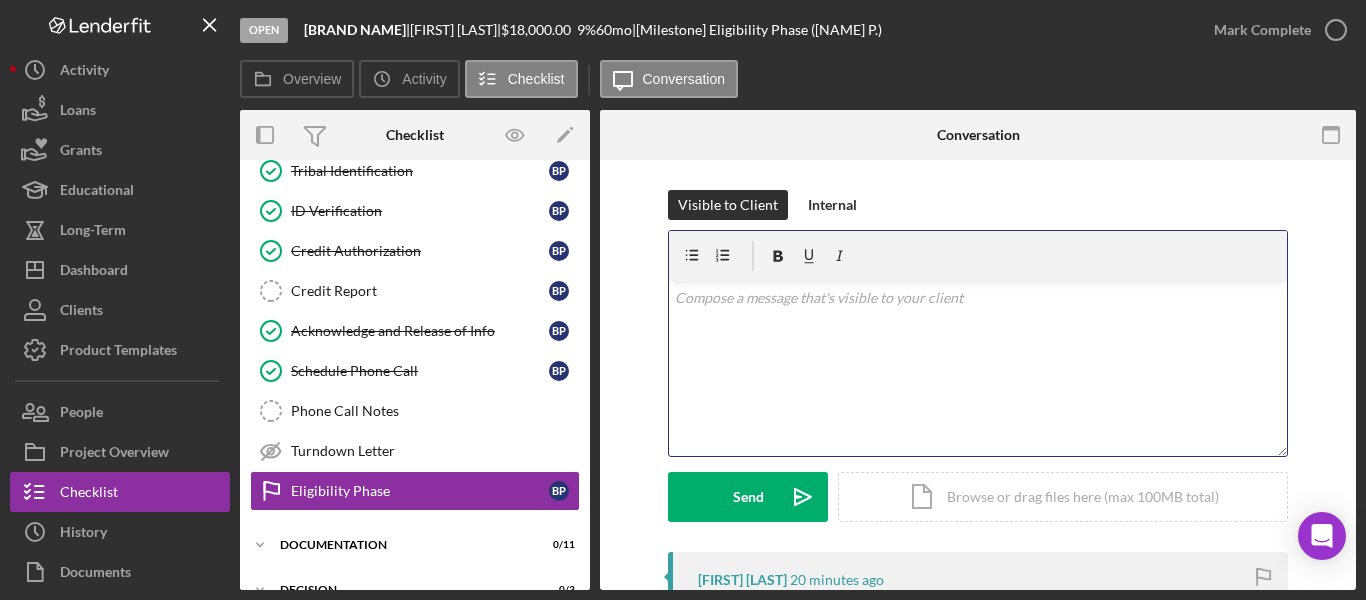 type 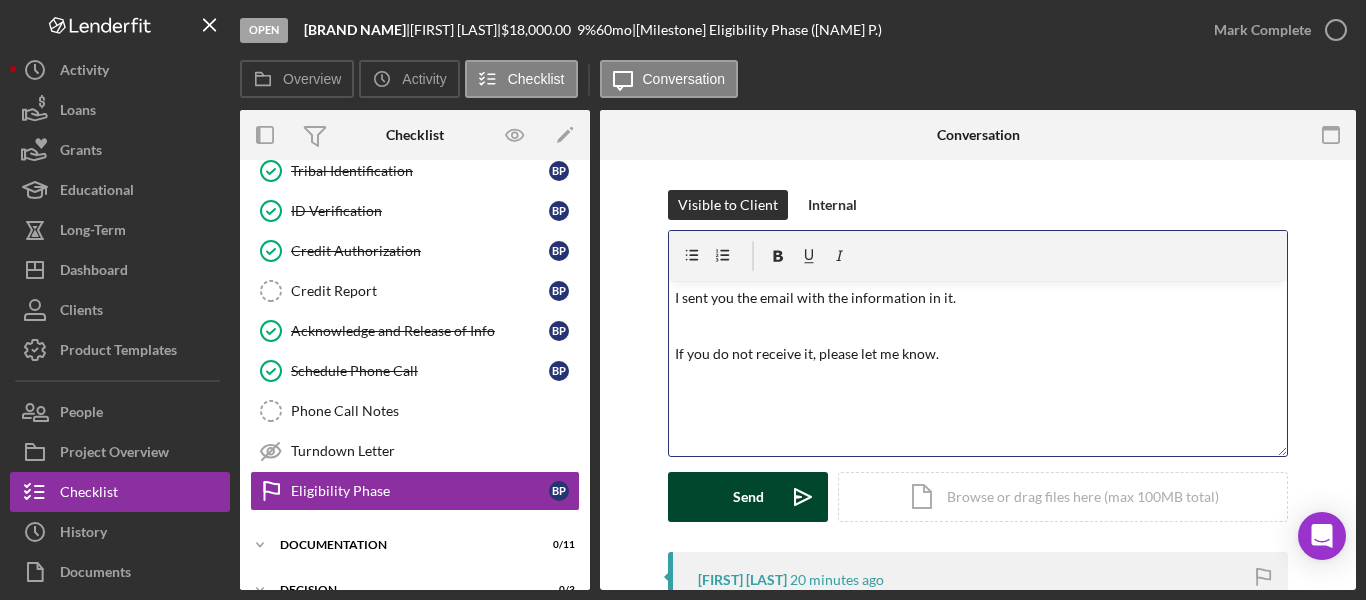 click on "Send" at bounding box center [748, 497] 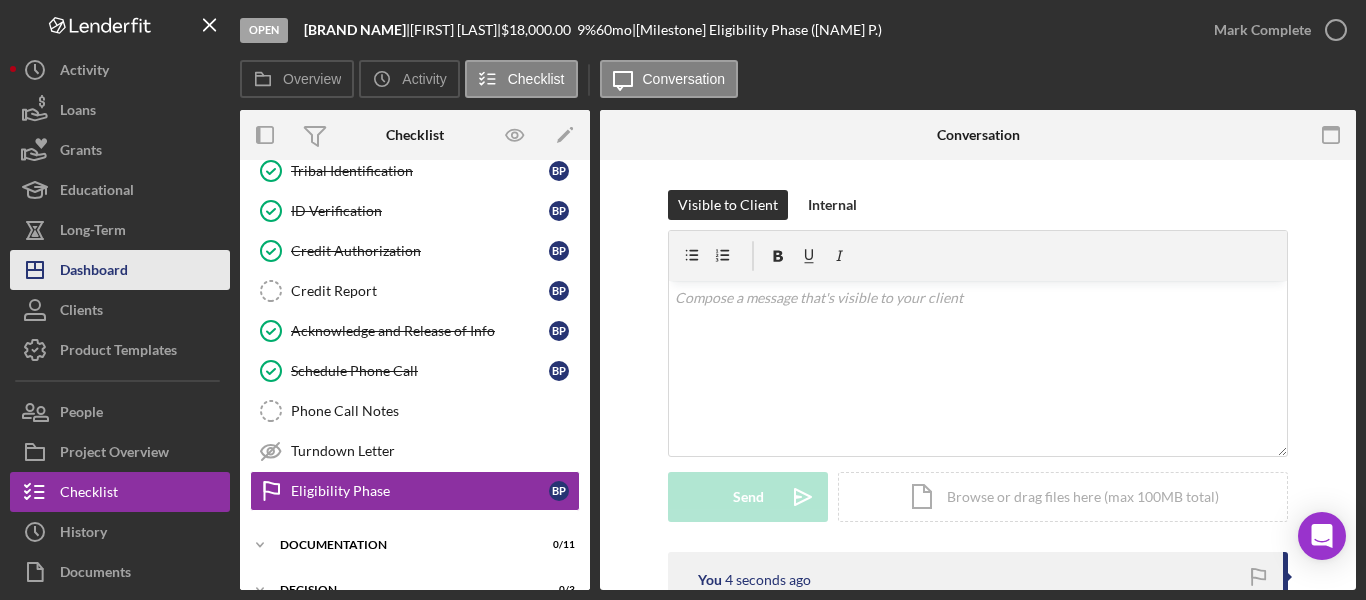 click on "Dashboard" at bounding box center (94, 272) 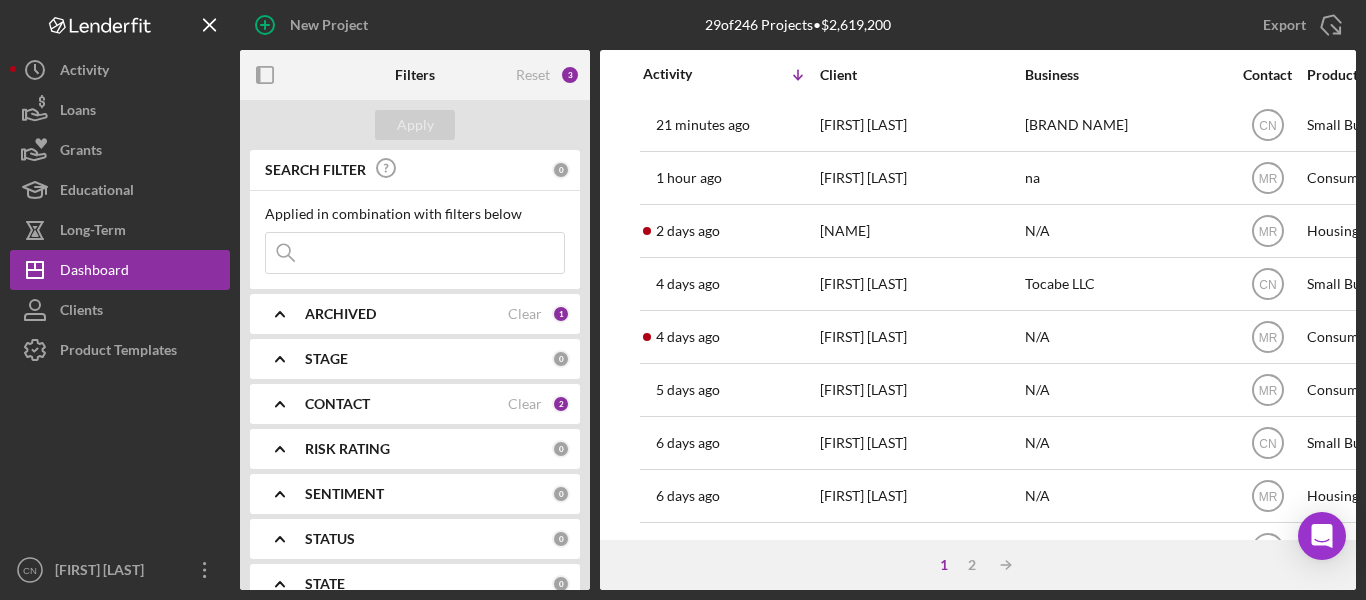 scroll, scrollTop: 0, scrollLeft: 0, axis: both 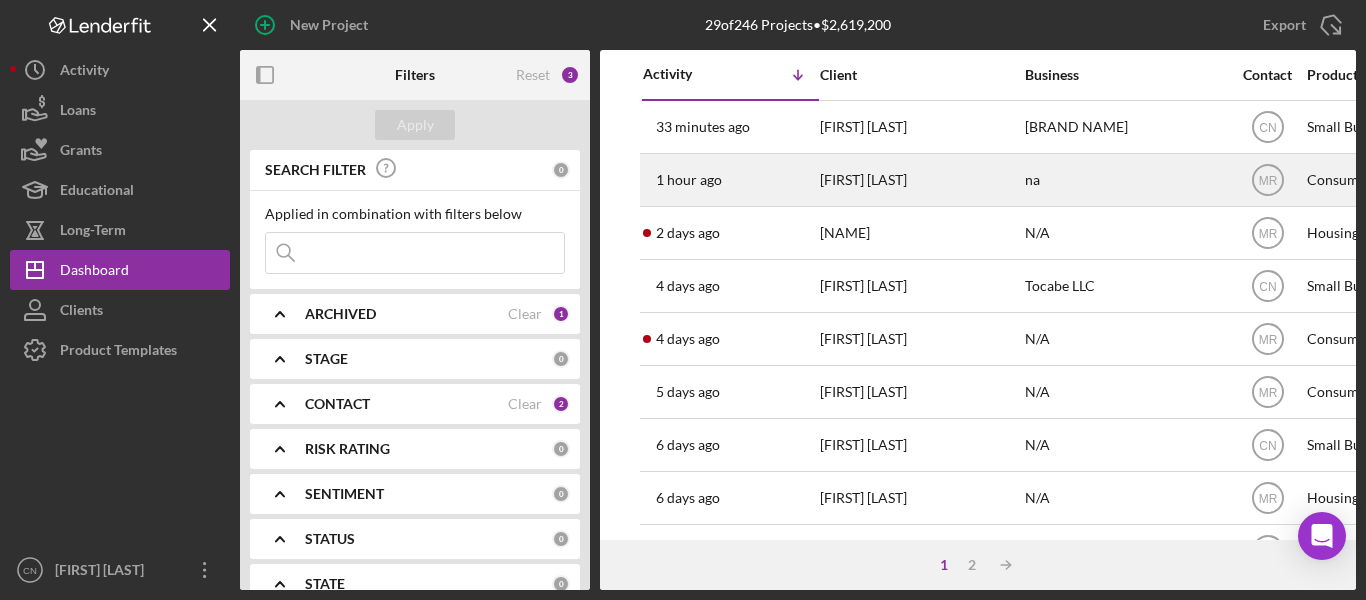 click on "[FIRST] [LAST]" at bounding box center (920, 180) 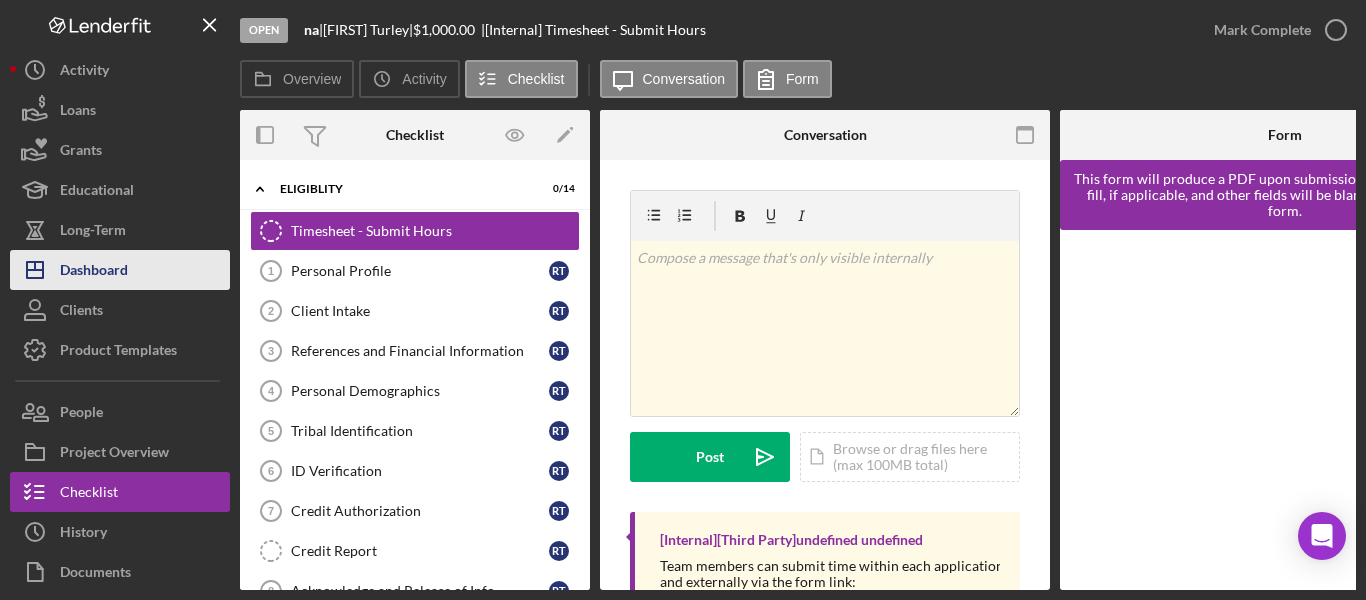 click on "Dashboard" at bounding box center (94, 272) 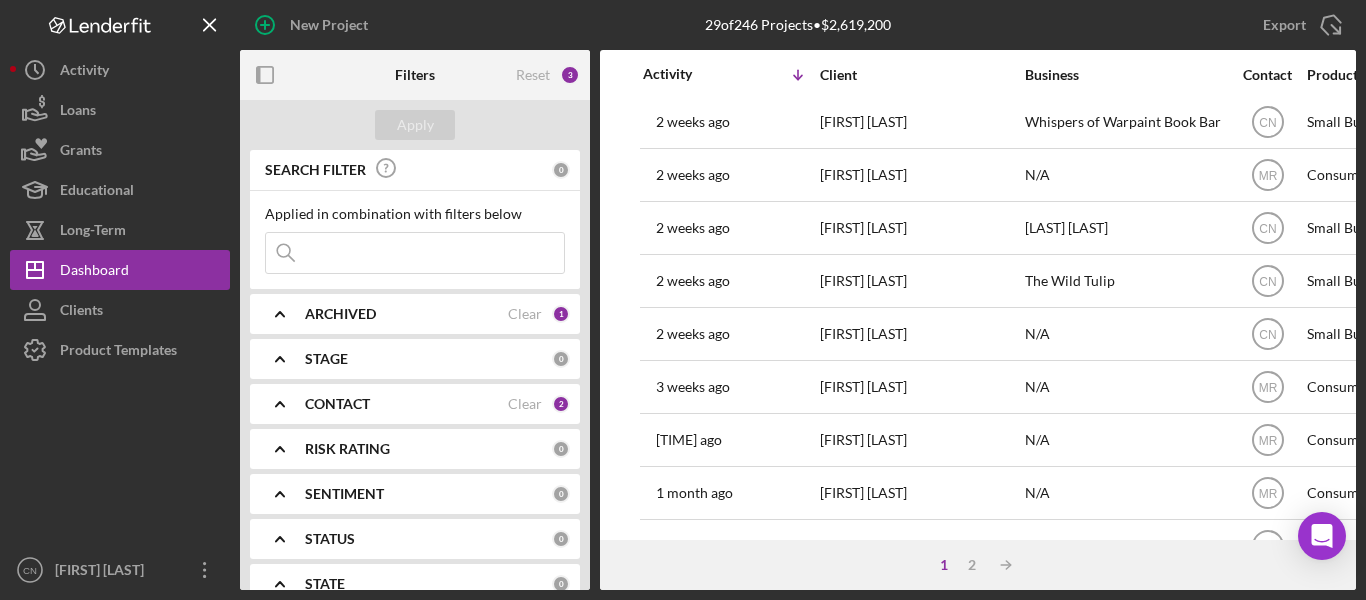 scroll, scrollTop: 921, scrollLeft: 0, axis: vertical 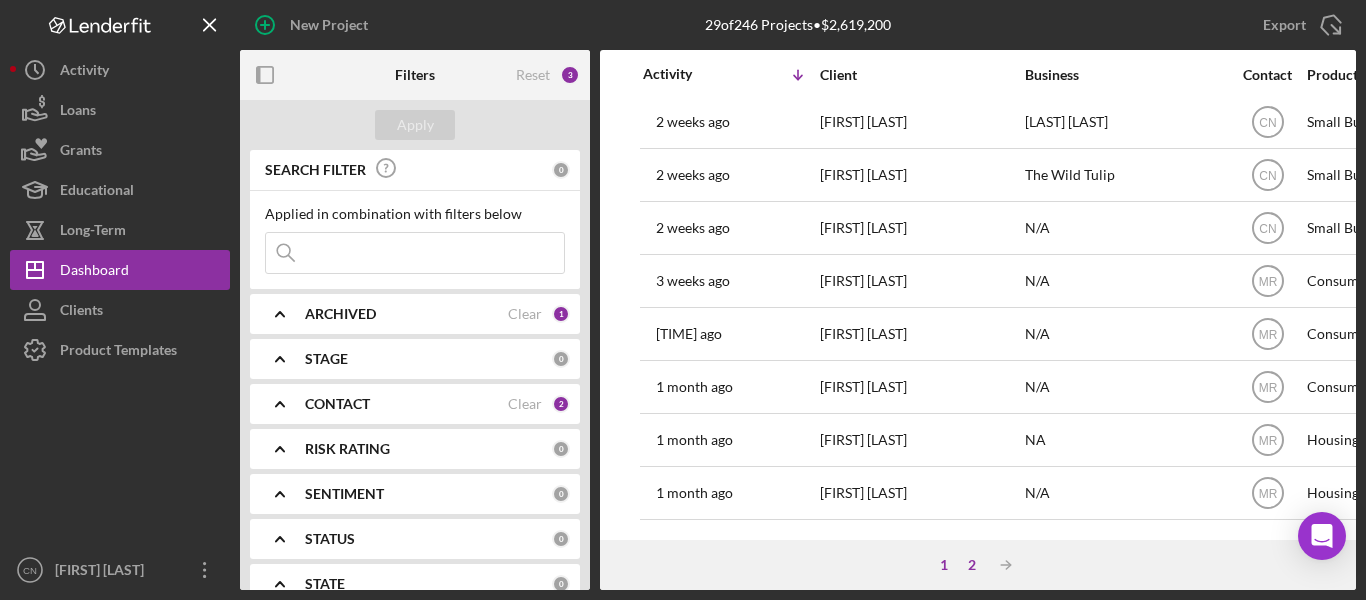 click on "2" at bounding box center (972, 565) 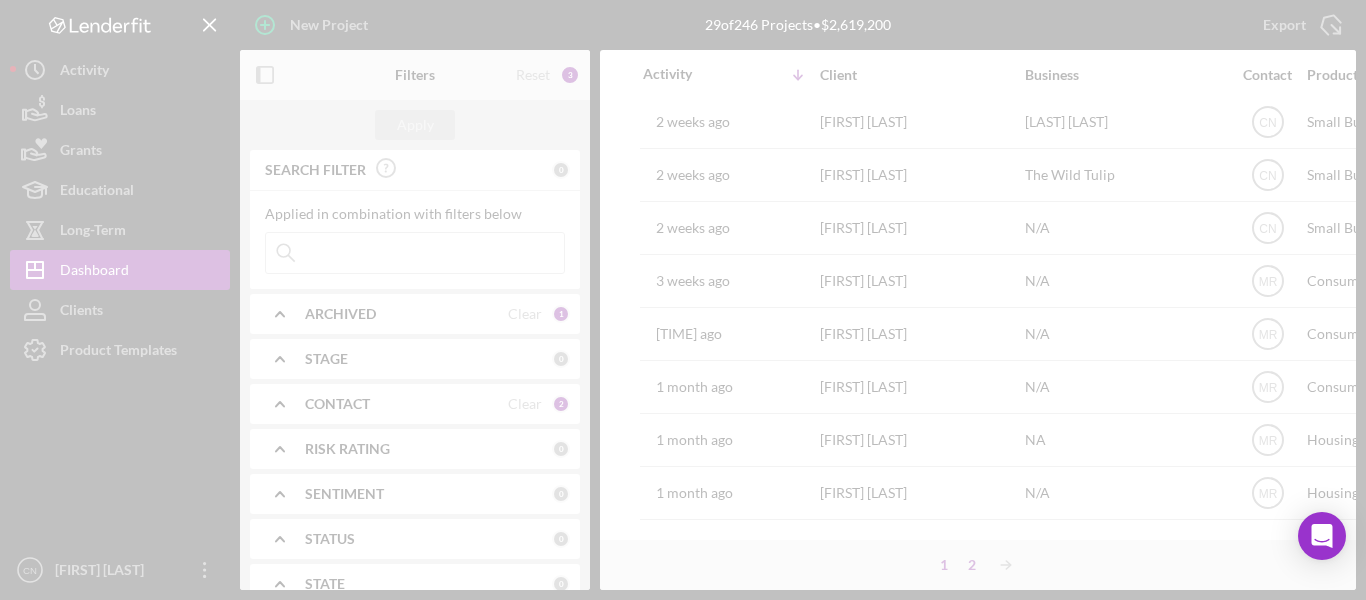scroll, scrollTop: 0, scrollLeft: 0, axis: both 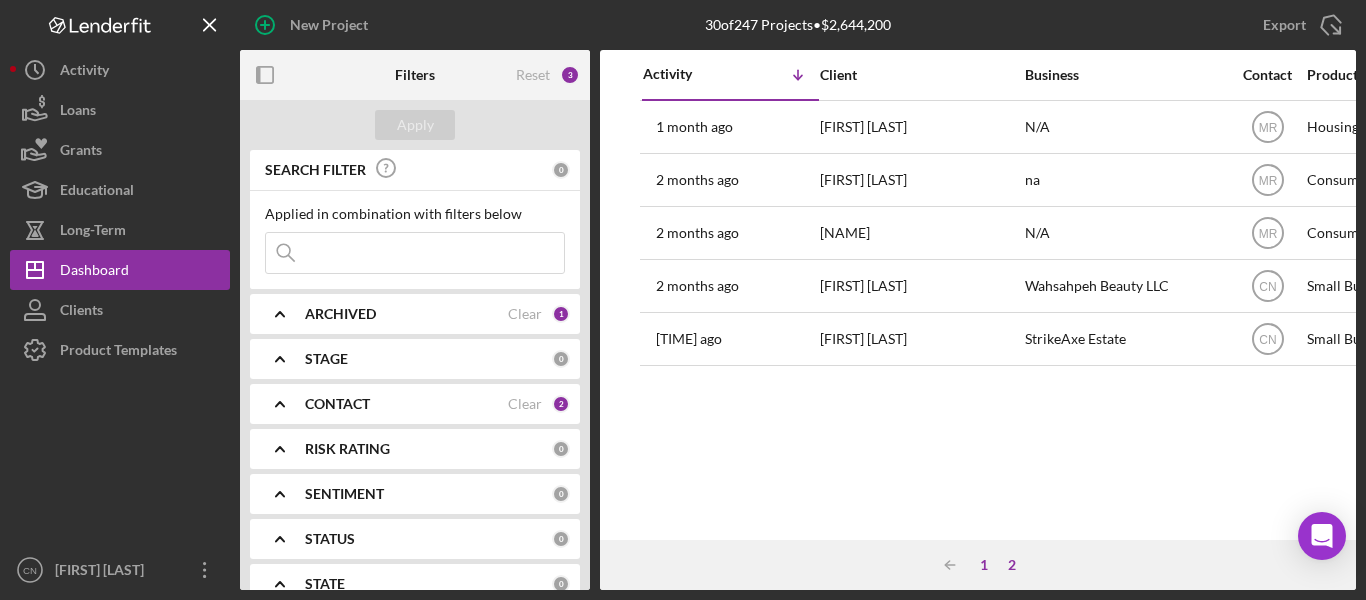 click on "1" at bounding box center (984, 565) 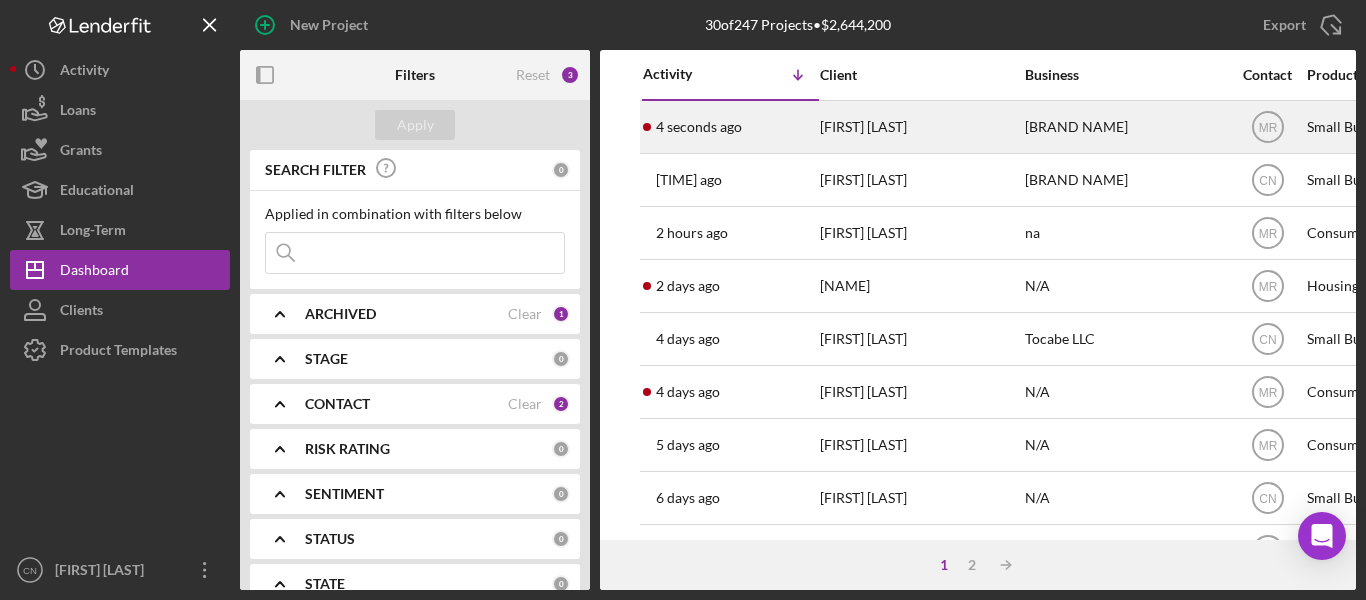 click on "[FIRST] [LAST]" at bounding box center (920, 127) 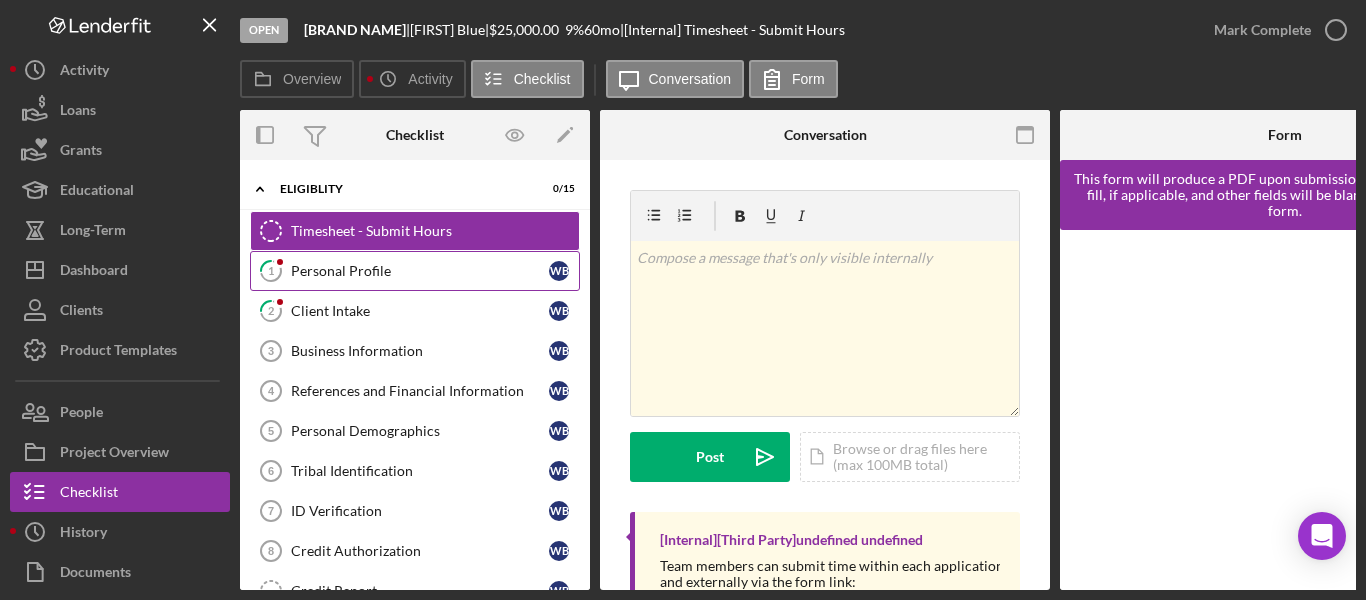 click on "Personal Profile" at bounding box center [420, 271] 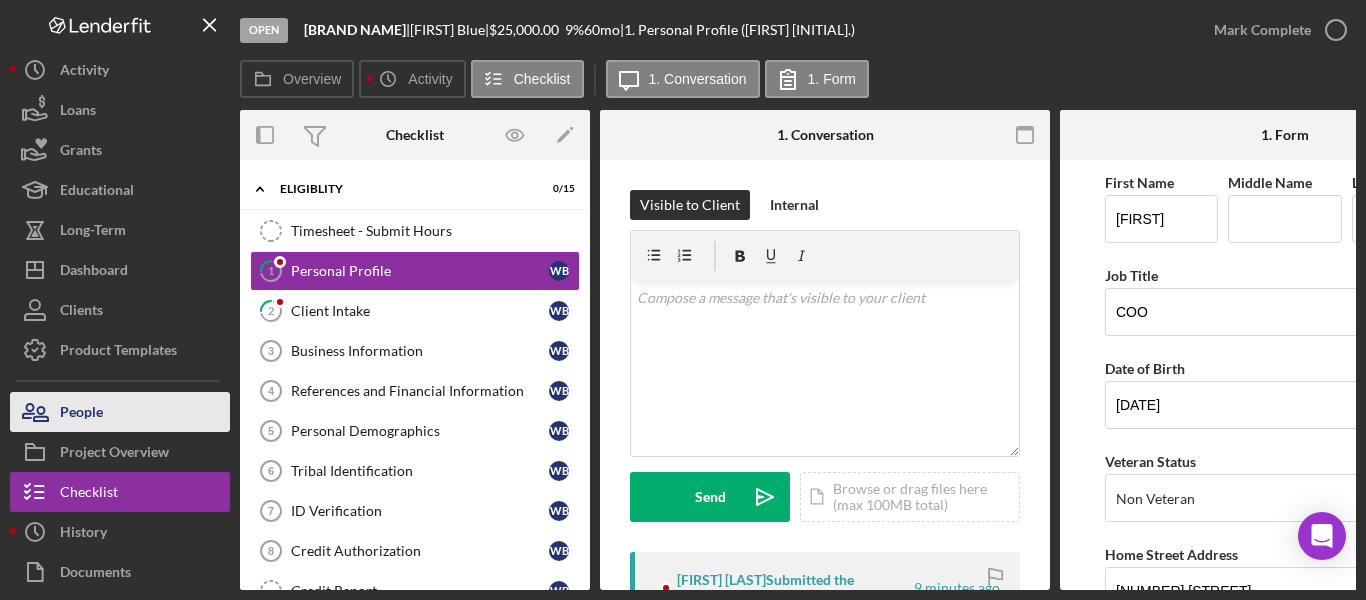 click on "People" at bounding box center (81, 414) 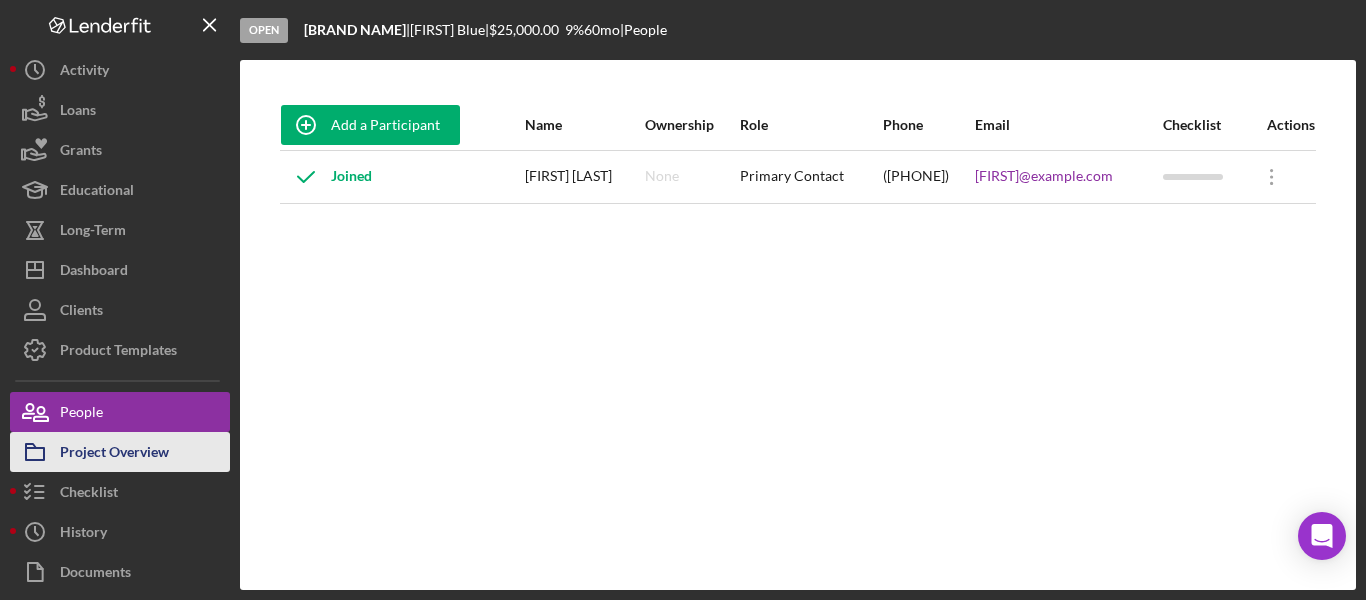 click on "Project Overview" at bounding box center [114, 454] 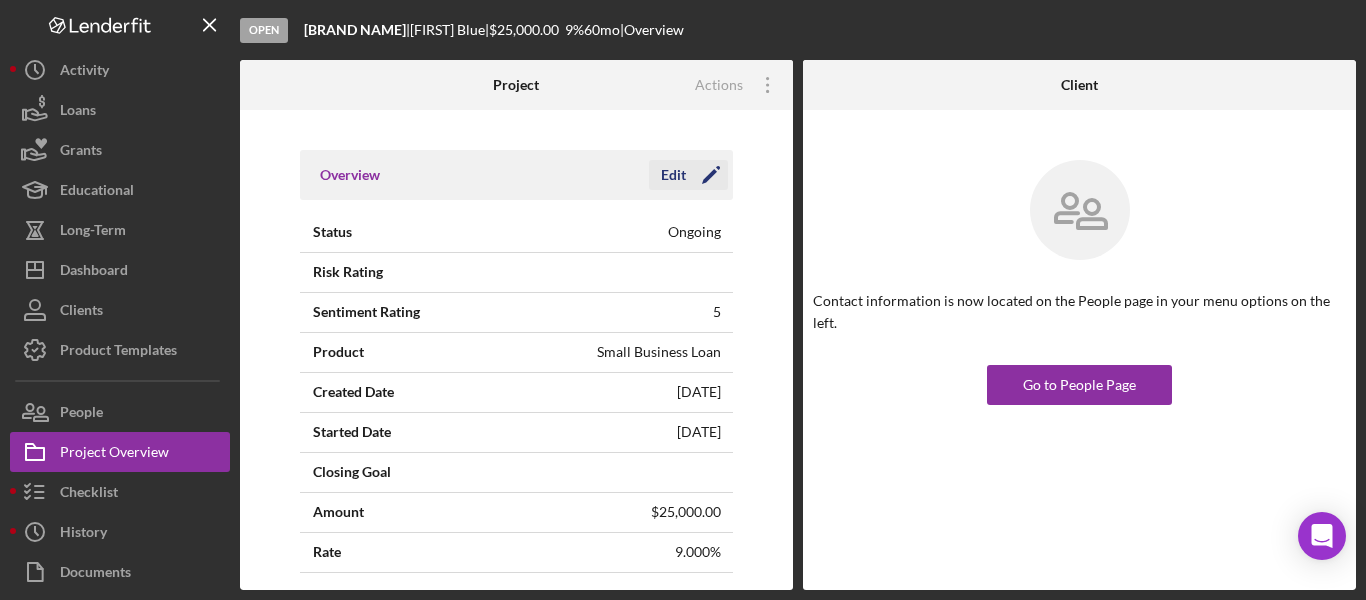 click on "Icon/Edit" 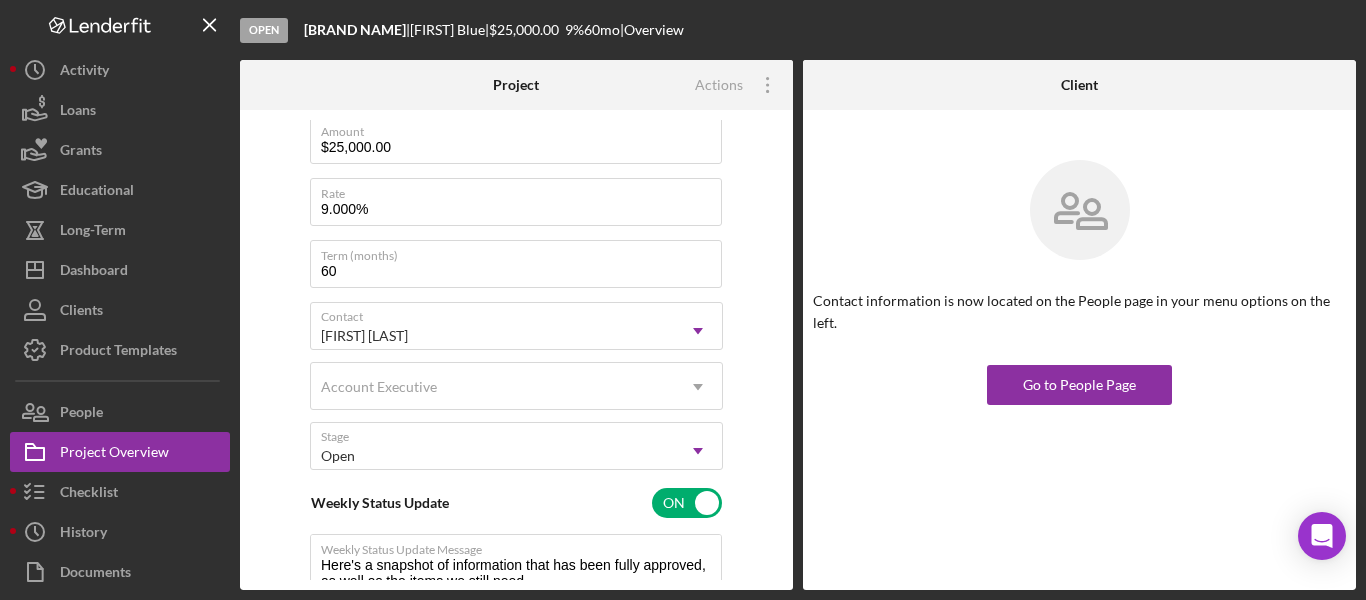 scroll, scrollTop: 500, scrollLeft: 0, axis: vertical 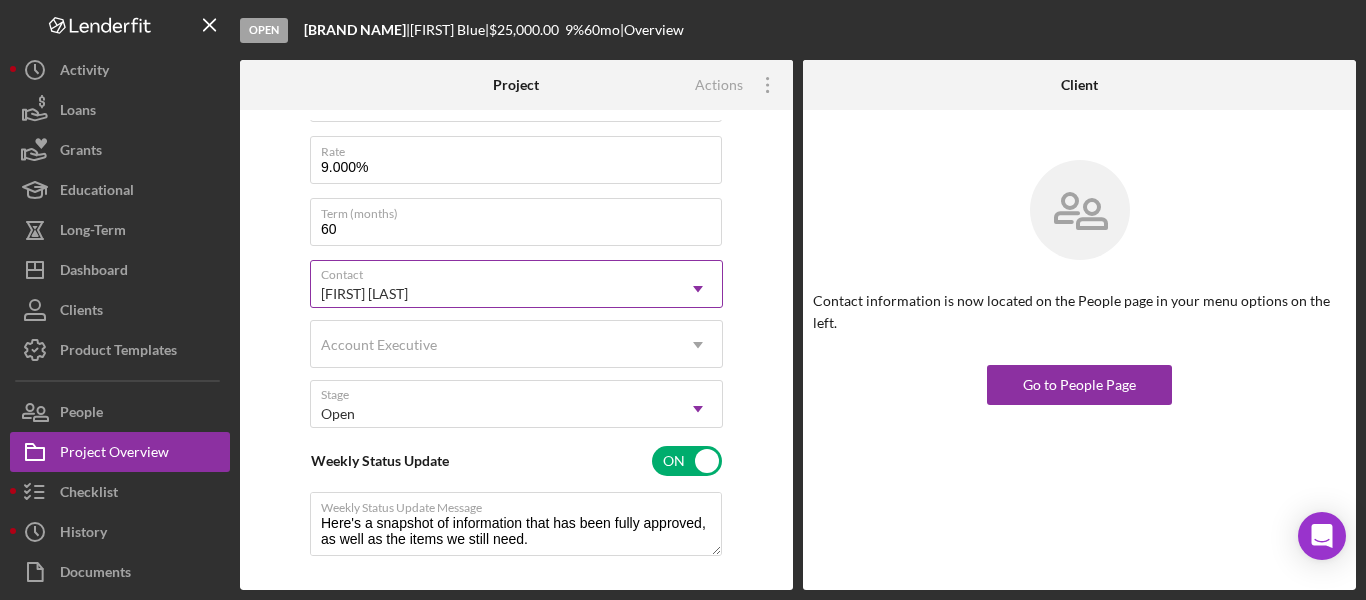 click on "[FIRST] [LAST]" at bounding box center [492, 294] 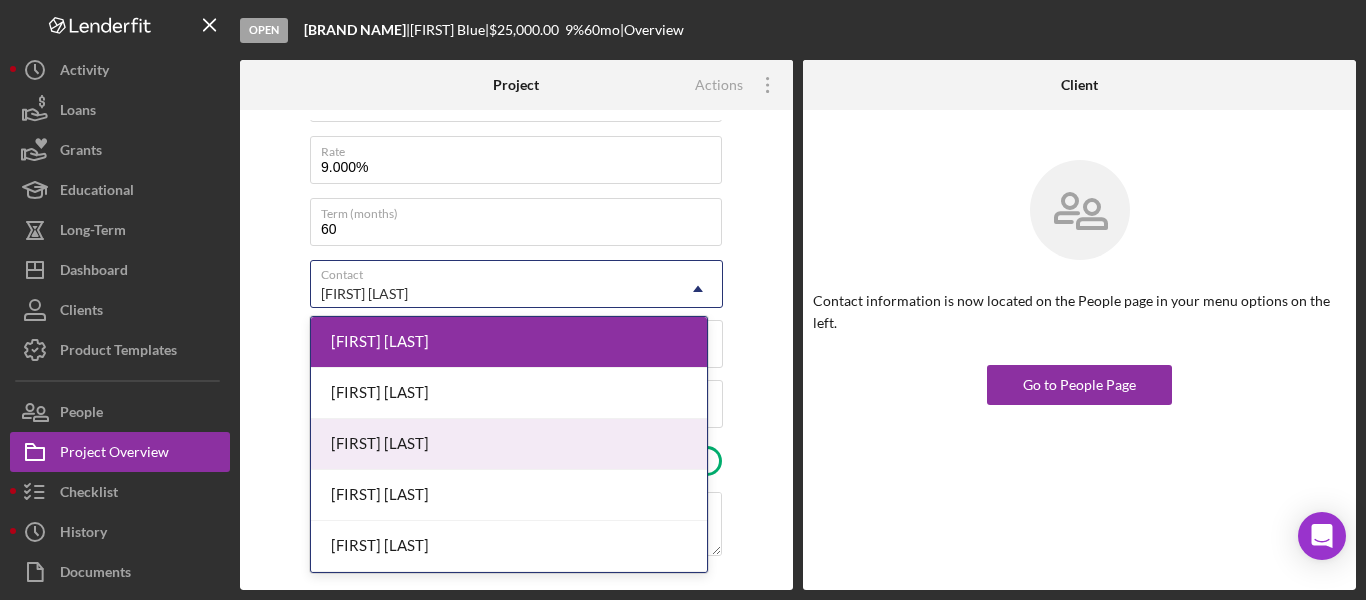 click on "[FIRST] [LAST]" at bounding box center (509, 444) 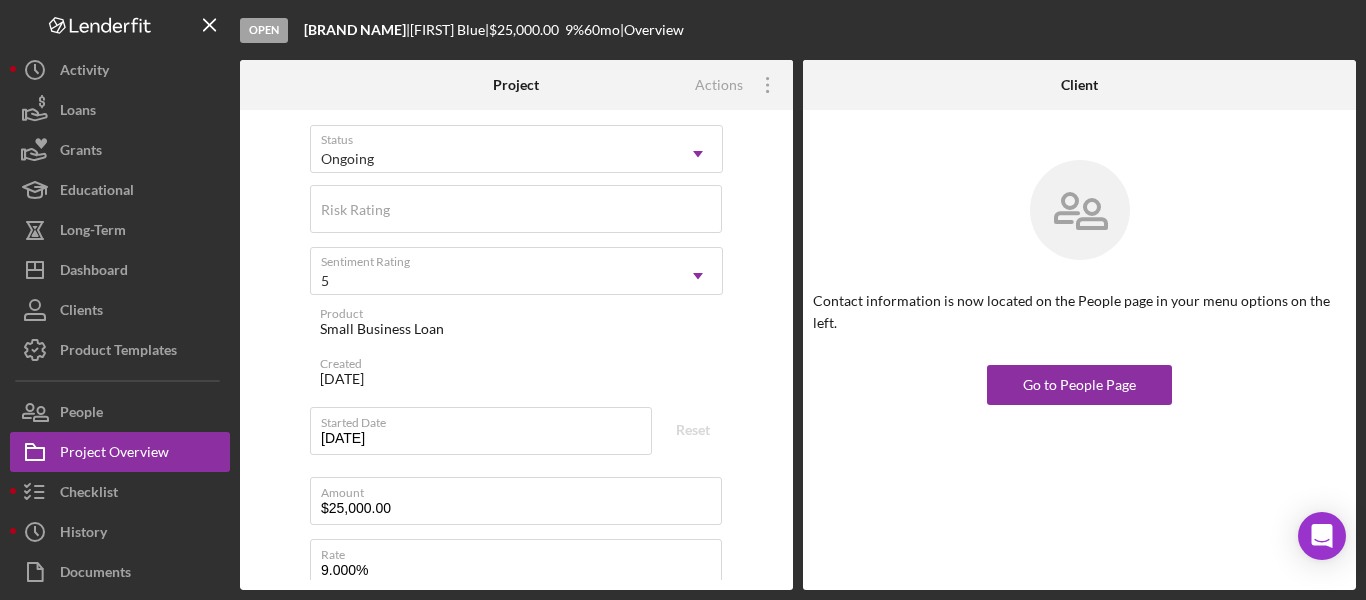 scroll, scrollTop: 0, scrollLeft: 0, axis: both 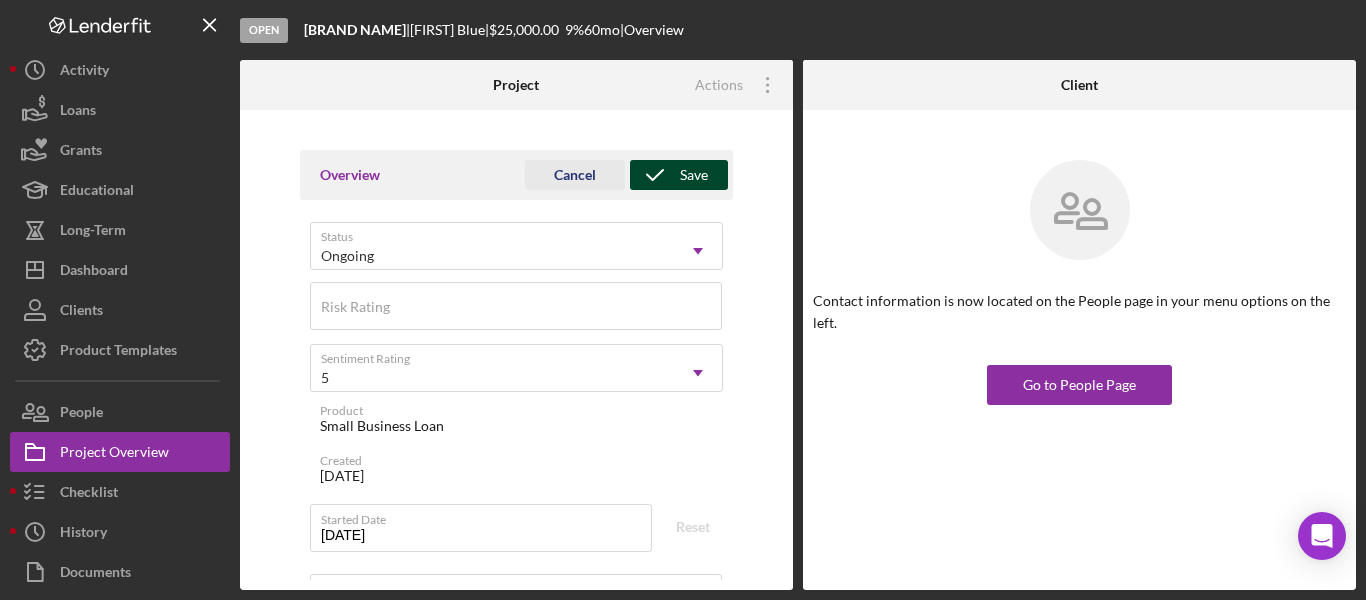 click 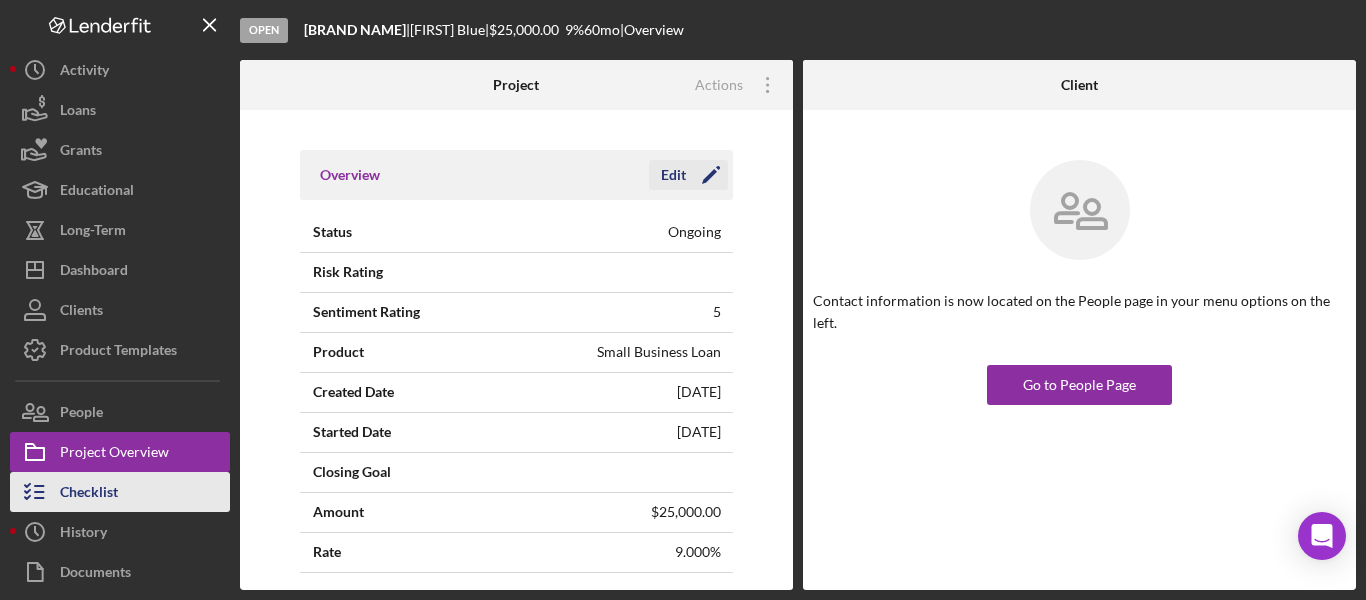 click on "Checklist" at bounding box center [89, 494] 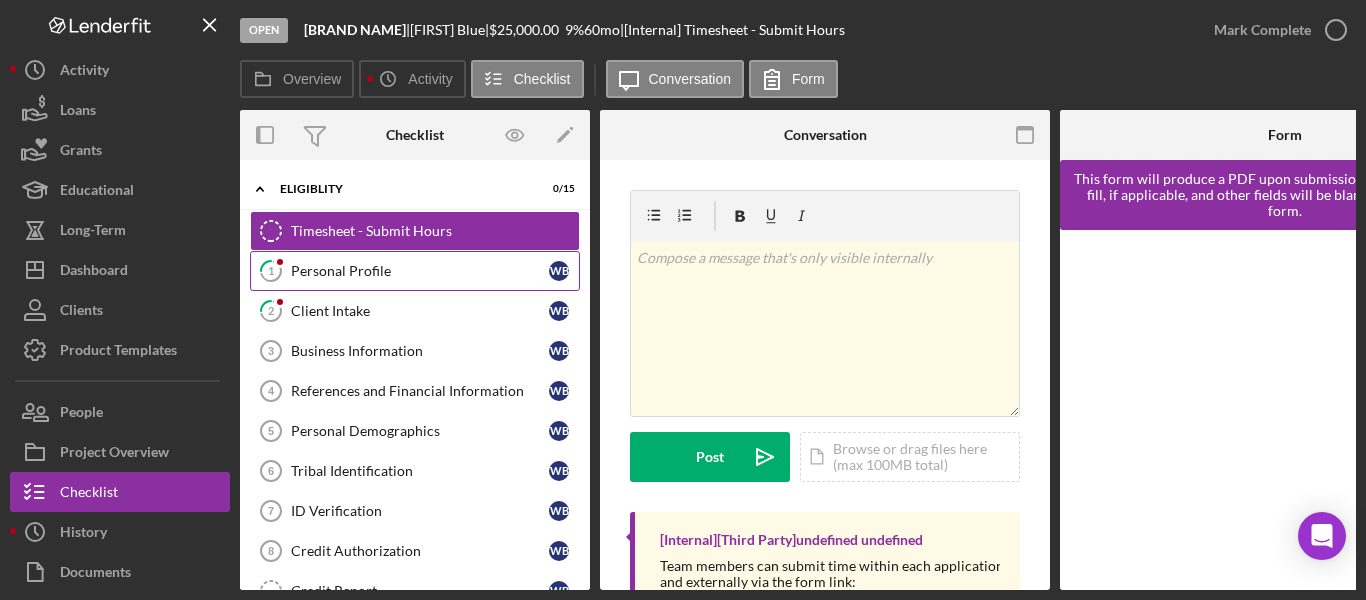 click on "Personal Profile" at bounding box center (420, 271) 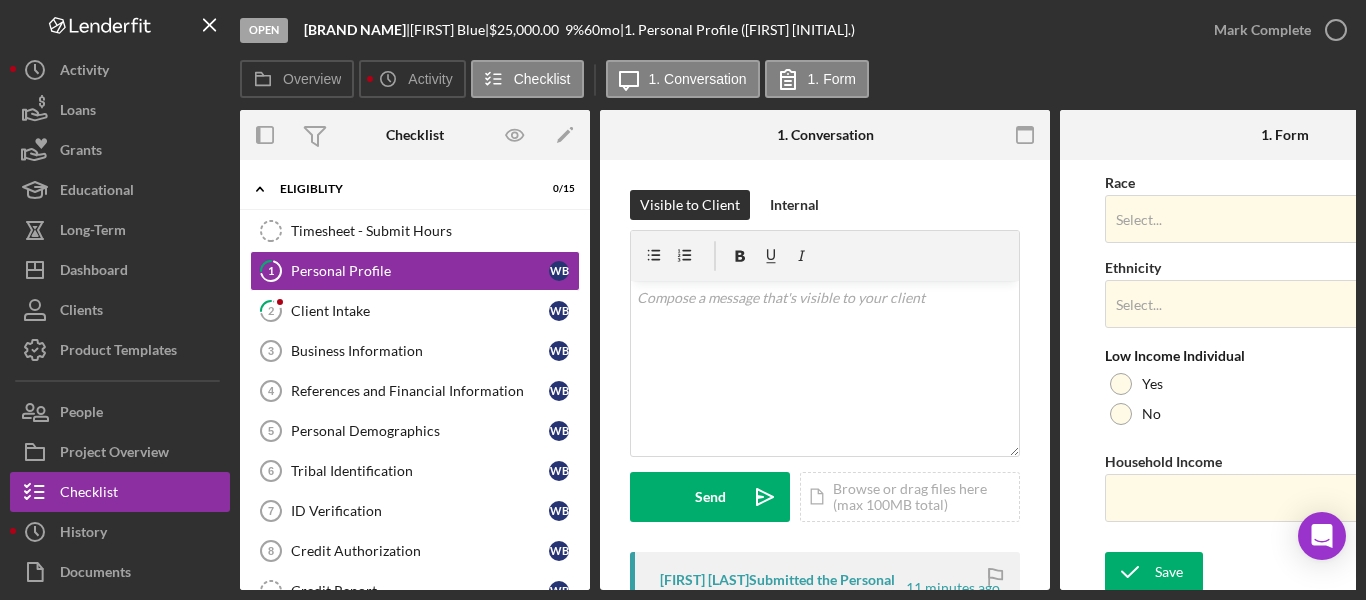 scroll, scrollTop: 911, scrollLeft: 0, axis: vertical 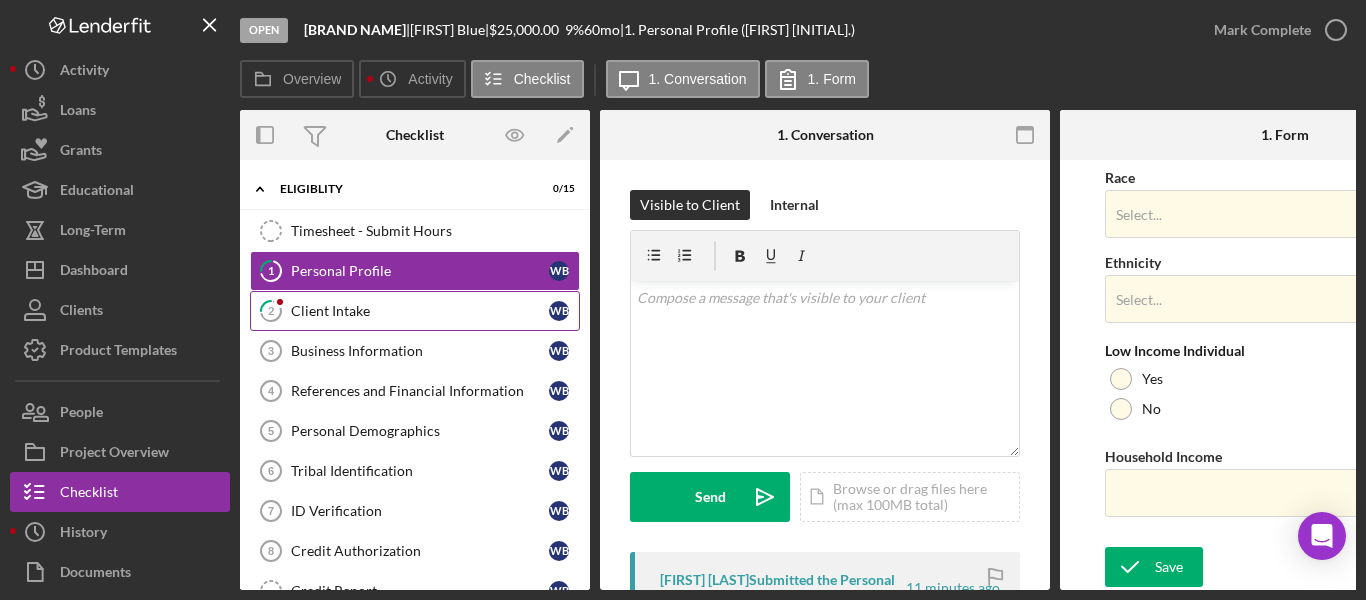 click on "Client Intake" at bounding box center (420, 311) 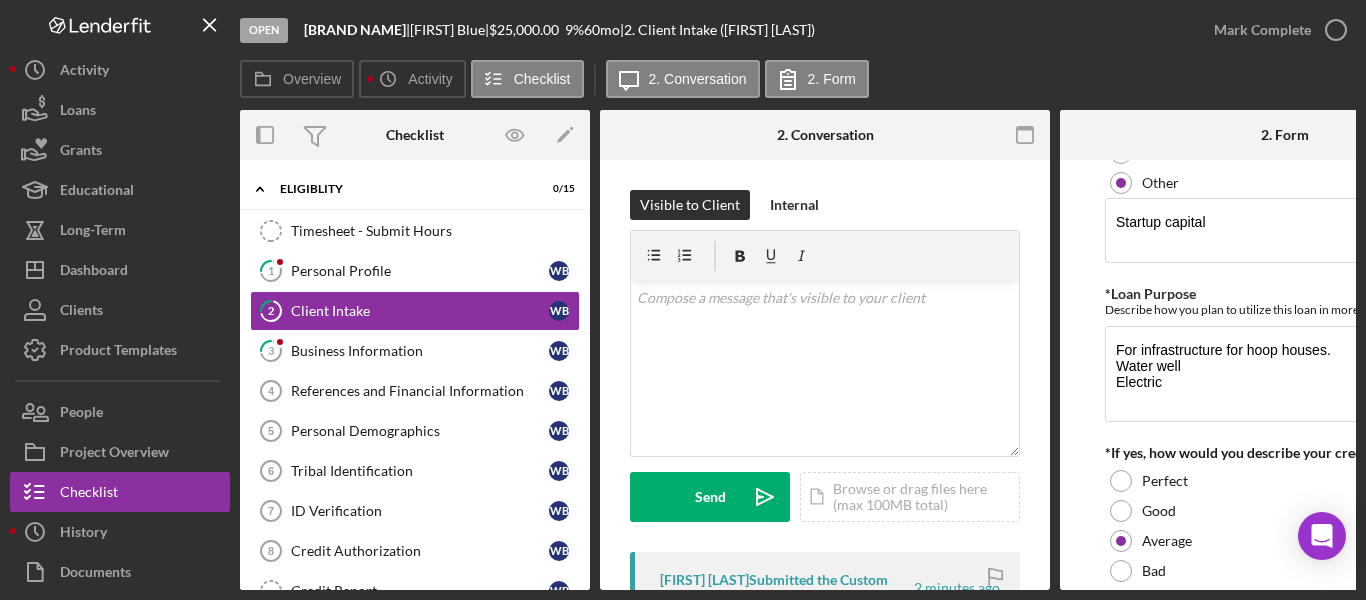 scroll, scrollTop: 500, scrollLeft: 0, axis: vertical 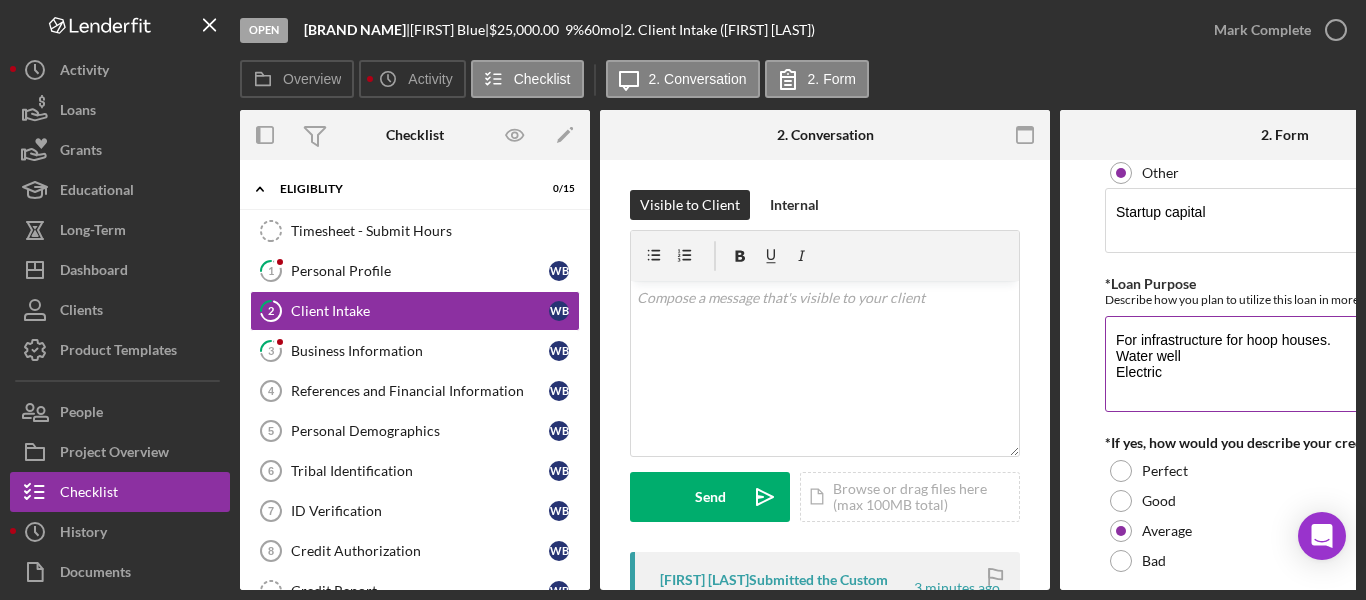 drag, startPoint x: 1110, startPoint y: 340, endPoint x: 1333, endPoint y: 342, distance: 223.00897 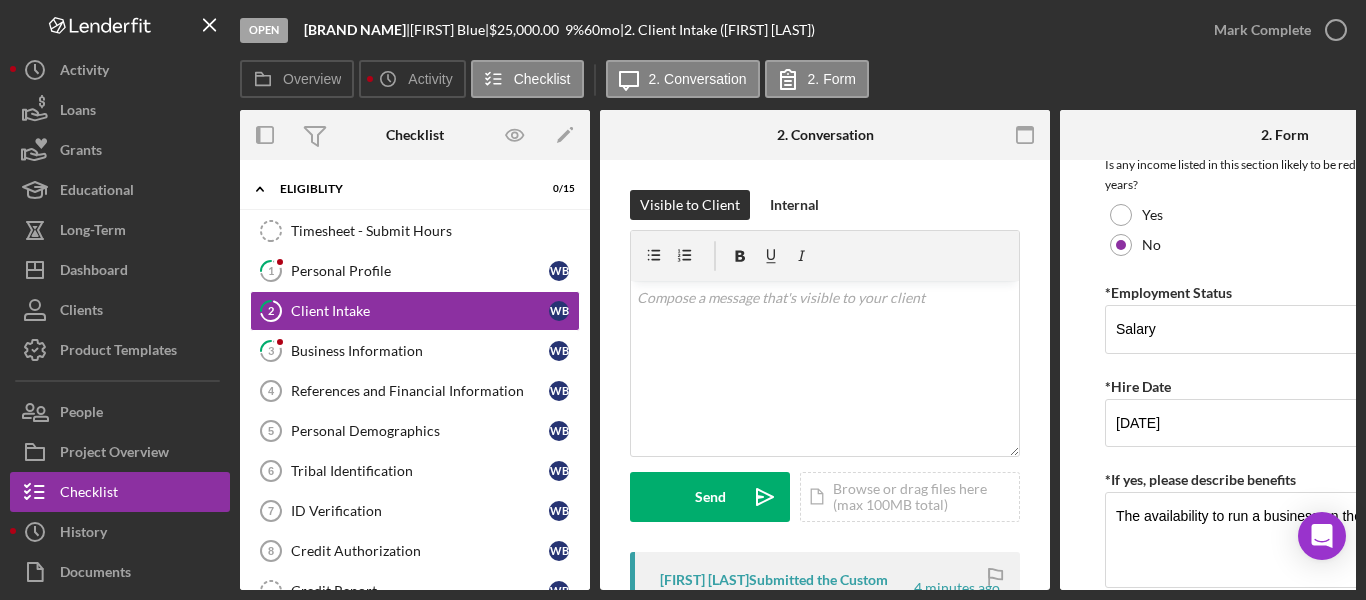 scroll, scrollTop: 1800, scrollLeft: 0, axis: vertical 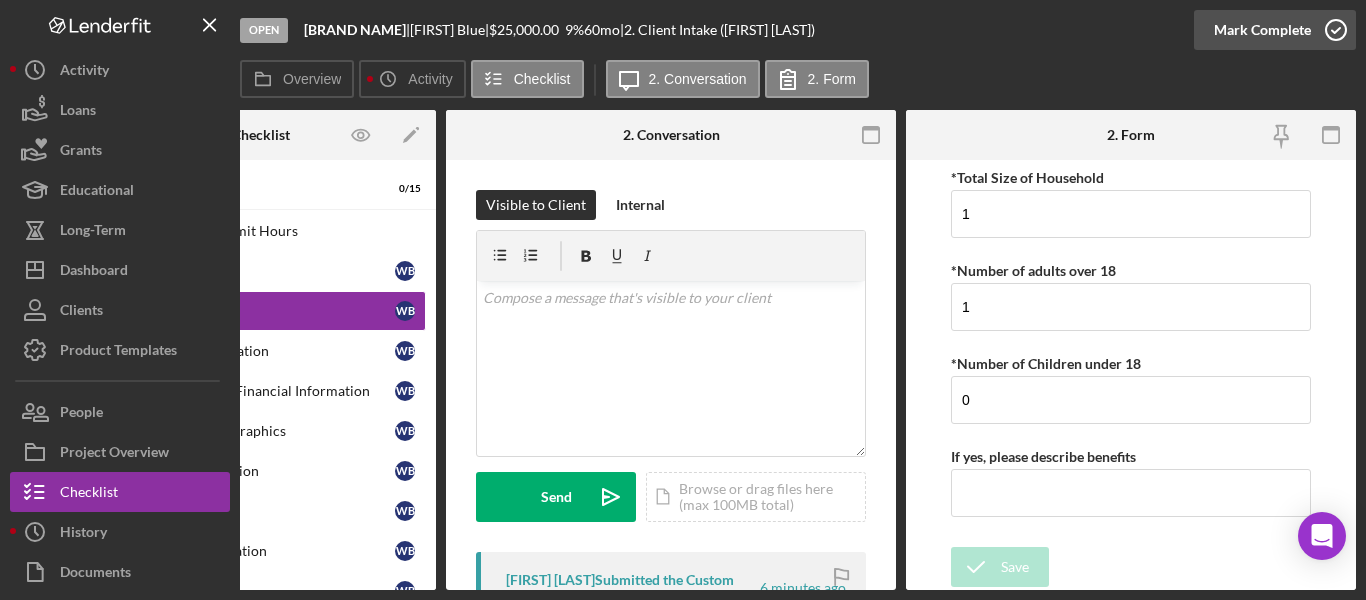 click 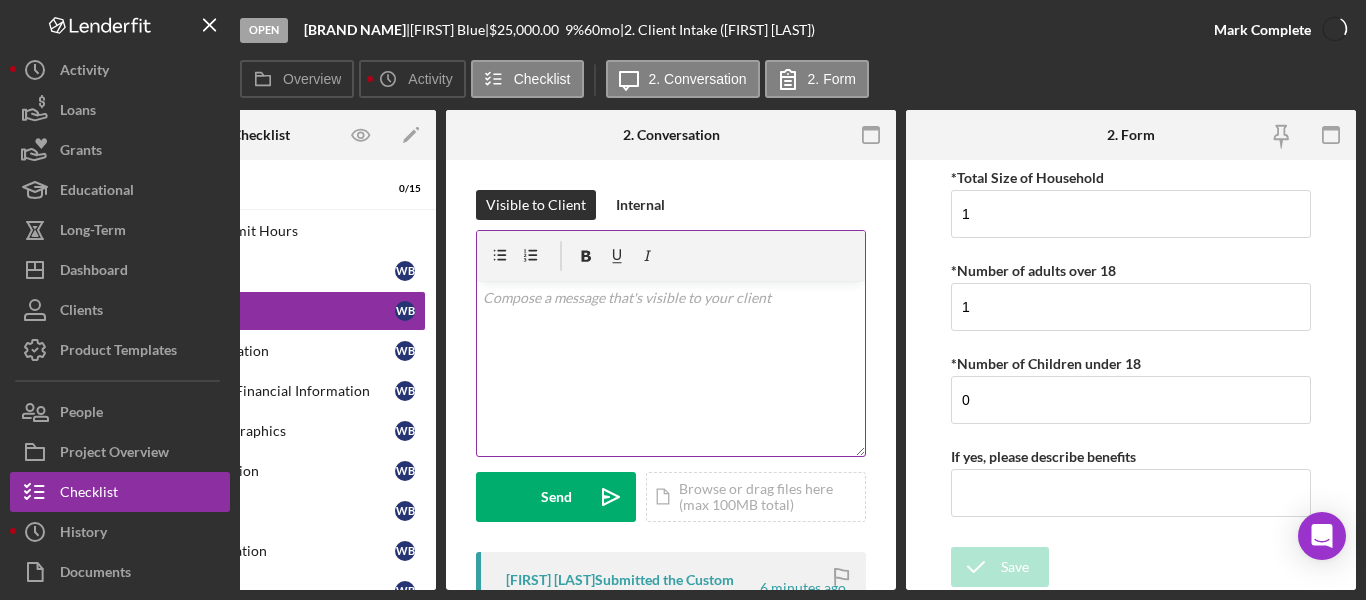 scroll, scrollTop: 4041, scrollLeft: 0, axis: vertical 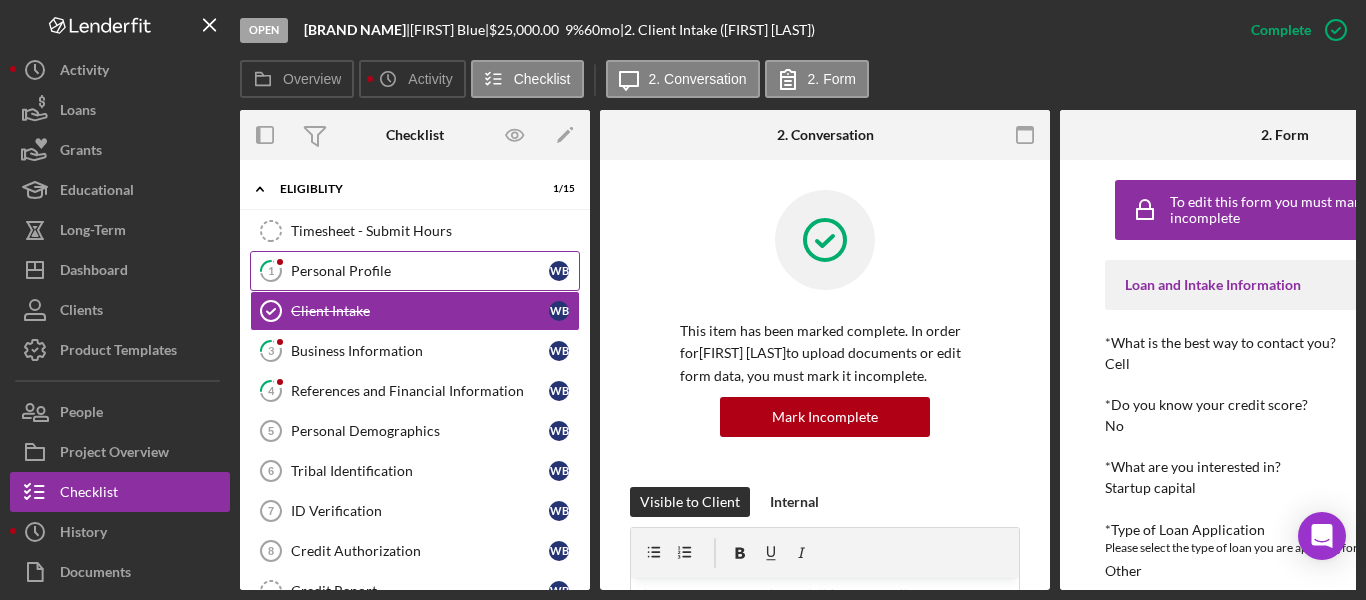 click on "Personal Profile" at bounding box center (420, 271) 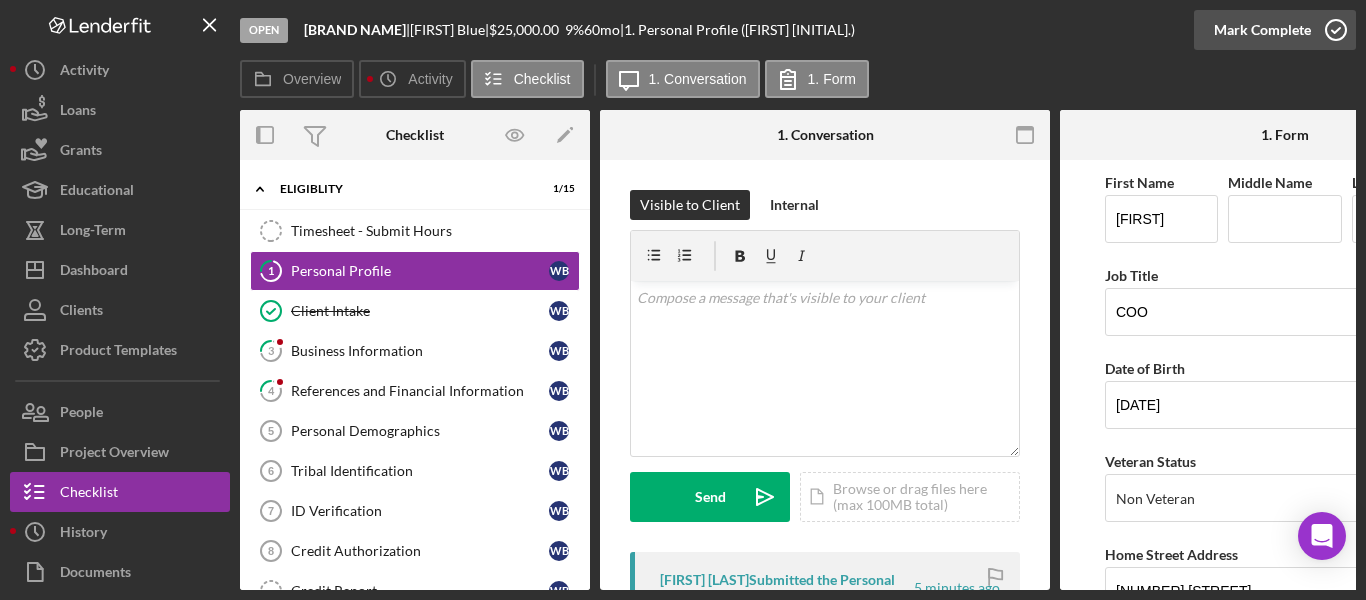 click 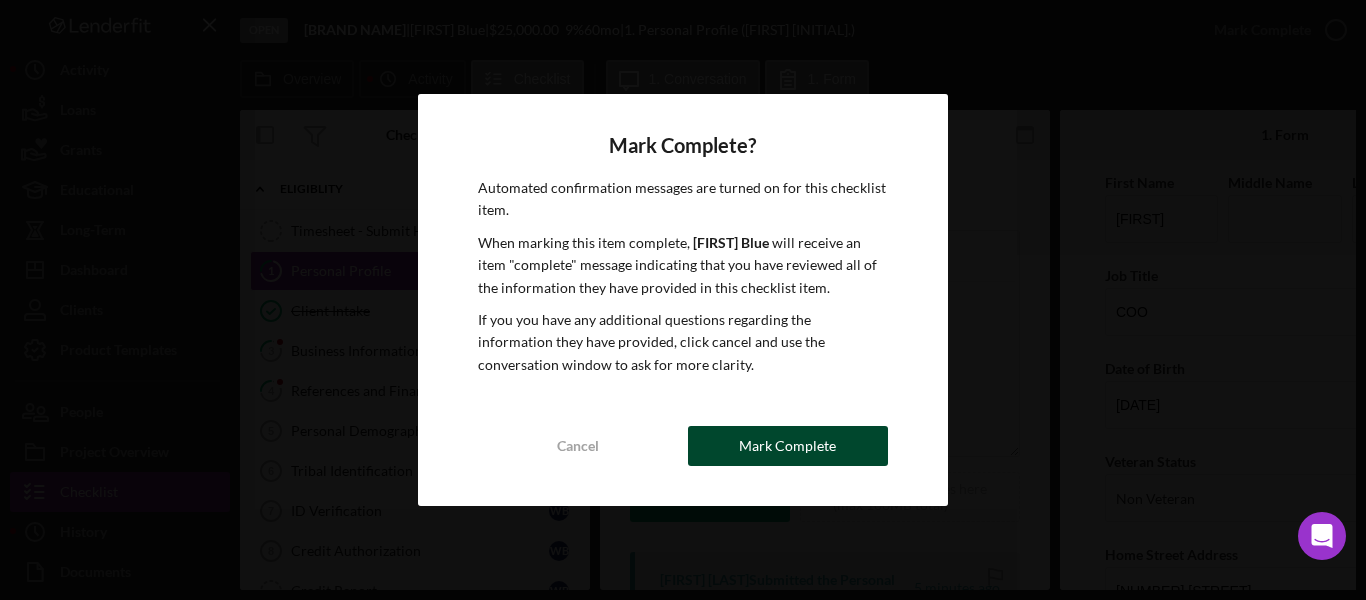 click on "Mark Complete" at bounding box center [787, 446] 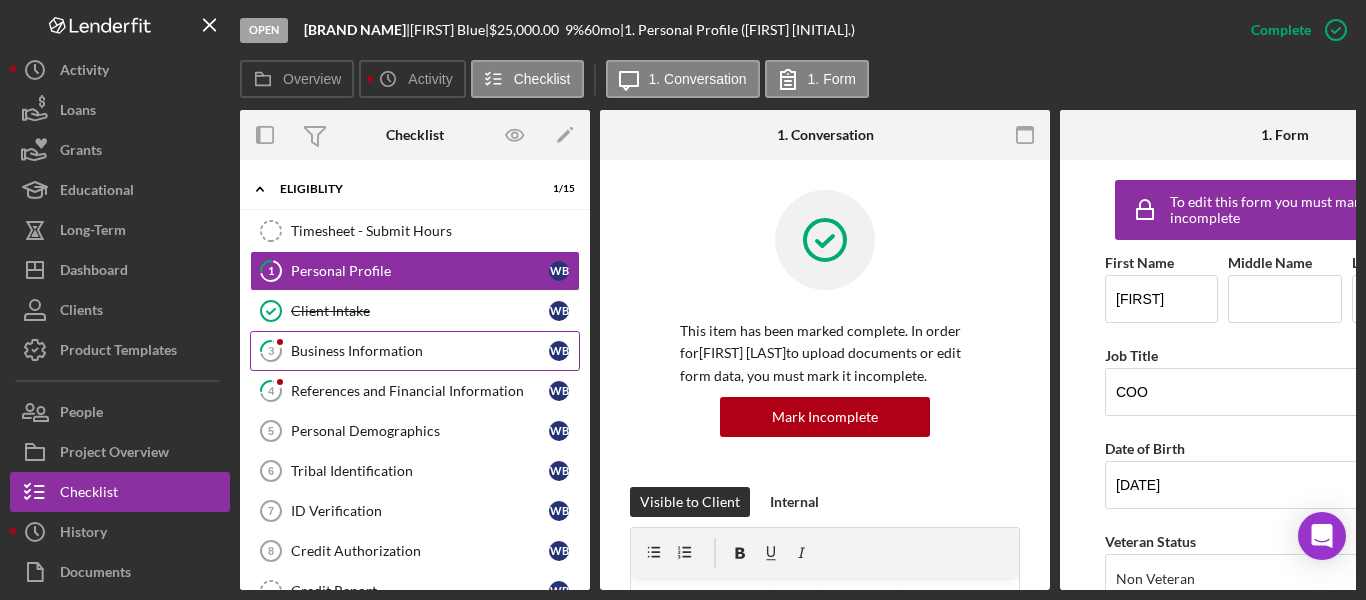 click on "Business Information" at bounding box center (420, 351) 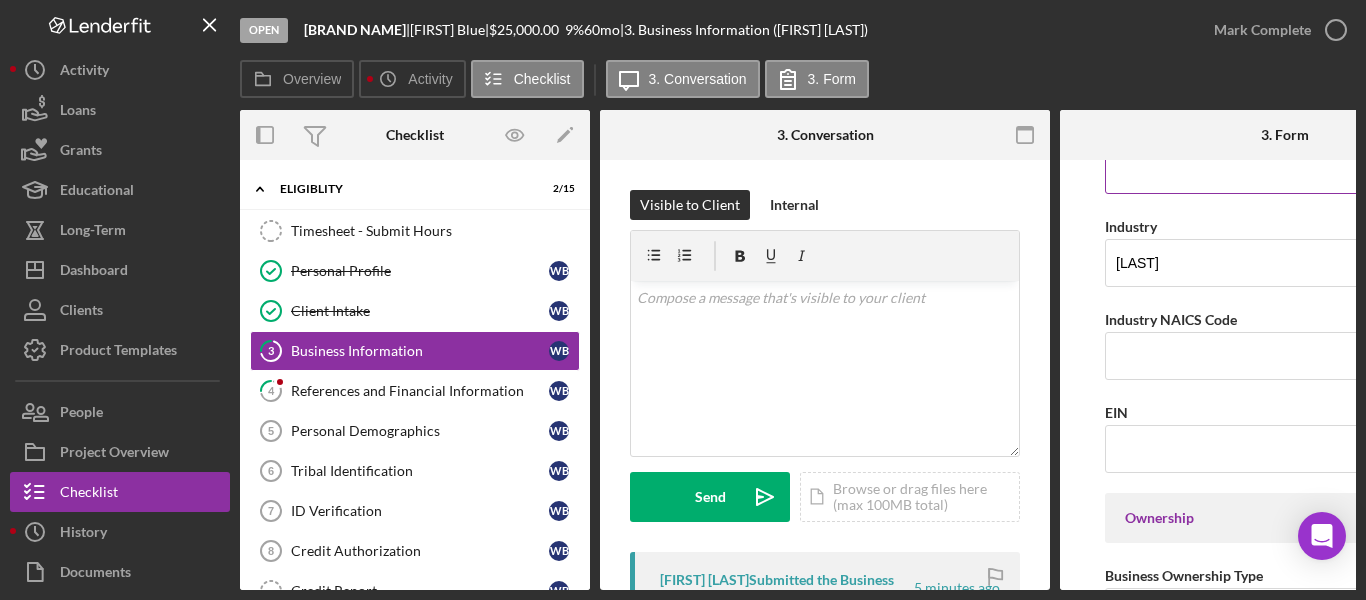 scroll, scrollTop: 700, scrollLeft: 0, axis: vertical 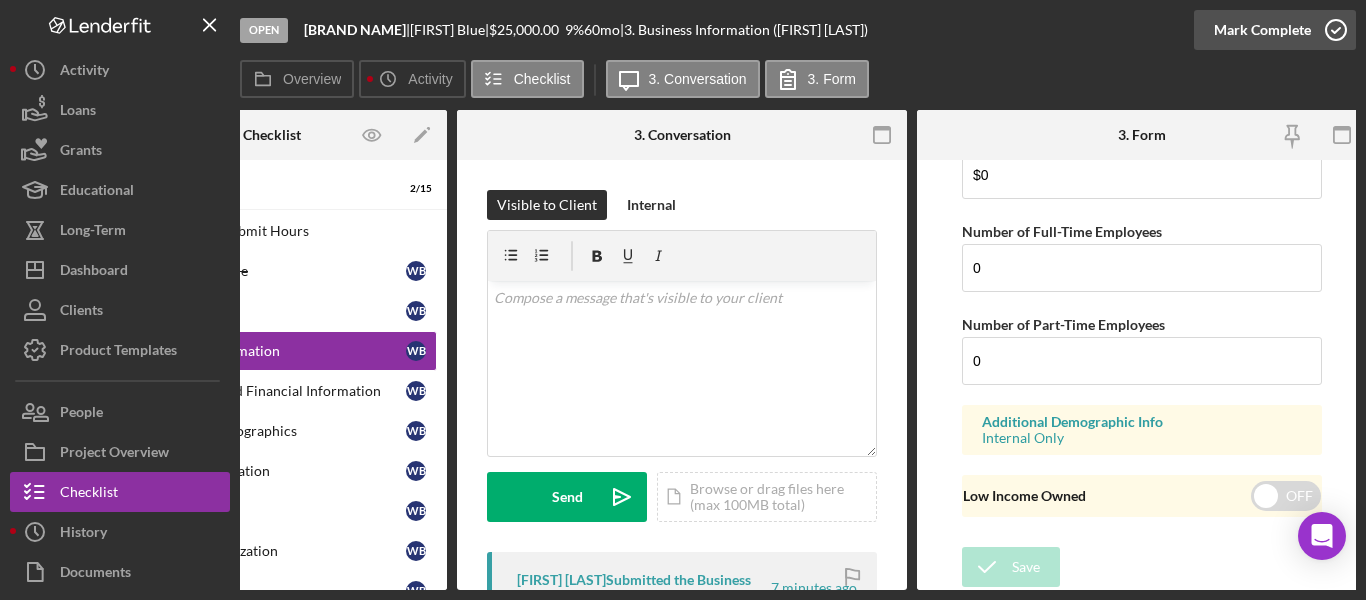 click 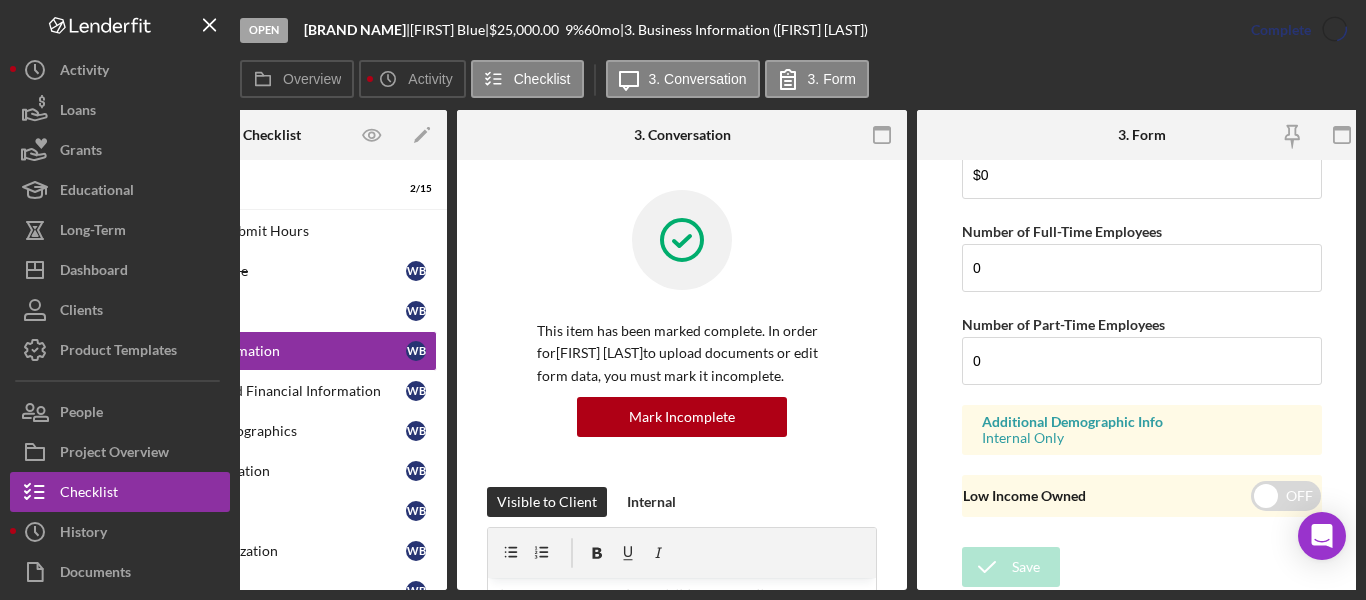 scroll, scrollTop: 1100, scrollLeft: 0, axis: vertical 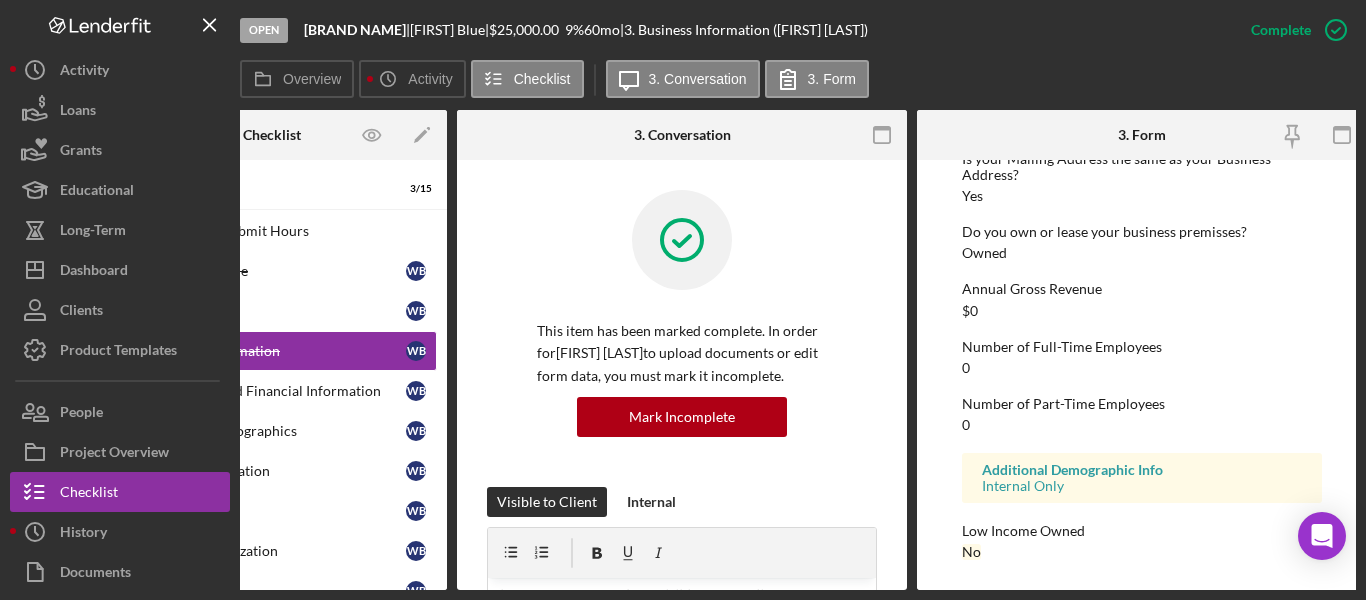 click on "Overview Overview Edit Icon/Edit Status Ongoing Risk Rating Sentiment Rating 5 Product Small Business Loan Created Date [DATE] Started Date [DATE] Closing Goal Amount $25,000.00 Rate 9.000% Term 60 months Contact Icon/User Photo CN [FIRST]   [LAST] Account Executive Stage Open Weekly Status Update Yes Inactivity Alerts Yes Key Ratios Edit Icon/Edit DSCR Collateral Coverage DTI LTV Global DSCR Global Collateral Coverage Global DTI NOI Recommendation Edit Icon/Edit Payment Type Rate Term Amount Down Payment Closing Fee Include closing fee in amount financed? No Origination Fee Include origination fee in amount financed? No Amount Financed Closing Date First Payment Date Maturity Date Resolution Edit Icon/Edit Resolved On Resolution New Activity [DATE] at [TIME]  [FIRST]  [LAST]. updated the References and Financial Information form assigned to [FIRST]  [LAST]. Icon/Navigate Checklist Icon/Edit Icon/Expander Eligiblity 3 / 15 Timesheet - Submit Hours Timesheet - Submit Hours Personal Profile Personal Profile W B" at bounding box center (798, 350) 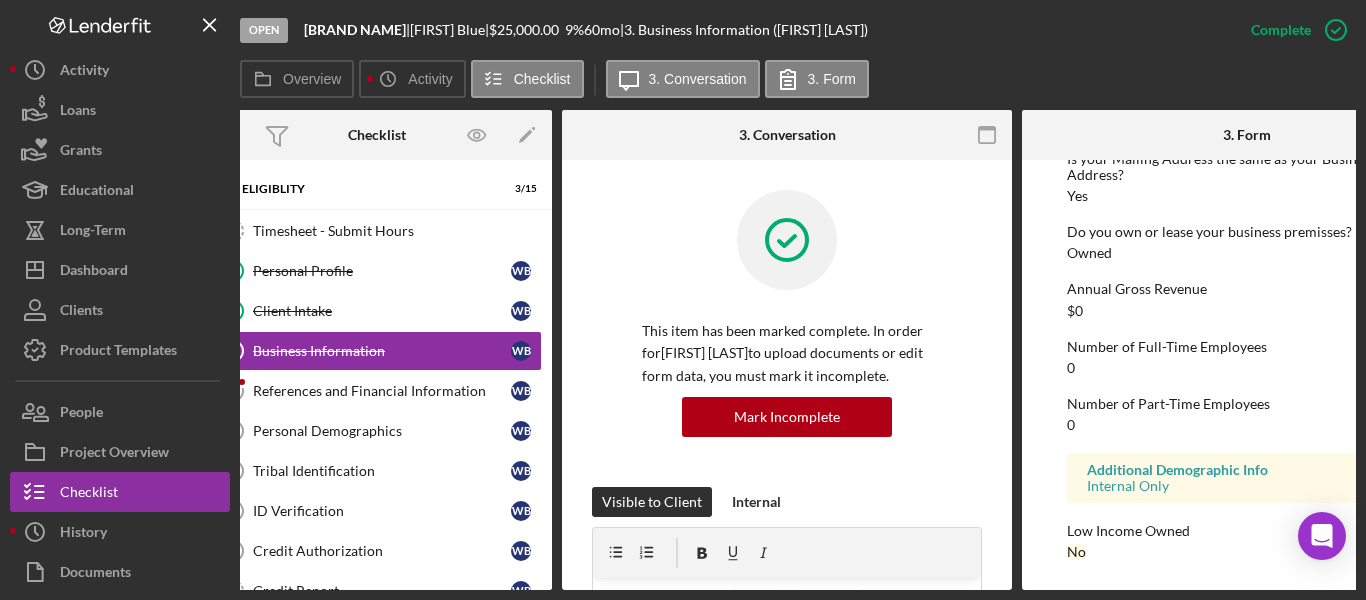 scroll, scrollTop: 0, scrollLeft: 0, axis: both 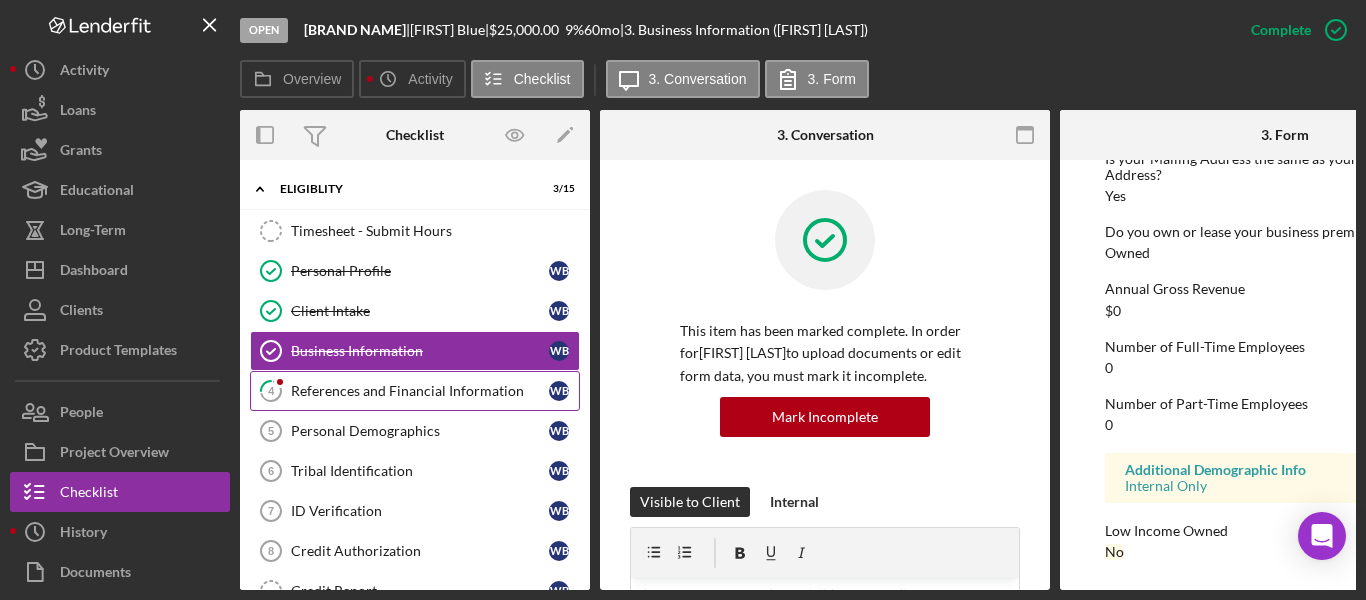 click on "References and Financial Information" at bounding box center [420, 391] 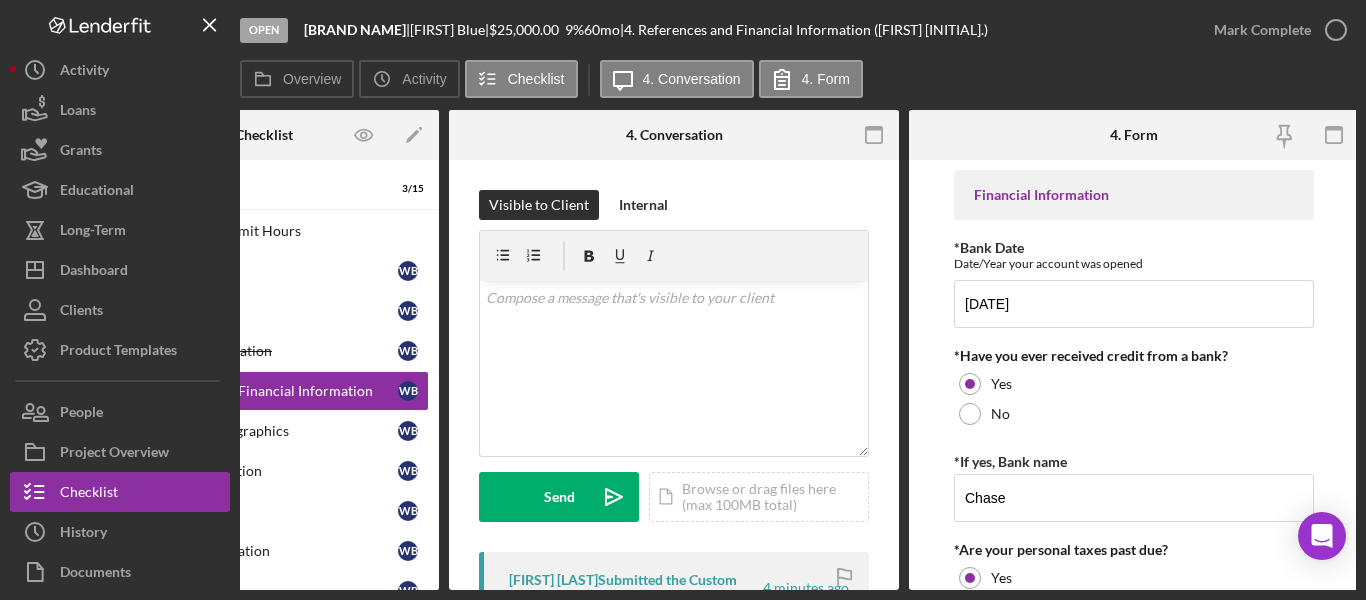 scroll, scrollTop: 0, scrollLeft: 154, axis: horizontal 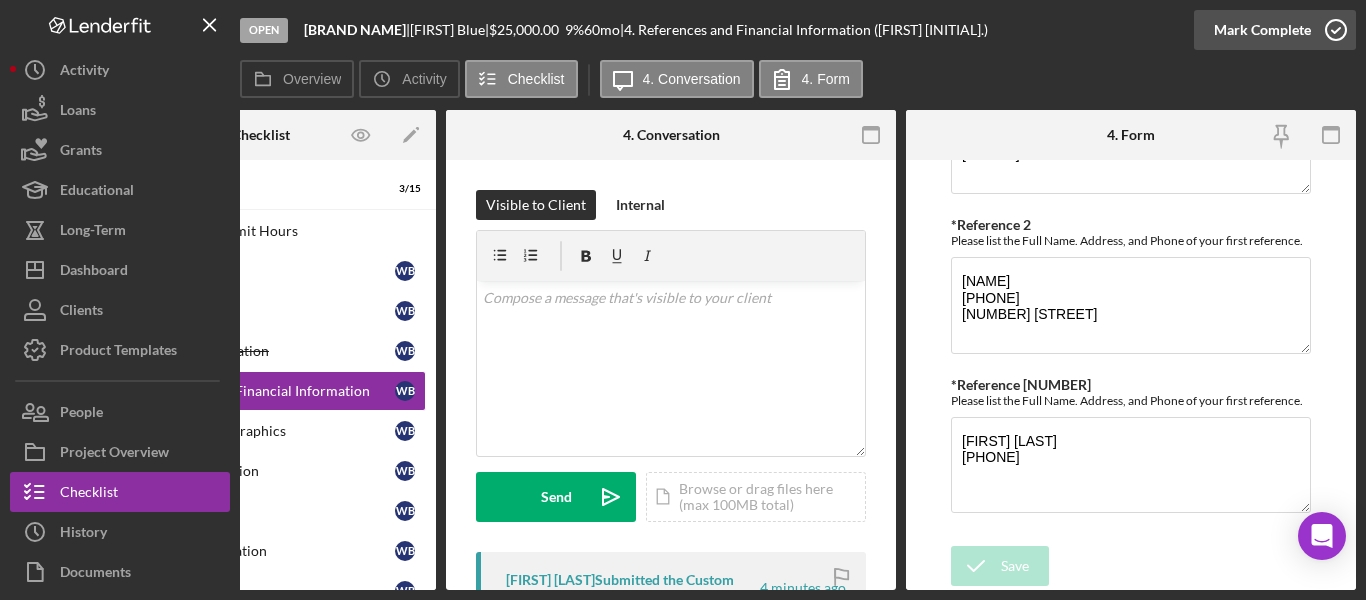click 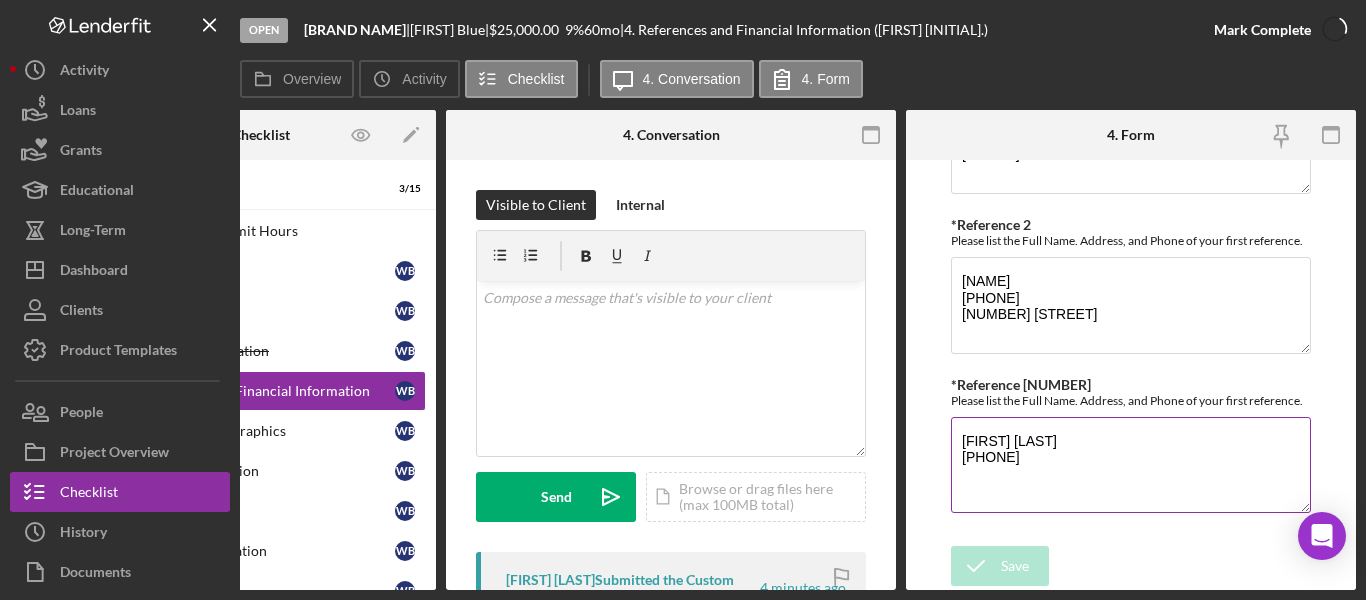 scroll, scrollTop: 1105, scrollLeft: 0, axis: vertical 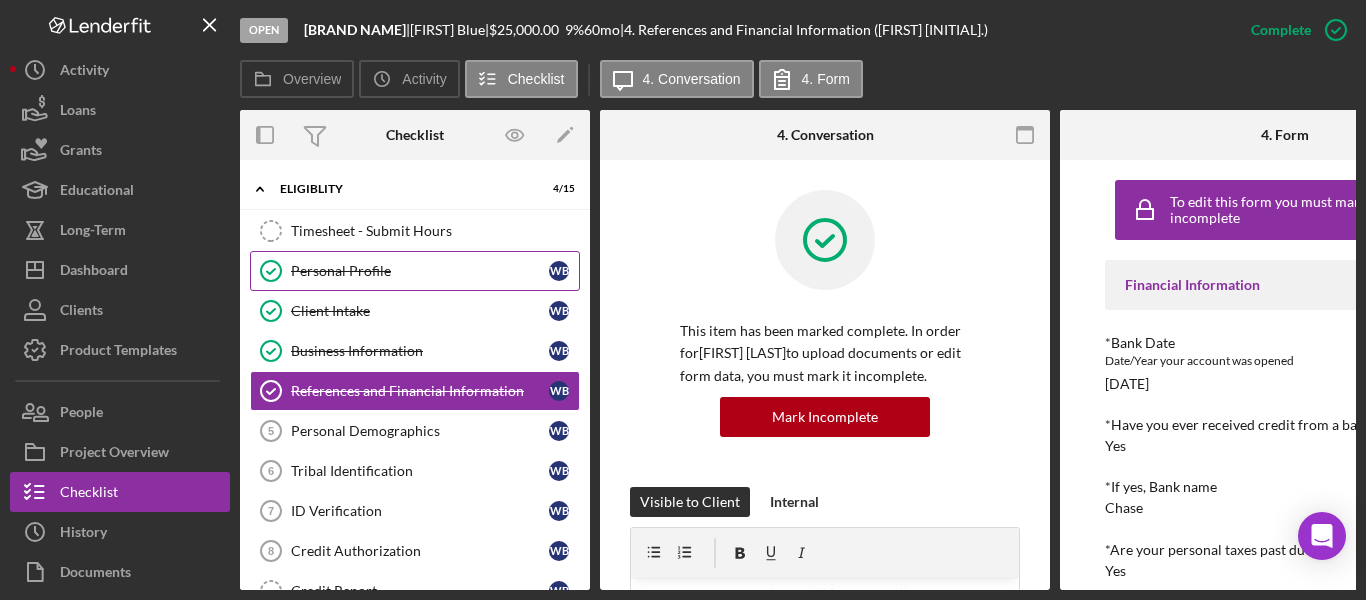 click on "Personal Profile" at bounding box center [420, 271] 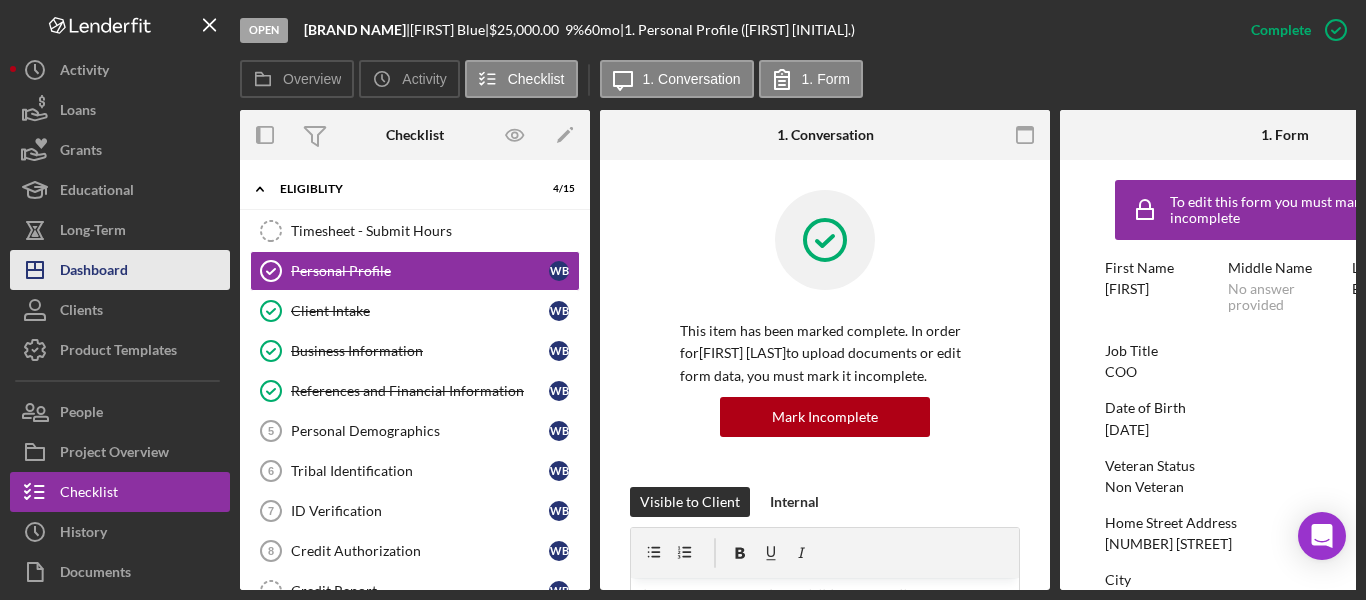click on "Dashboard" at bounding box center (94, 272) 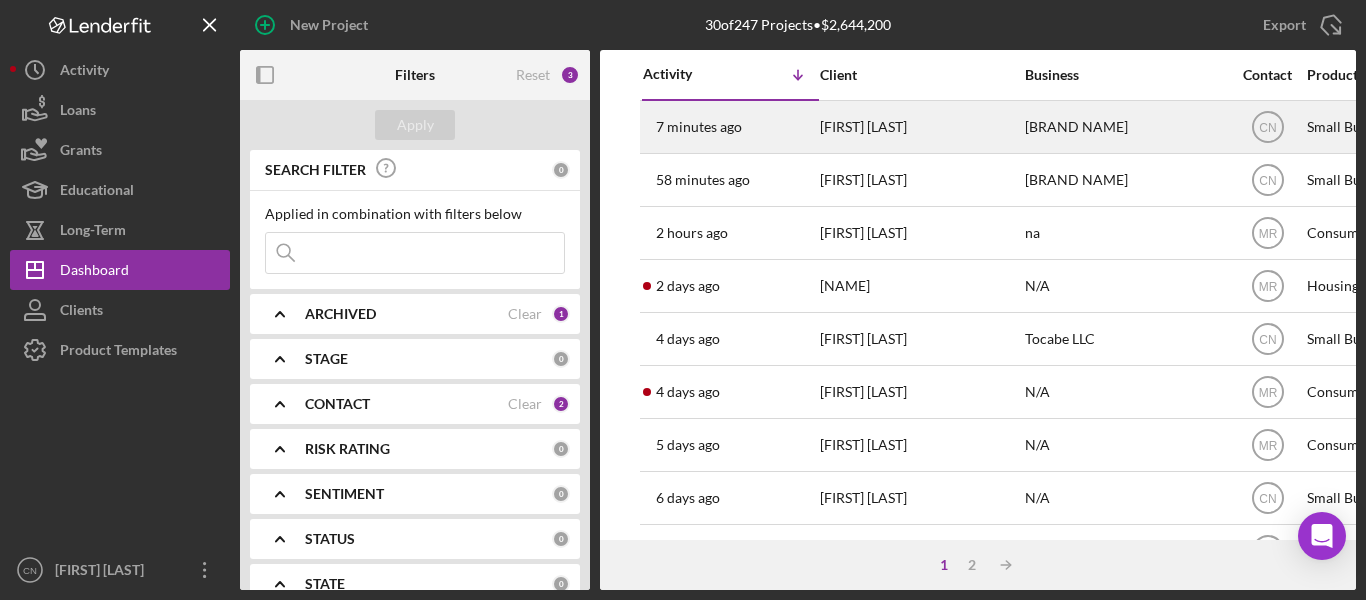 click on "7 minutes ago" at bounding box center [699, 127] 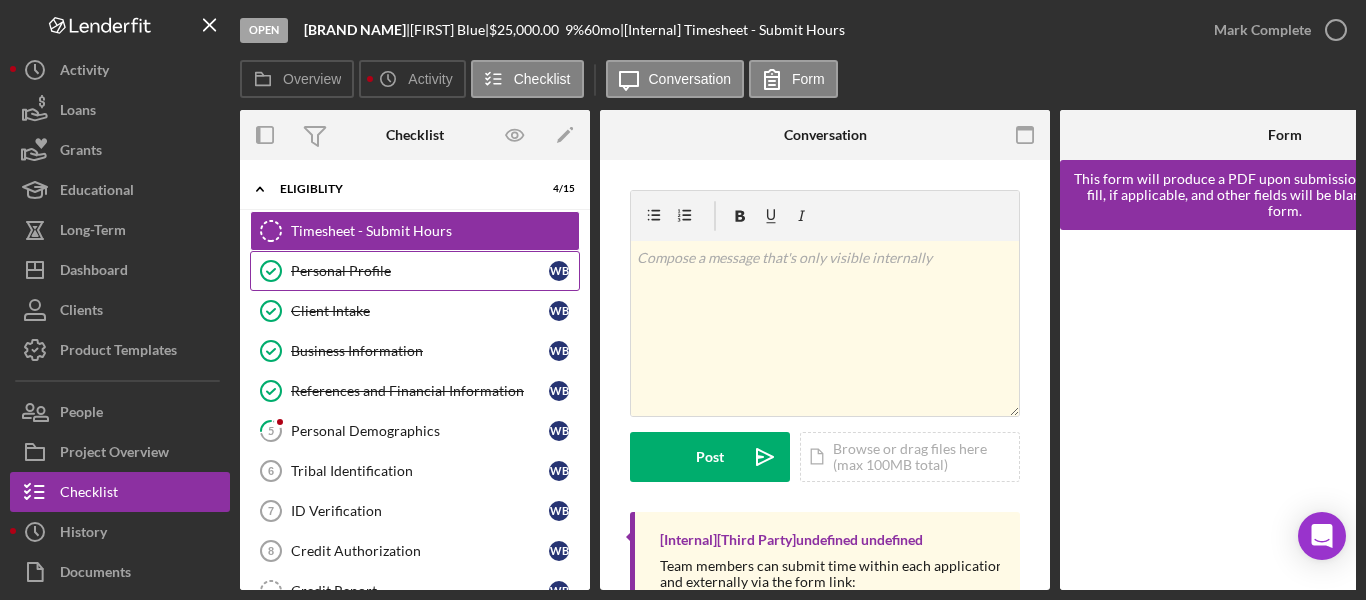 click on "Personal Profile" at bounding box center [420, 271] 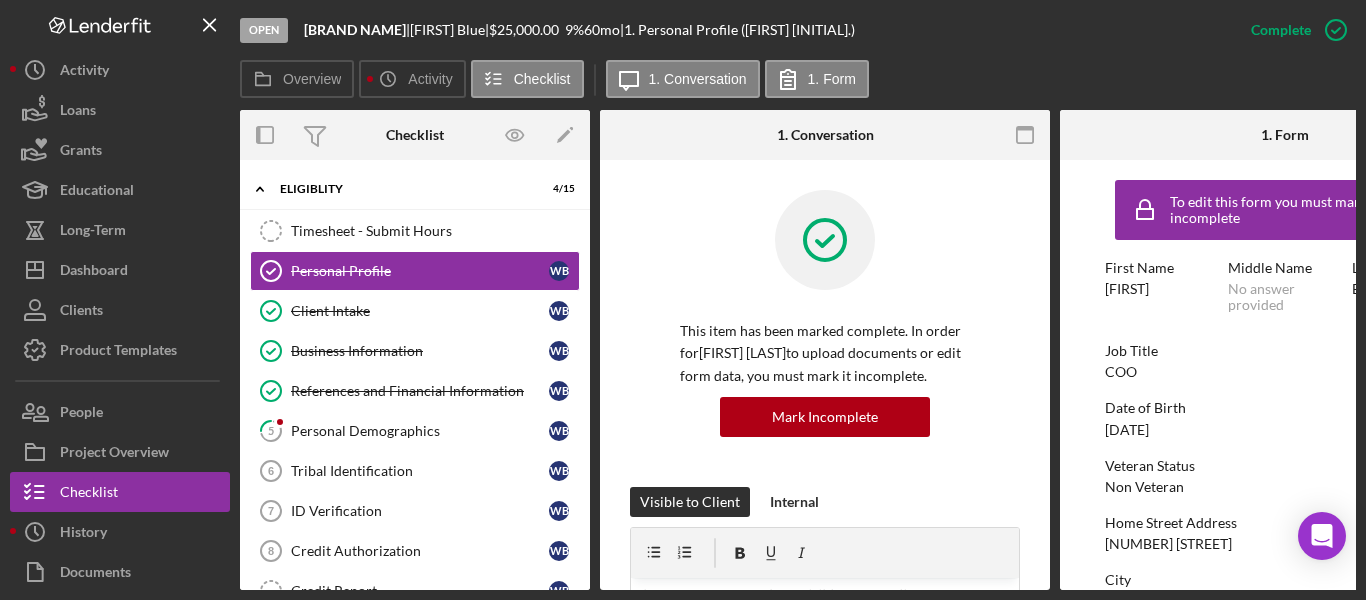 scroll, scrollTop: 0, scrollLeft: 122, axis: horizontal 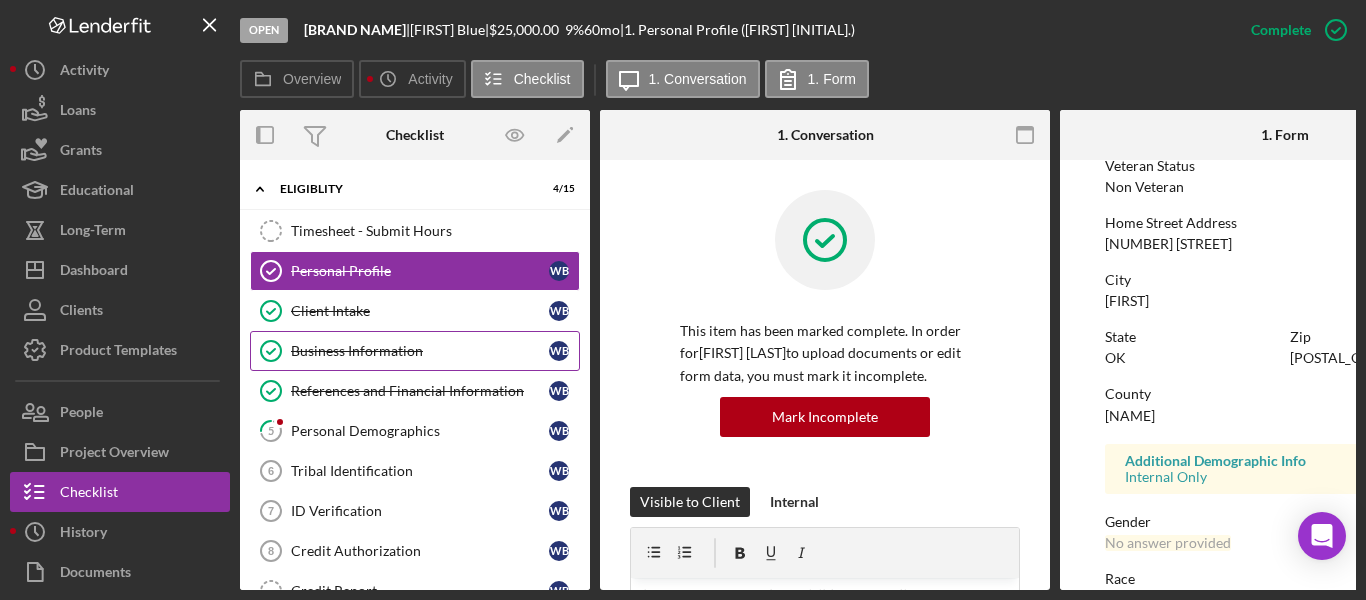 click on "Business Information" at bounding box center [420, 351] 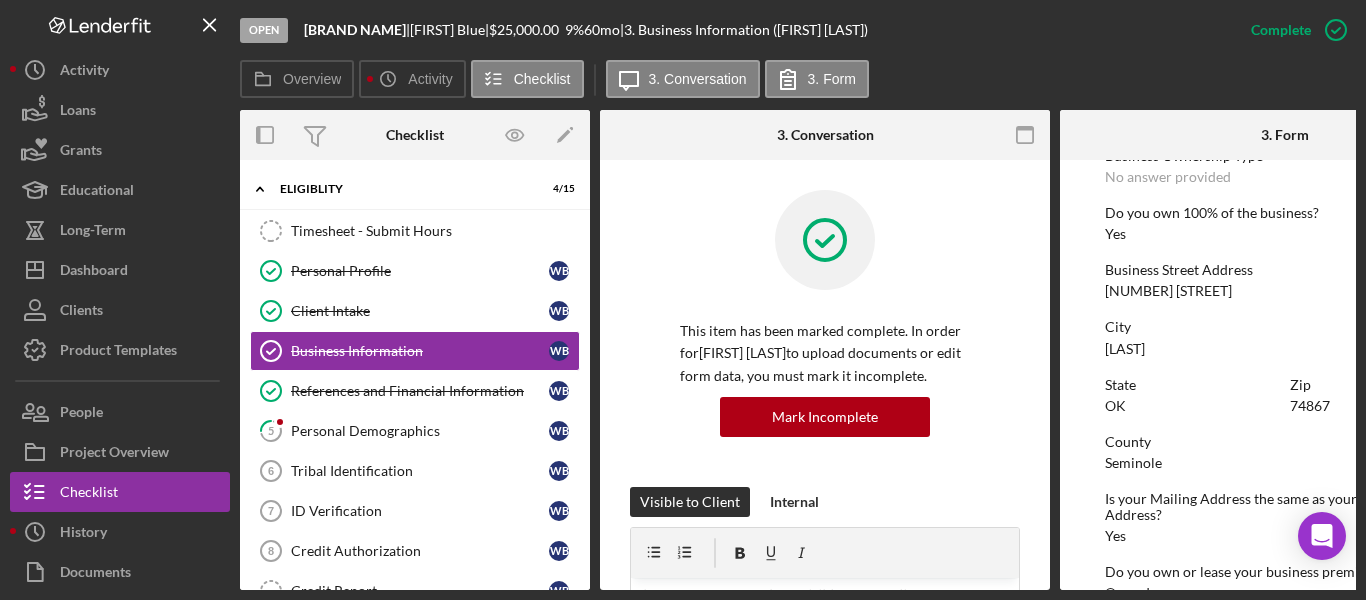 scroll, scrollTop: 800, scrollLeft: 0, axis: vertical 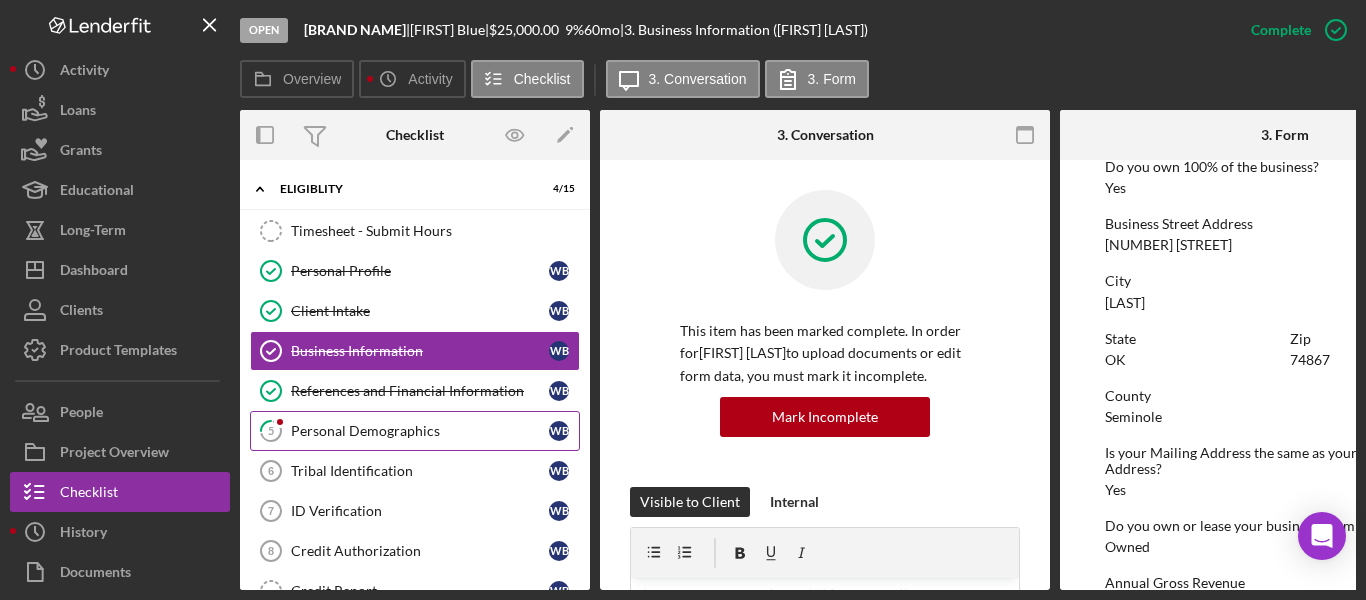 click on "Personal Demographics" at bounding box center (420, 431) 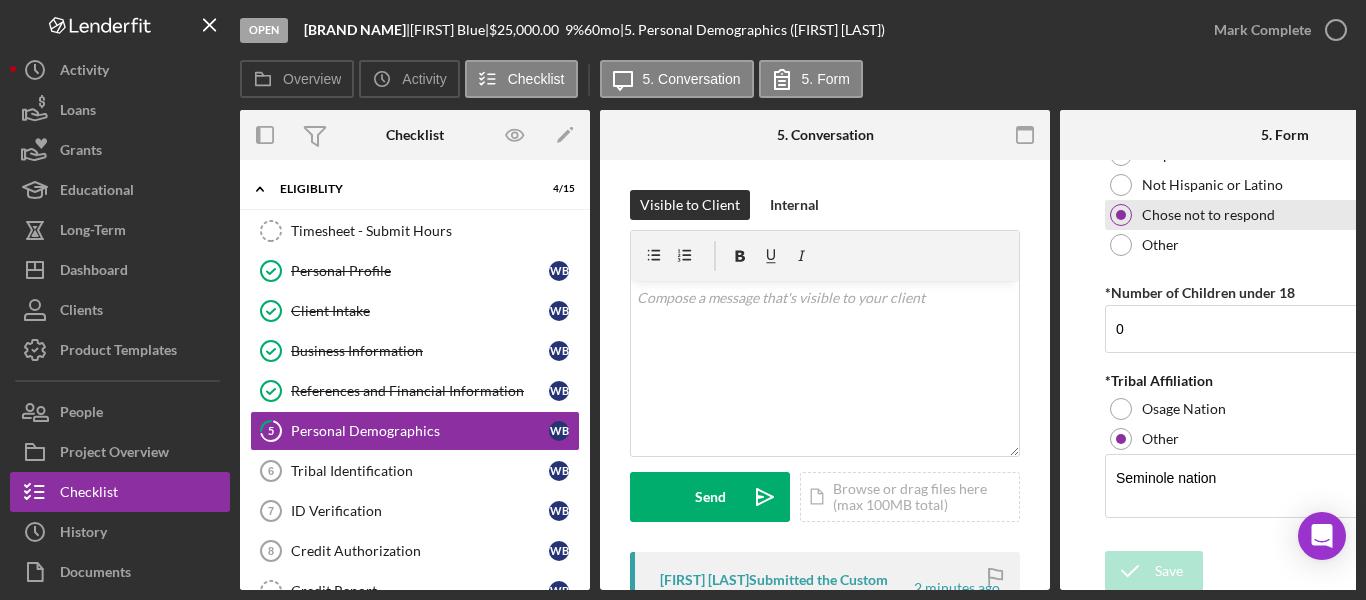 scroll, scrollTop: 1310, scrollLeft: 0, axis: vertical 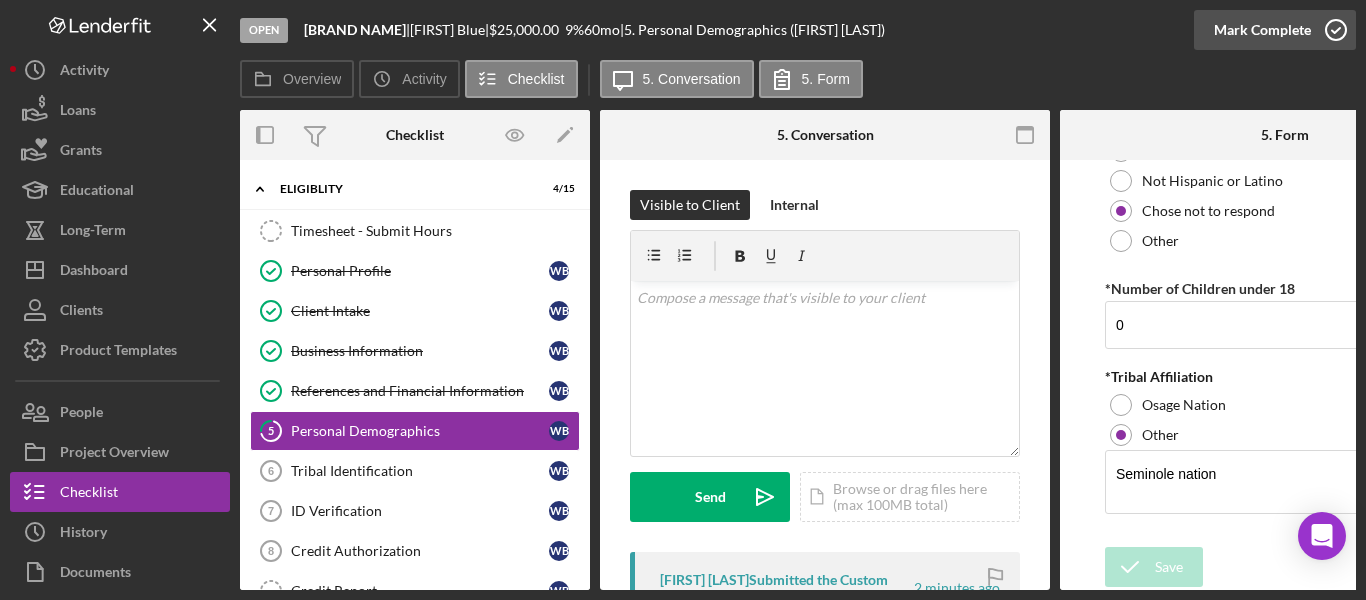 click 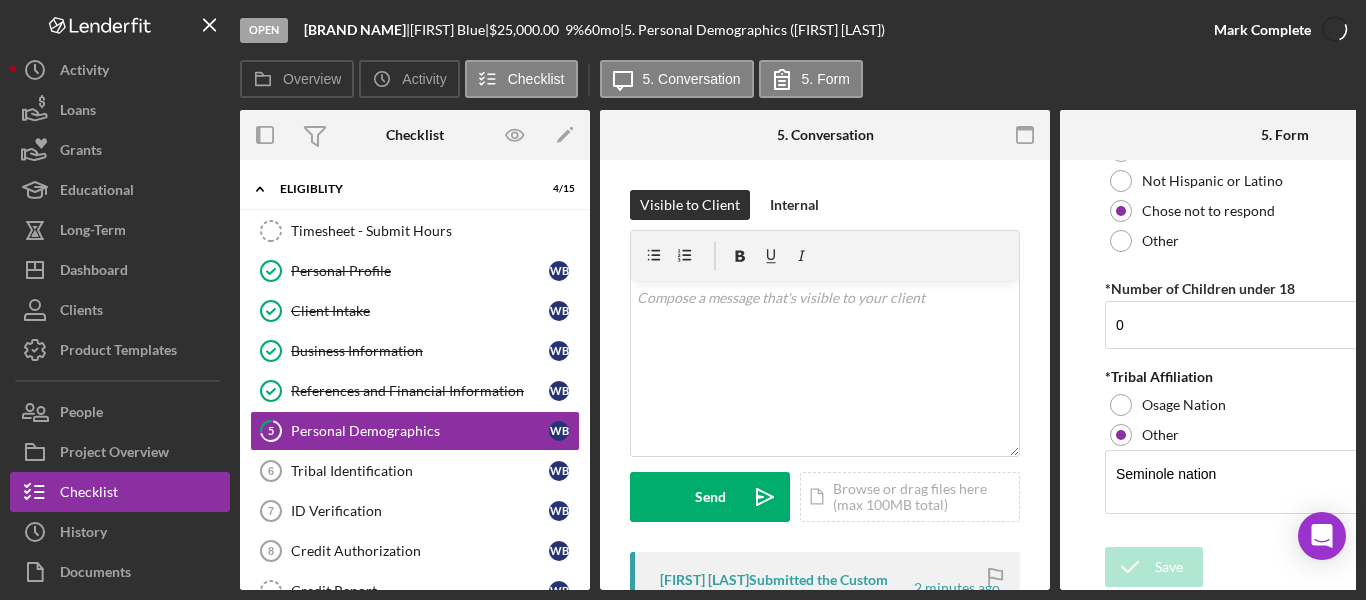 scroll, scrollTop: 1390, scrollLeft: 0, axis: vertical 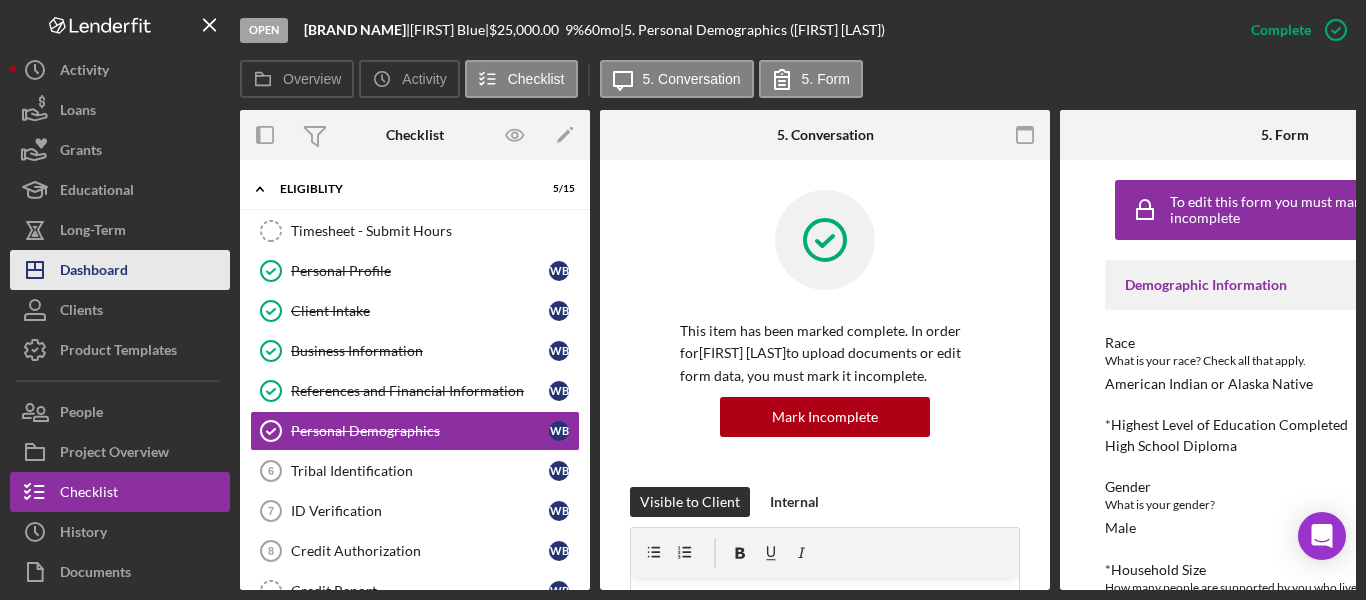 click on "Dashboard" at bounding box center [94, 272] 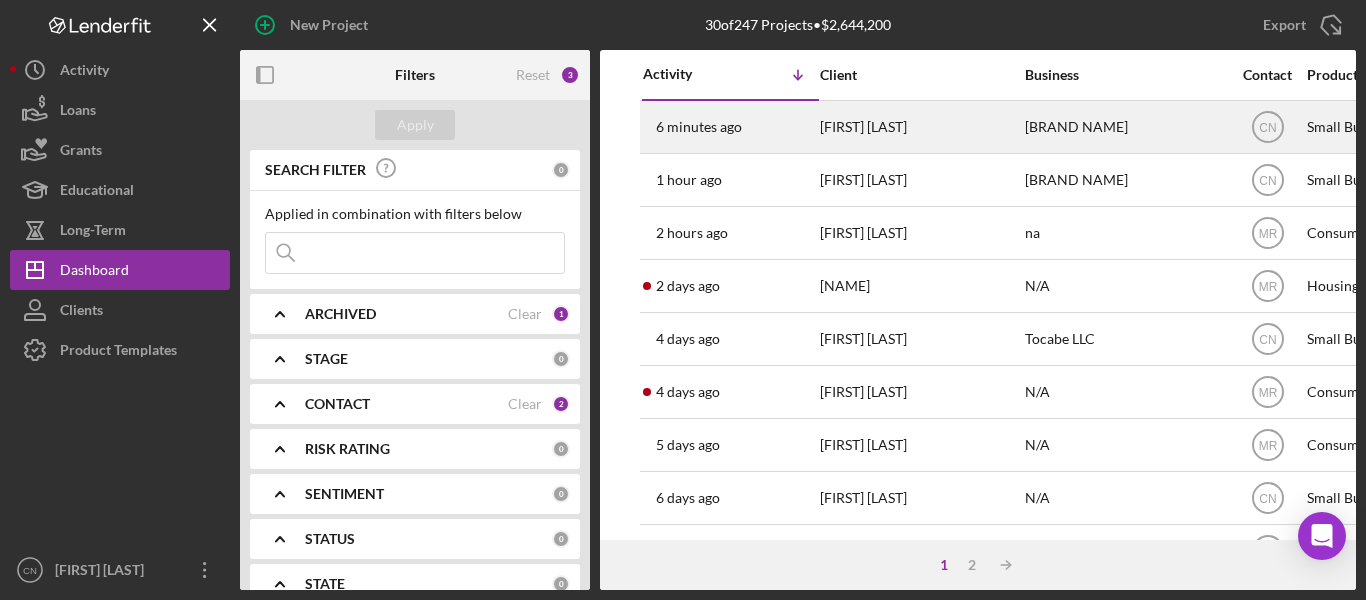 click on "[FIRST] [LAST]" at bounding box center (920, 127) 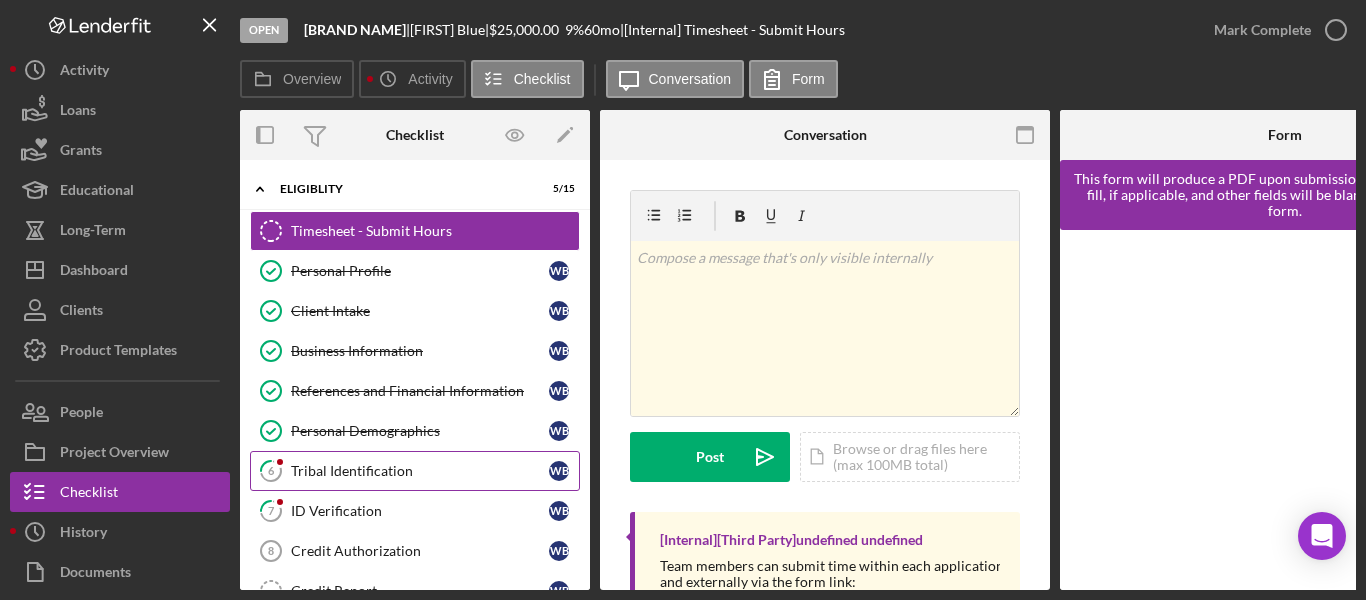 click on "Tribal Identification" at bounding box center (420, 471) 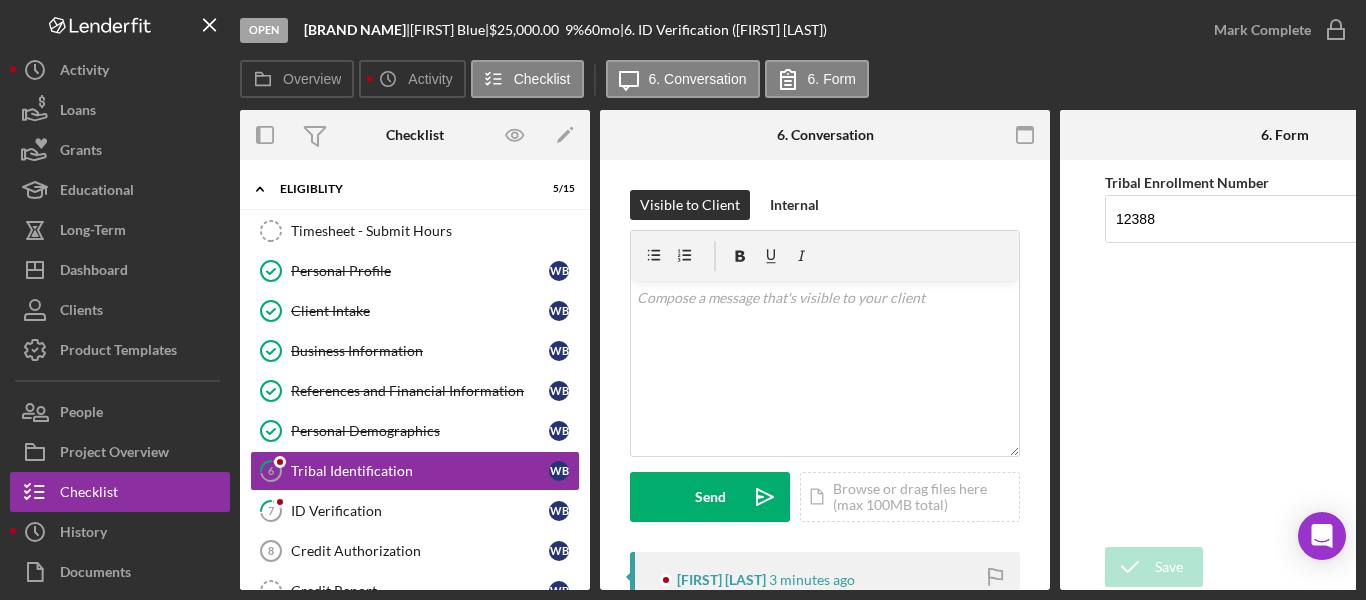scroll, scrollTop: 200, scrollLeft: 0, axis: vertical 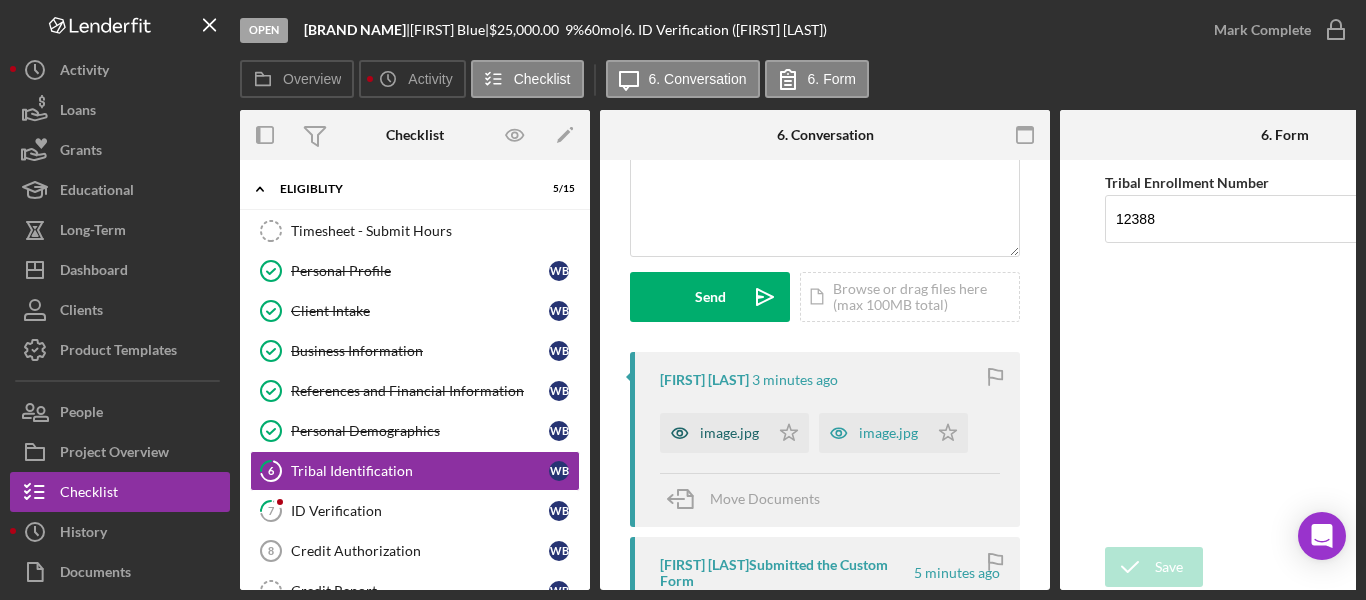 click on "image.jpg" at bounding box center [729, 433] 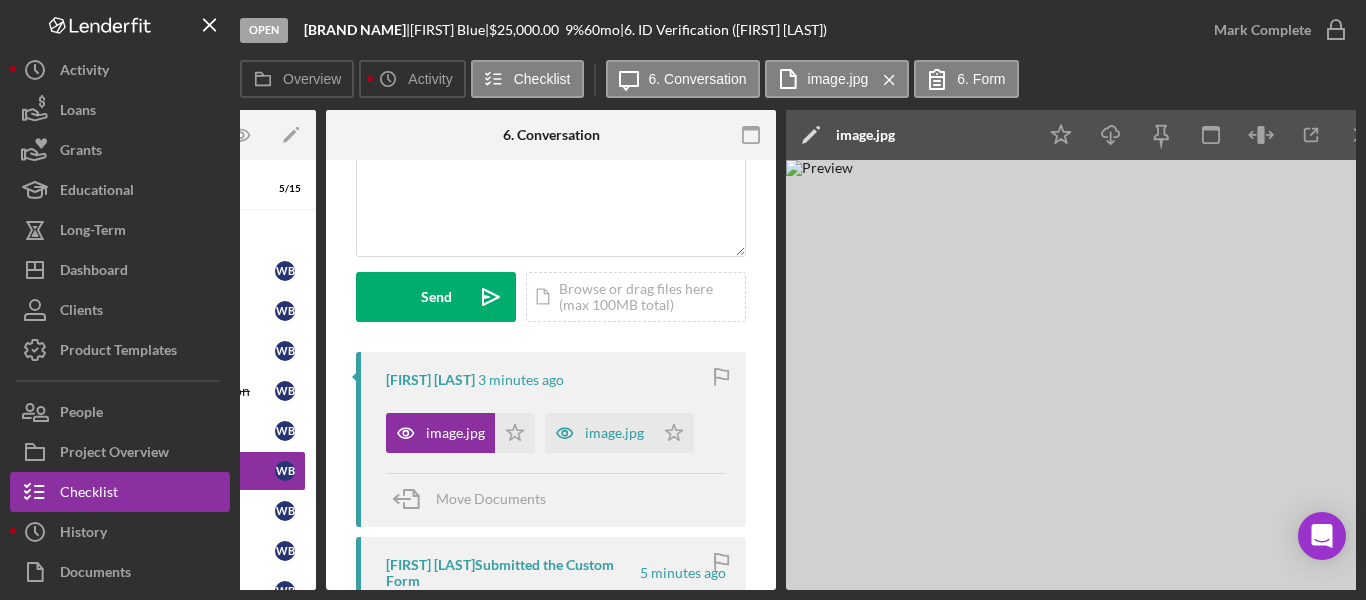 scroll, scrollTop: 0, scrollLeft: 293, axis: horizontal 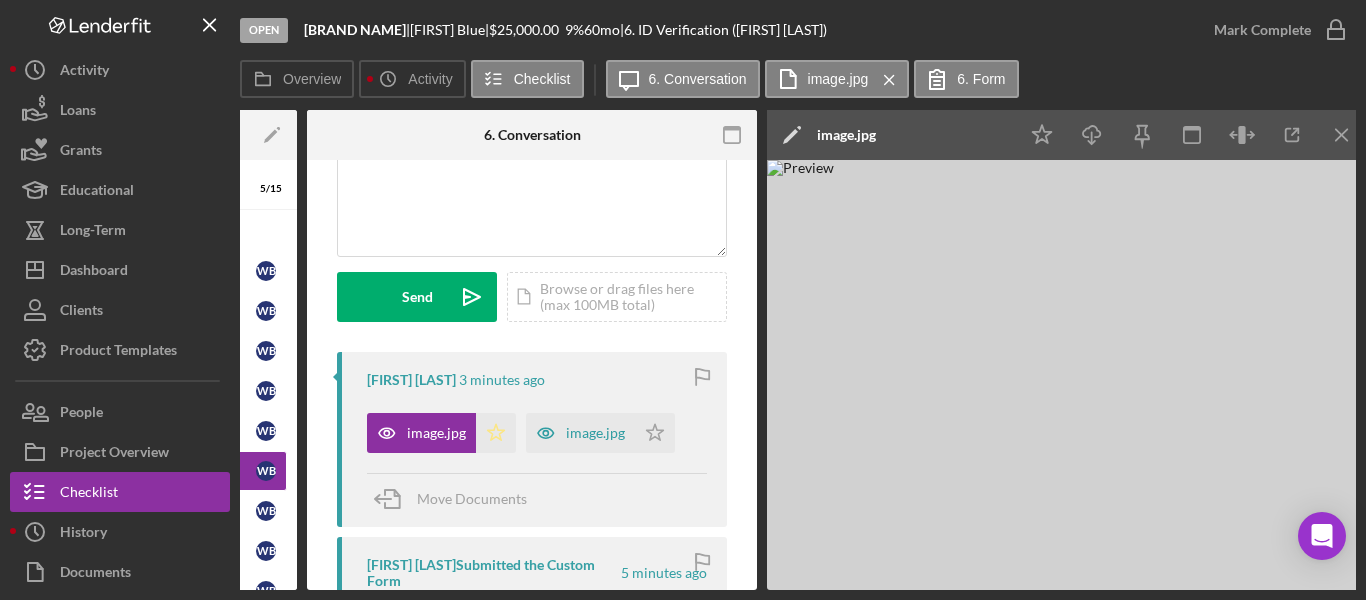 click on "Icon/Star" 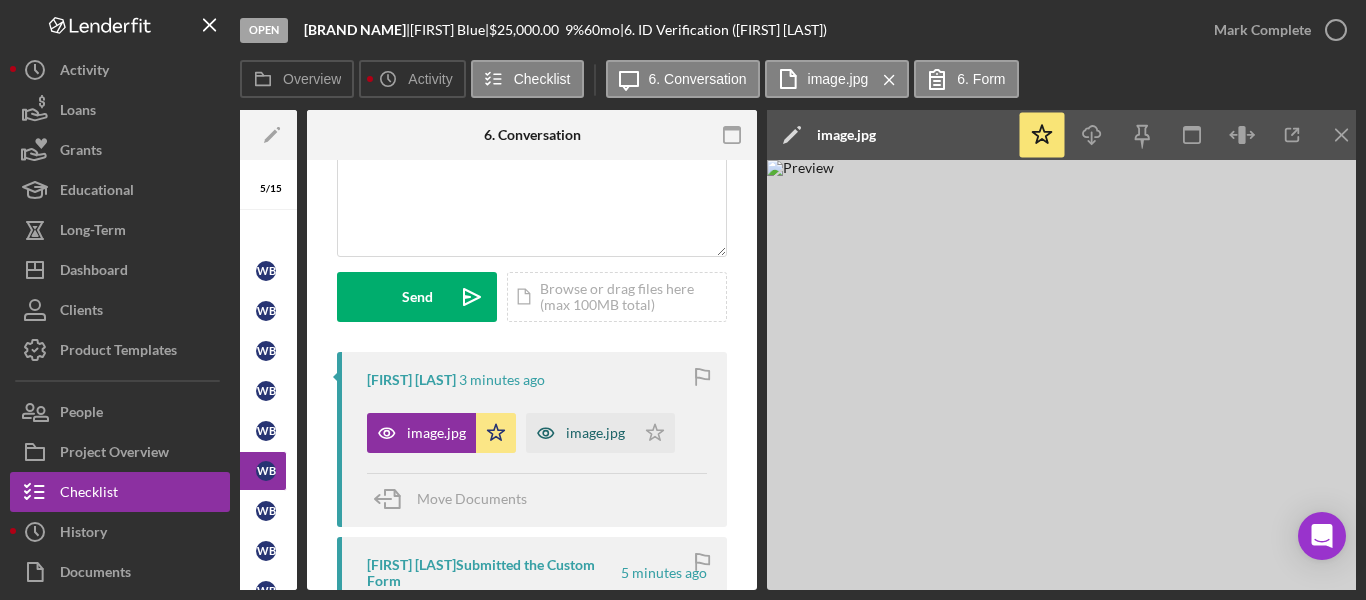 click on "image.jpg" at bounding box center (595, 433) 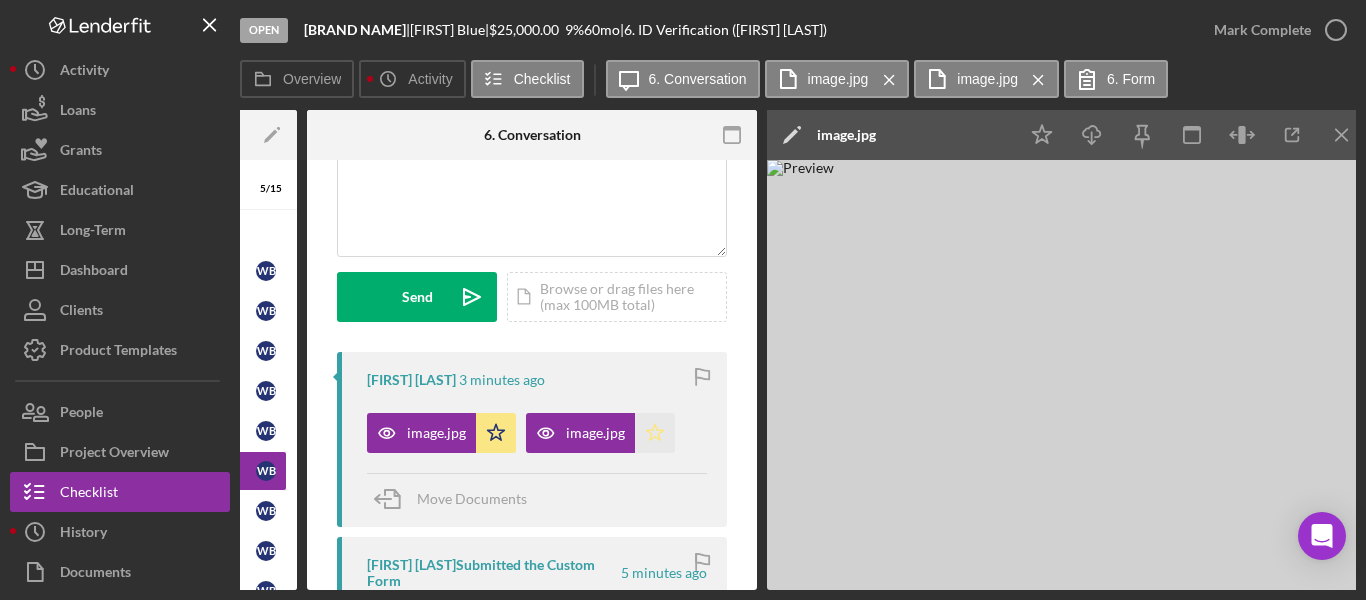 click on "Icon/Star" 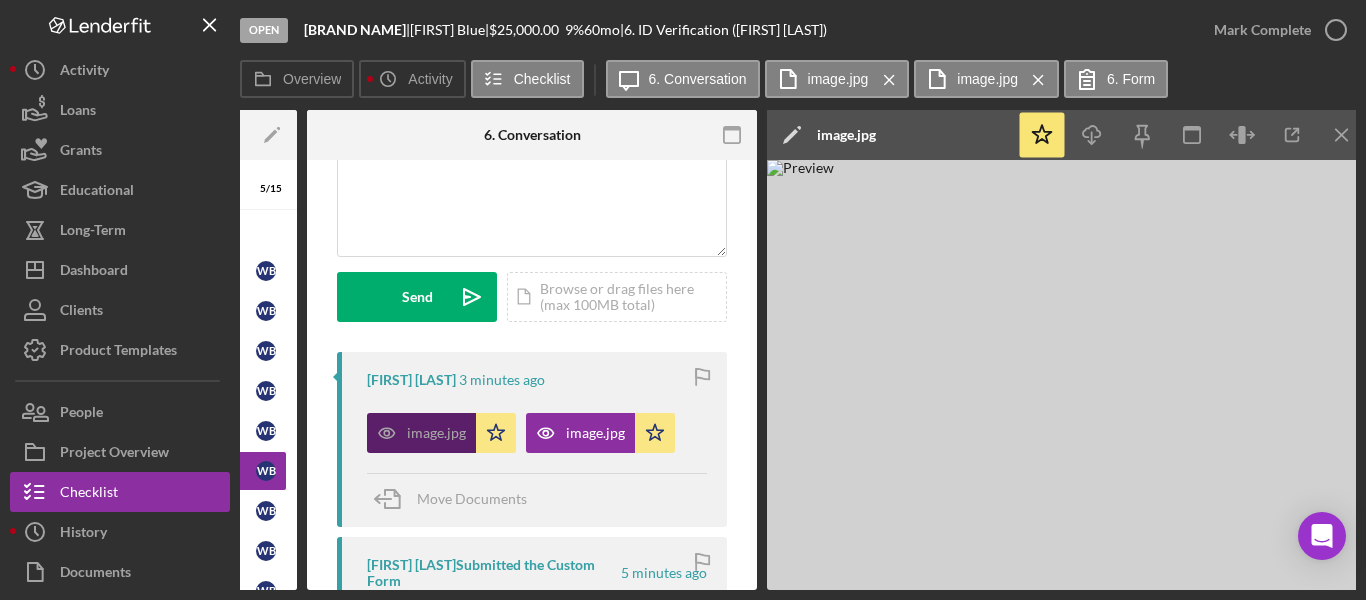 click on "image.jpg" at bounding box center [436, 433] 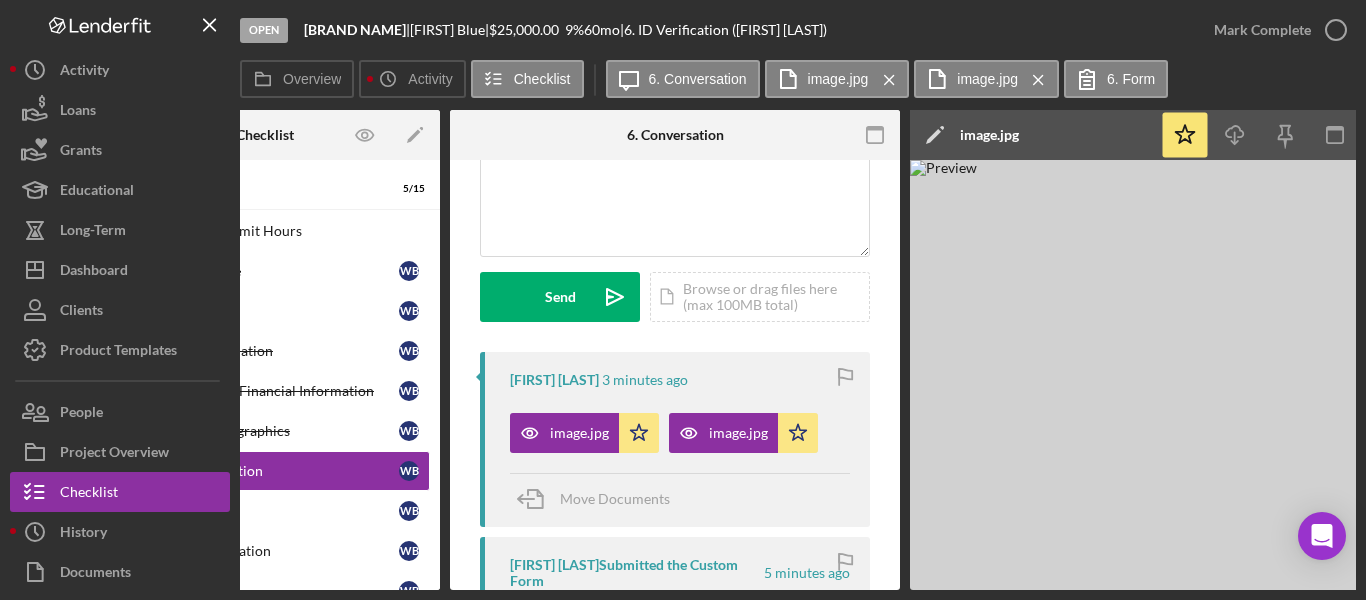 scroll, scrollTop: 0, scrollLeft: 69, axis: horizontal 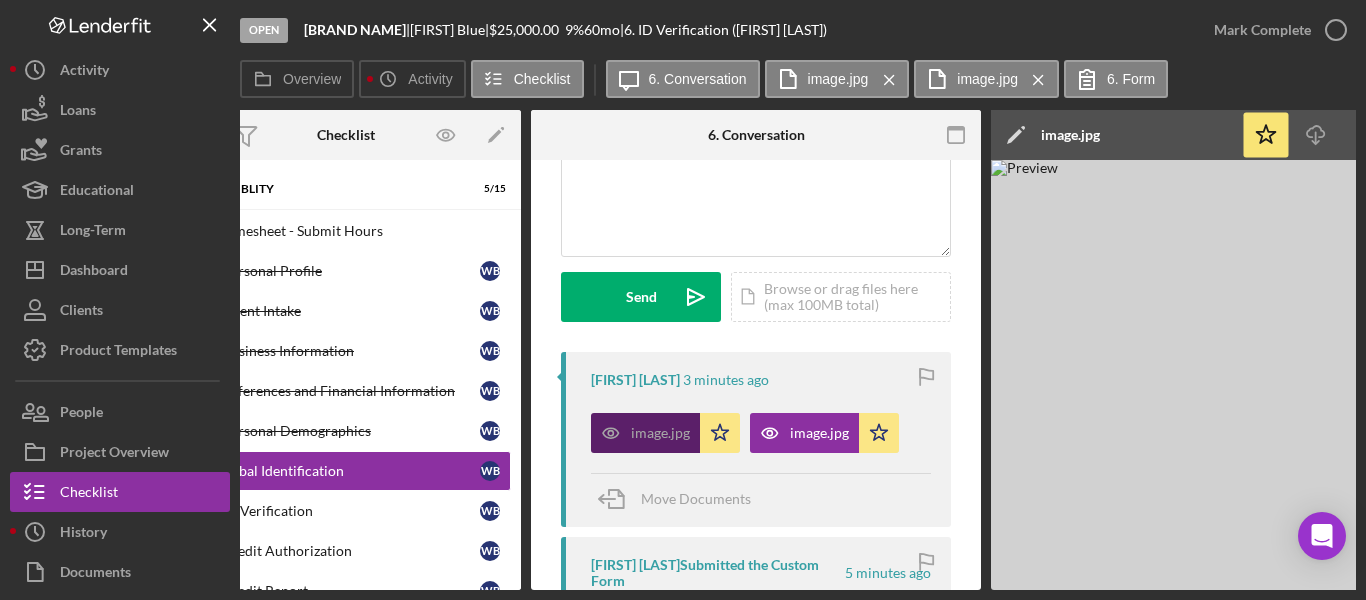 click on "image.jpg" at bounding box center (660, 433) 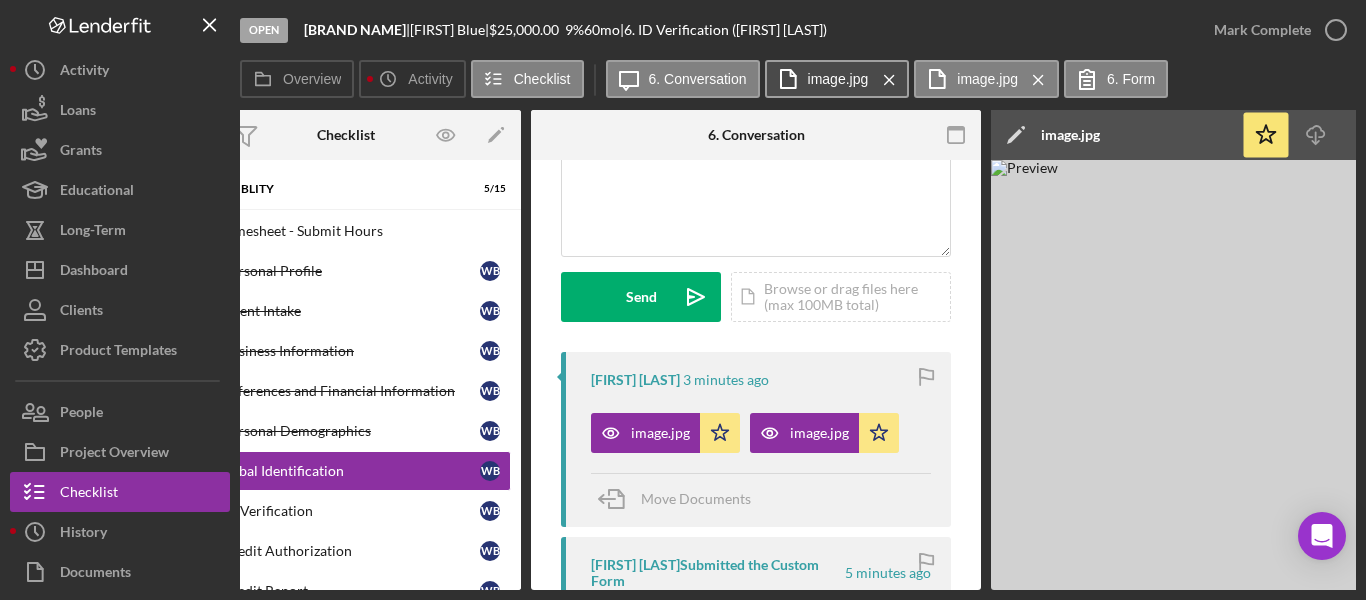 click on "image.jpg" at bounding box center [838, 79] 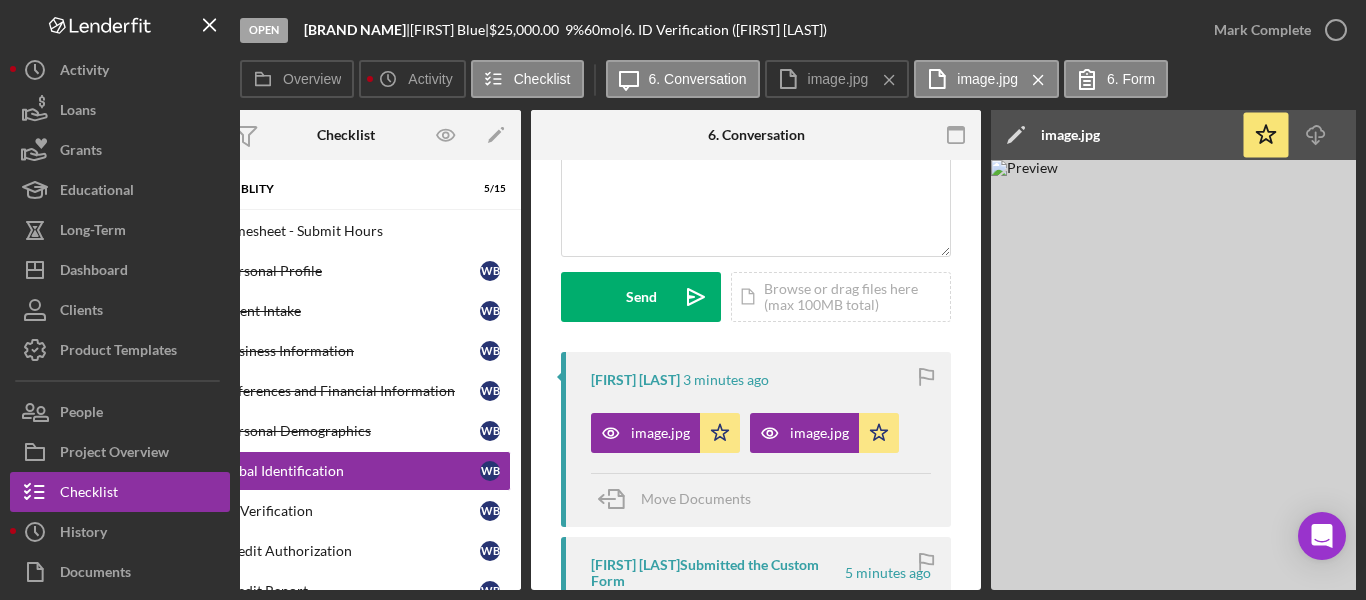 drag, startPoint x: 924, startPoint y: 583, endPoint x: 1061, endPoint y: 574, distance: 137.2953 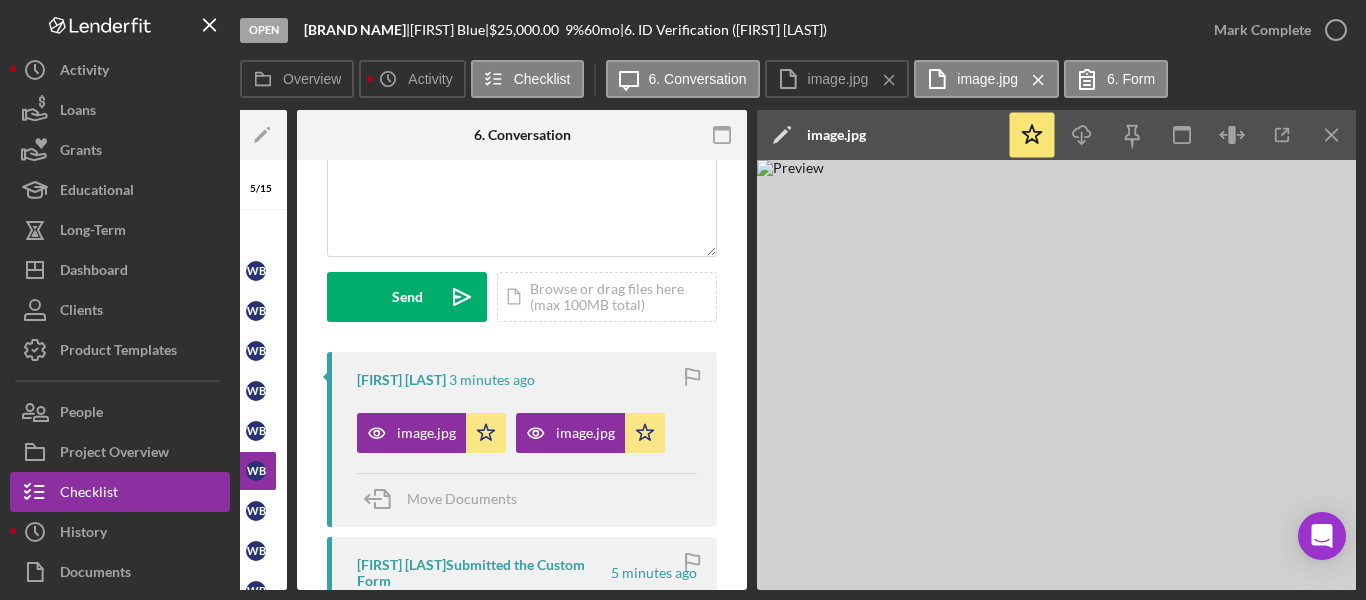 scroll, scrollTop: 0, scrollLeft: 345, axis: horizontal 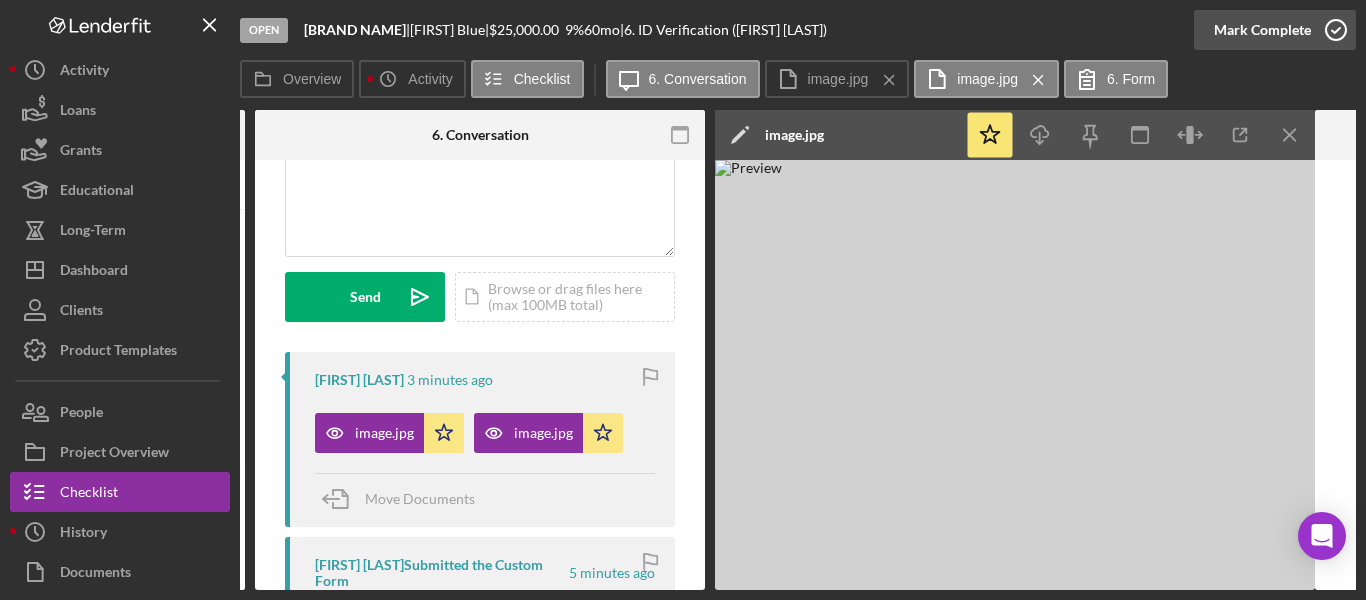 click 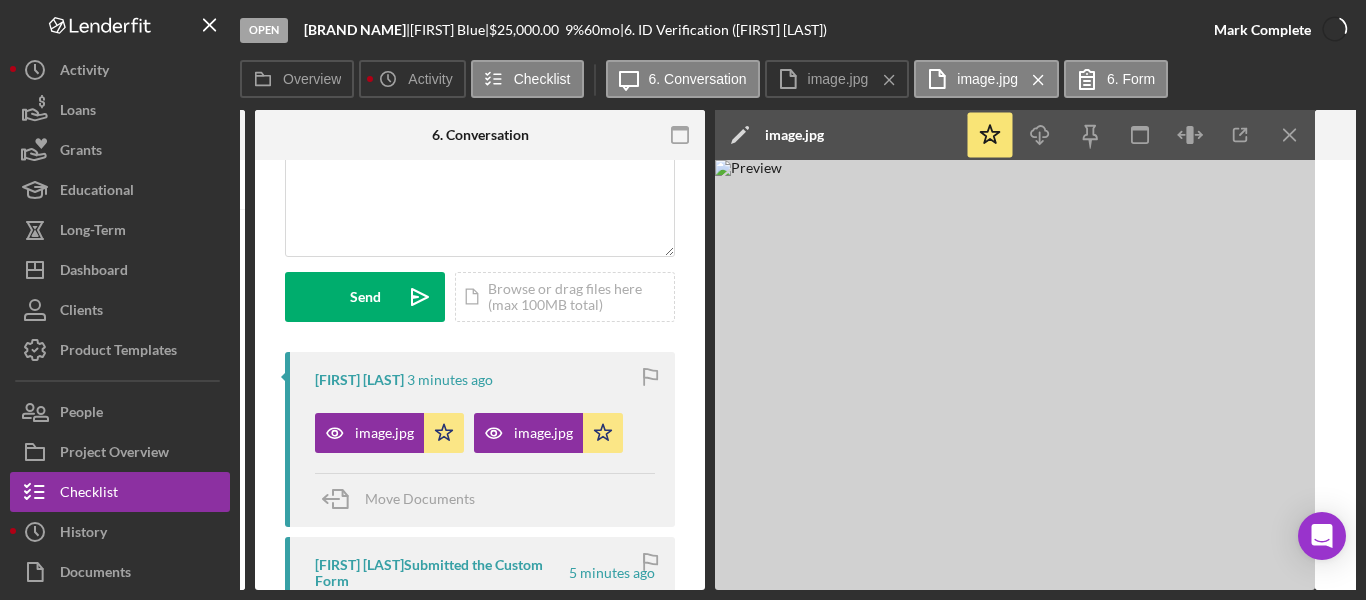 scroll, scrollTop: 497, scrollLeft: 0, axis: vertical 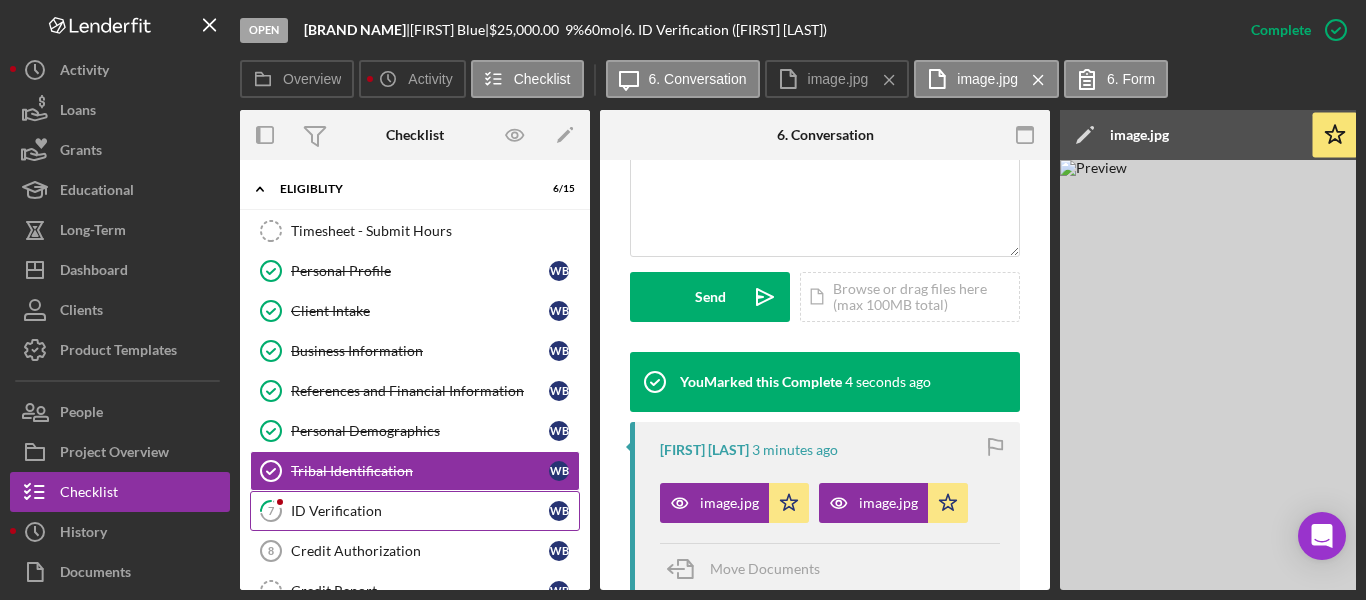 click on "ID Verification" at bounding box center (420, 511) 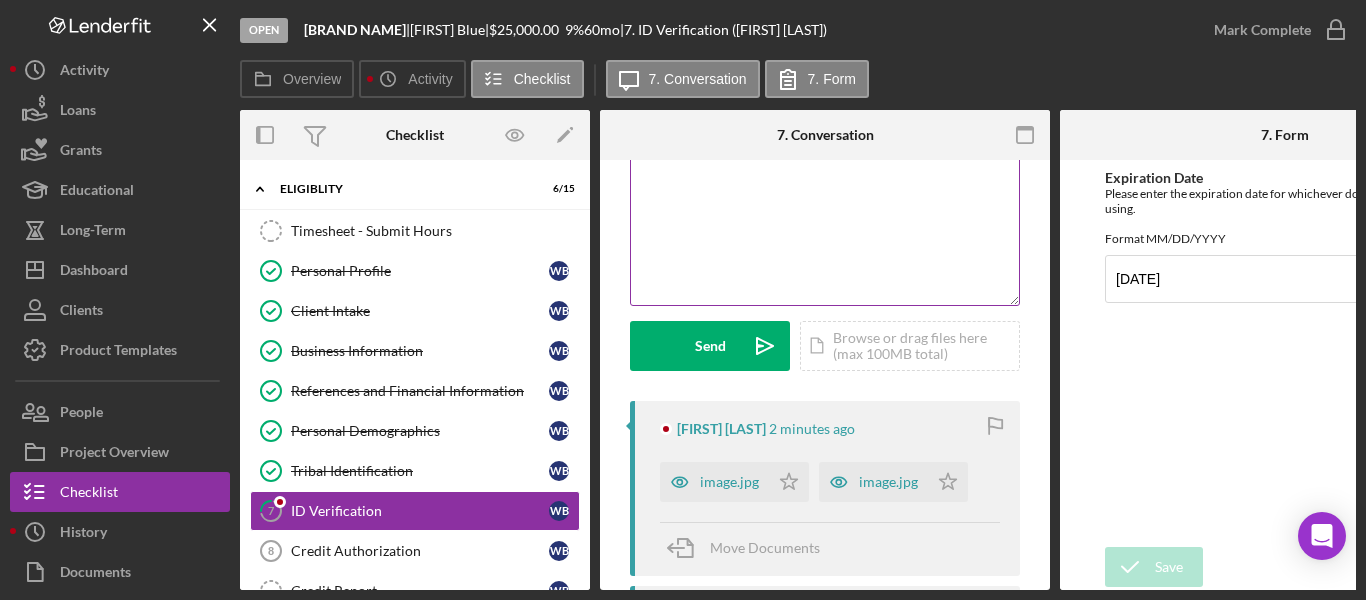 scroll, scrollTop: 200, scrollLeft: 0, axis: vertical 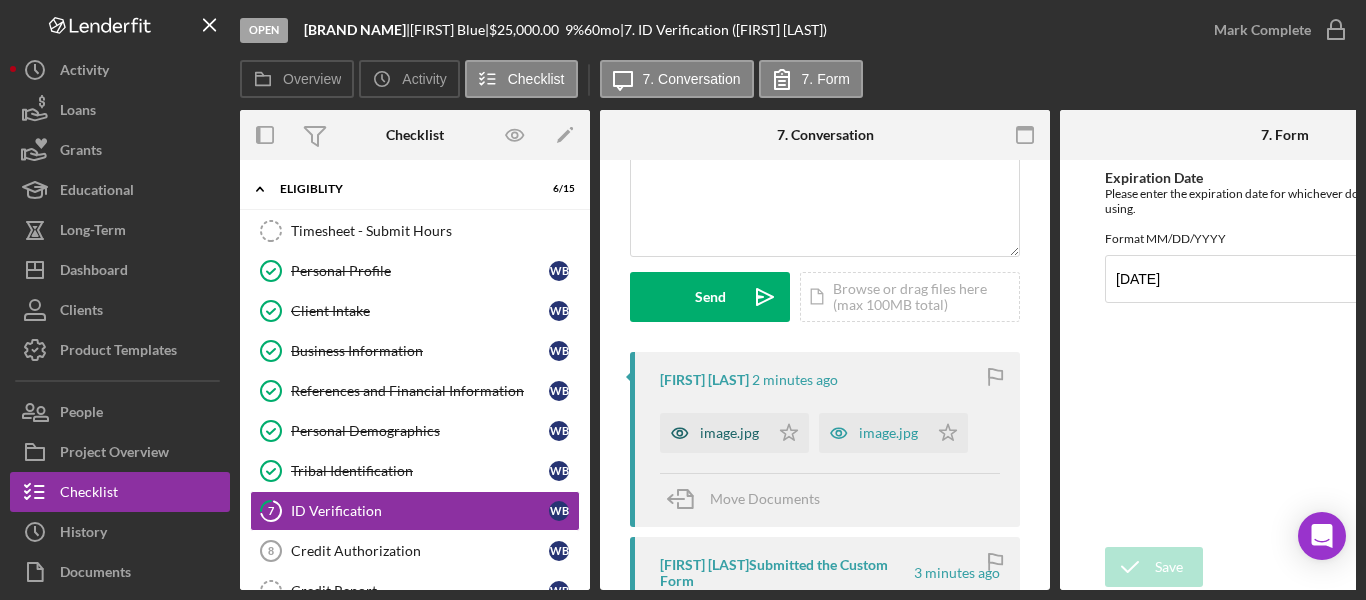 click on "image.jpg" at bounding box center [729, 433] 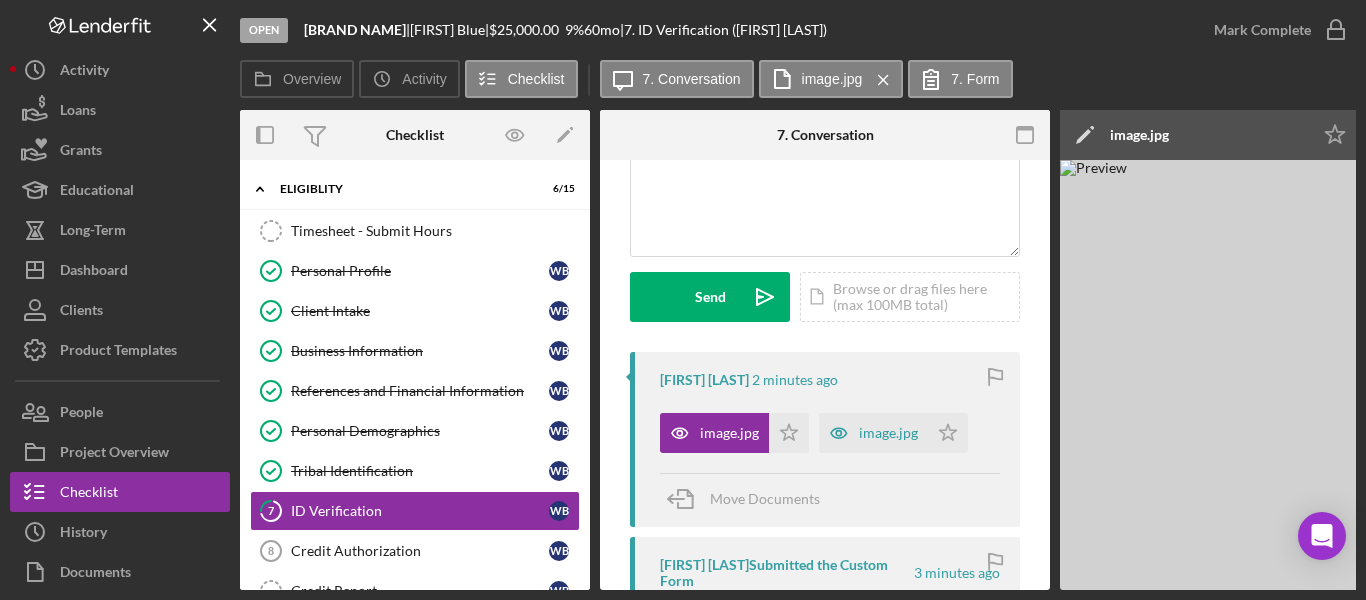 click on "[FIRST] [LAST] Submitted the Custom Form" at bounding box center [785, 573] 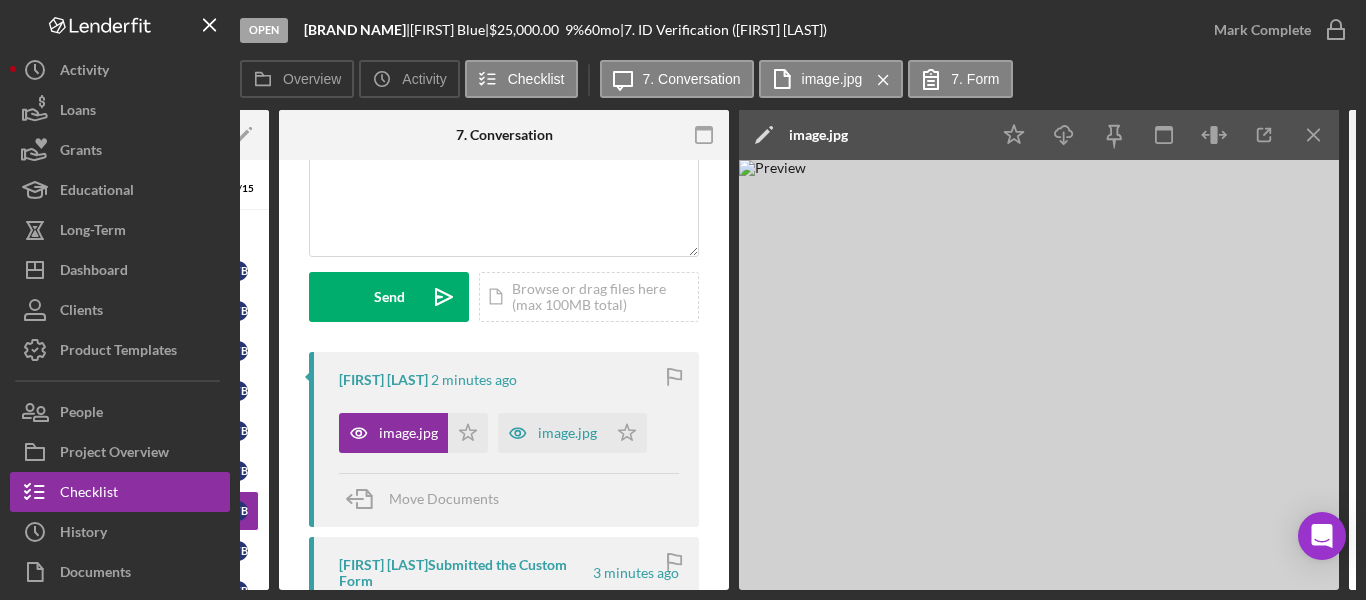 scroll, scrollTop: 0, scrollLeft: 298, axis: horizontal 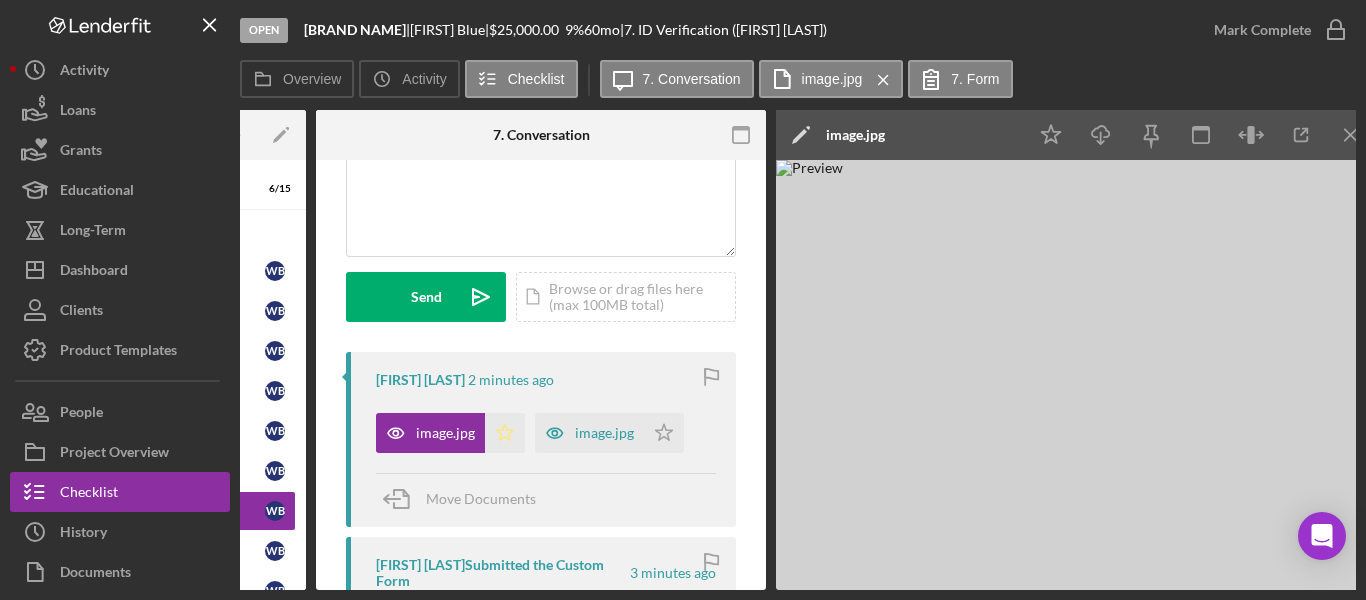 click on "Icon/Star" 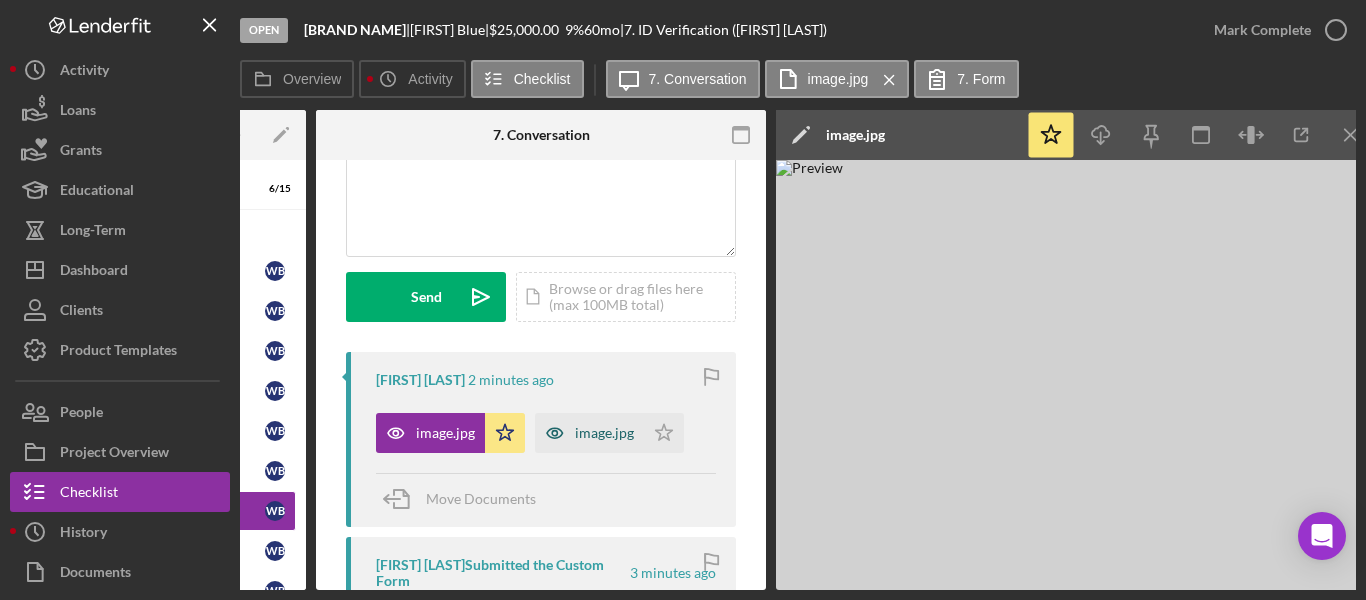 click on "image.jpg" at bounding box center [604, 433] 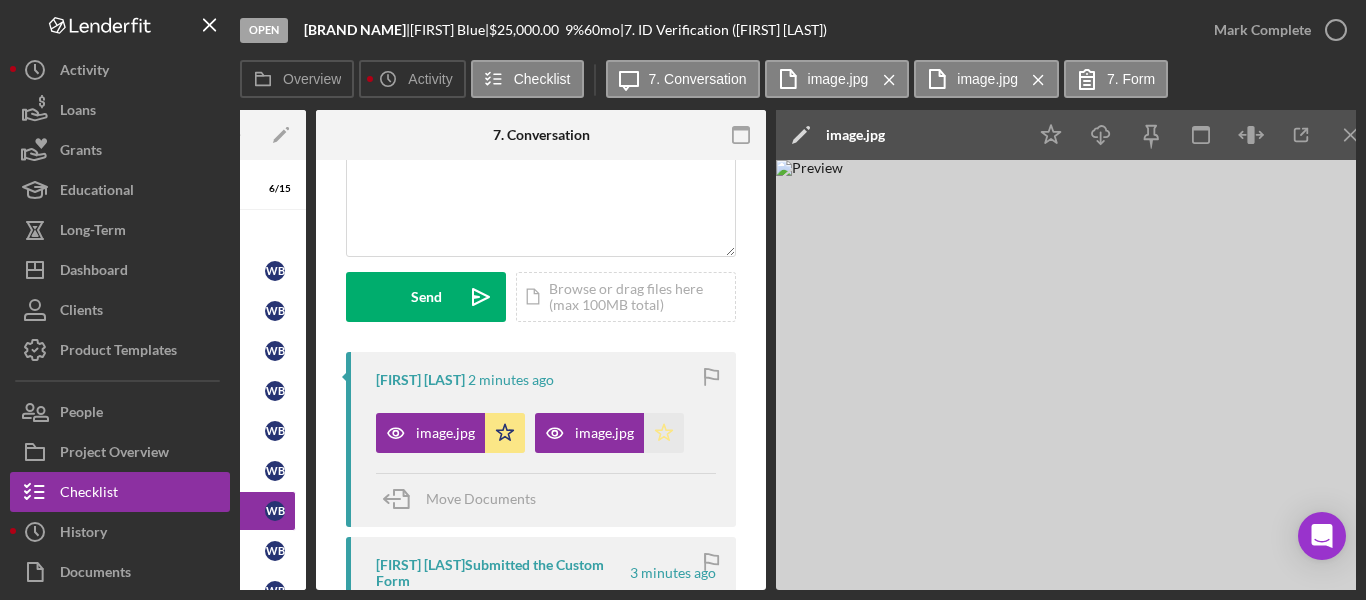 click on "Icon/Star" 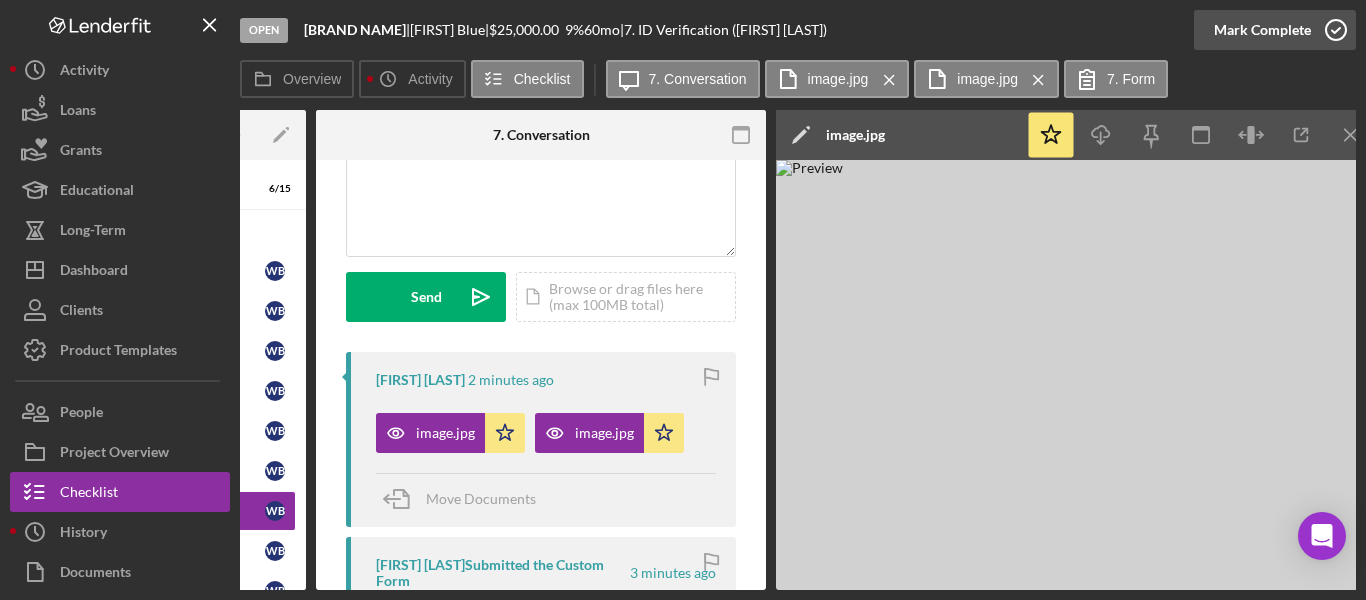 click 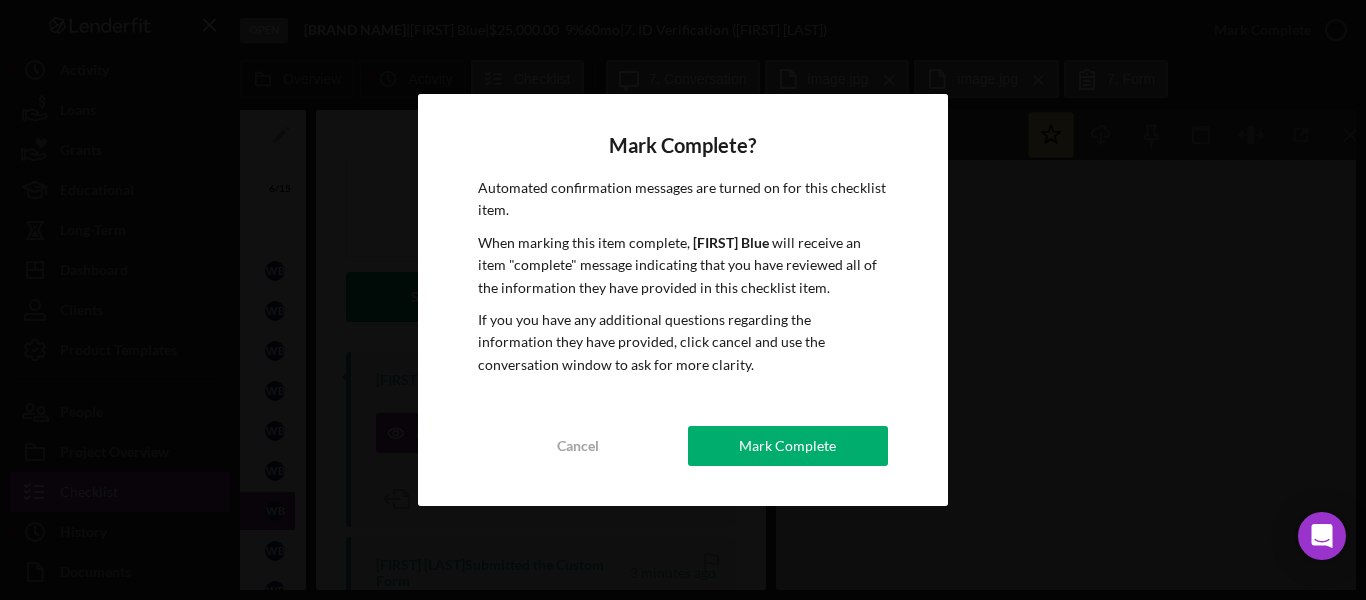 click on "Mark Complete? Automated confirmation messages are turned on for this checklist item. When marking this item complete,   [FIRST]    [LAST]   will receive an item "complete" message indicating that you have reviewed all of the information they have provided in this checklist item. If you you have any additional questions regarding the information they have provided, click cancel and use the conversation window to ask for more clarity. Cancel Mark Complete" at bounding box center (683, 300) 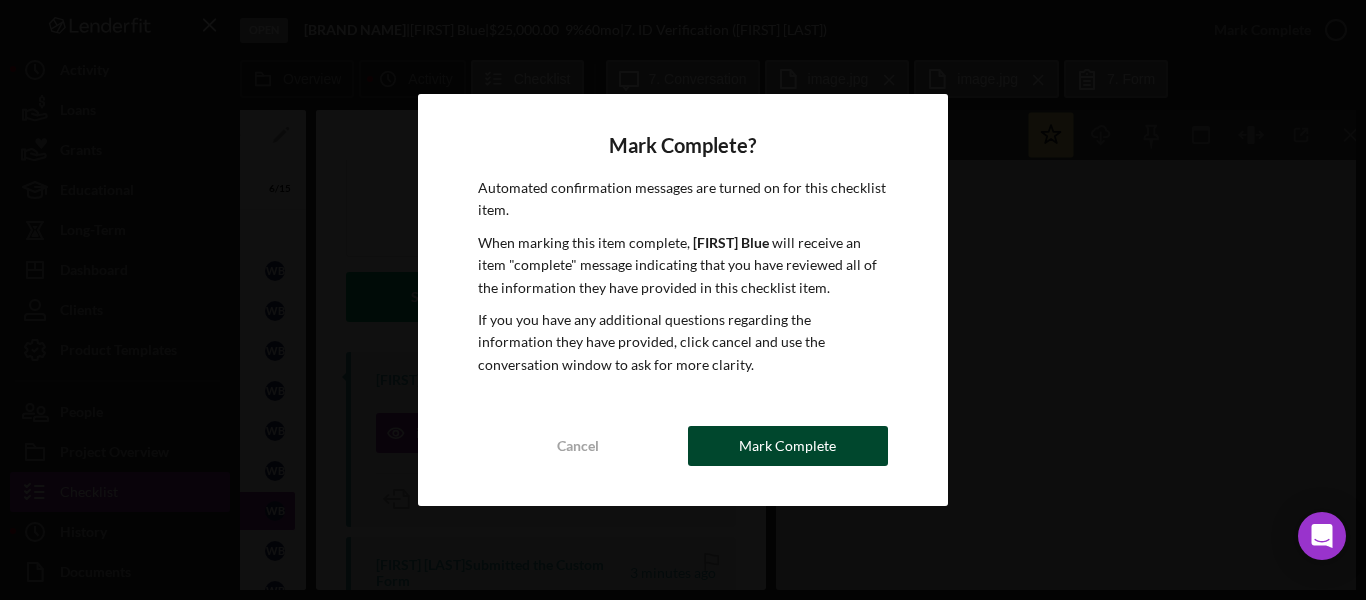 click on "Mark Complete" at bounding box center (787, 446) 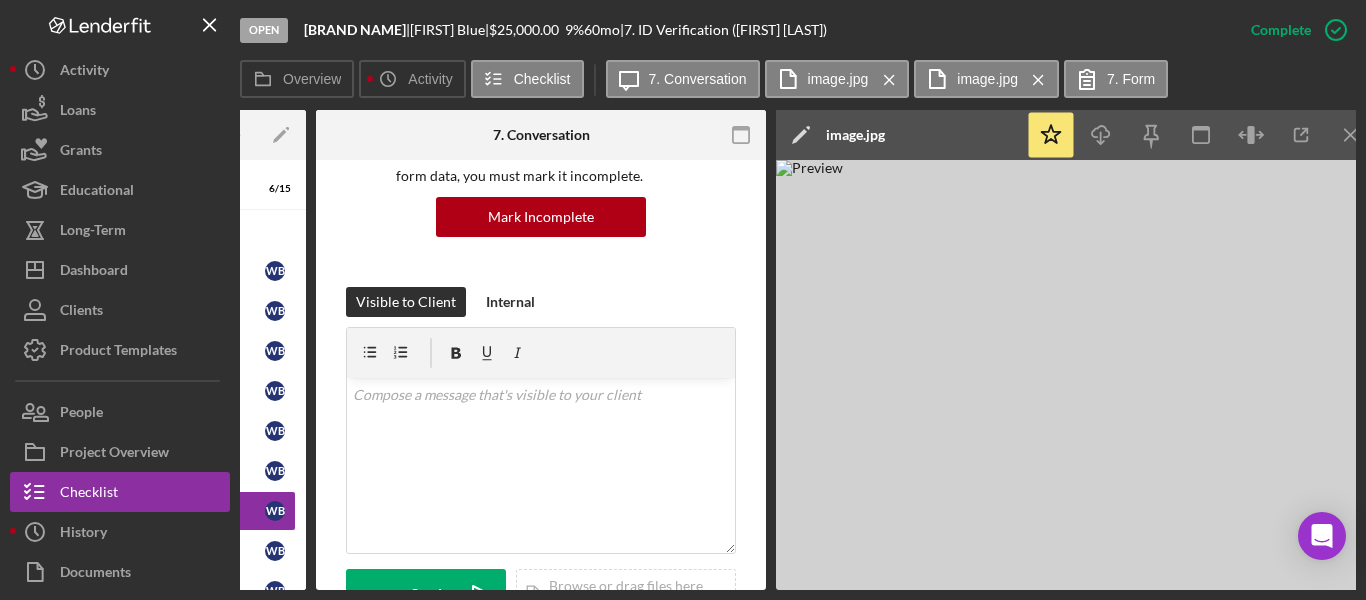 scroll, scrollTop: 497, scrollLeft: 0, axis: vertical 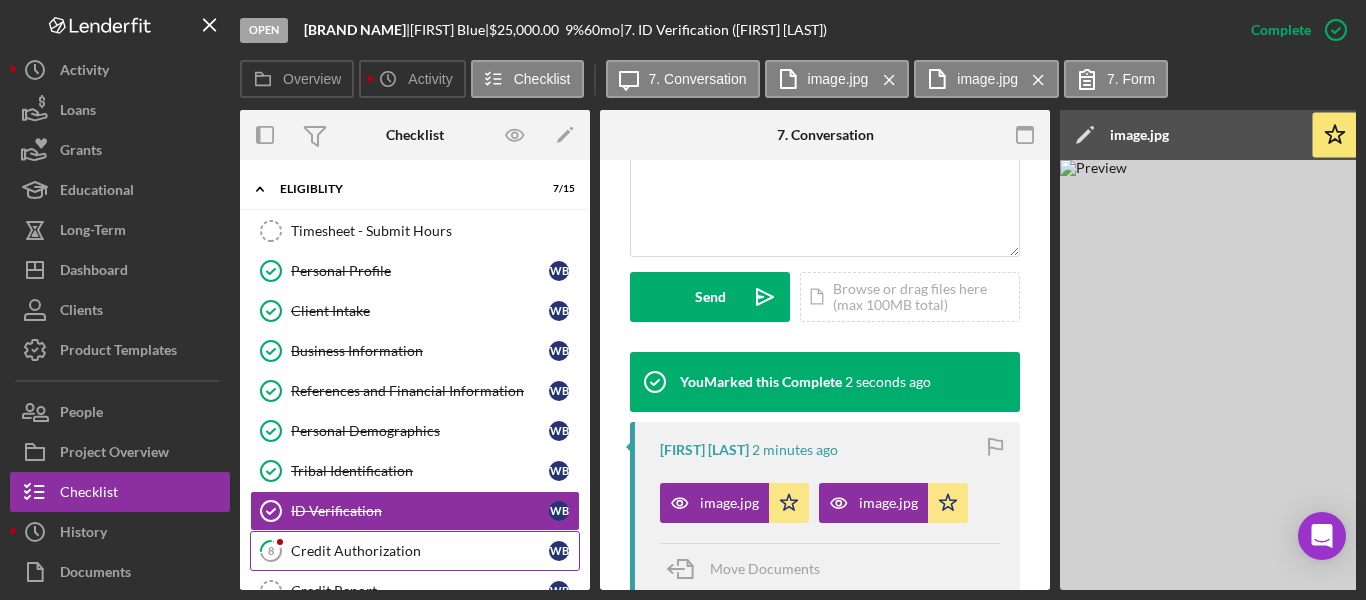 click on "Credit Authorization" at bounding box center [420, 551] 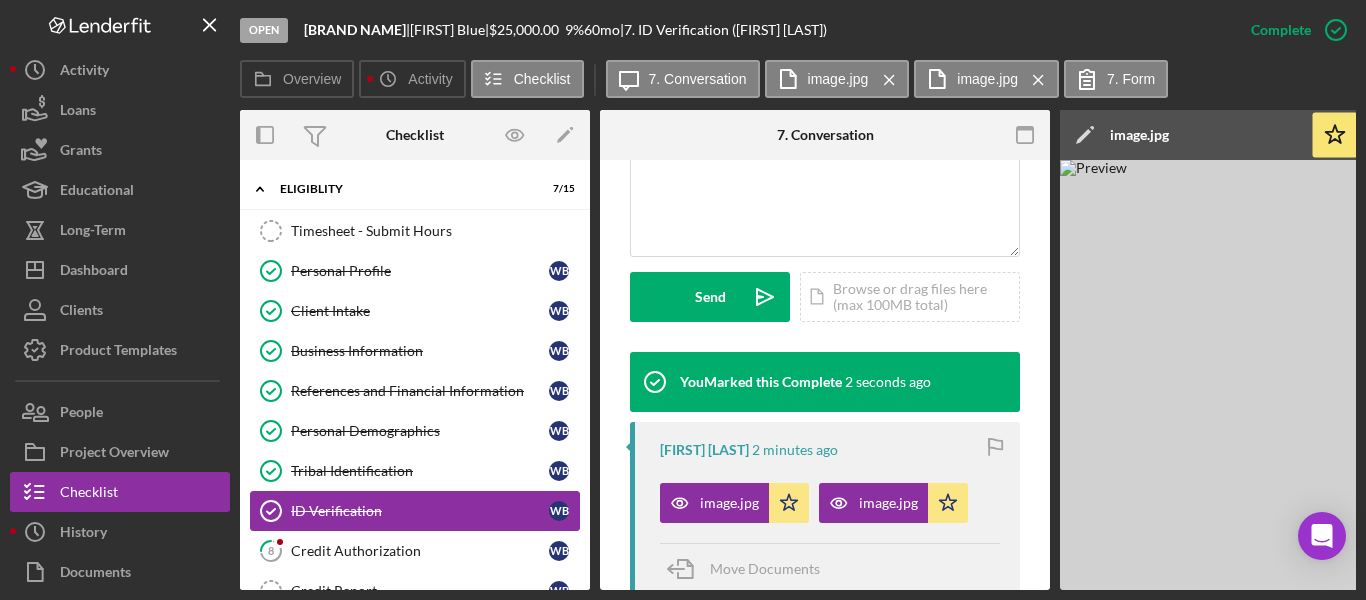 scroll, scrollTop: 0, scrollLeft: 0, axis: both 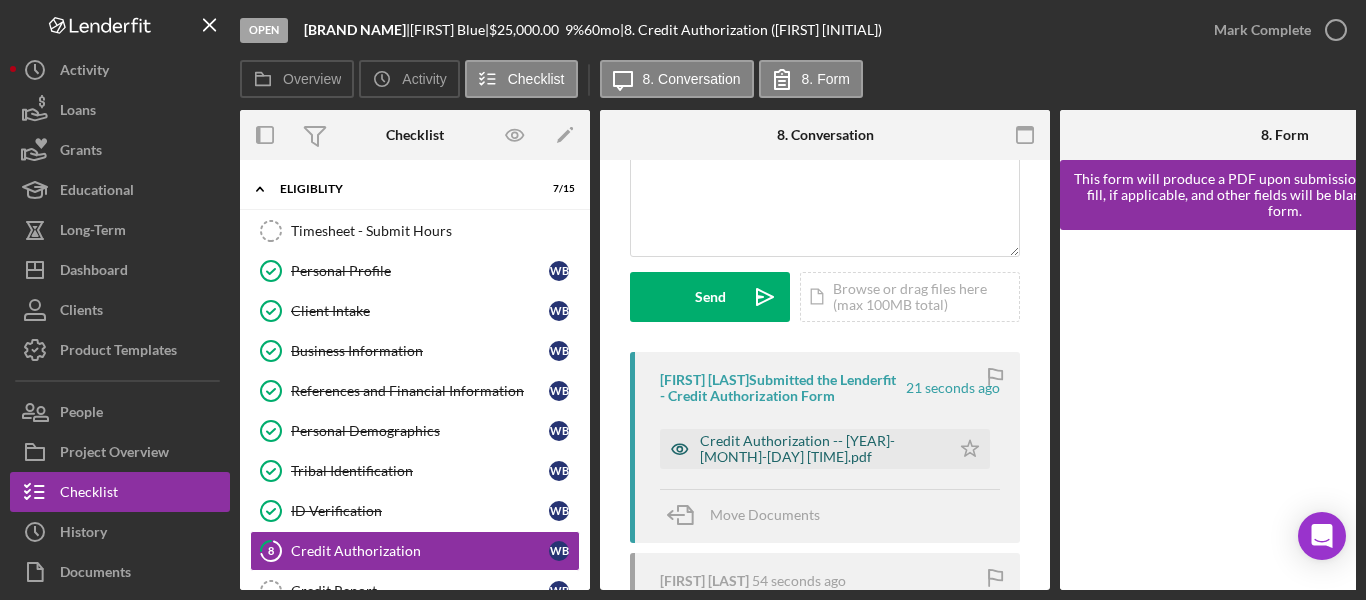 click on "Credit Authorization -- [YEAR]-[MONTH]-[DAY] [TIME].pdf" at bounding box center (820, 449) 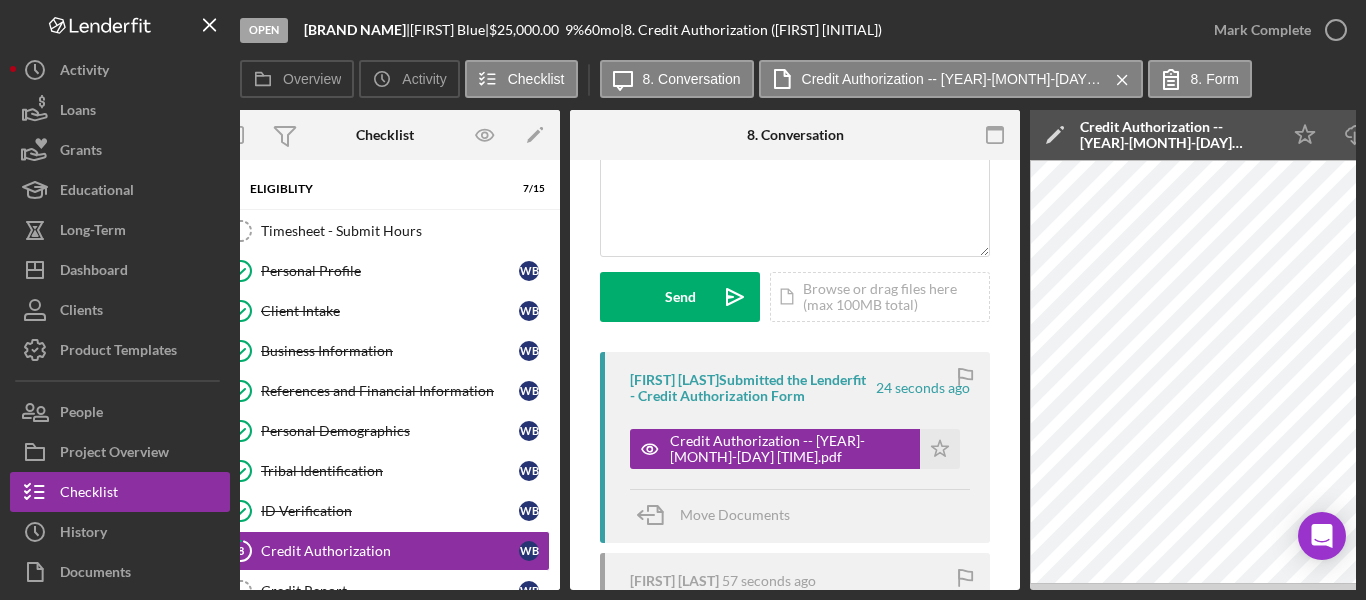 scroll, scrollTop: 0, scrollLeft: 166, axis: horizontal 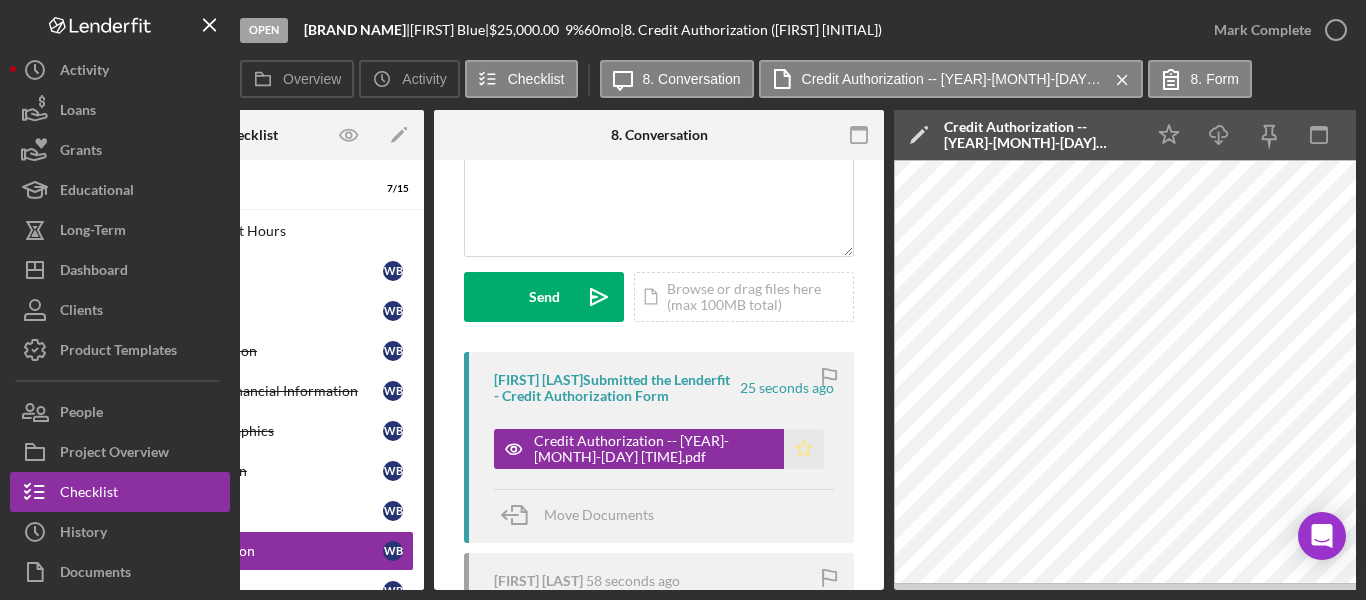 click on "Icon/Star" 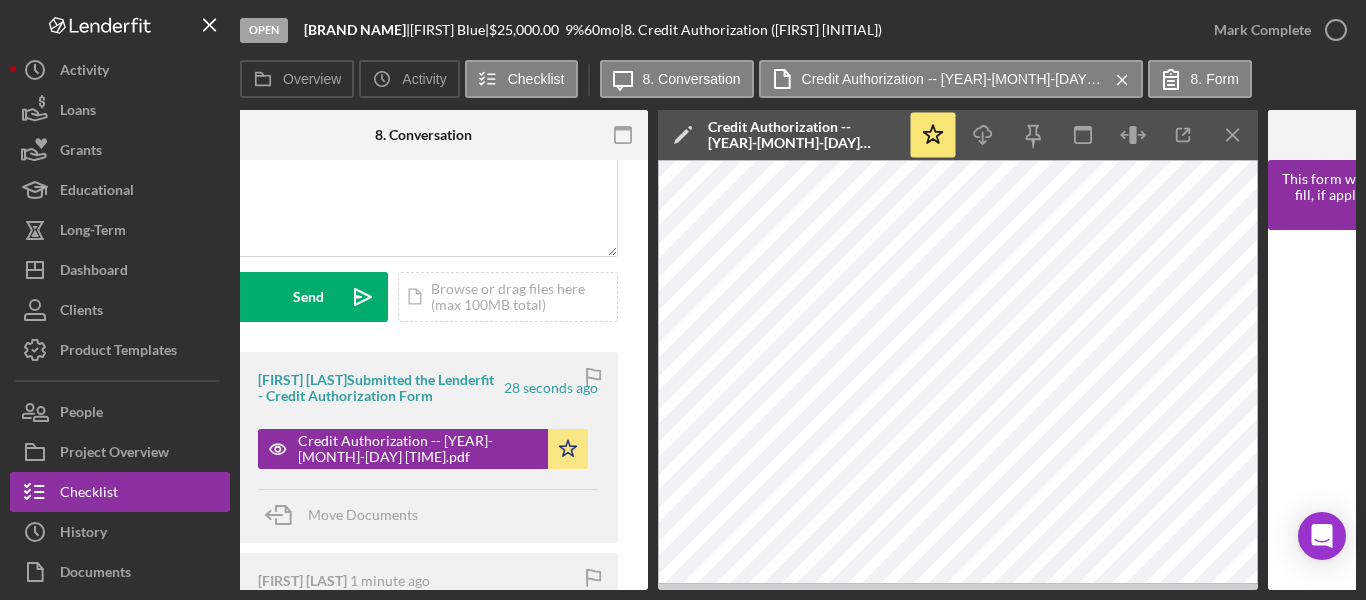 scroll, scrollTop: 0, scrollLeft: 403, axis: horizontal 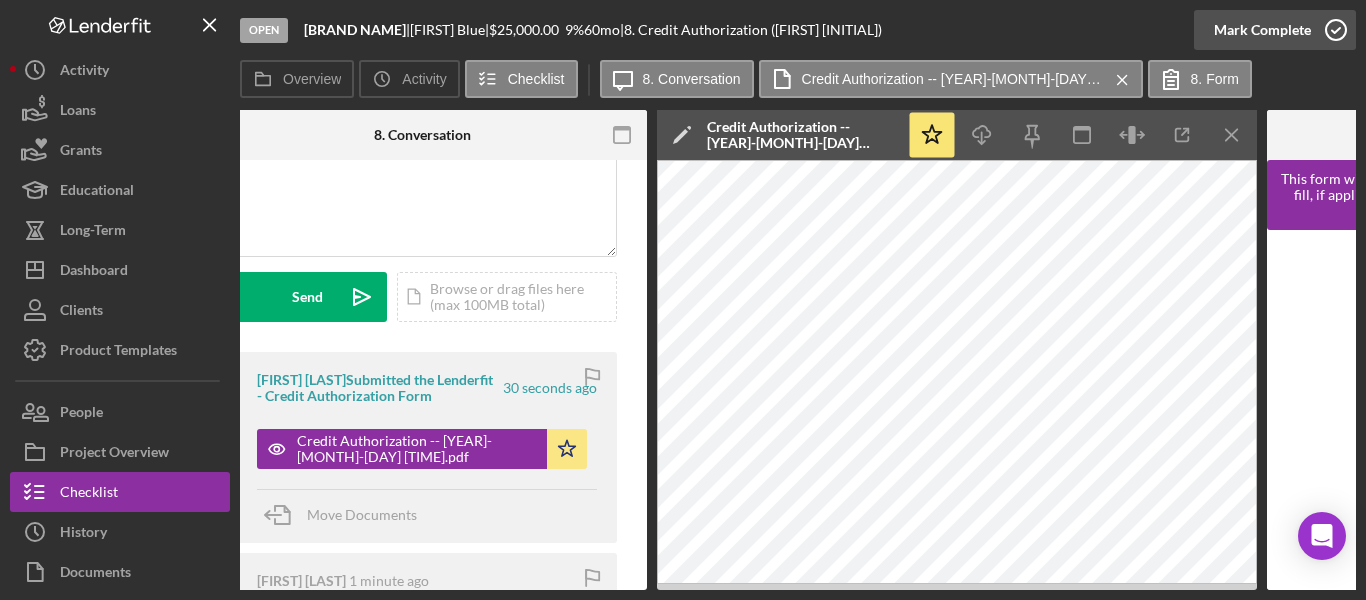 click 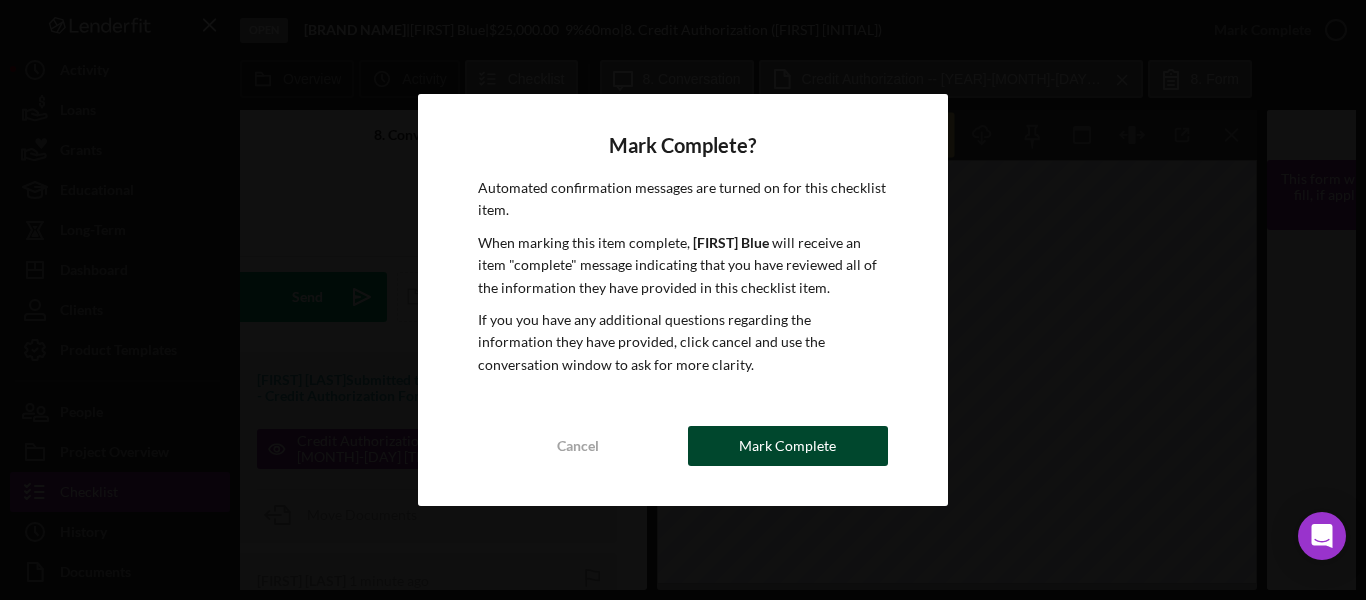 click on "Mark Complete" at bounding box center (787, 446) 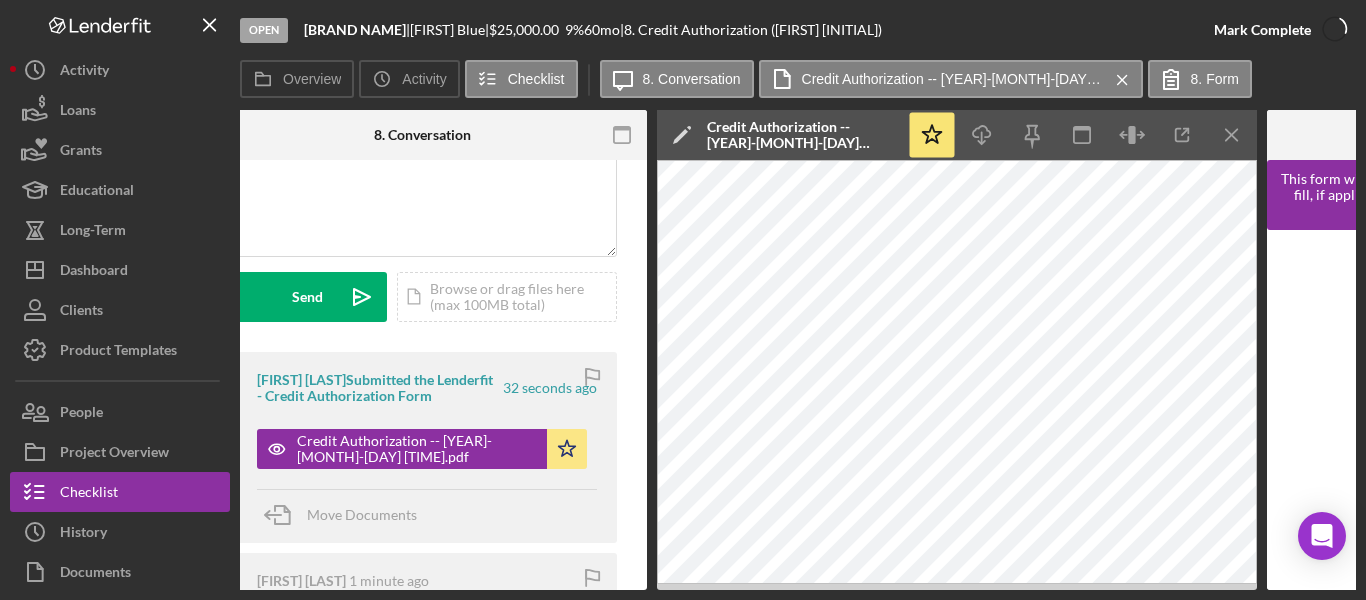 scroll, scrollTop: 497, scrollLeft: 0, axis: vertical 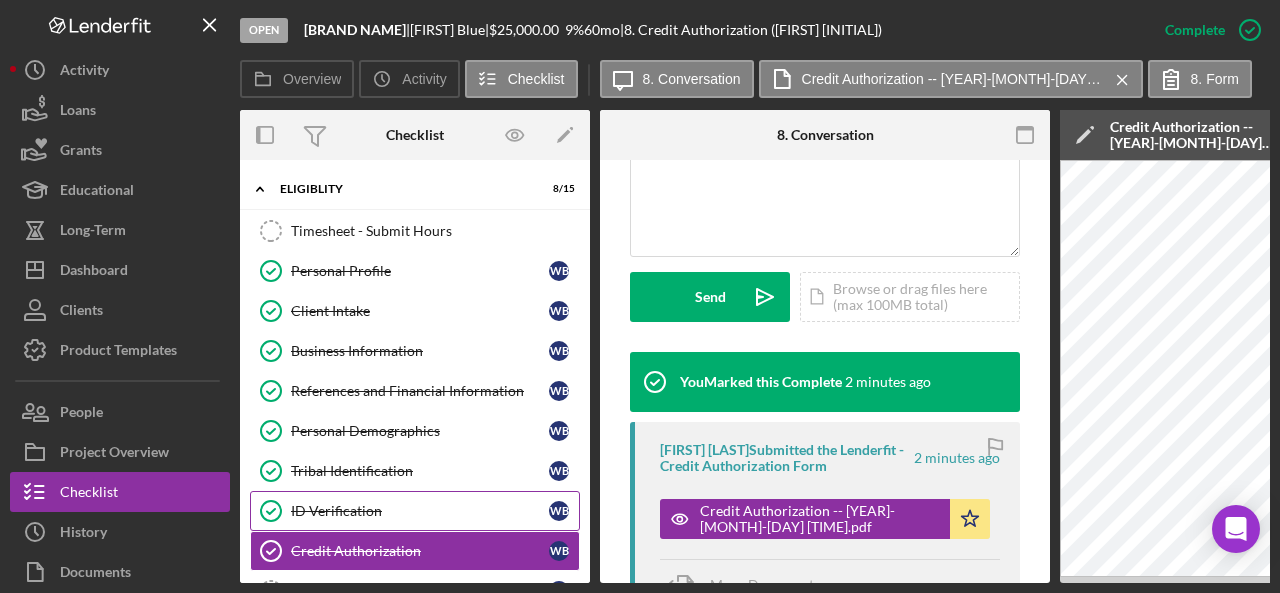 click on "ID Verification" at bounding box center [420, 511] 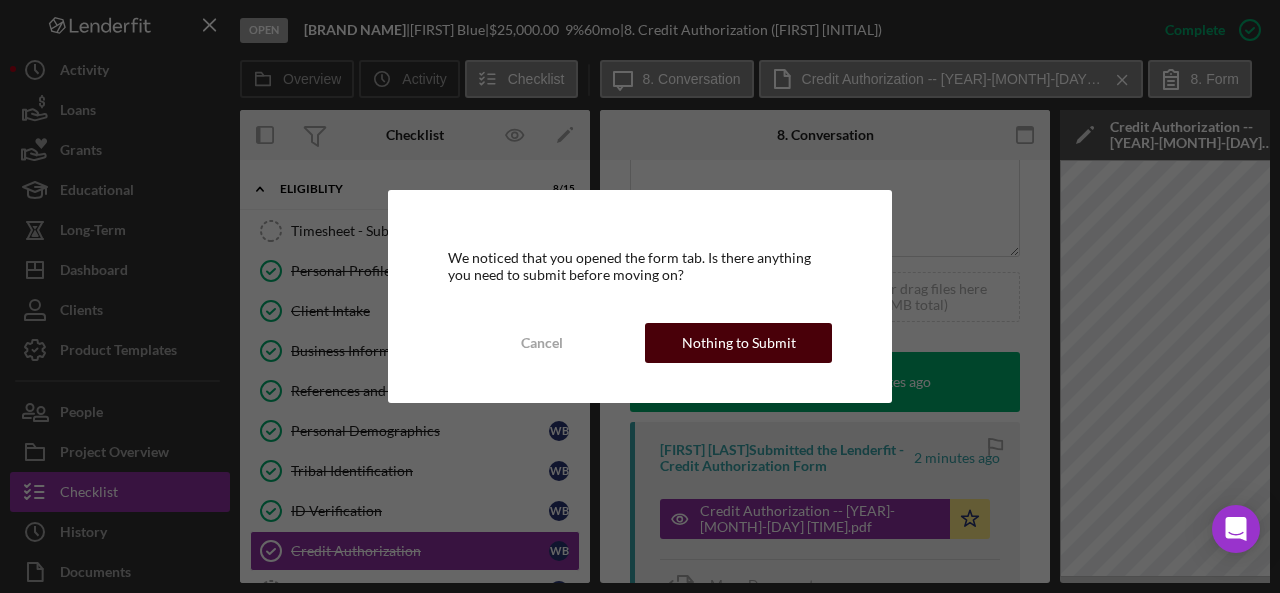 click on "Nothing to Submit" at bounding box center [739, 343] 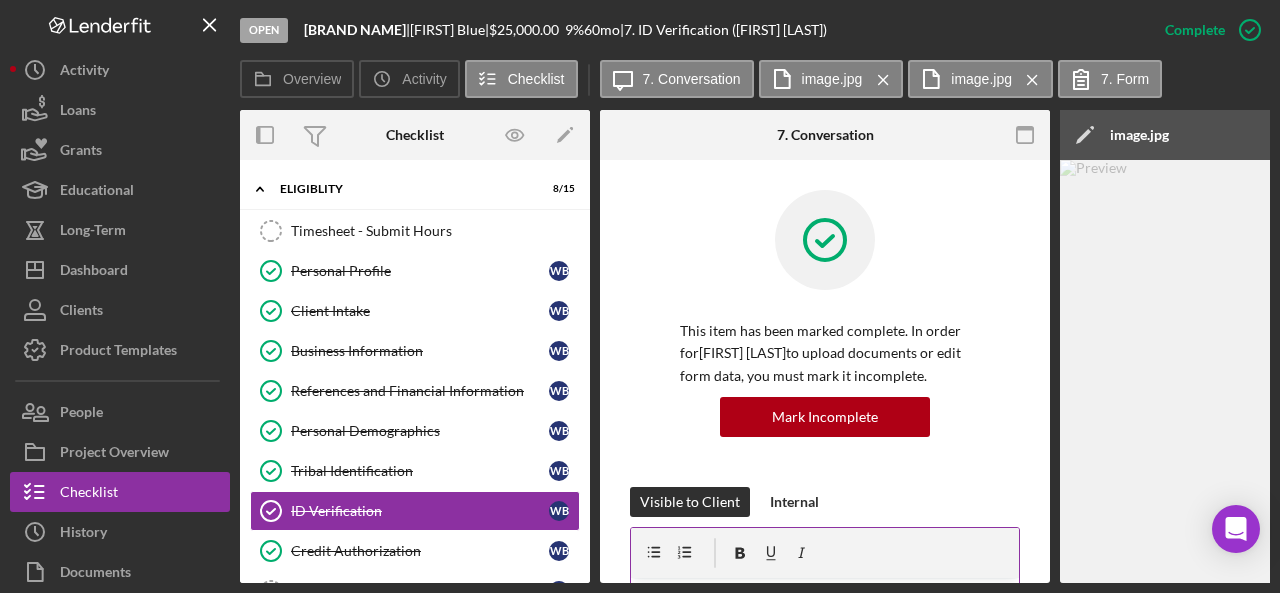 drag, startPoint x: 618, startPoint y: 583, endPoint x: 886, endPoint y: 564, distance: 268.67267 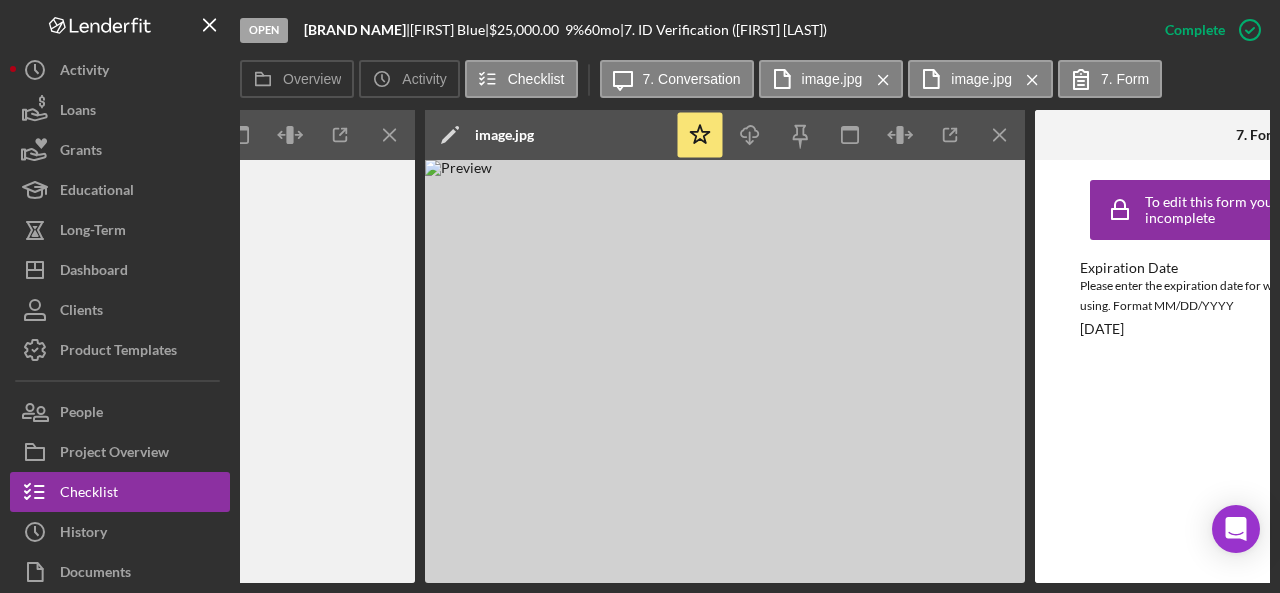 scroll, scrollTop: 0, scrollLeft: 1247, axis: horizontal 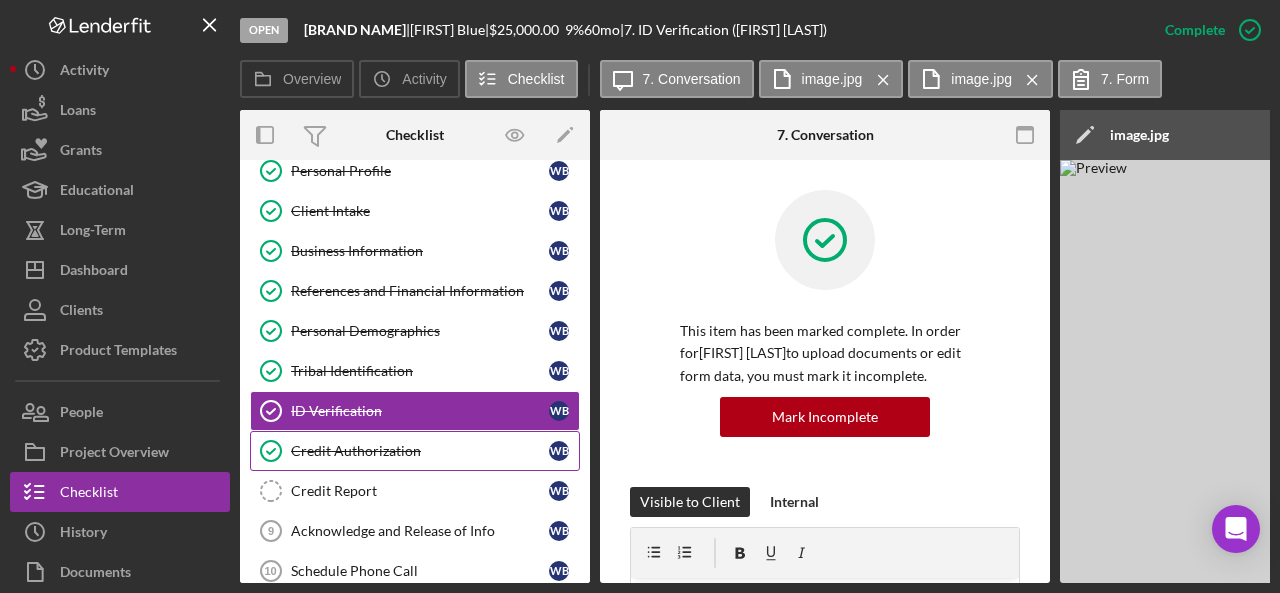 click on "Credit Authorization" at bounding box center (420, 451) 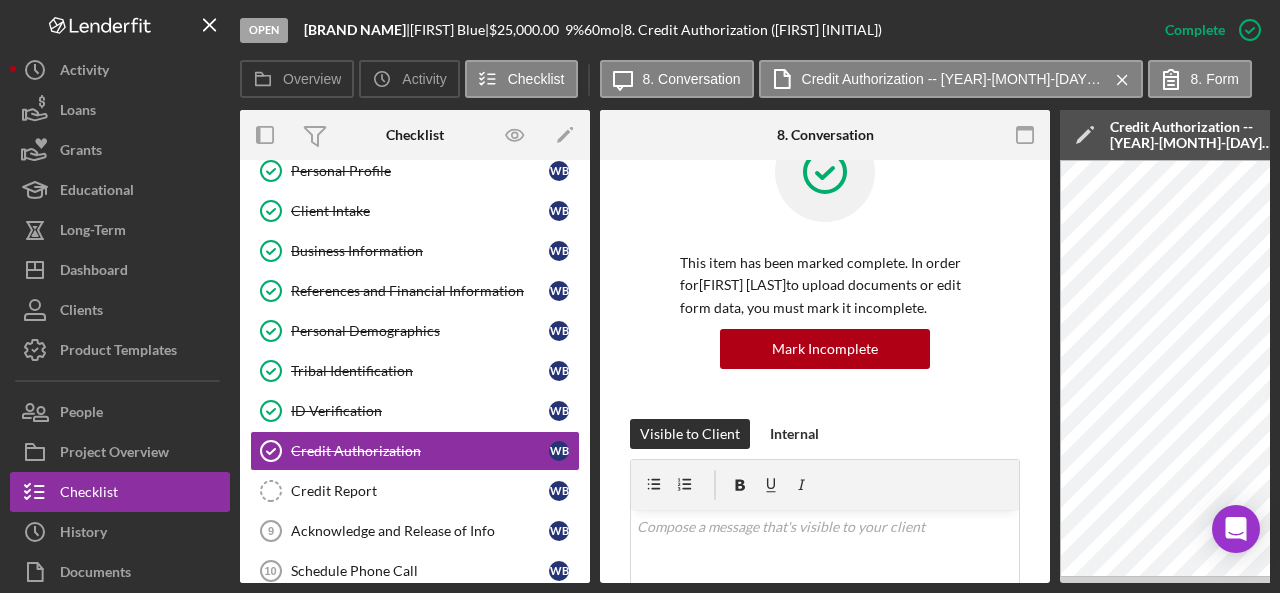 scroll, scrollTop: 100, scrollLeft: 0, axis: vertical 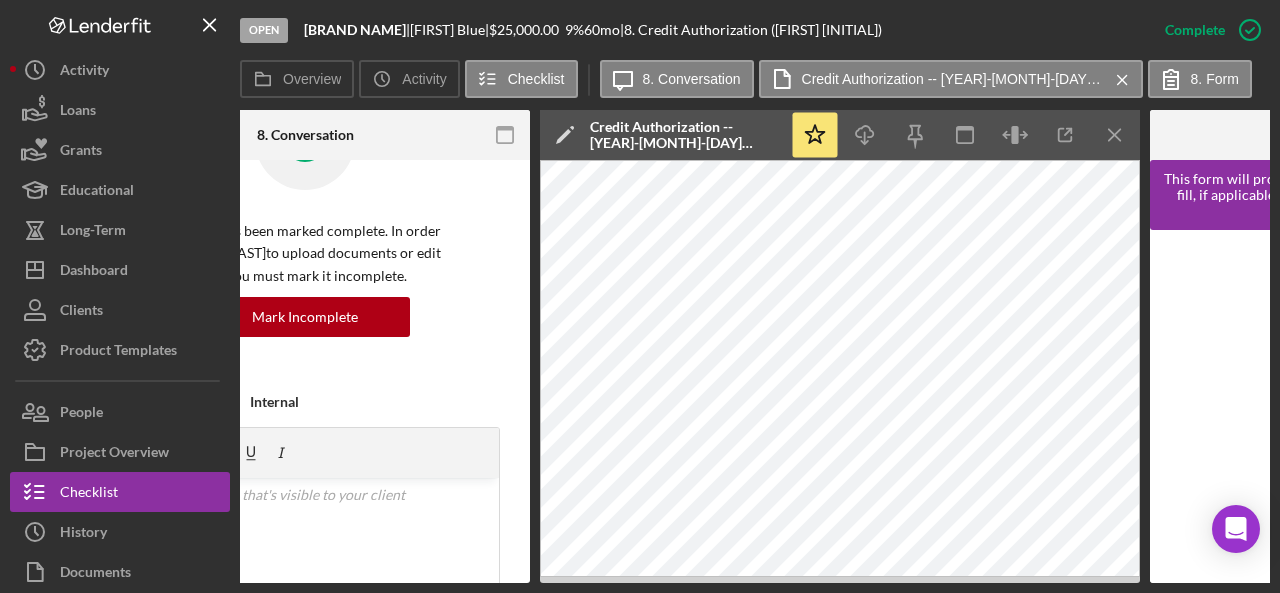drag, startPoint x: 548, startPoint y: 583, endPoint x: 494, endPoint y: 581, distance: 54.037025 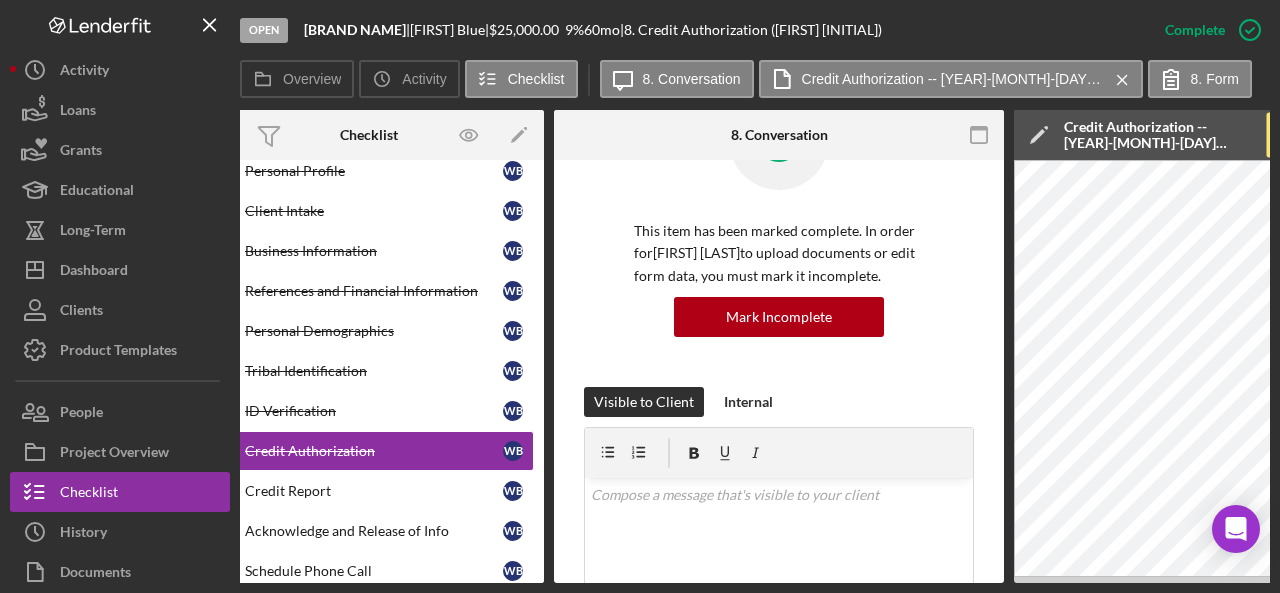 scroll, scrollTop: 0, scrollLeft: 0, axis: both 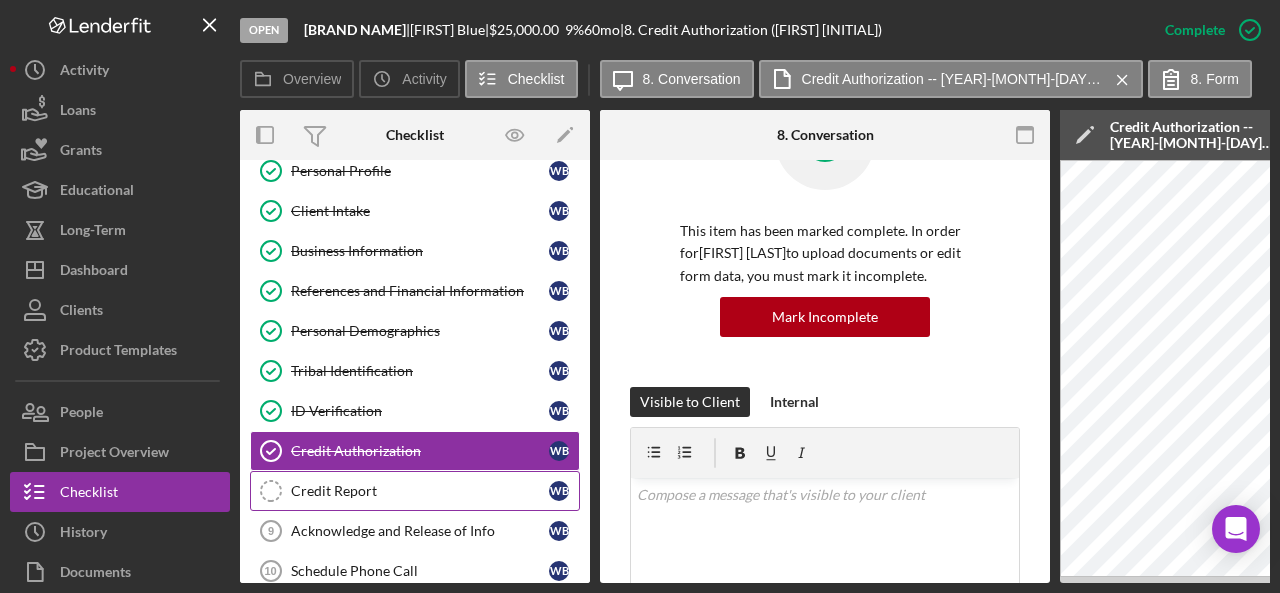 click on "Credit Report Credit Report W [FIRST]" at bounding box center [415, 491] 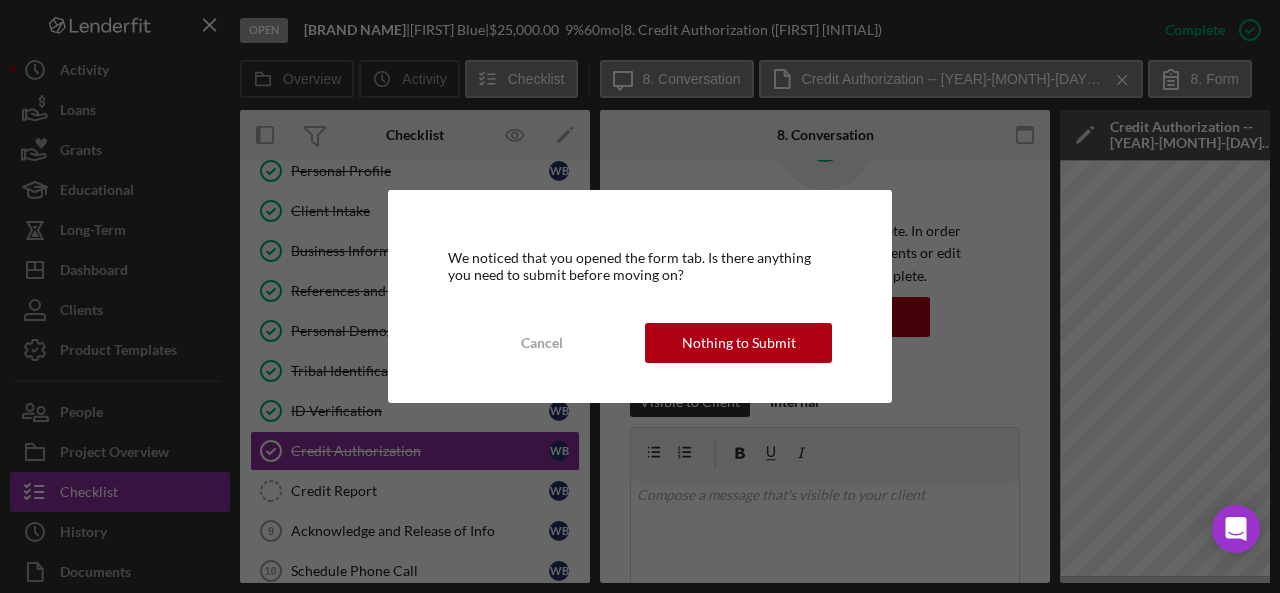 click on "Nothing to Submit" at bounding box center [739, 343] 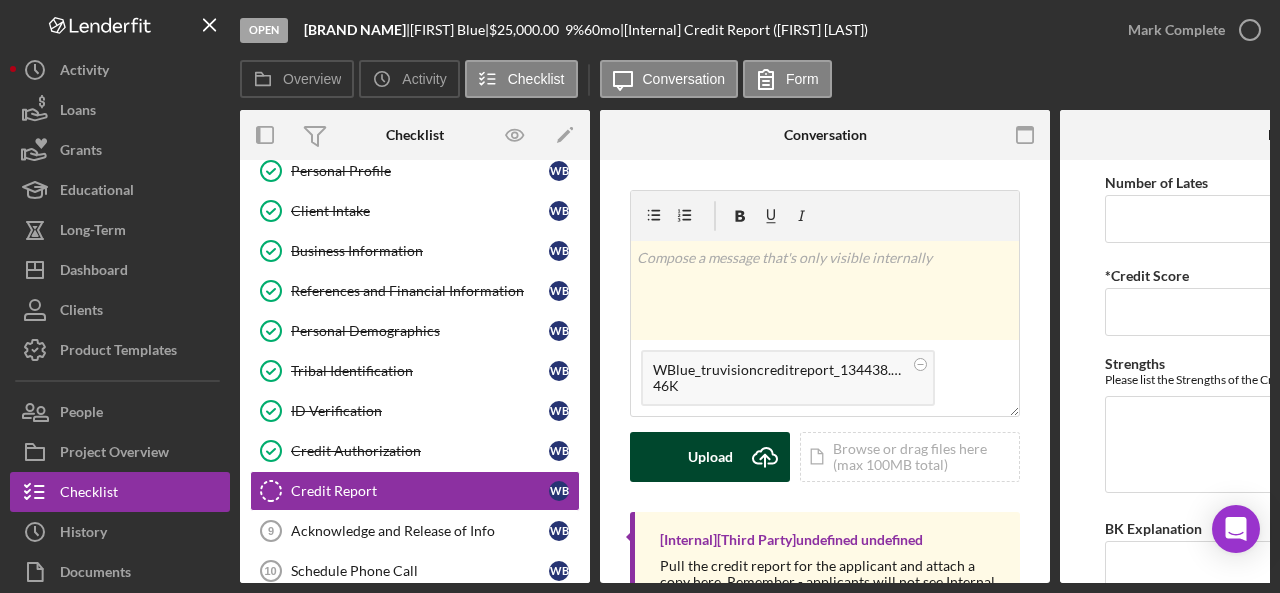 click on "Icon/Upload" 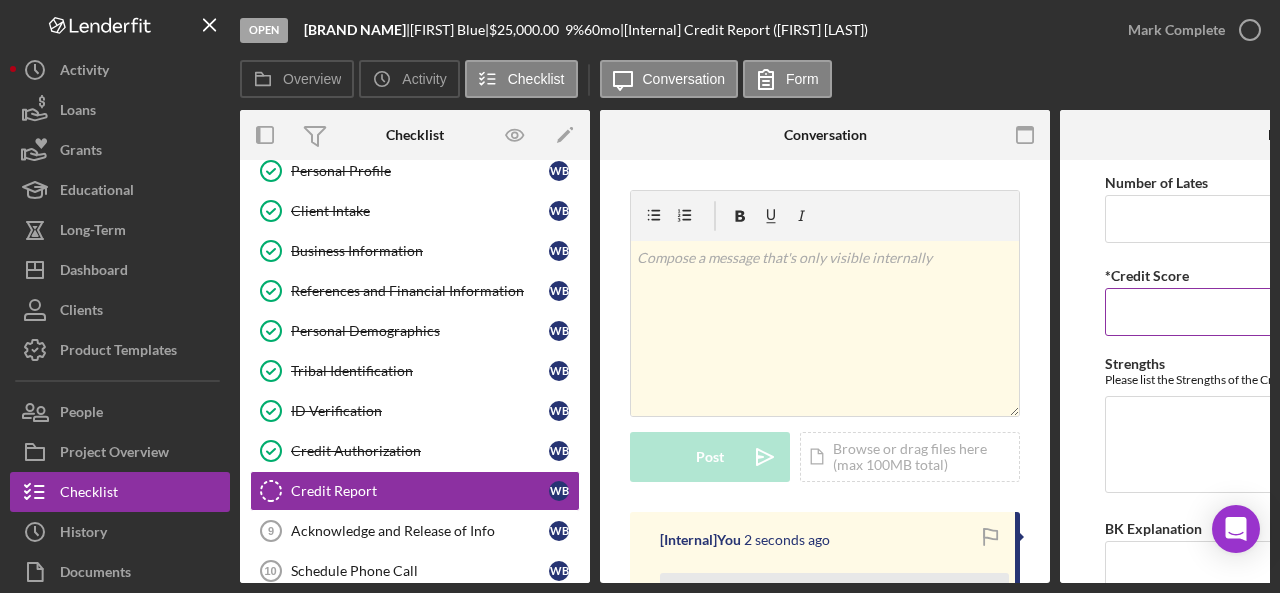 click on "*Credit Score" at bounding box center [1285, 312] 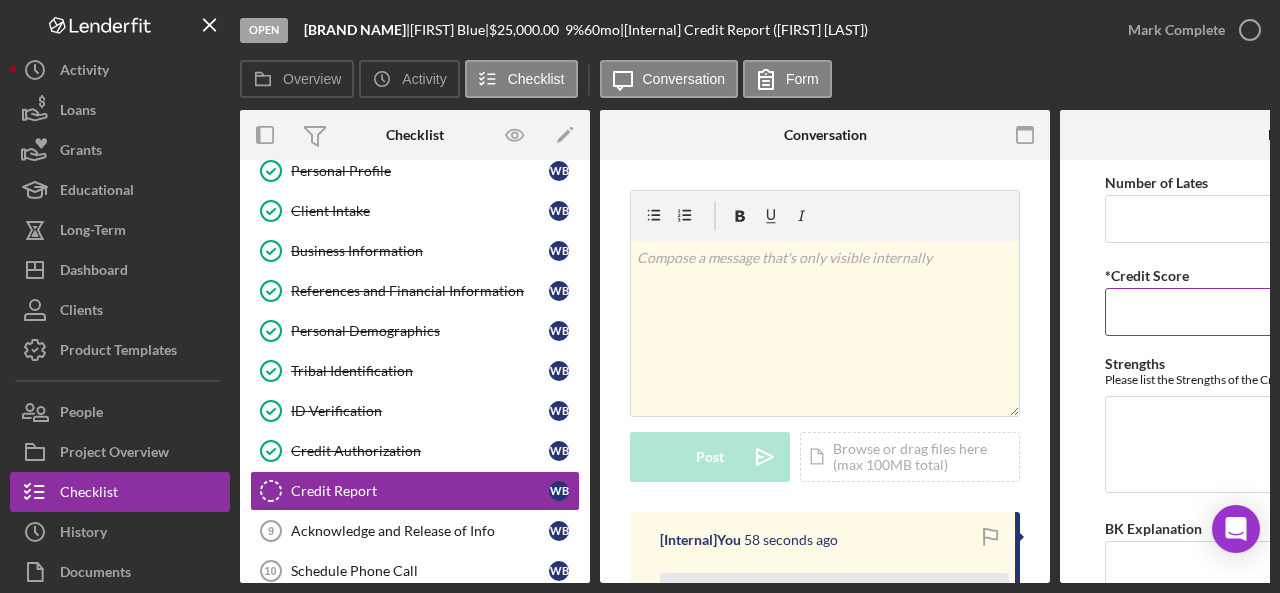 click on "*Credit Score" at bounding box center [1285, 312] 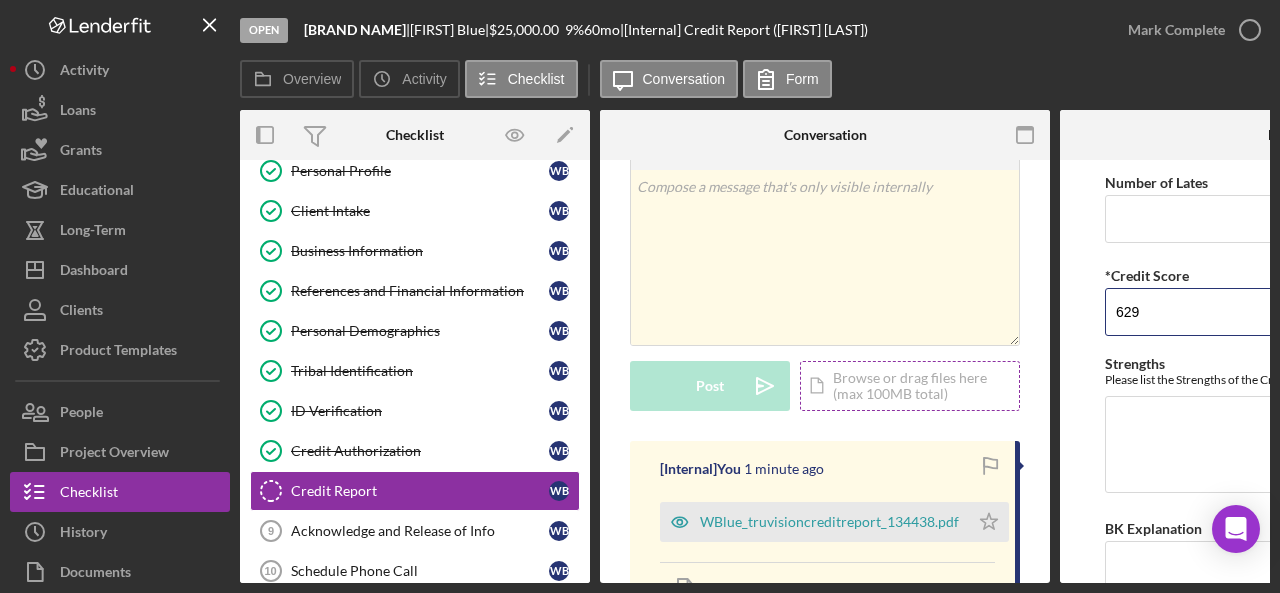 scroll, scrollTop: 200, scrollLeft: 0, axis: vertical 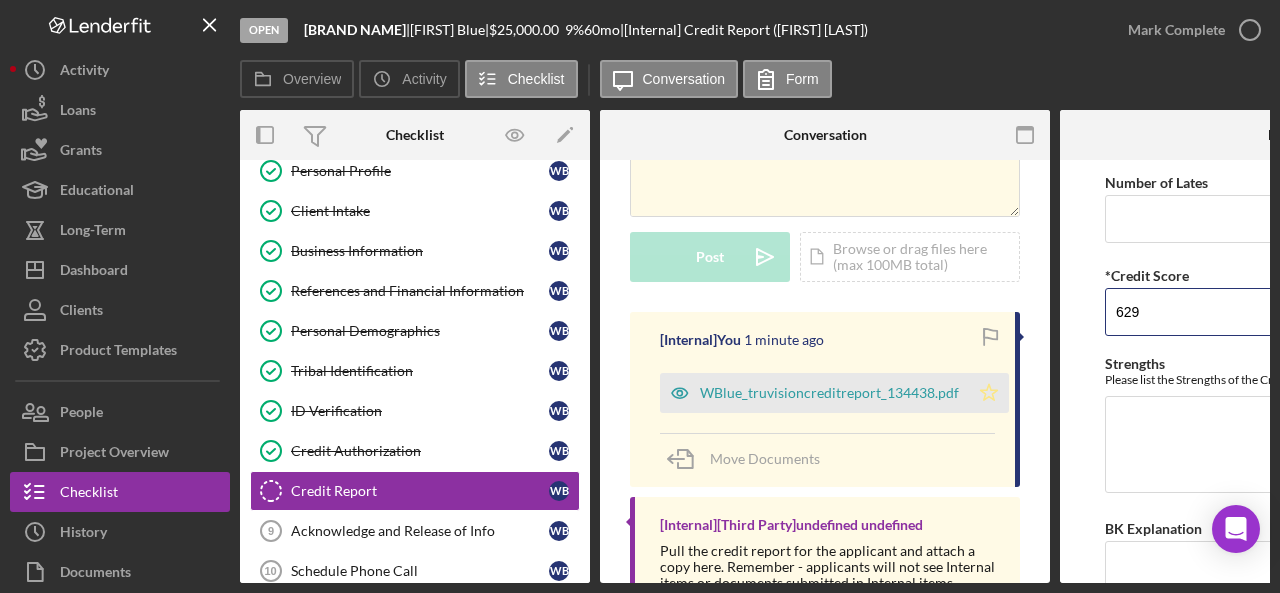 type on "629" 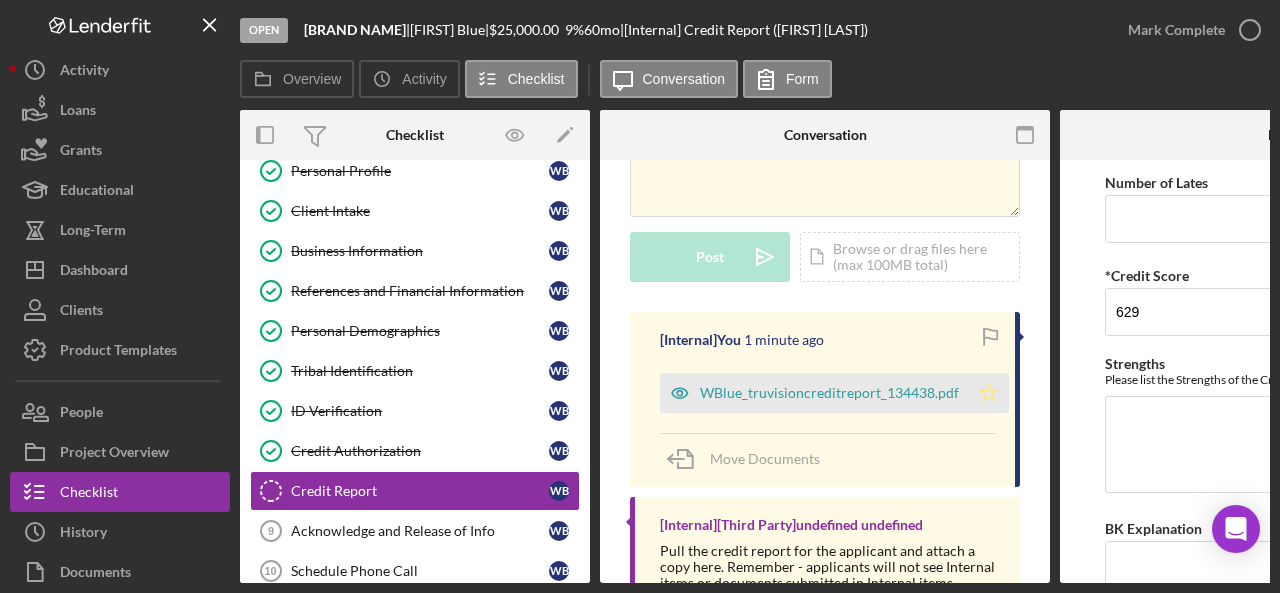 click on "Icon/Star" 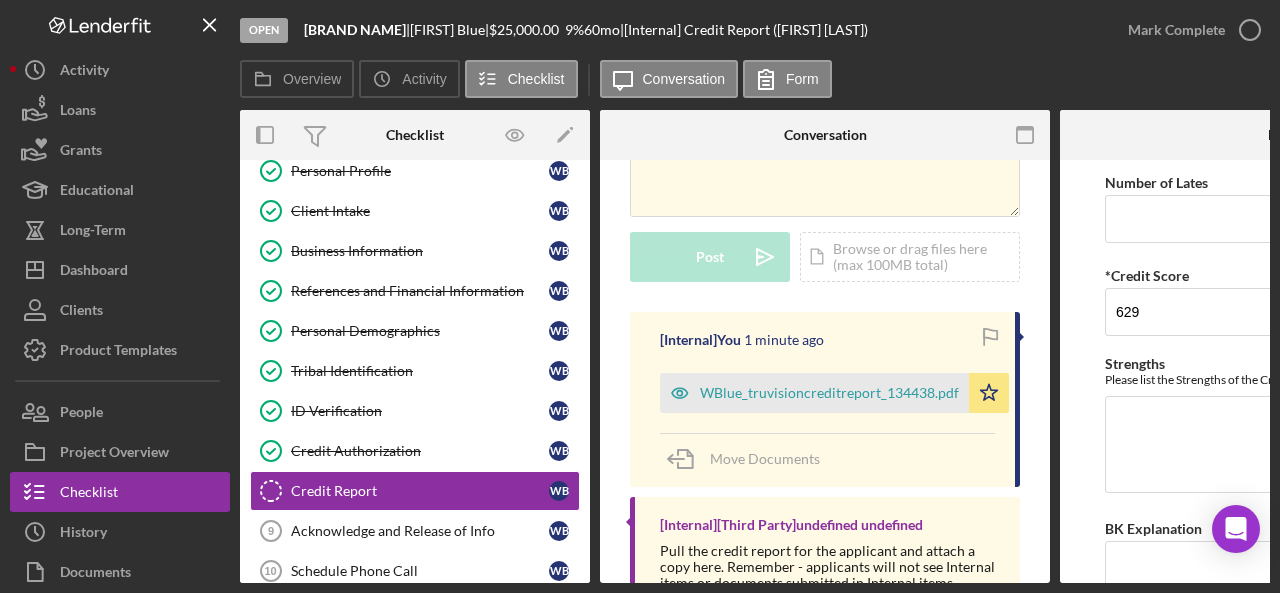 scroll, scrollTop: 290, scrollLeft: 0, axis: vertical 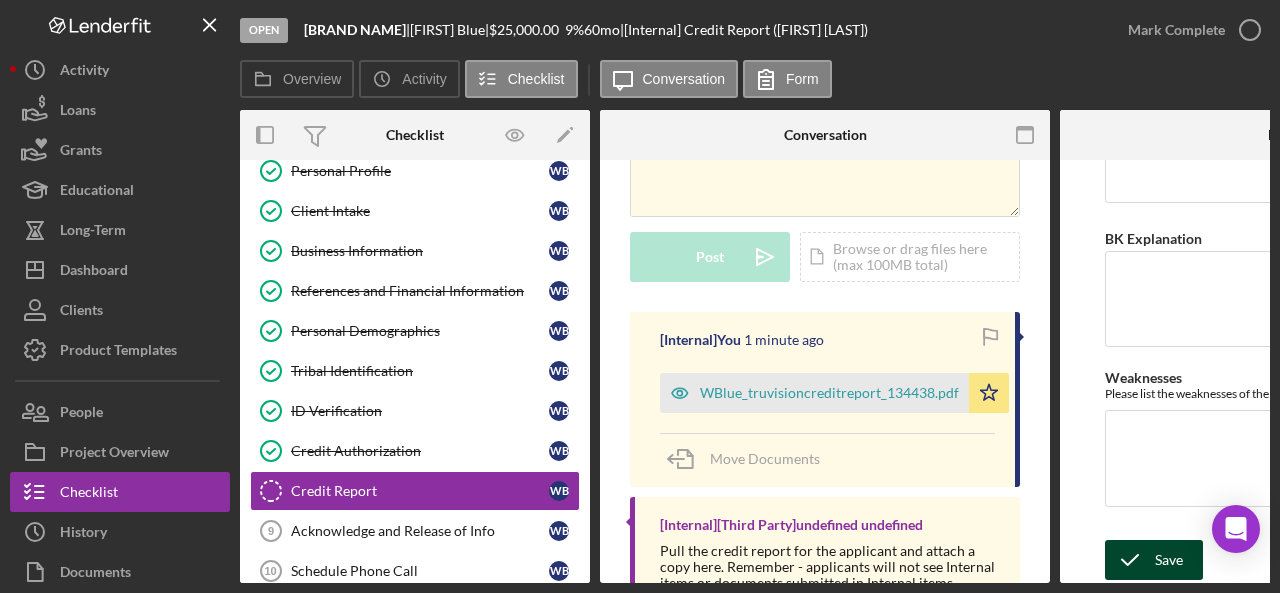 click 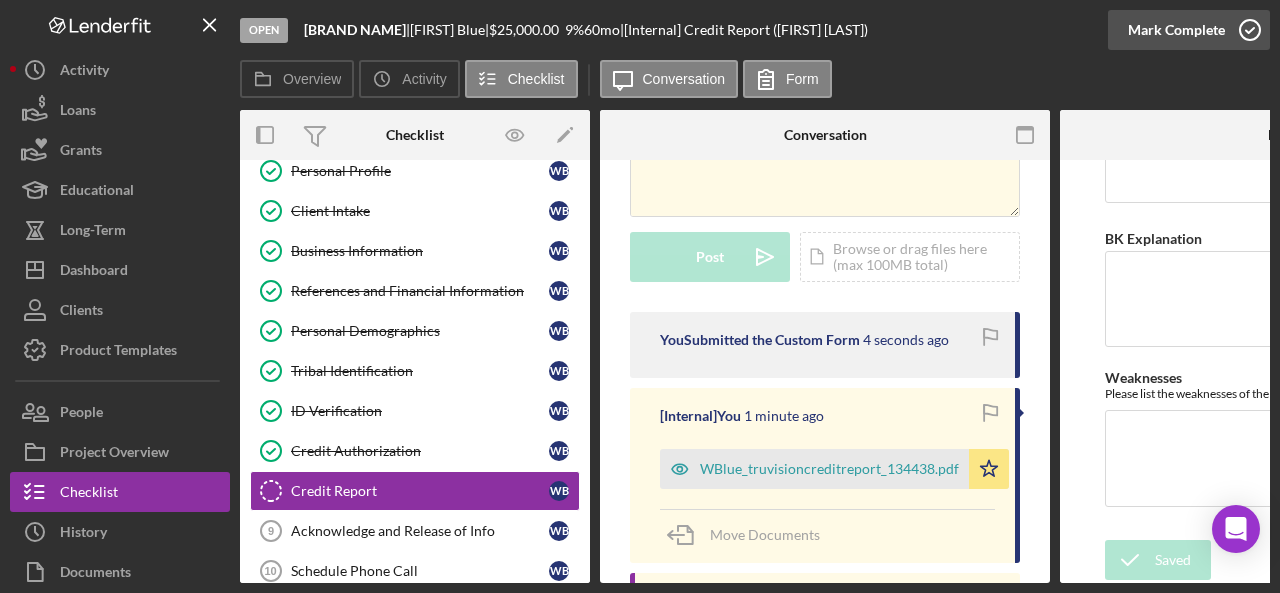 click 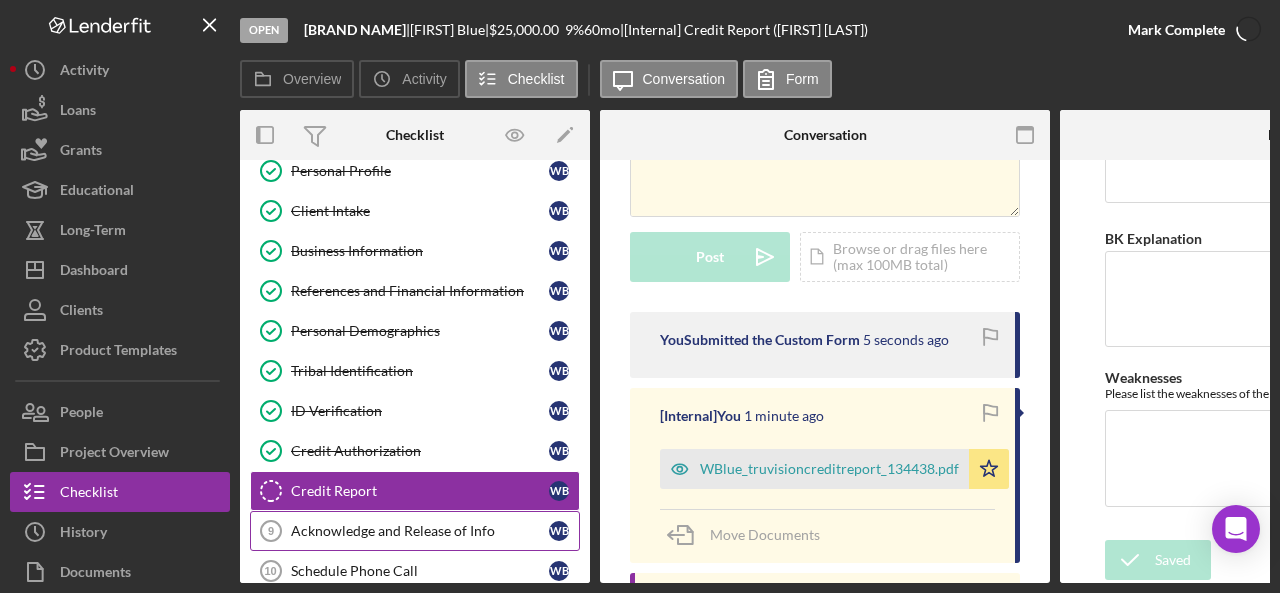 scroll, scrollTop: 497, scrollLeft: 0, axis: vertical 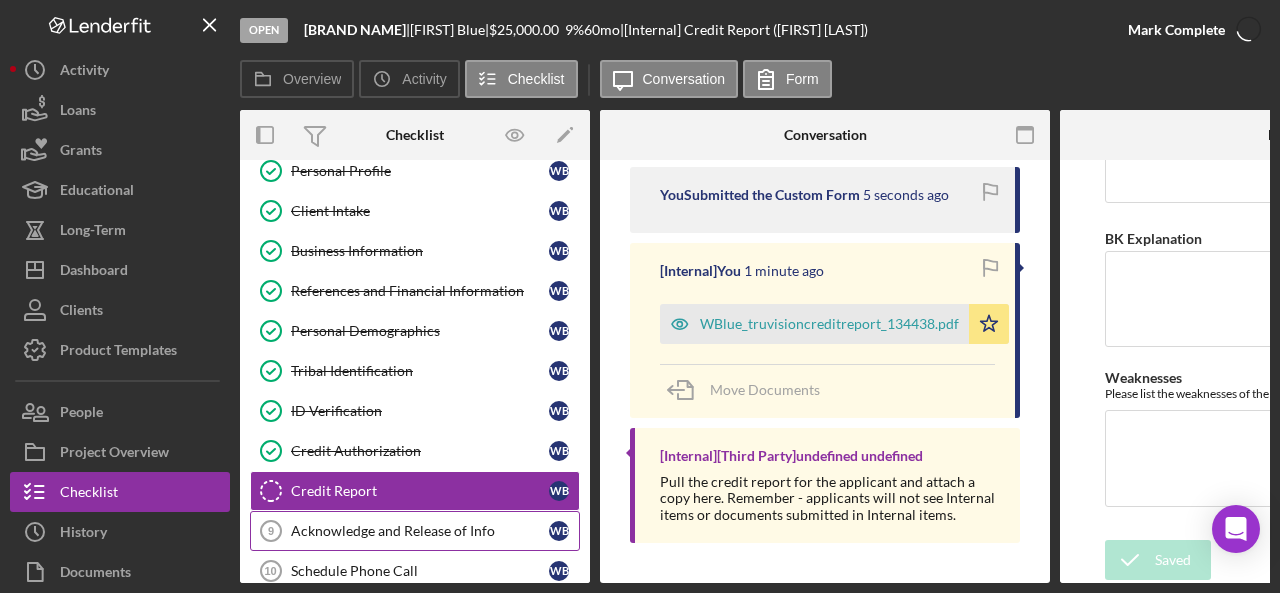 click on "Acknowledge and Release of Info" at bounding box center (420, 531) 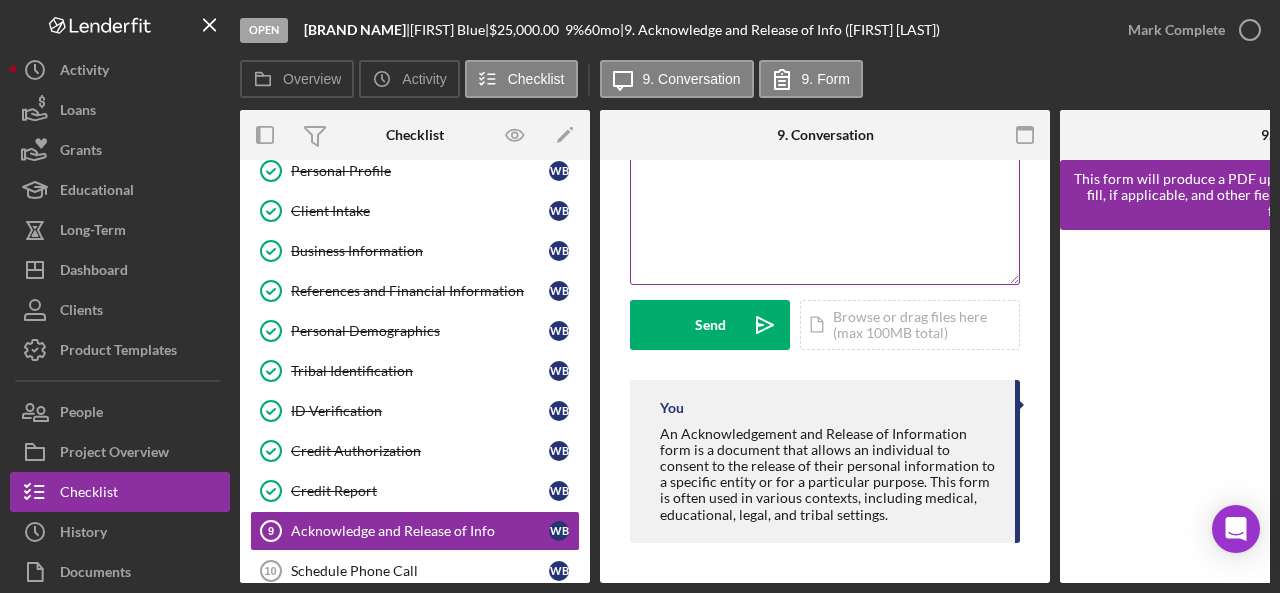 scroll, scrollTop: 0, scrollLeft: 0, axis: both 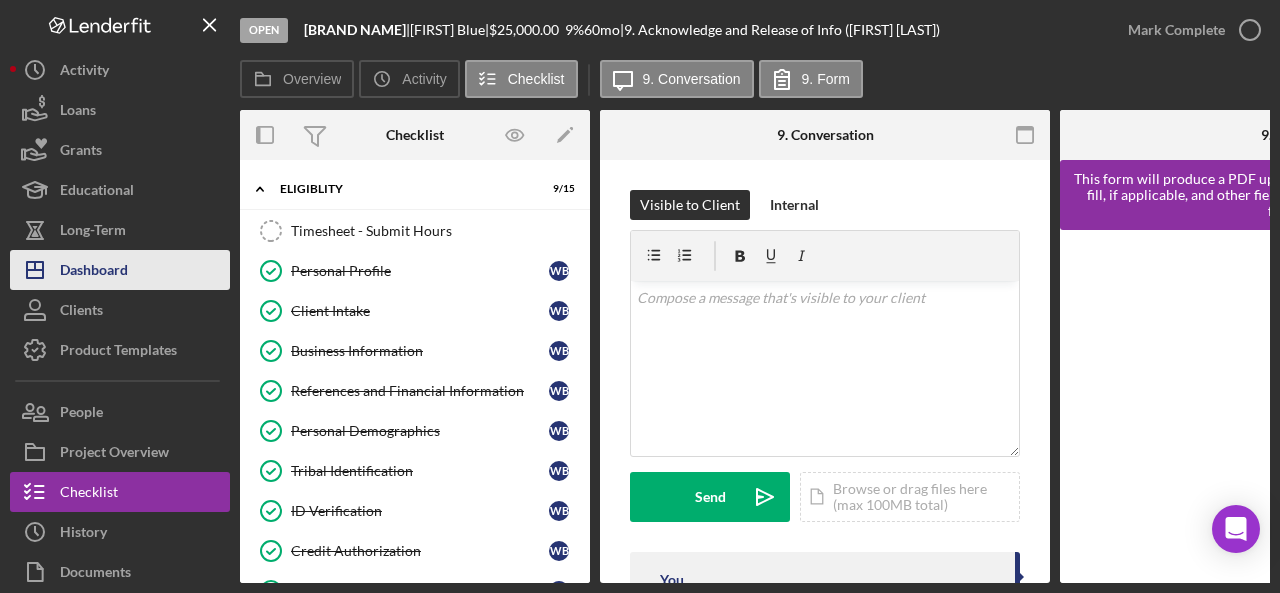 click on "Dashboard" at bounding box center [94, 272] 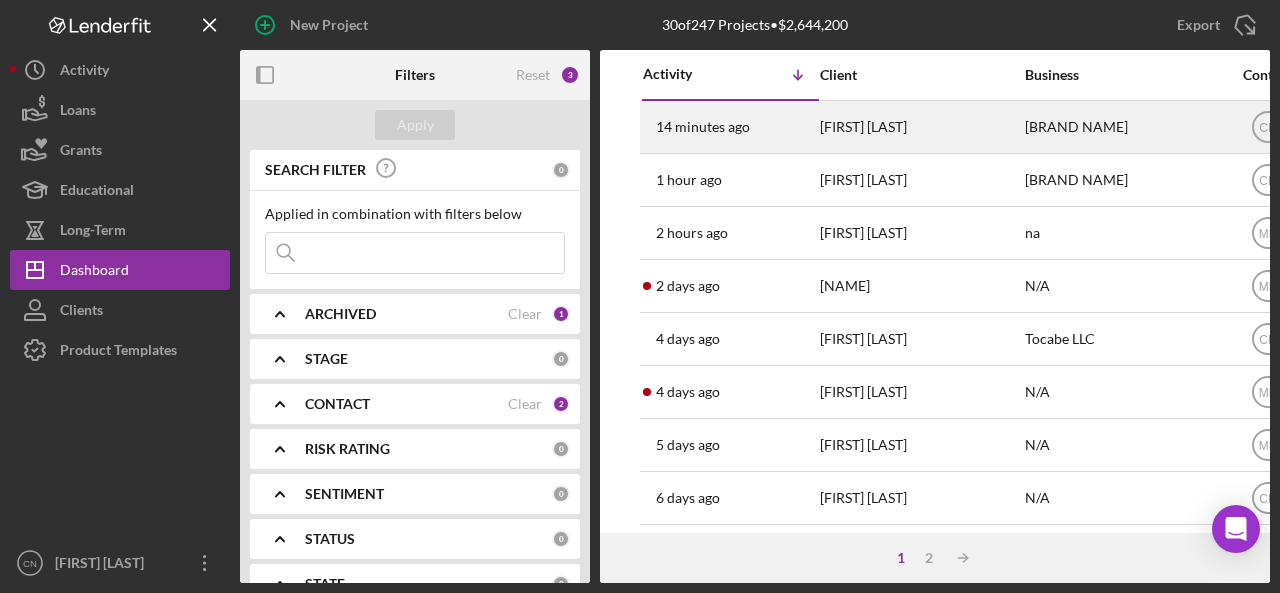click on "14 minutes ago" at bounding box center [703, 127] 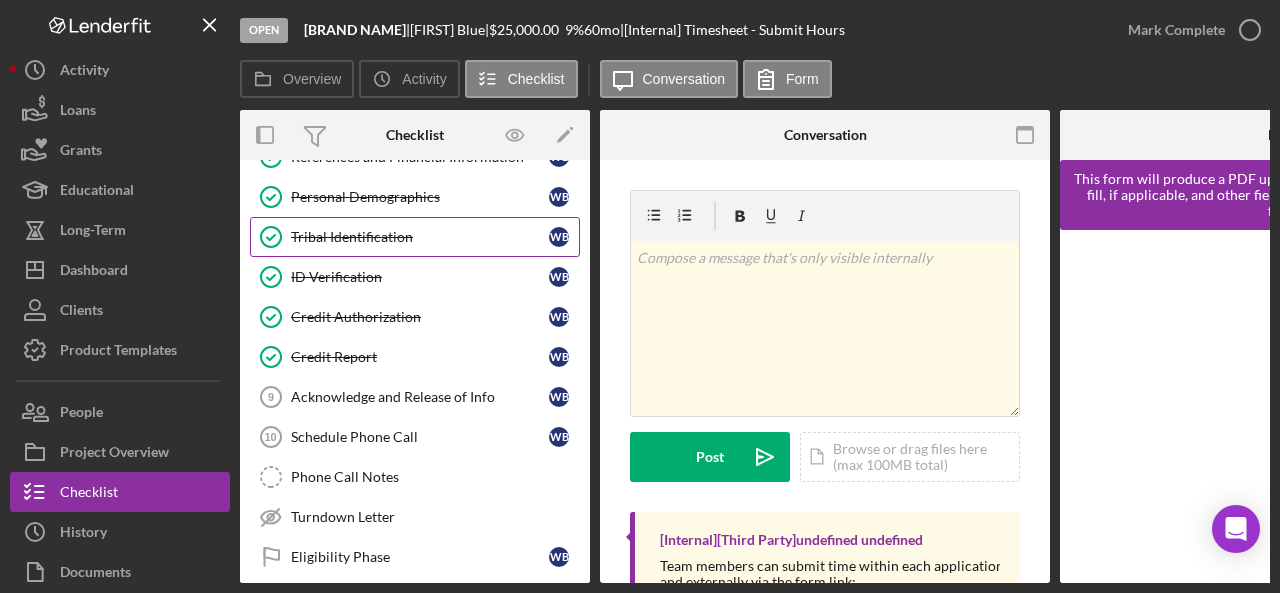 scroll, scrollTop: 0, scrollLeft: 0, axis: both 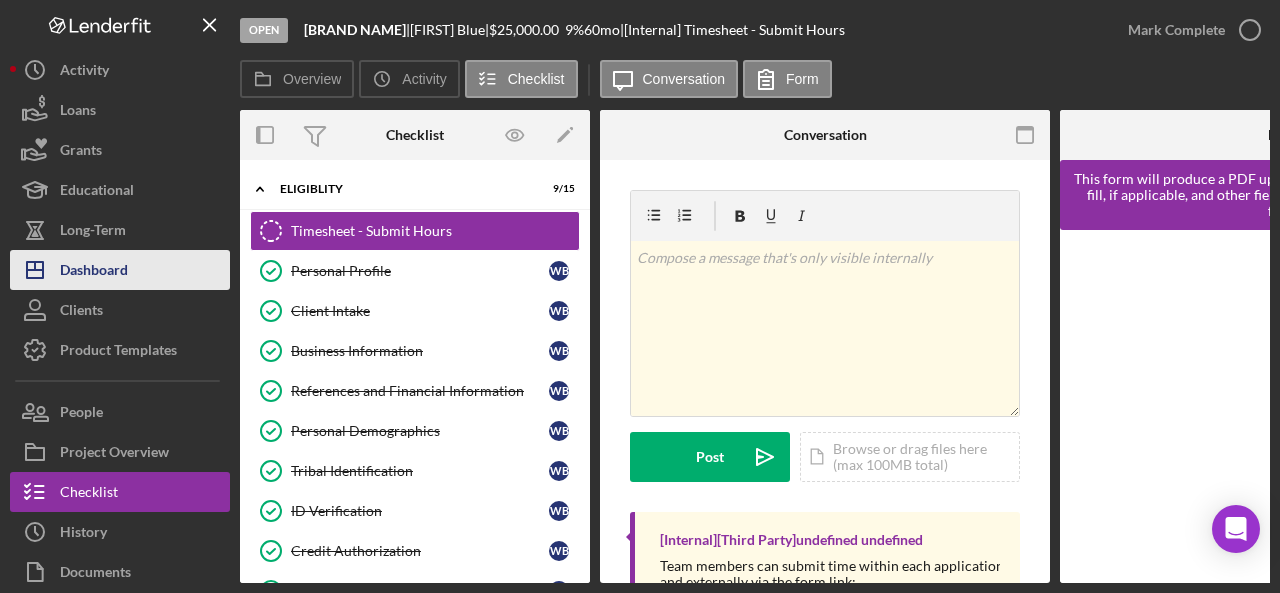 click on "Dashboard" at bounding box center [94, 272] 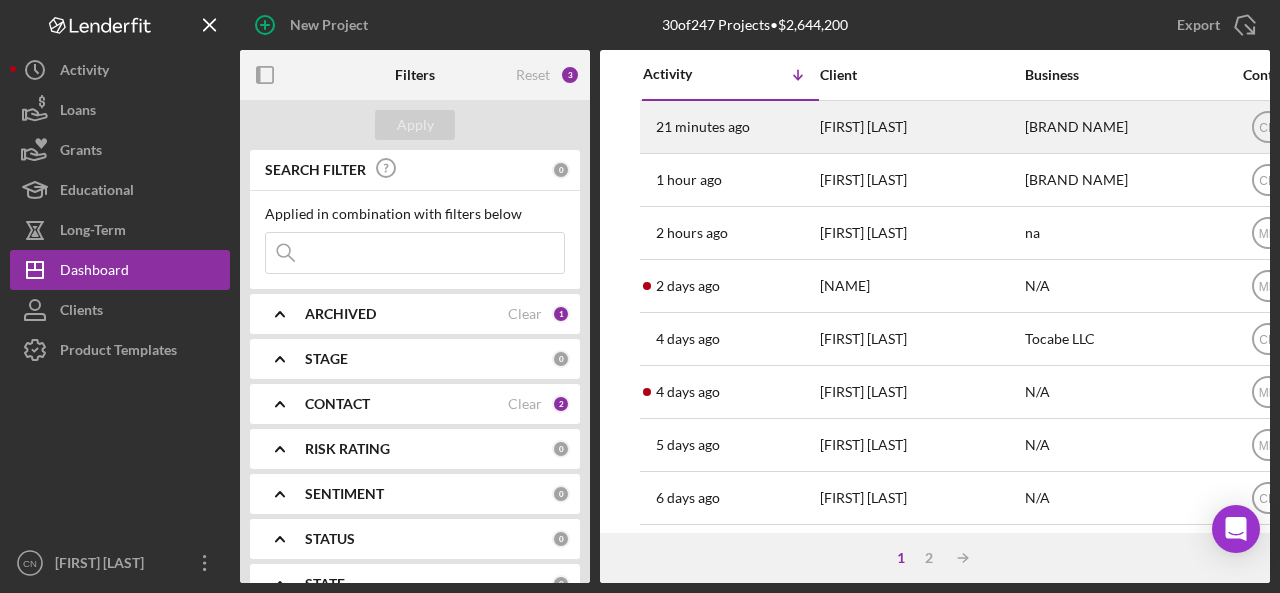 click on "21 minutes ago" at bounding box center [703, 127] 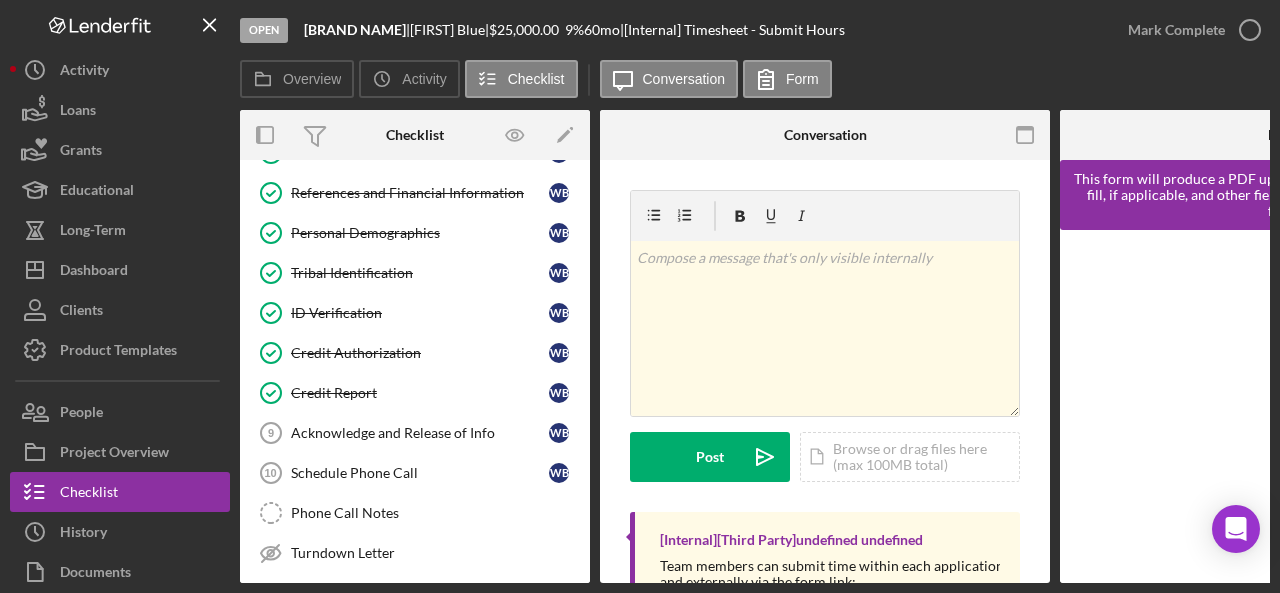scroll, scrollTop: 200, scrollLeft: 0, axis: vertical 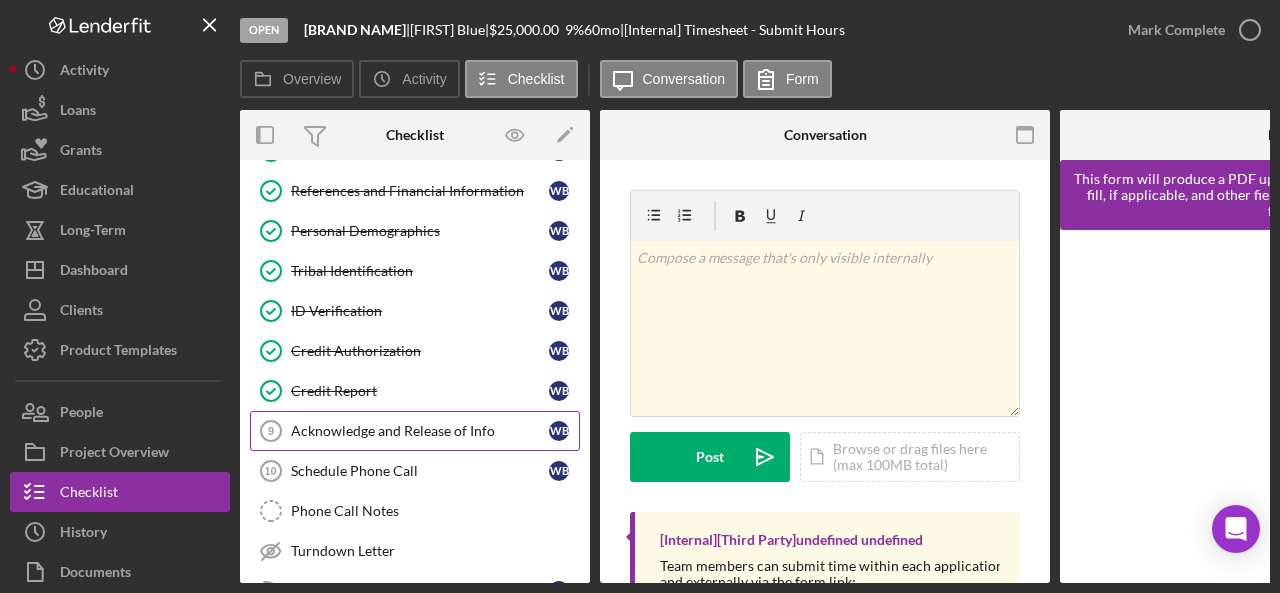 click on "Acknowledge and Release of Info  9 Acknowledge and Release of Info  W B" at bounding box center [415, 431] 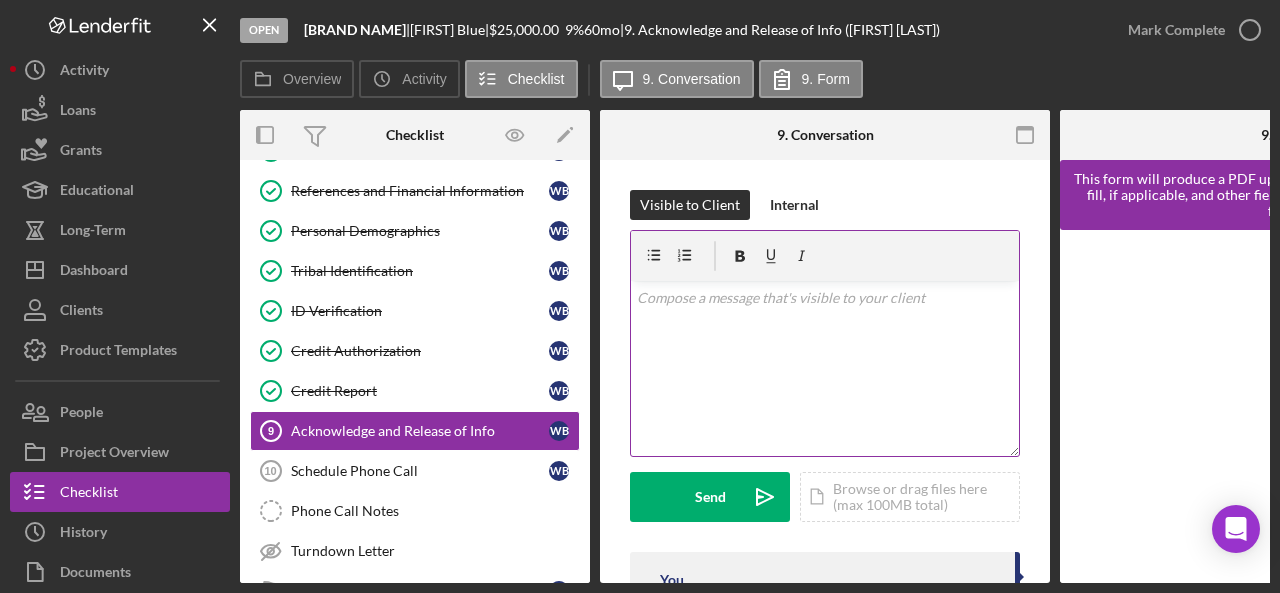 click on "v Color teal Color pink Remove color Add row above Add row below Add column before Add column after Merge cells Split cells Remove column Remove row Remove table" at bounding box center (825, 368) 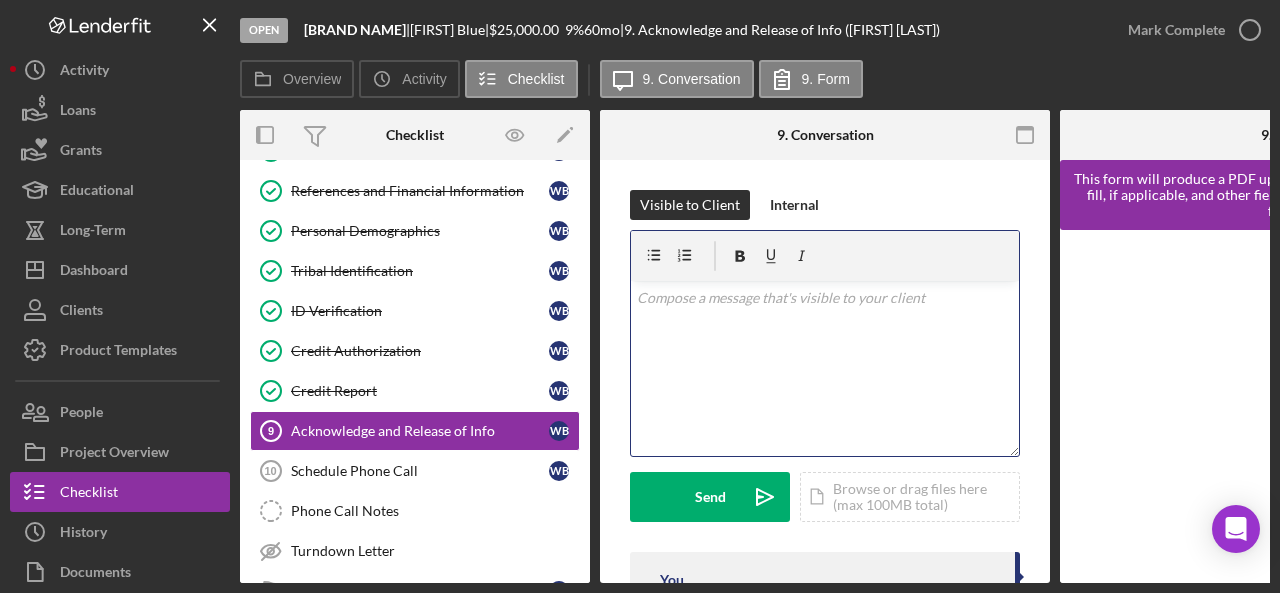 type 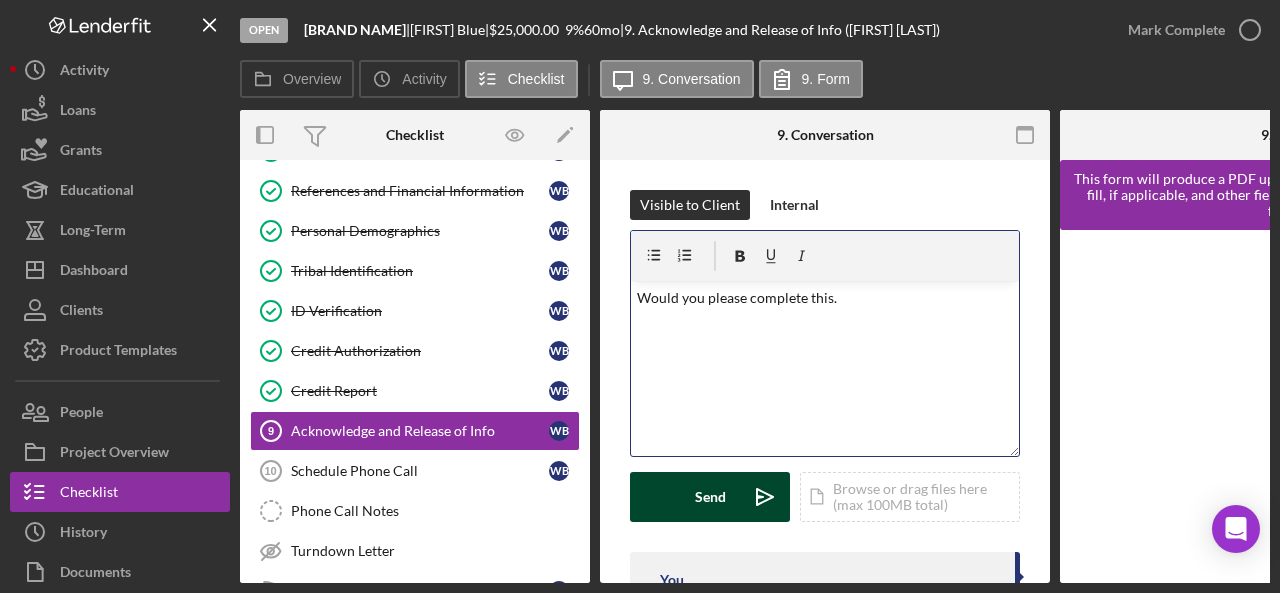 click on "Send" at bounding box center [710, 497] 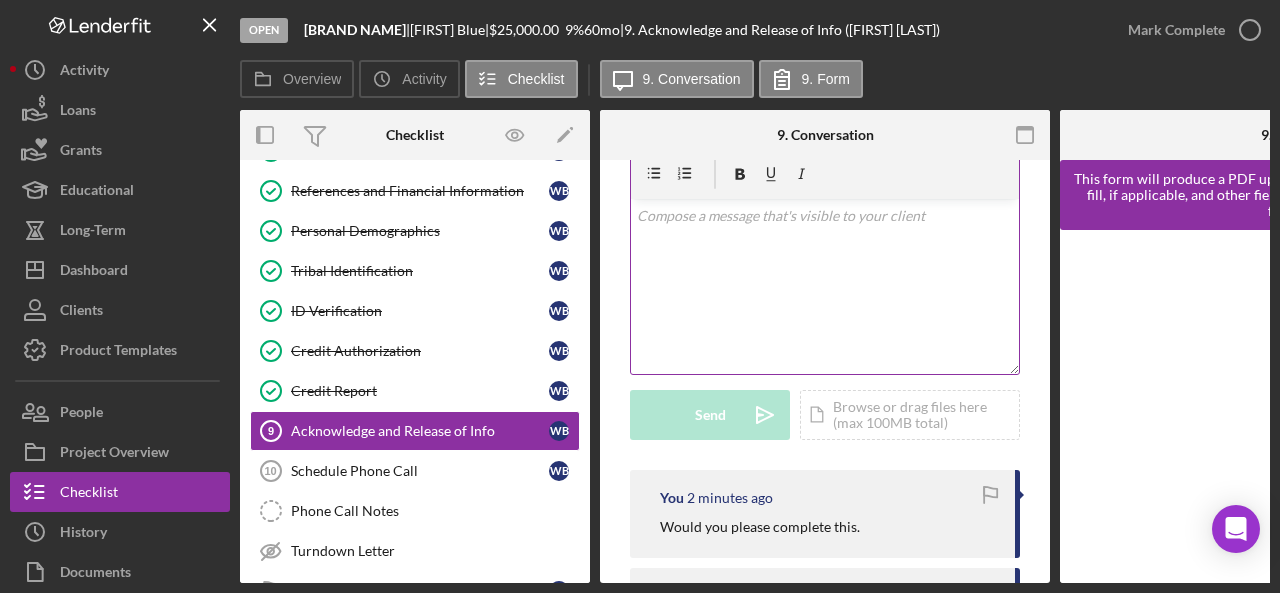 scroll, scrollTop: 0, scrollLeft: 0, axis: both 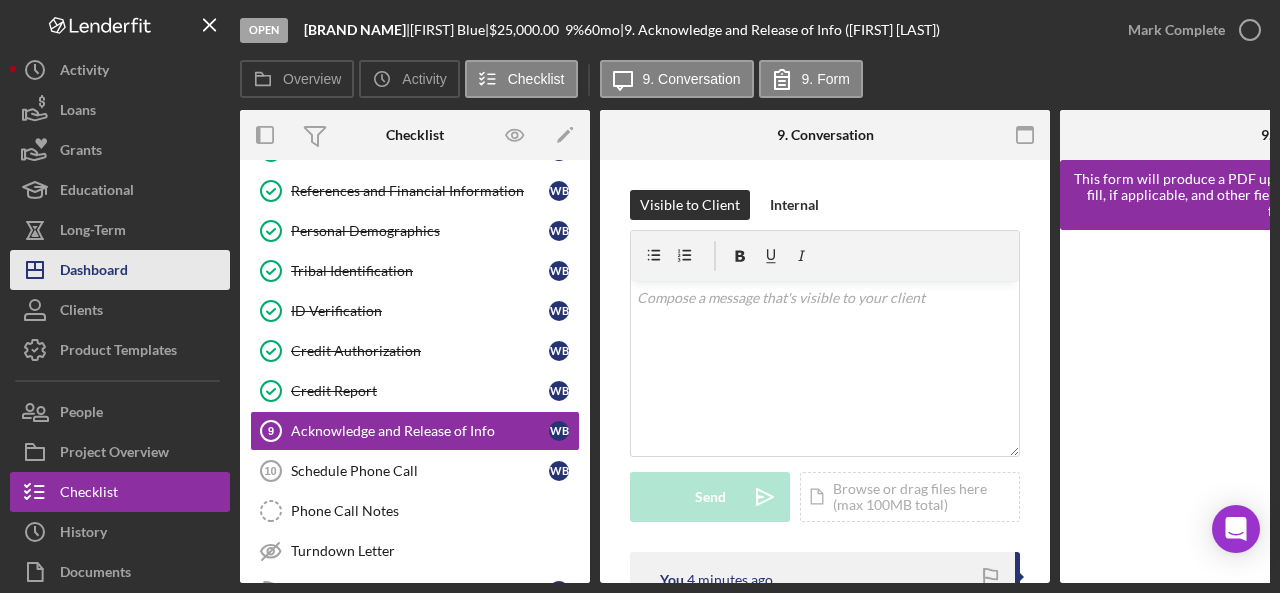 click on "Dashboard" at bounding box center (94, 272) 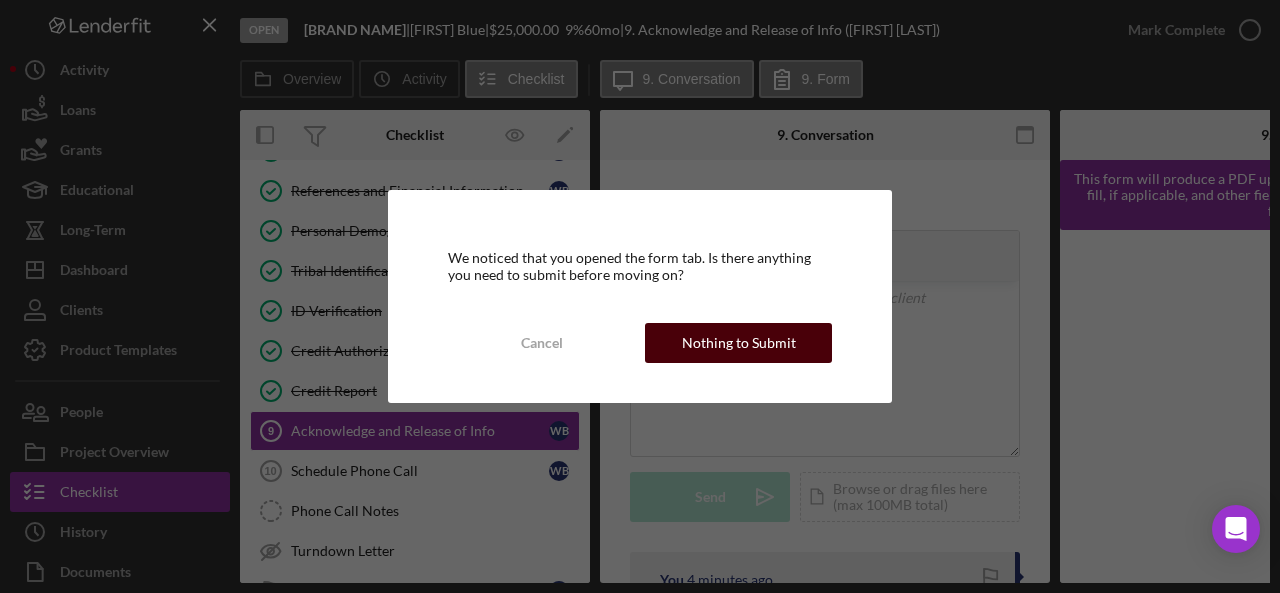 click on "Nothing to Submit" at bounding box center [739, 343] 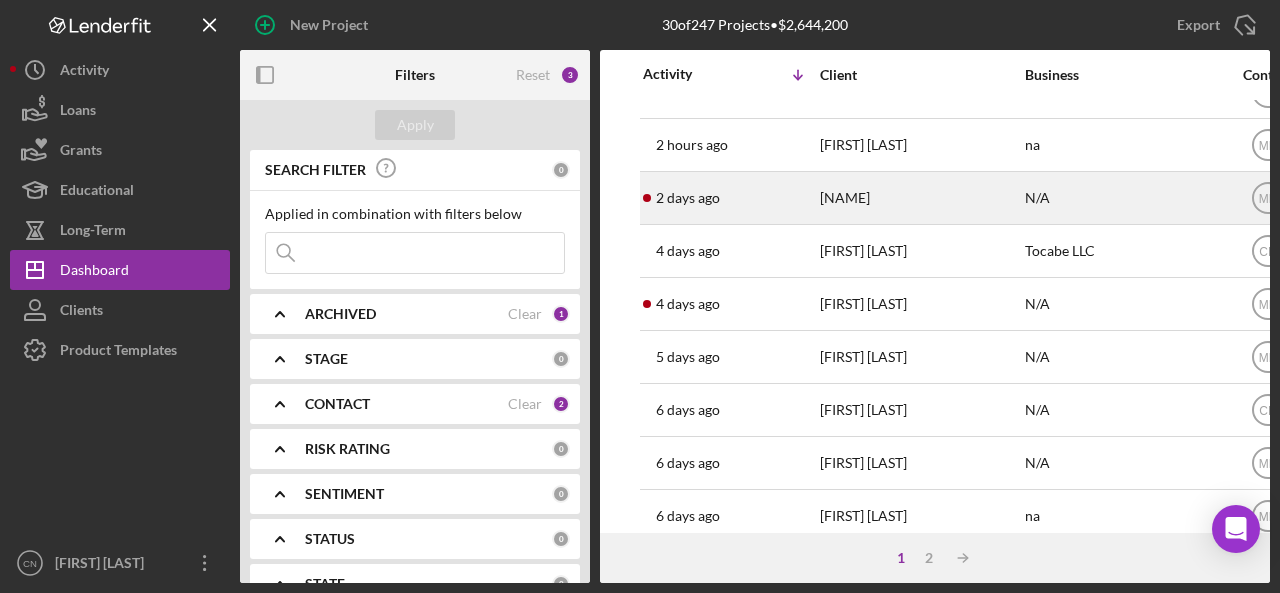 scroll, scrollTop: 0, scrollLeft: 0, axis: both 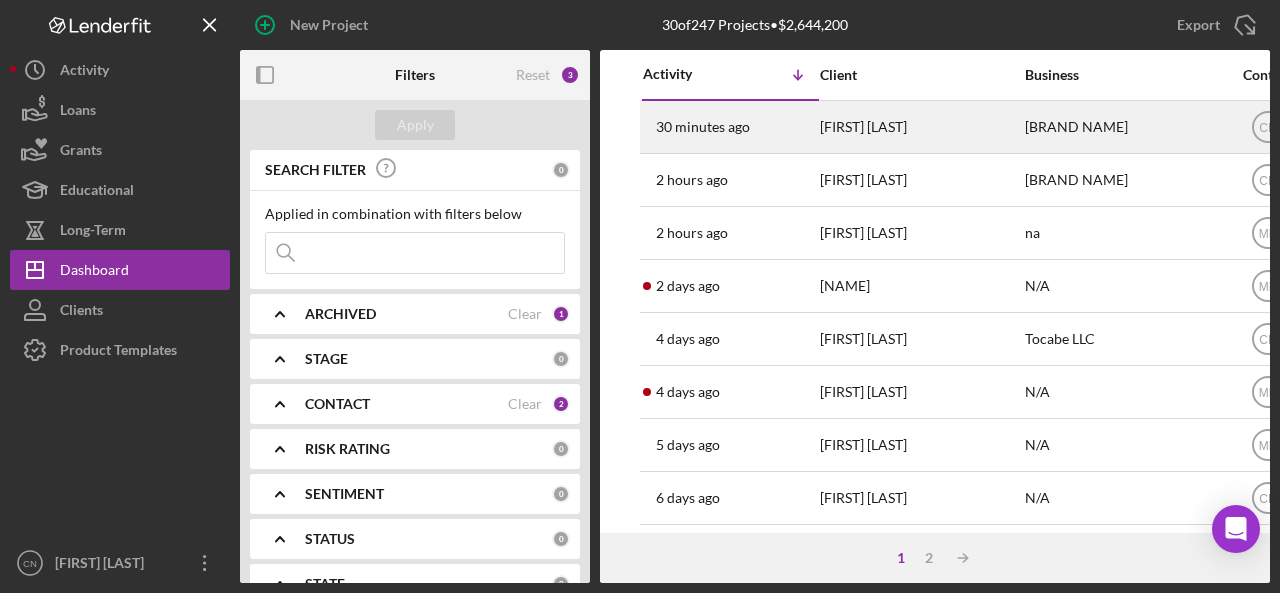 click on "30 minutes ago" at bounding box center (703, 127) 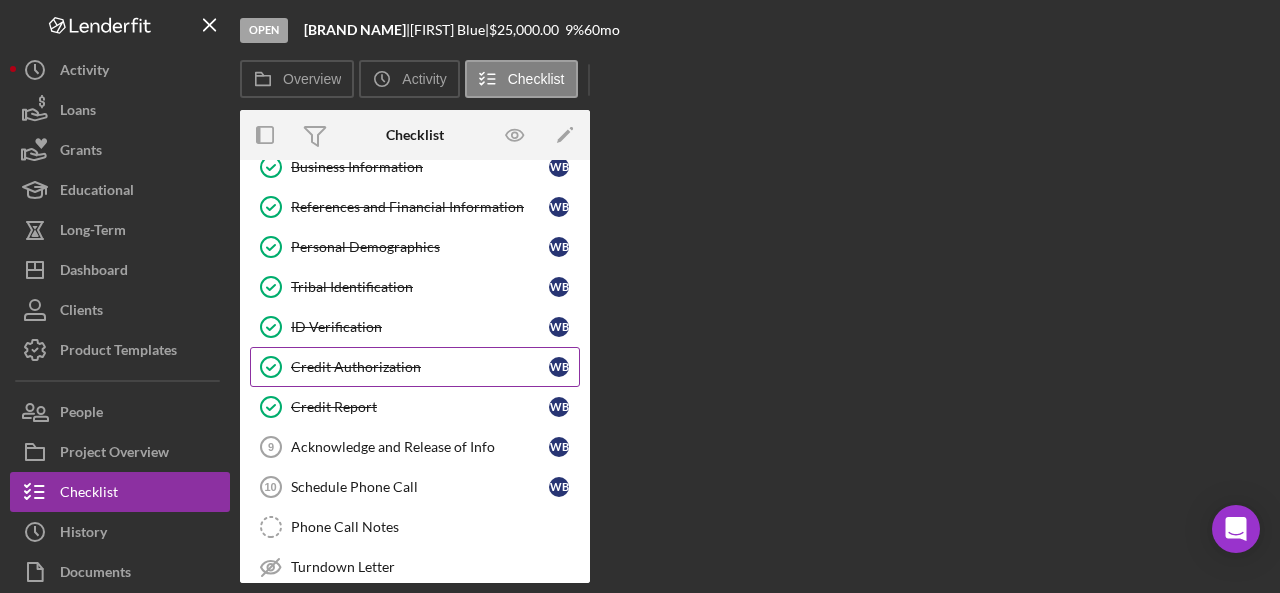 scroll, scrollTop: 200, scrollLeft: 0, axis: vertical 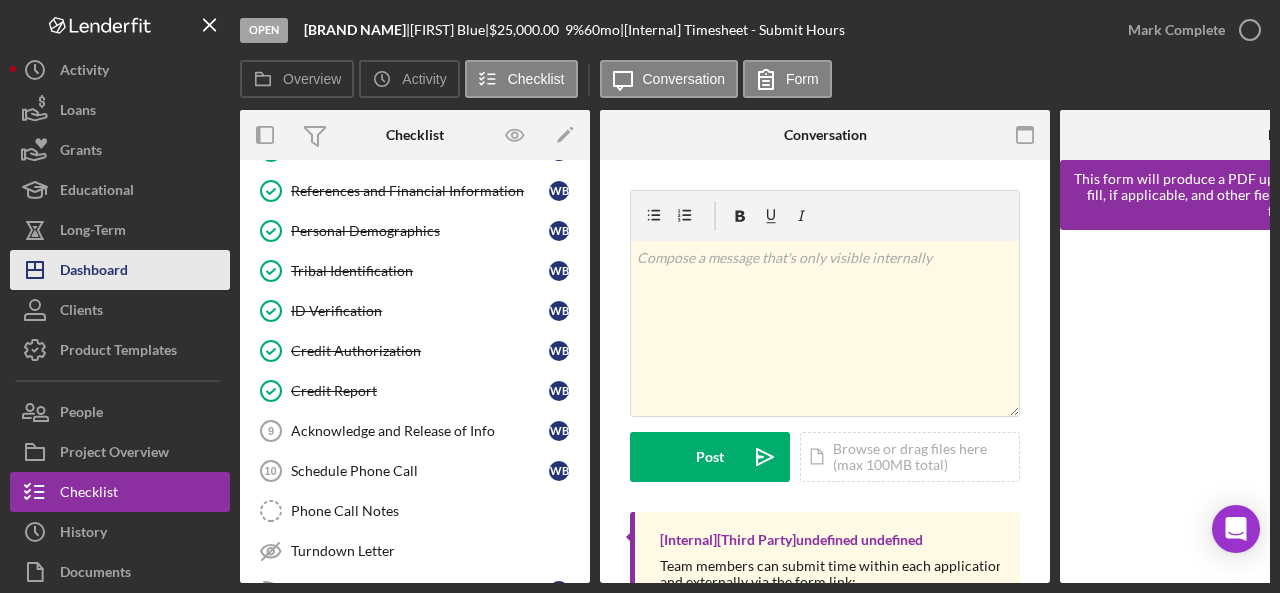 click on "Dashboard" at bounding box center (94, 272) 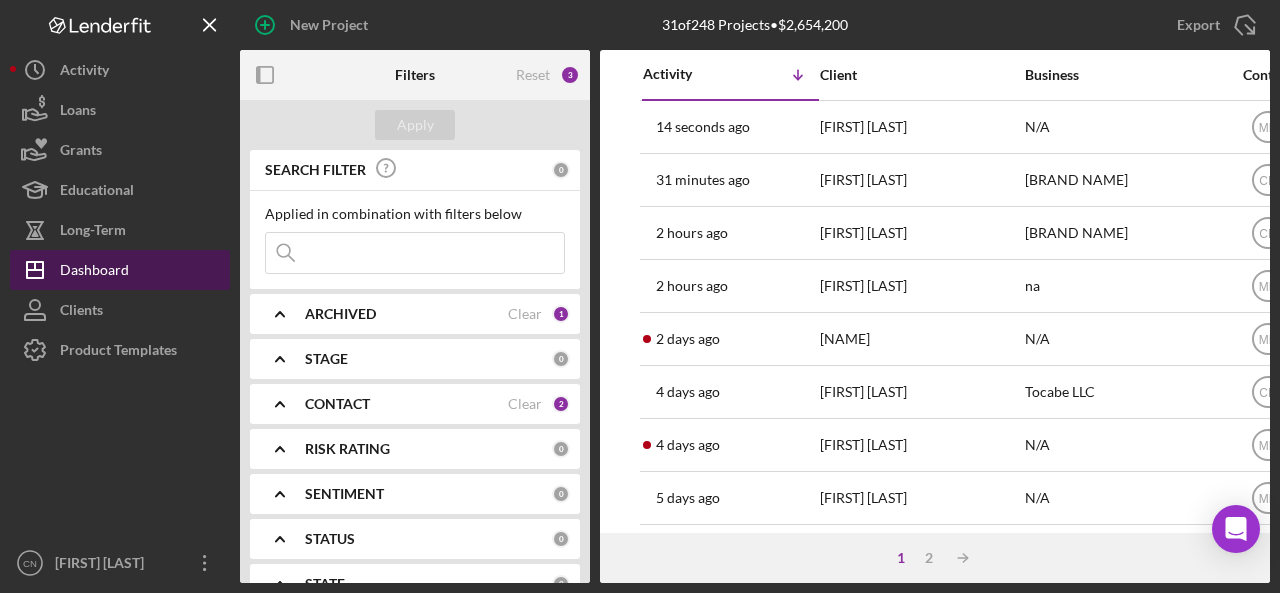 click on "Dashboard" at bounding box center (94, 272) 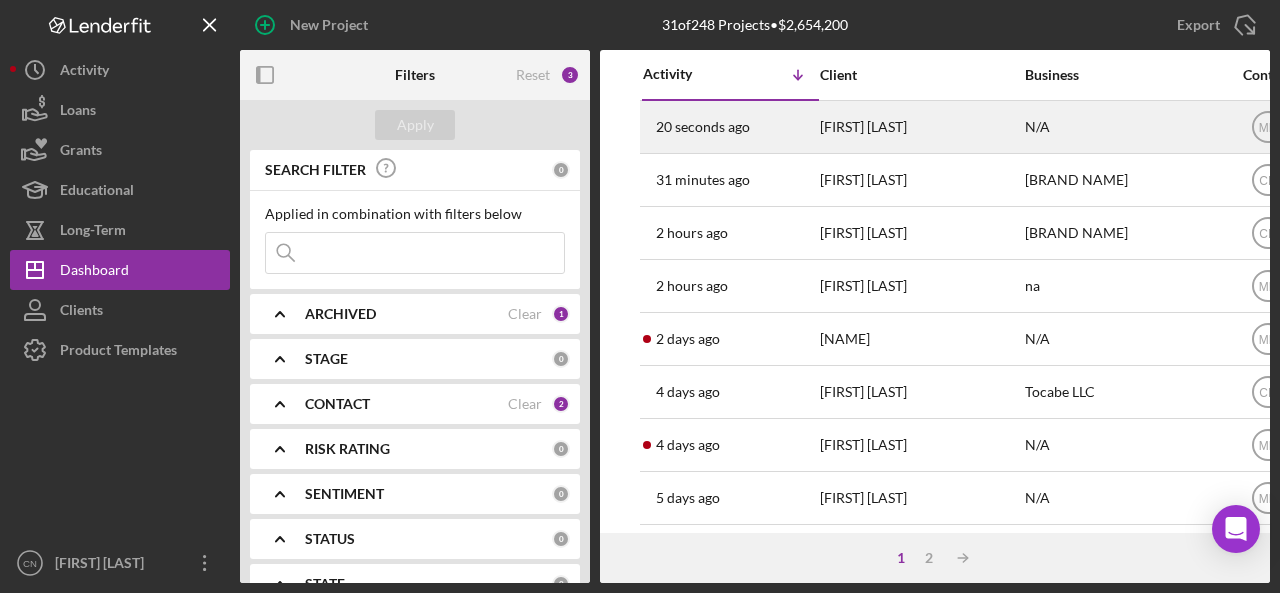 click on "[FIRST] [LAST]" at bounding box center (920, 127) 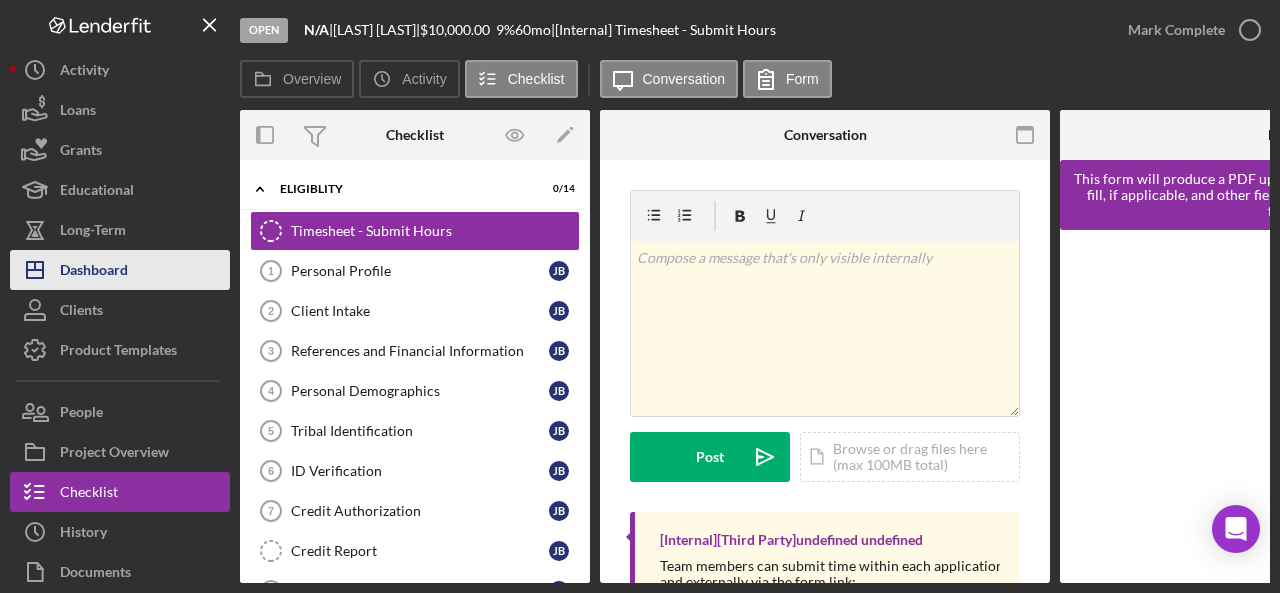 click on "Dashboard" at bounding box center [94, 272] 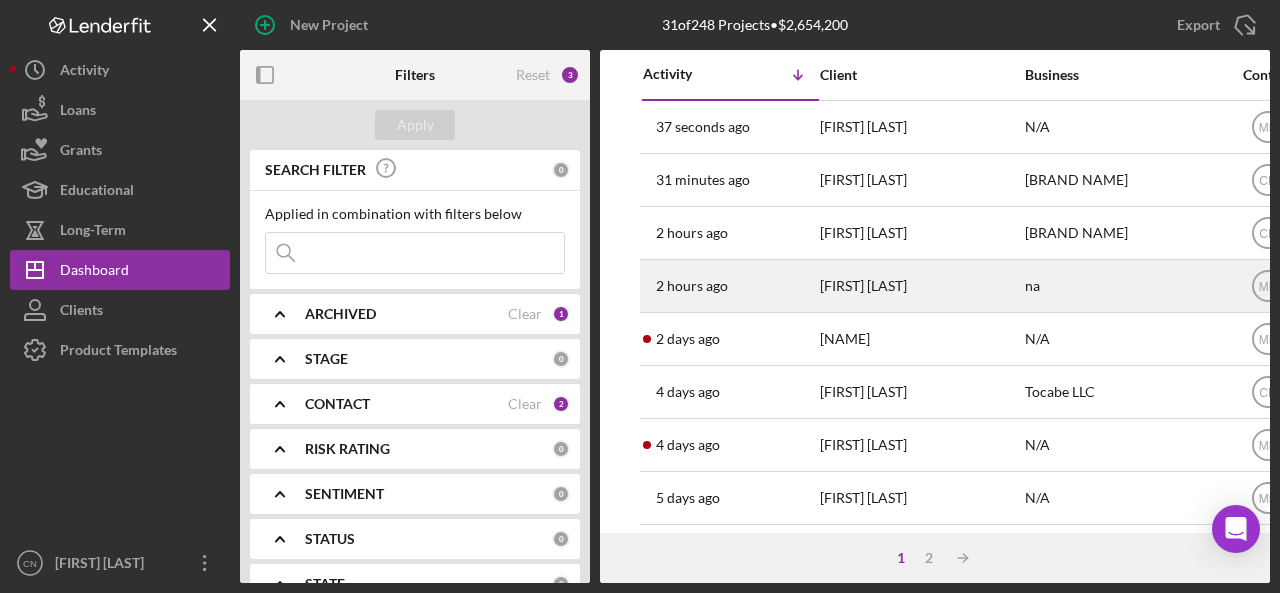 type 